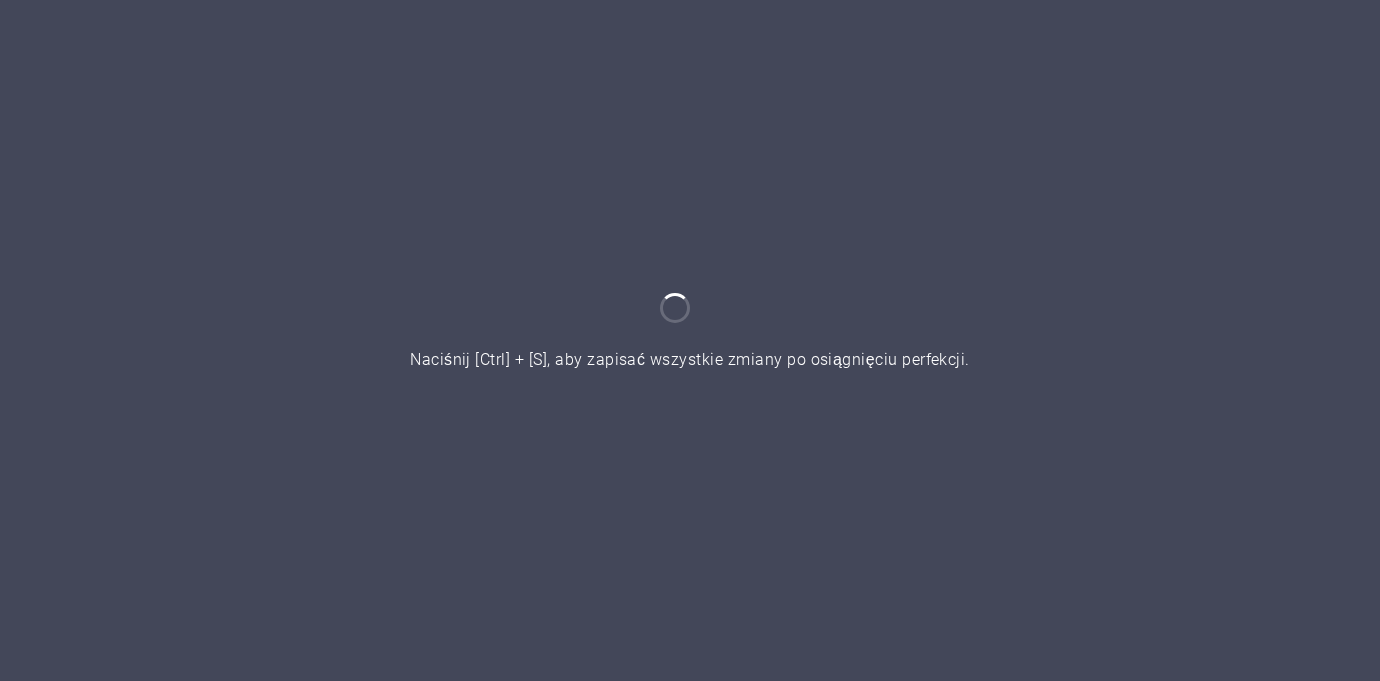 scroll, scrollTop: 0, scrollLeft: 0, axis: both 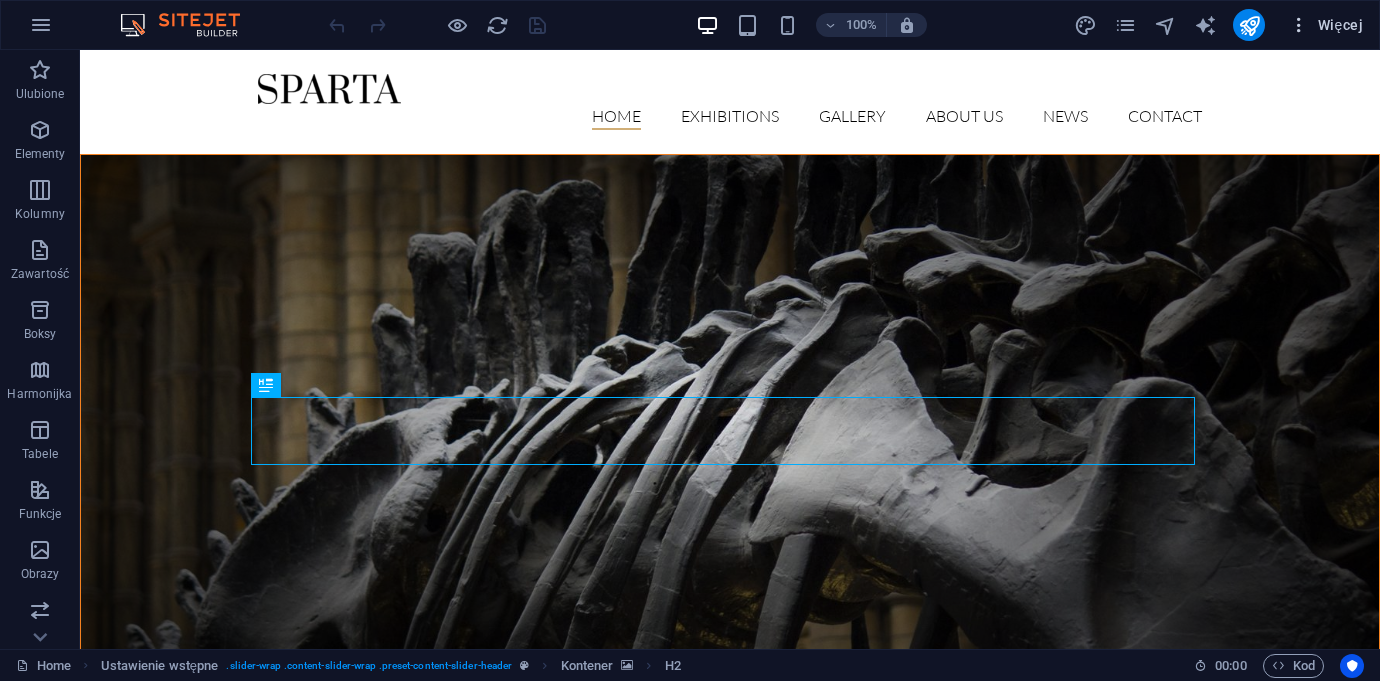 click at bounding box center [1299, 25] 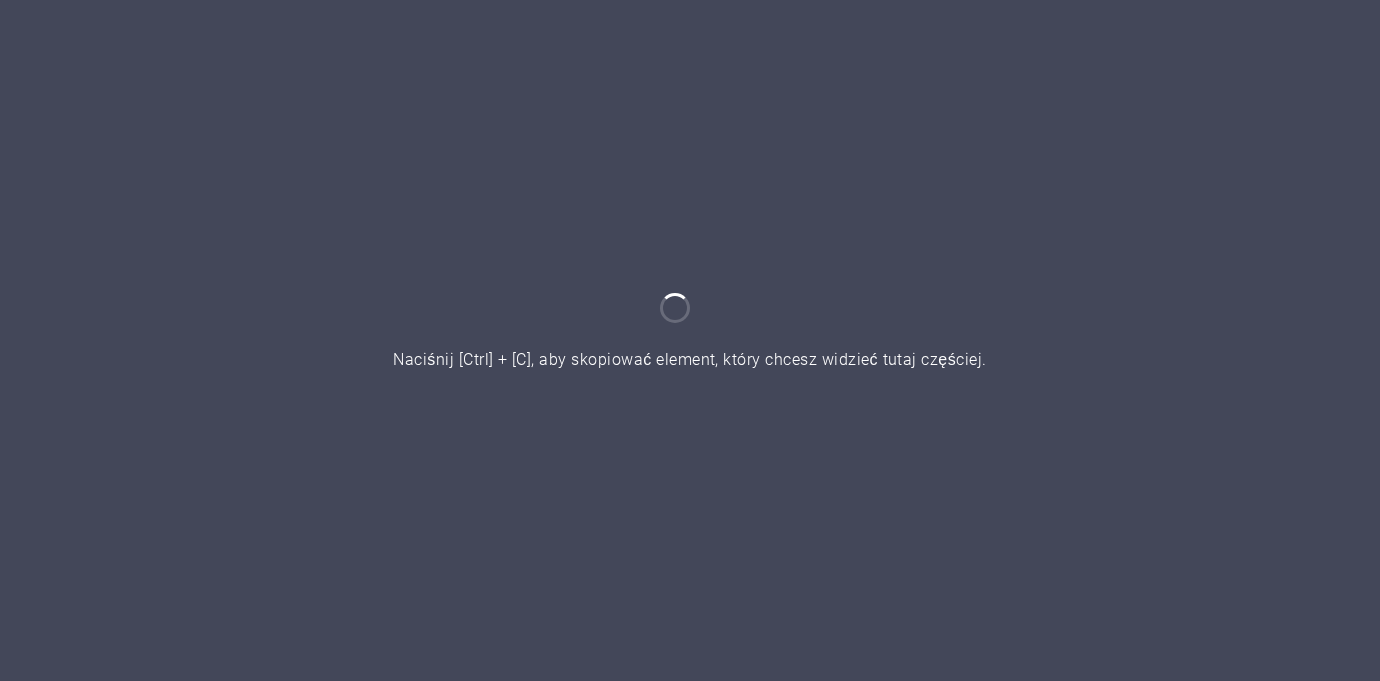 scroll, scrollTop: 0, scrollLeft: 0, axis: both 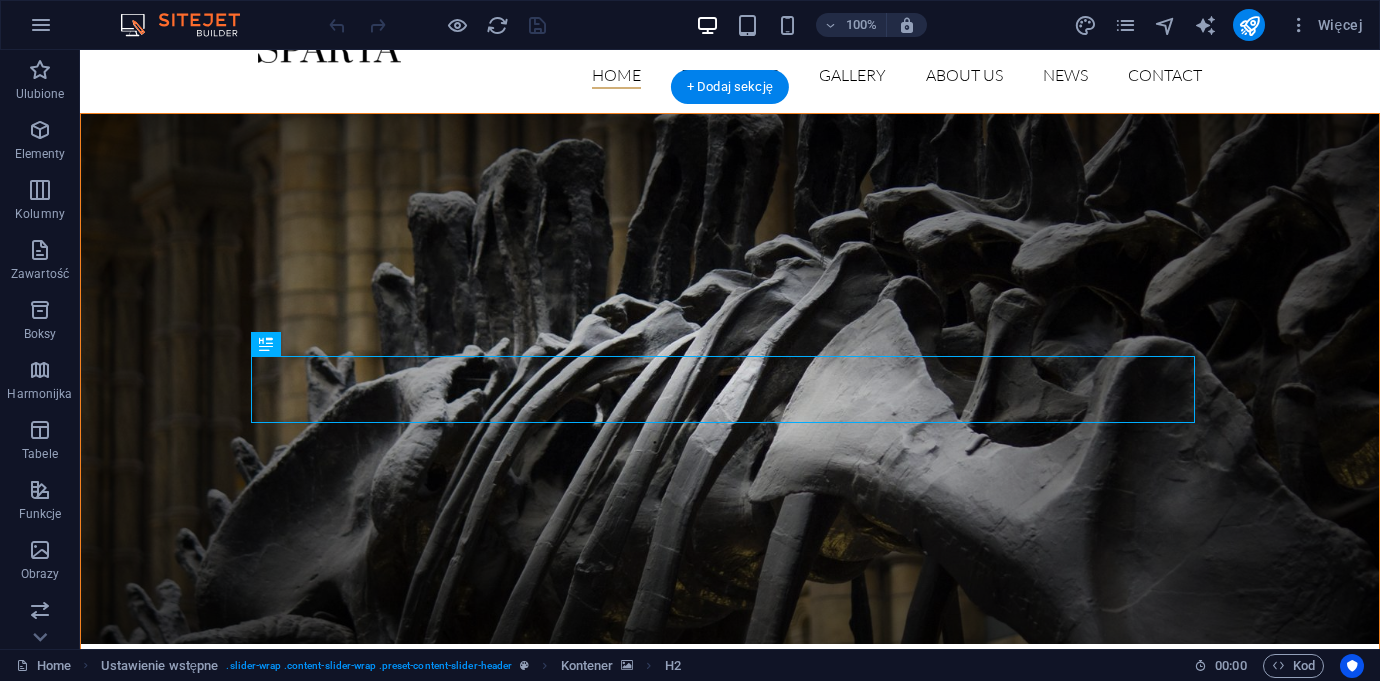 click at bounding box center [730, 379] 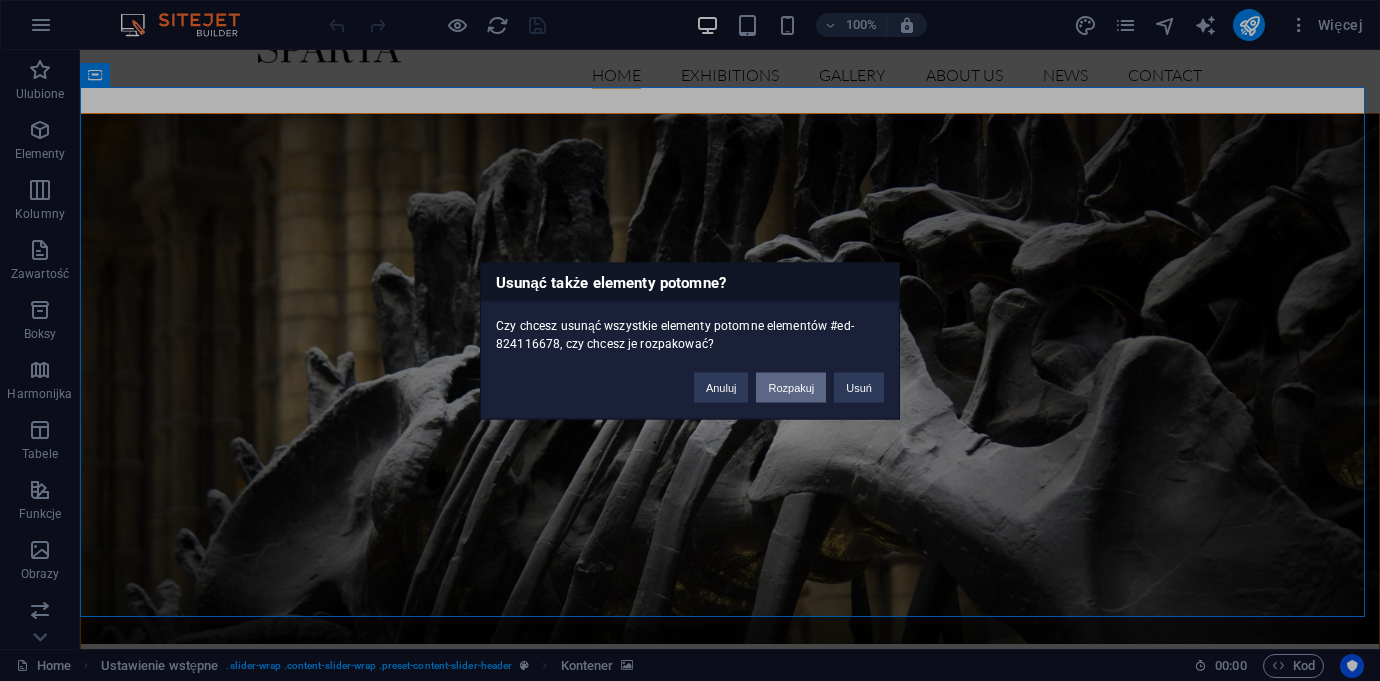 click on "Rozpakuj" at bounding box center (791, 387) 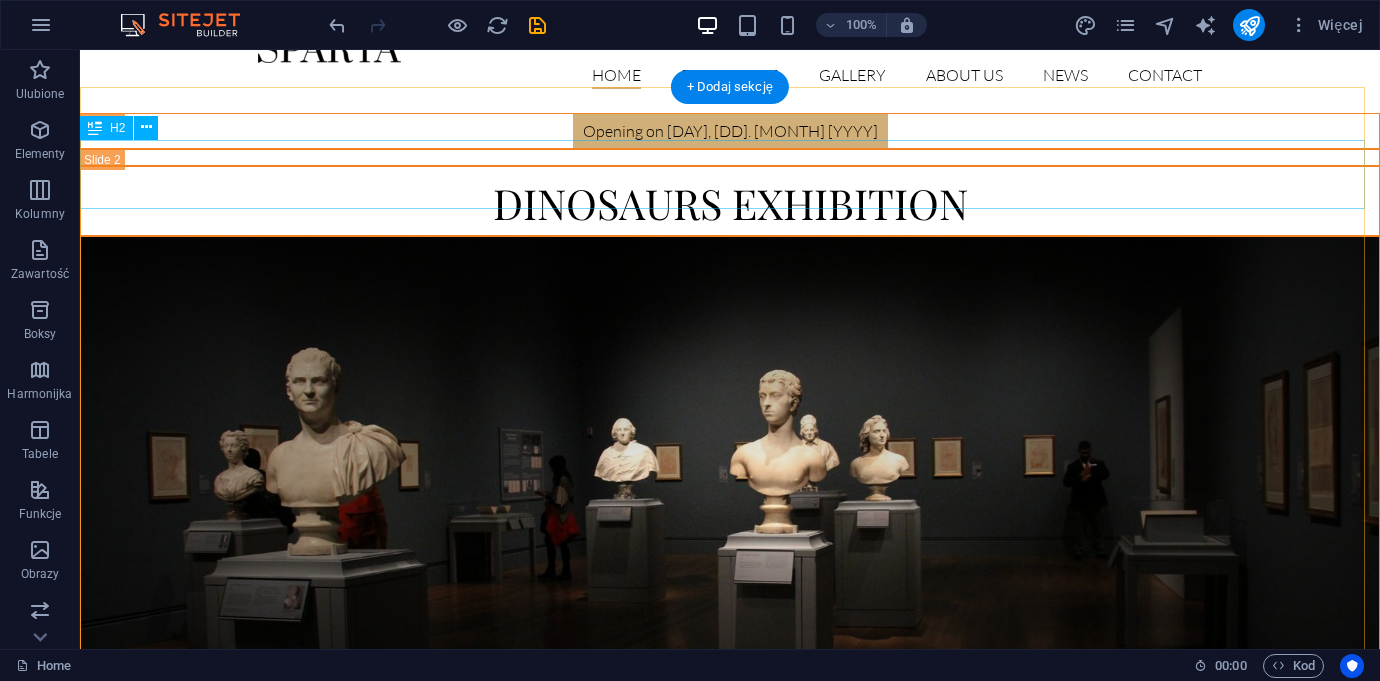 click on "dinosaurs exhibition" at bounding box center (730, 200) 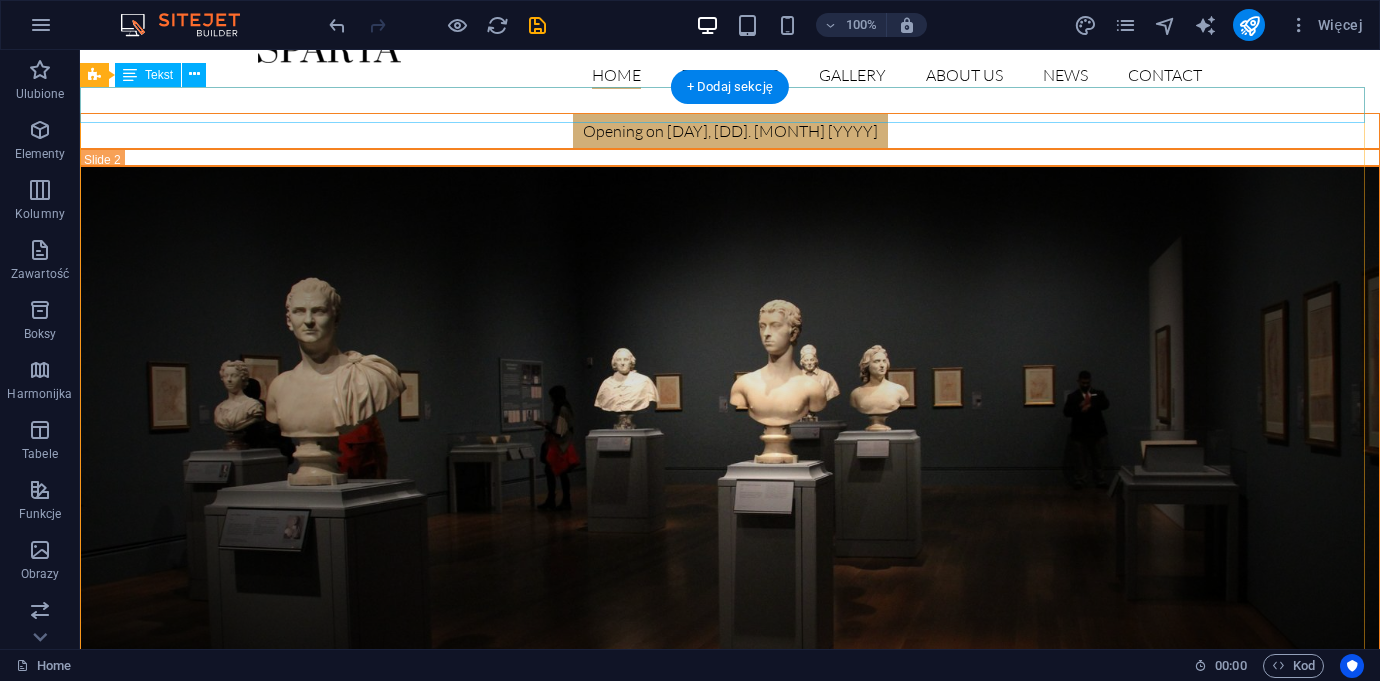 click on "Opening on [DAY], [DD]. [MONTH] [YYYY]" at bounding box center (730, 131) 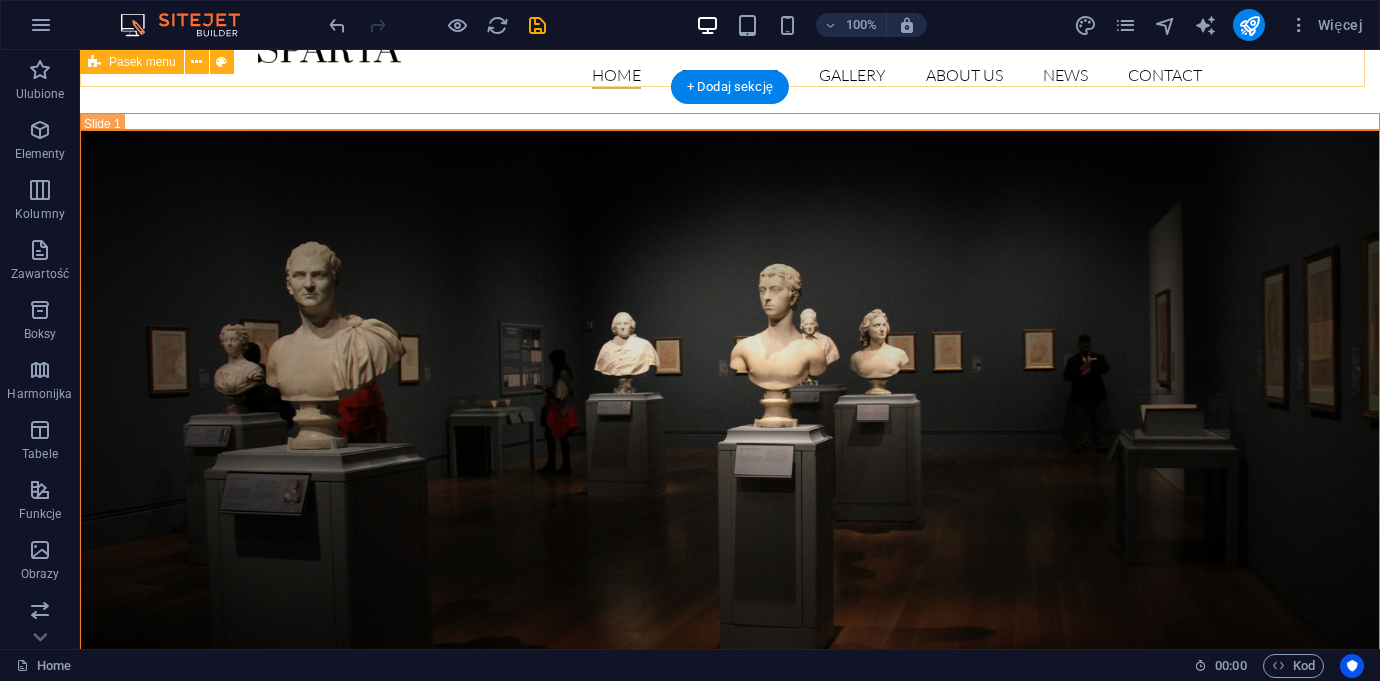 click on "Home Exhibitions Detail view Gallery About us News Contact" at bounding box center (730, 61) 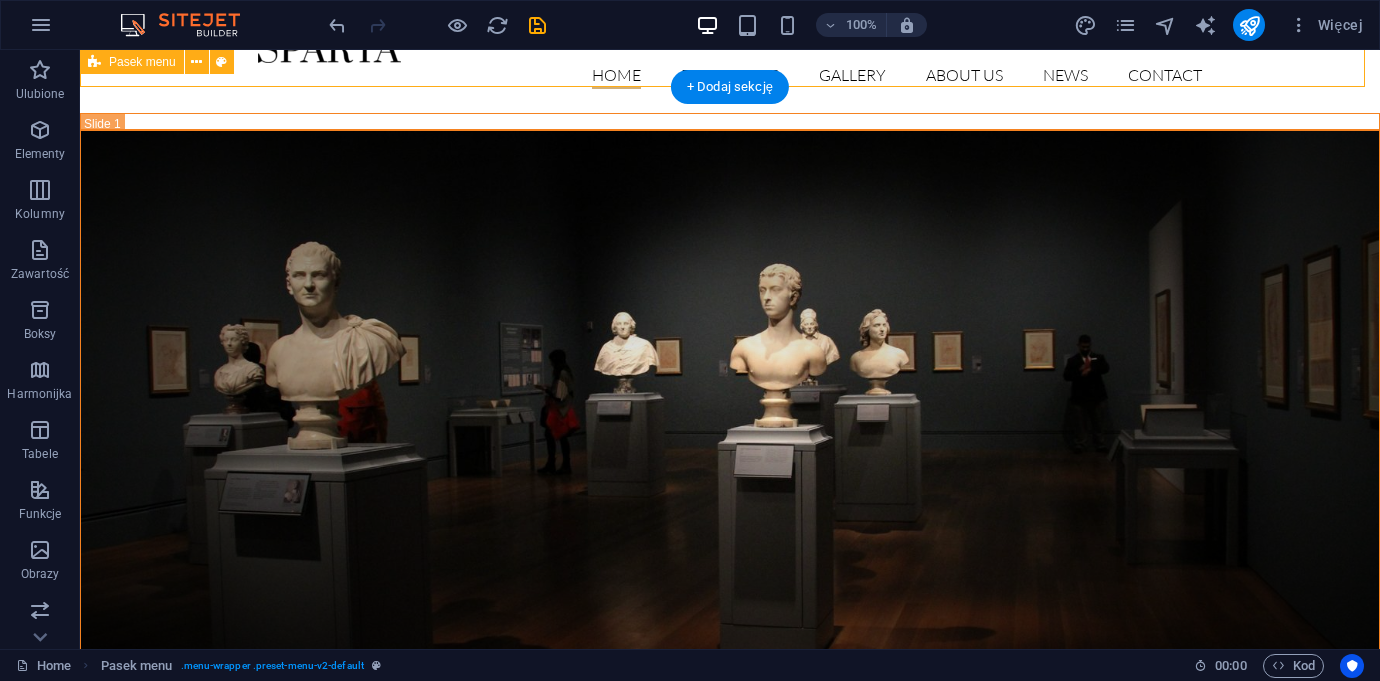 click on "Home Exhibitions Detail view Gallery About us News Contact" at bounding box center [730, 61] 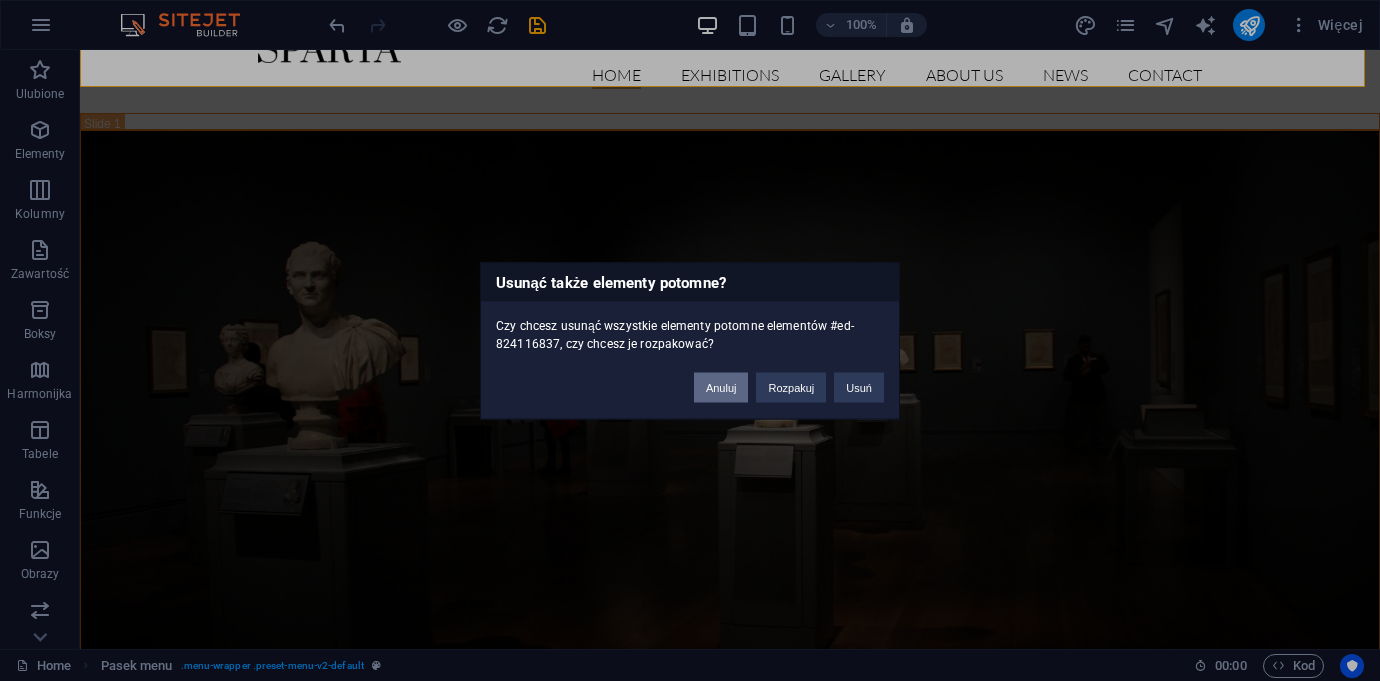 click on "Anuluj" at bounding box center (721, 387) 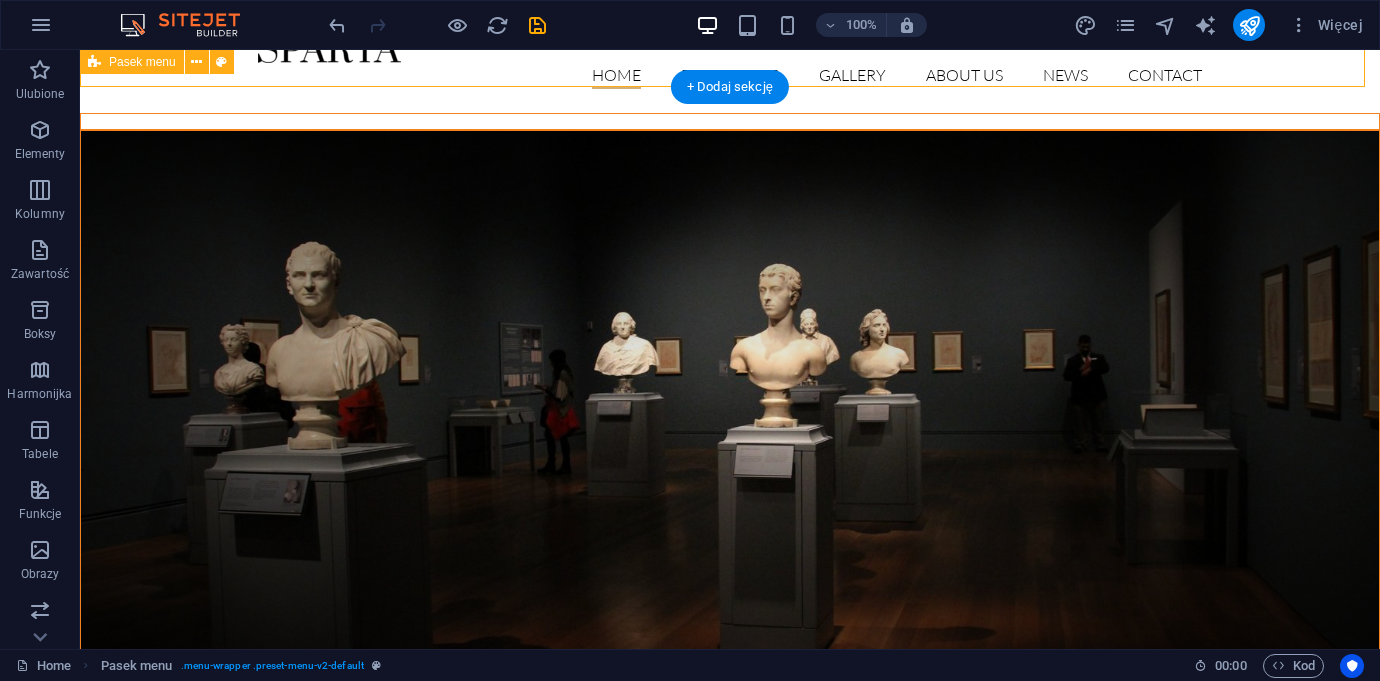click at bounding box center [730, 121] 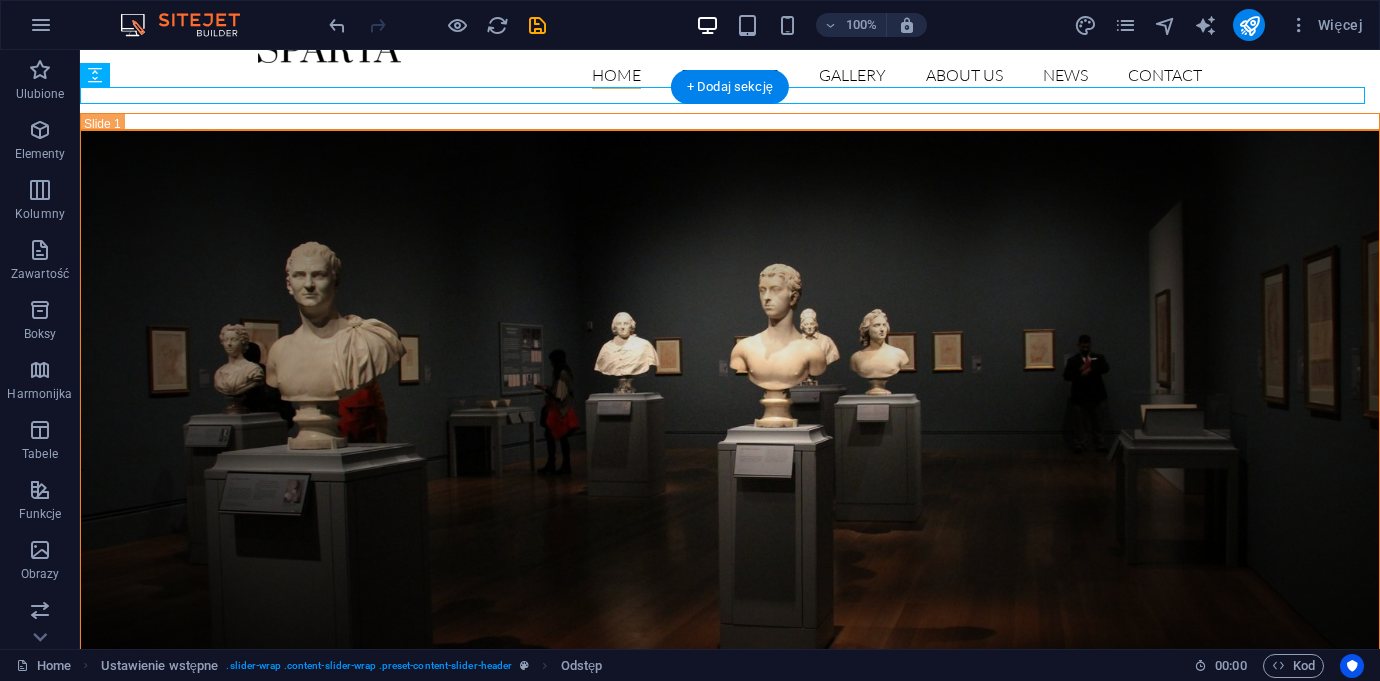 drag, startPoint x: 513, startPoint y: 85, endPoint x: 514, endPoint y: 107, distance: 22.022715 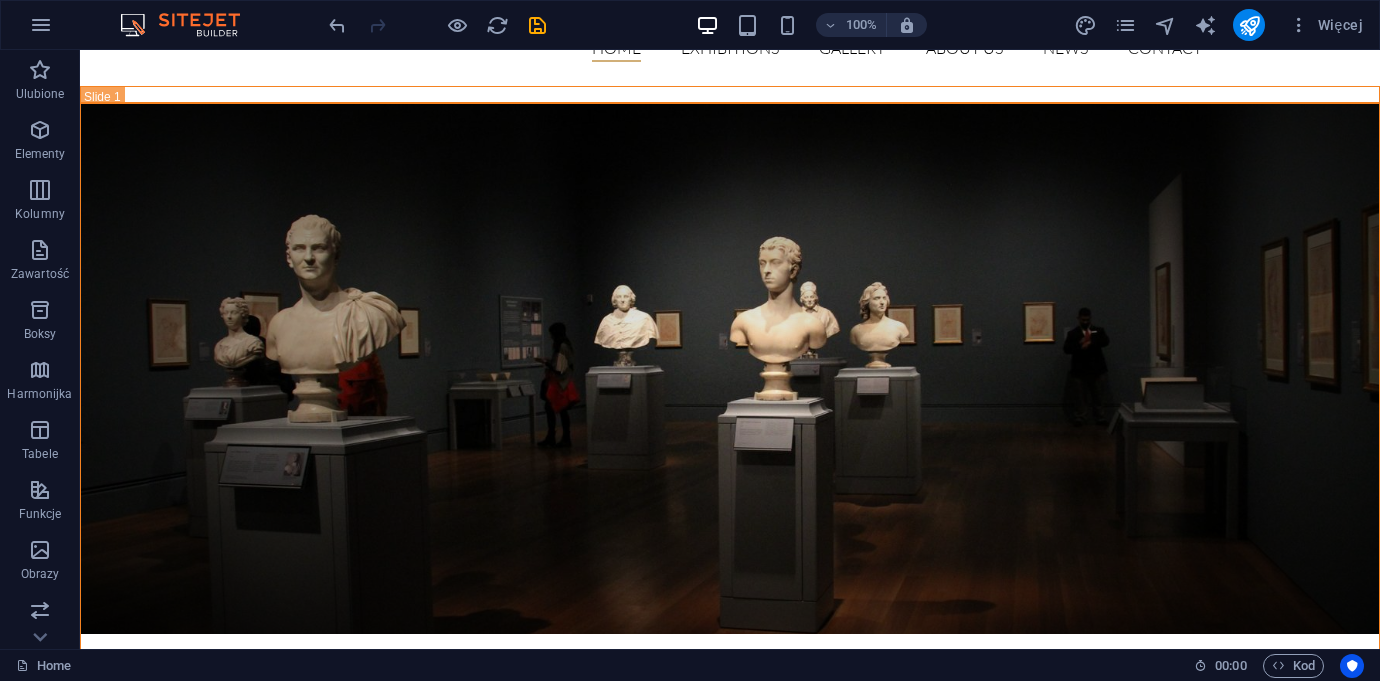 scroll, scrollTop: 0, scrollLeft: 0, axis: both 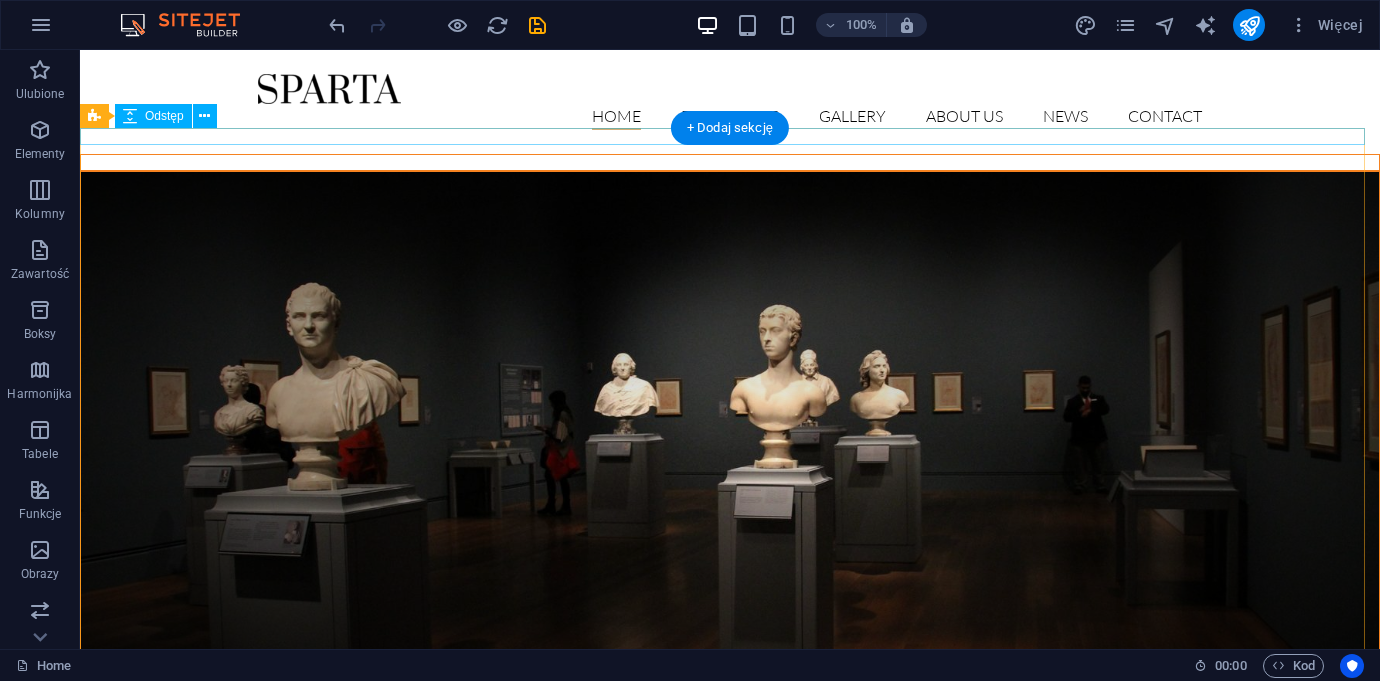click at bounding box center [730, 162] 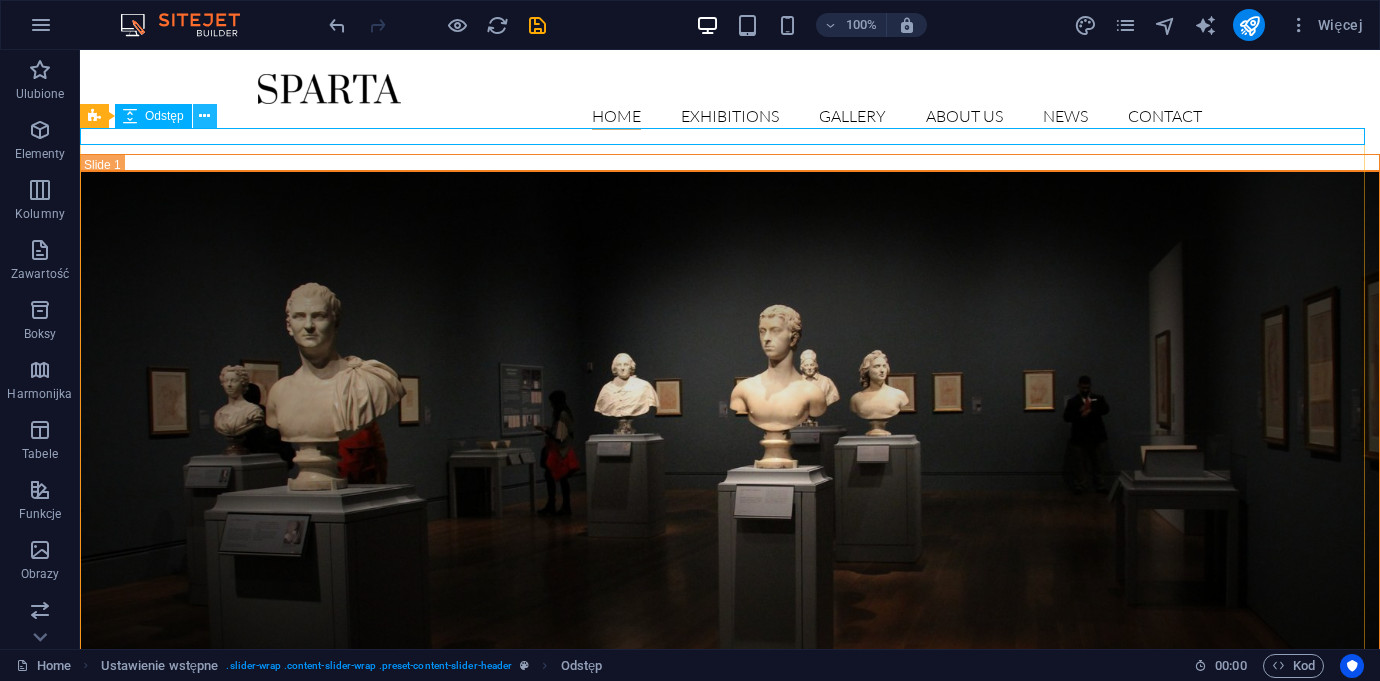 click at bounding box center (204, 116) 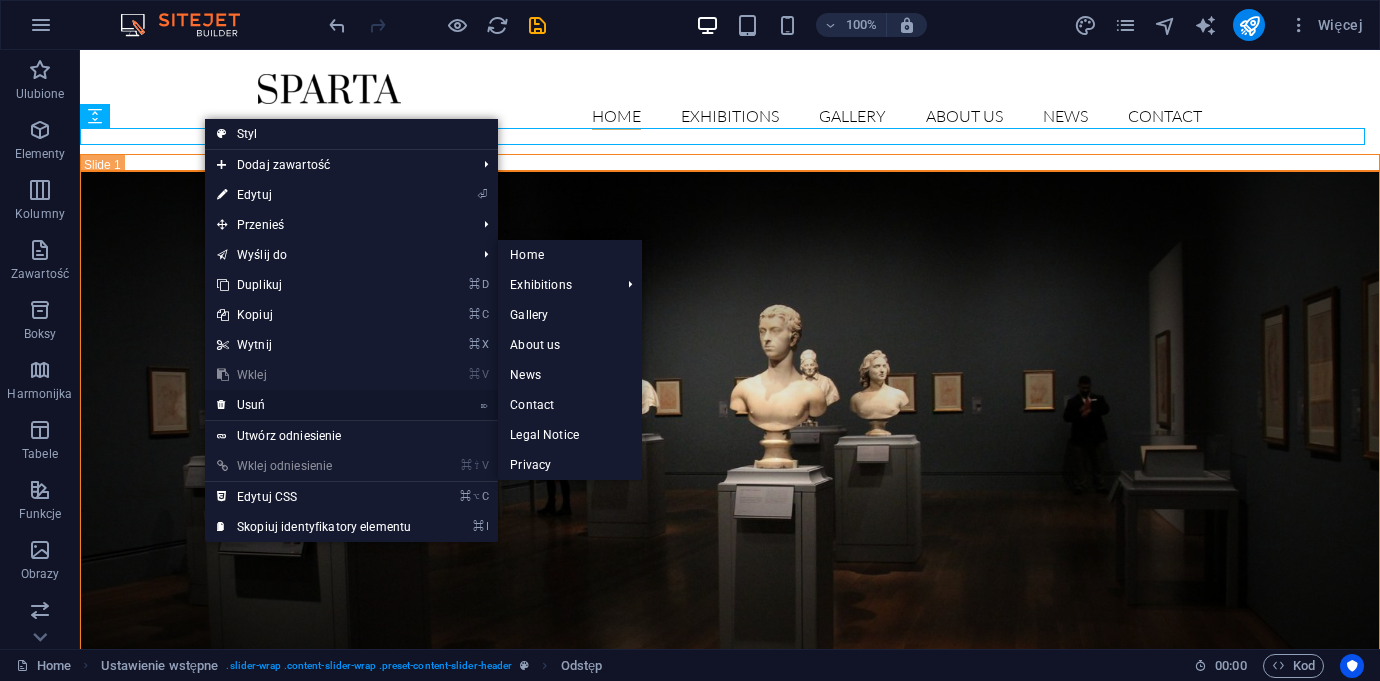 click on "⌦  Usuń" at bounding box center [314, 405] 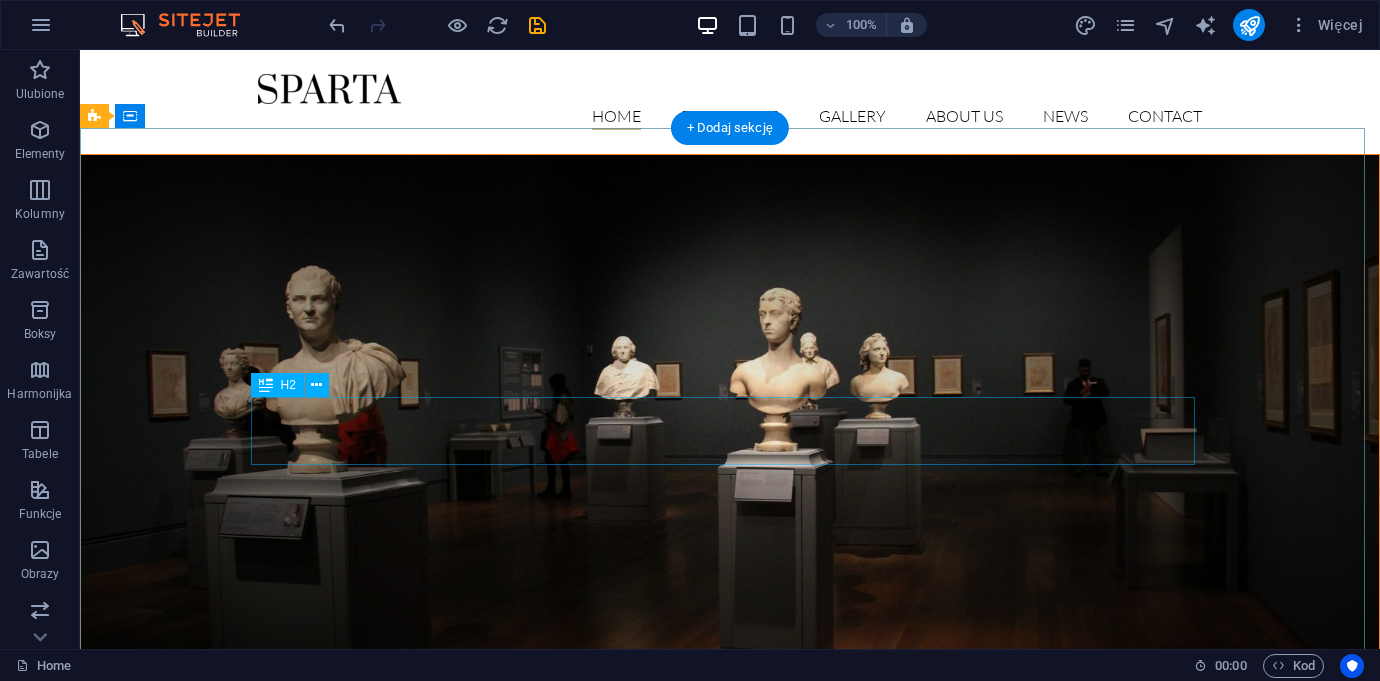 click on "The Legends Exhibition" at bounding box center (730, 989) 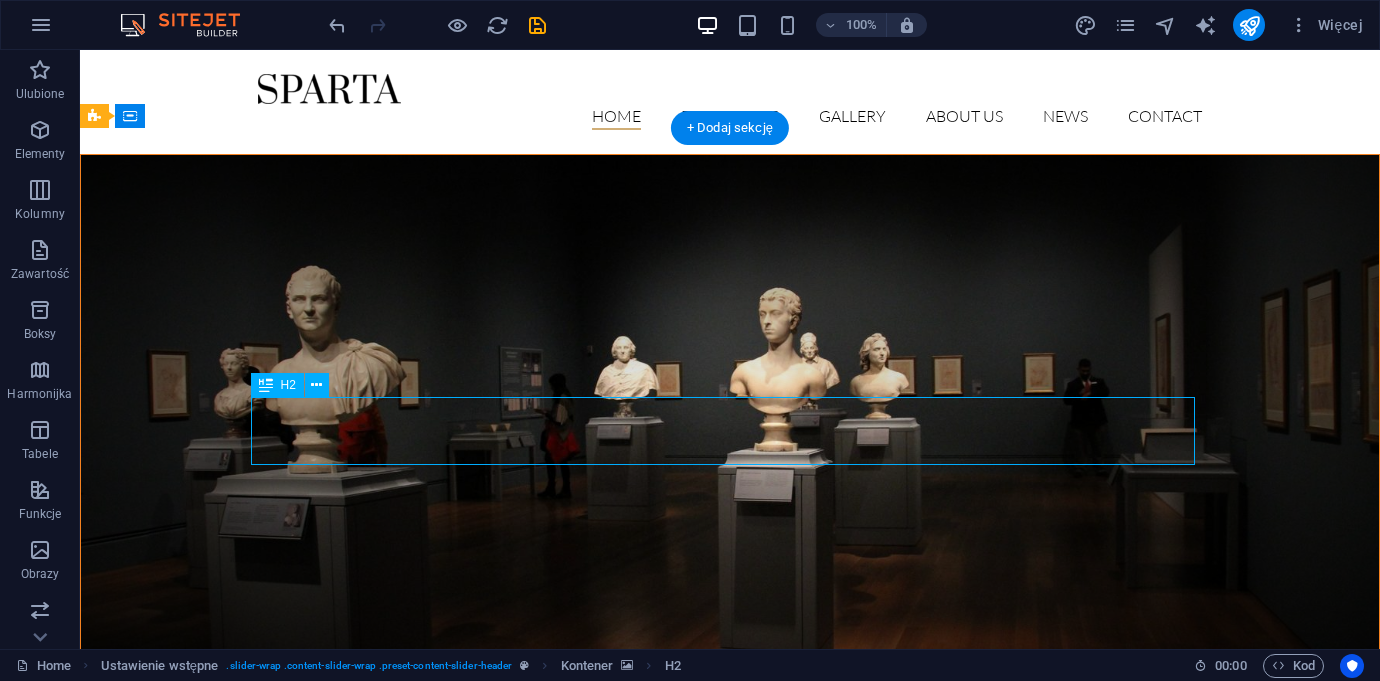 click on "The Legends Exhibition" at bounding box center (730, 989) 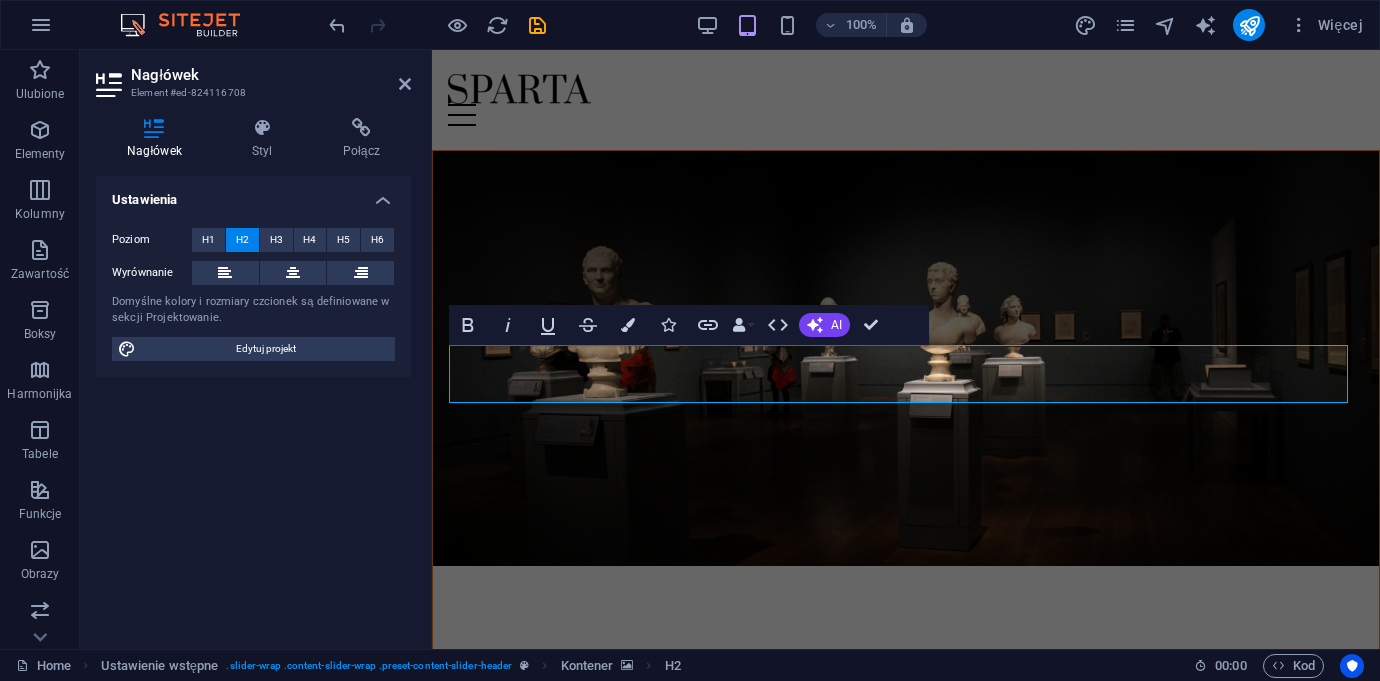 type 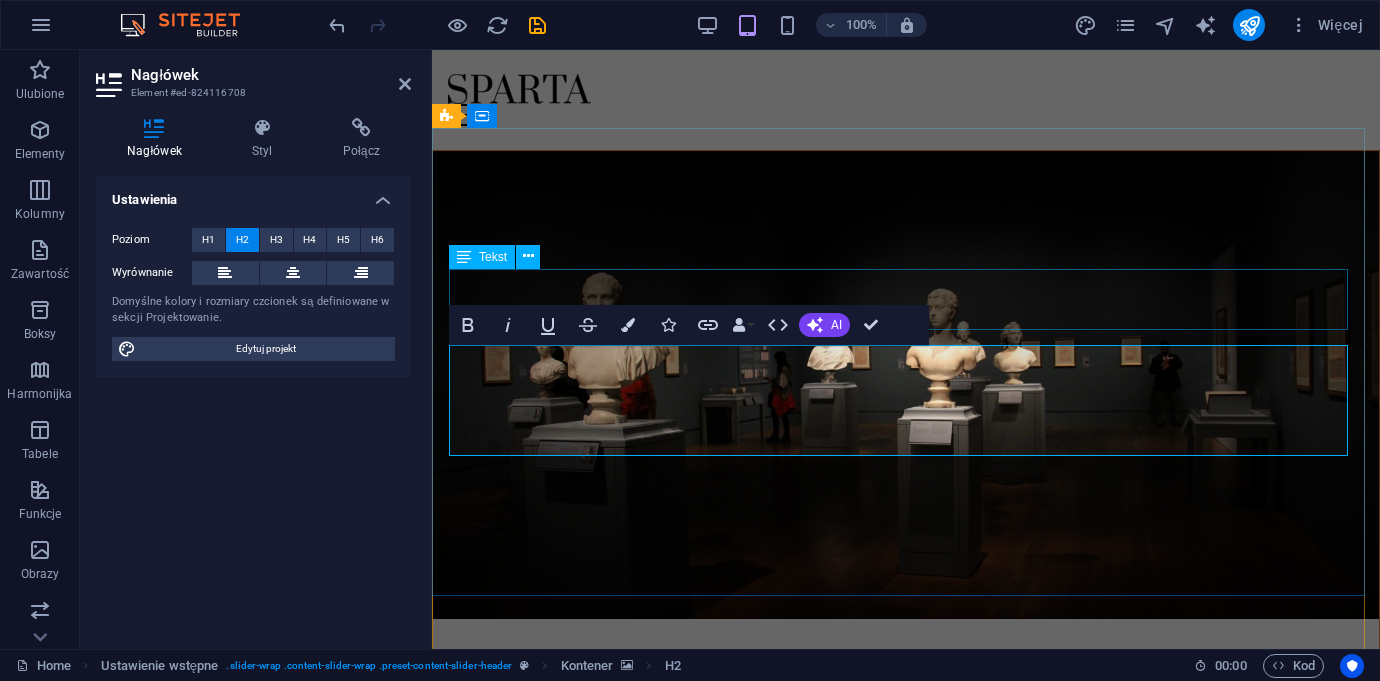 click on "Opening on Monday, 24. August 2019" at bounding box center (906, 791) 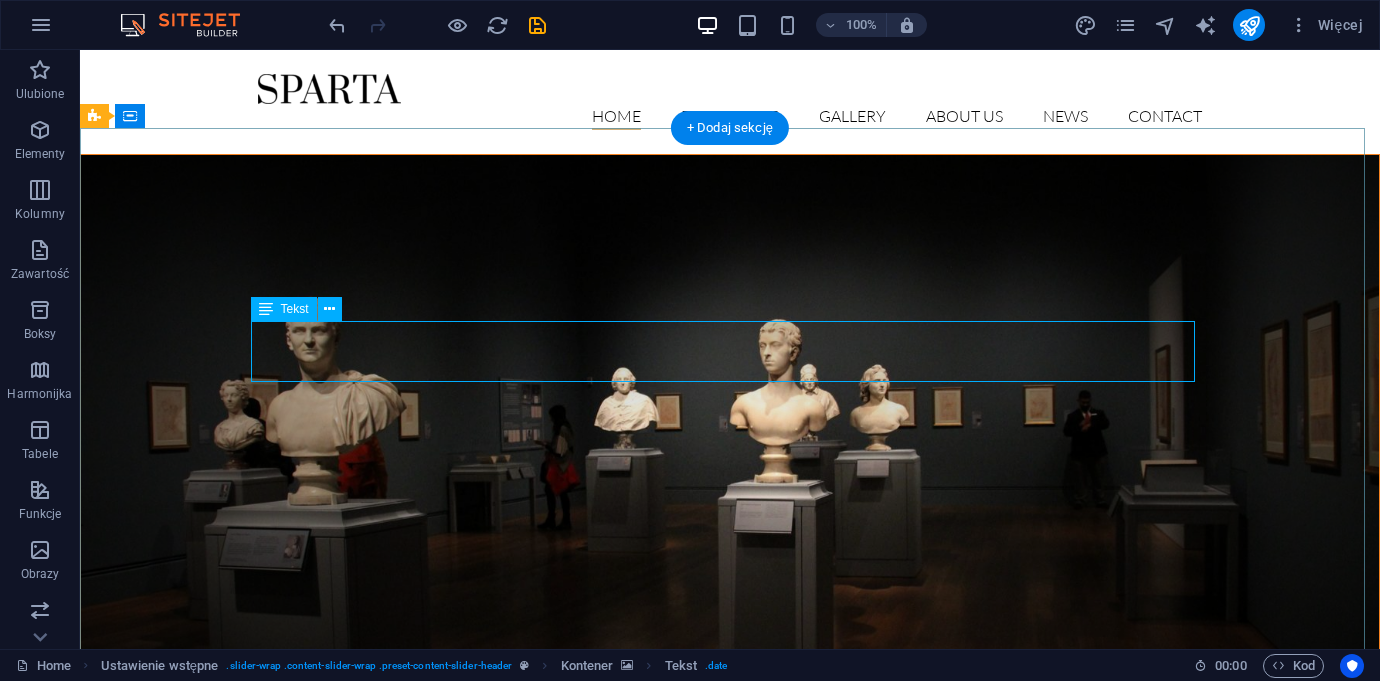 click on "Opening on Monday, 24. August 2019" at bounding box center (730, 973) 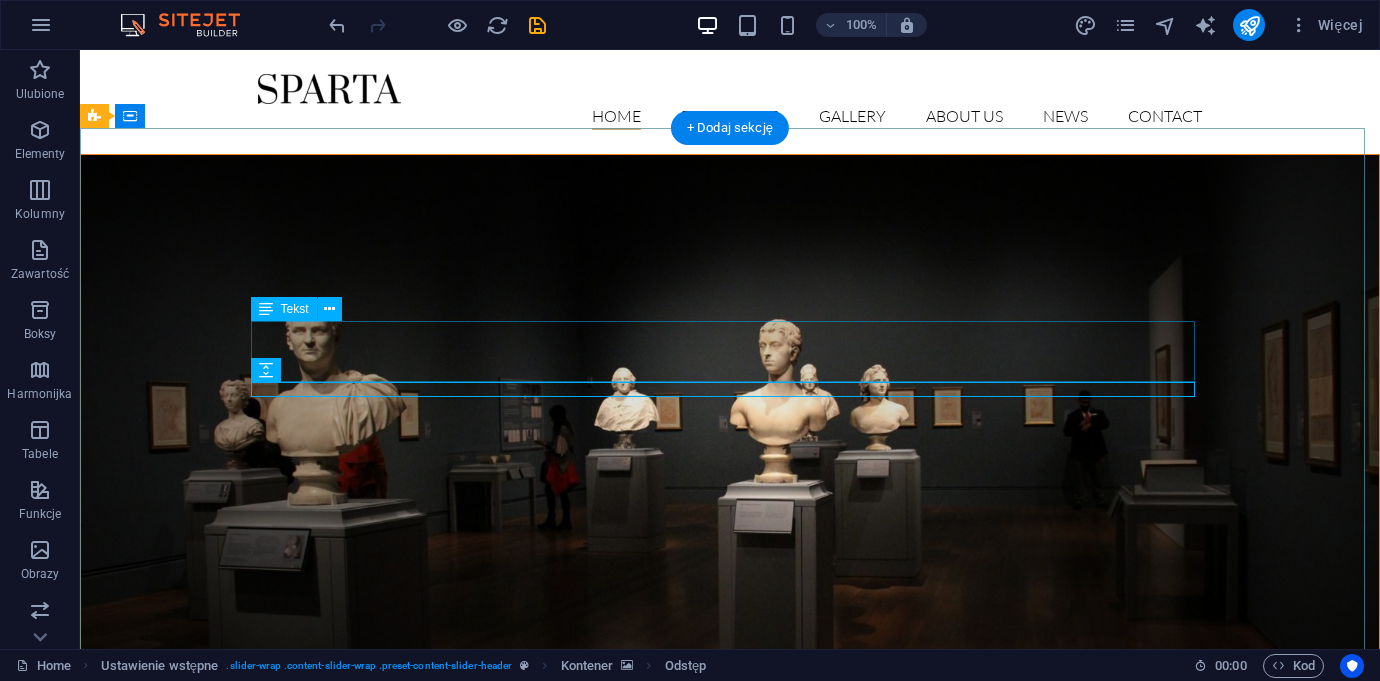 click on "Opening on Monday, 24. August 2019" at bounding box center [730, 973] 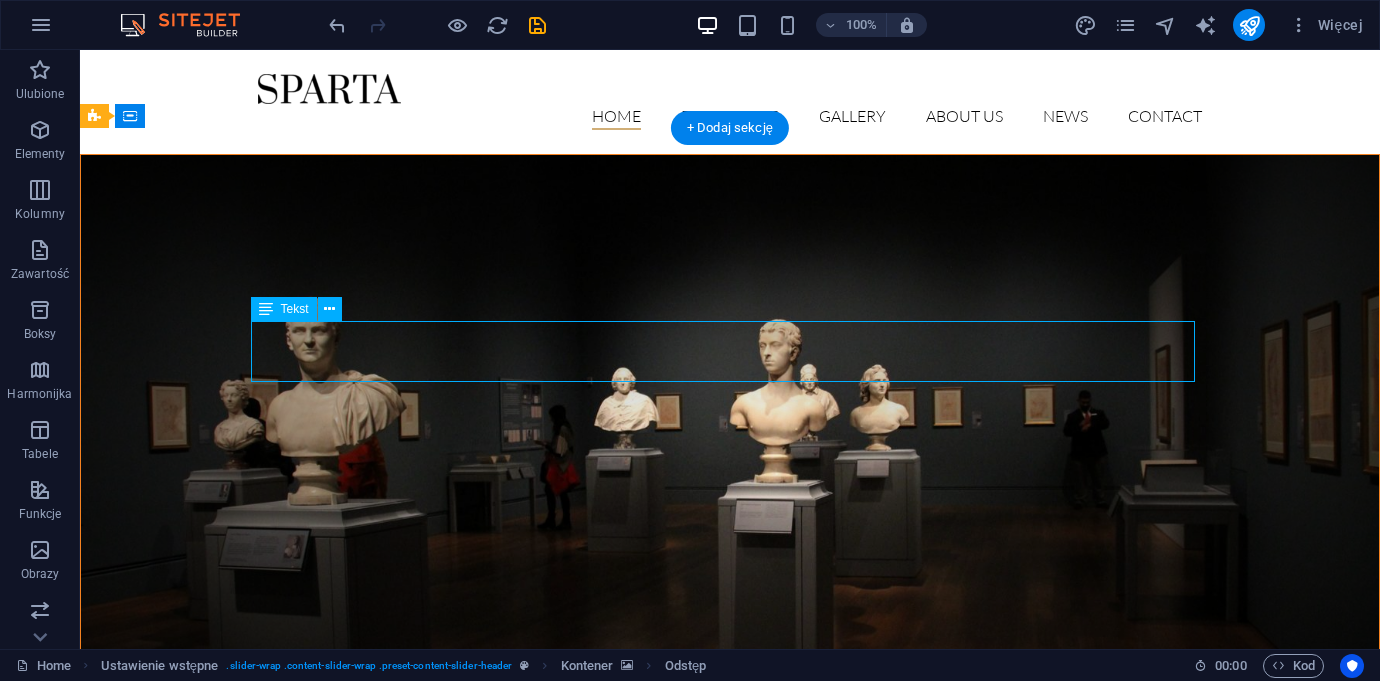 click on "Opening on Monday, 24. August 2019" at bounding box center [730, 973] 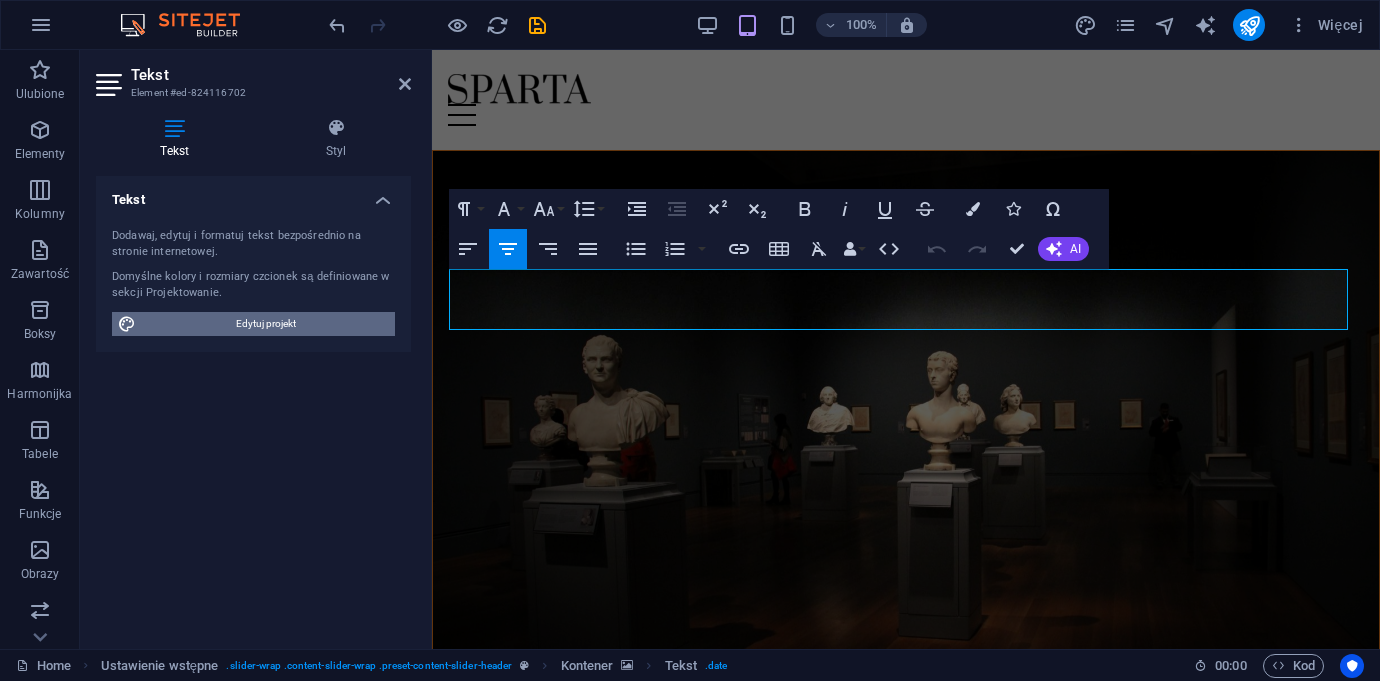 click on "Edytuj projekt" at bounding box center [265, 324] 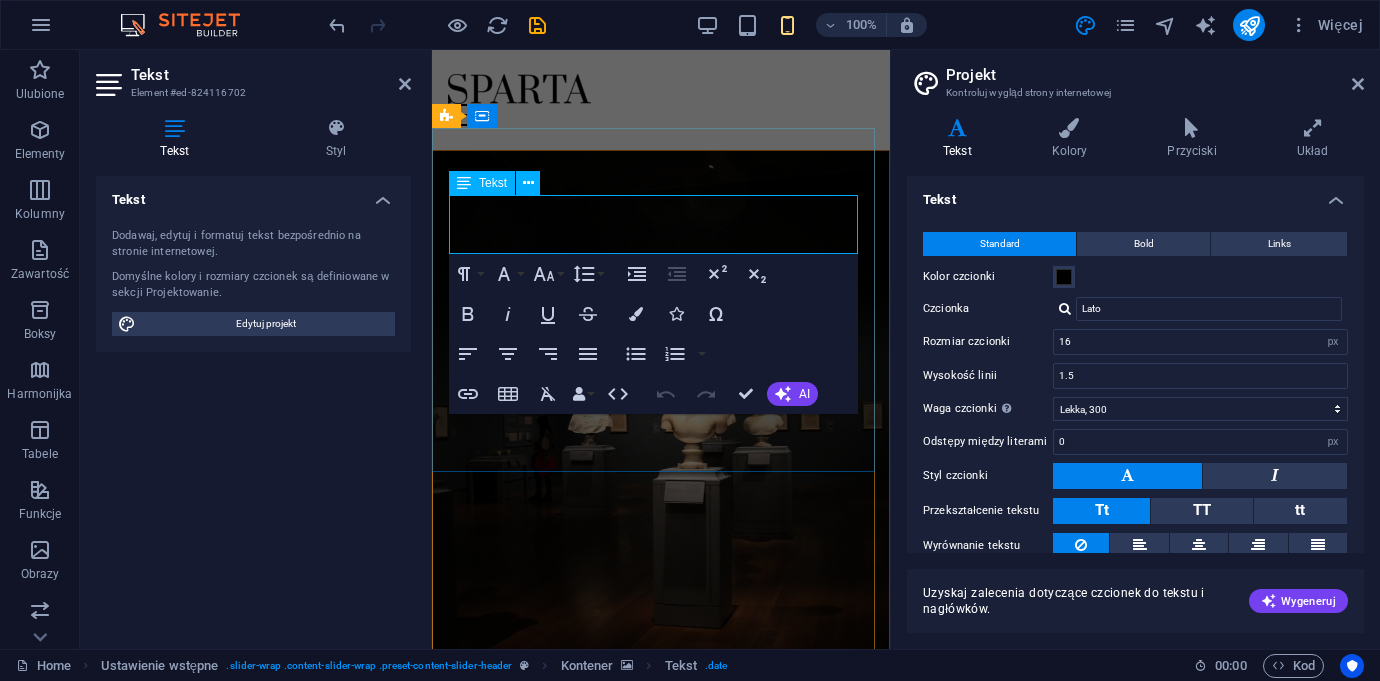 click on "Opening on Monday, 24. August 2019" at bounding box center (661, 828) 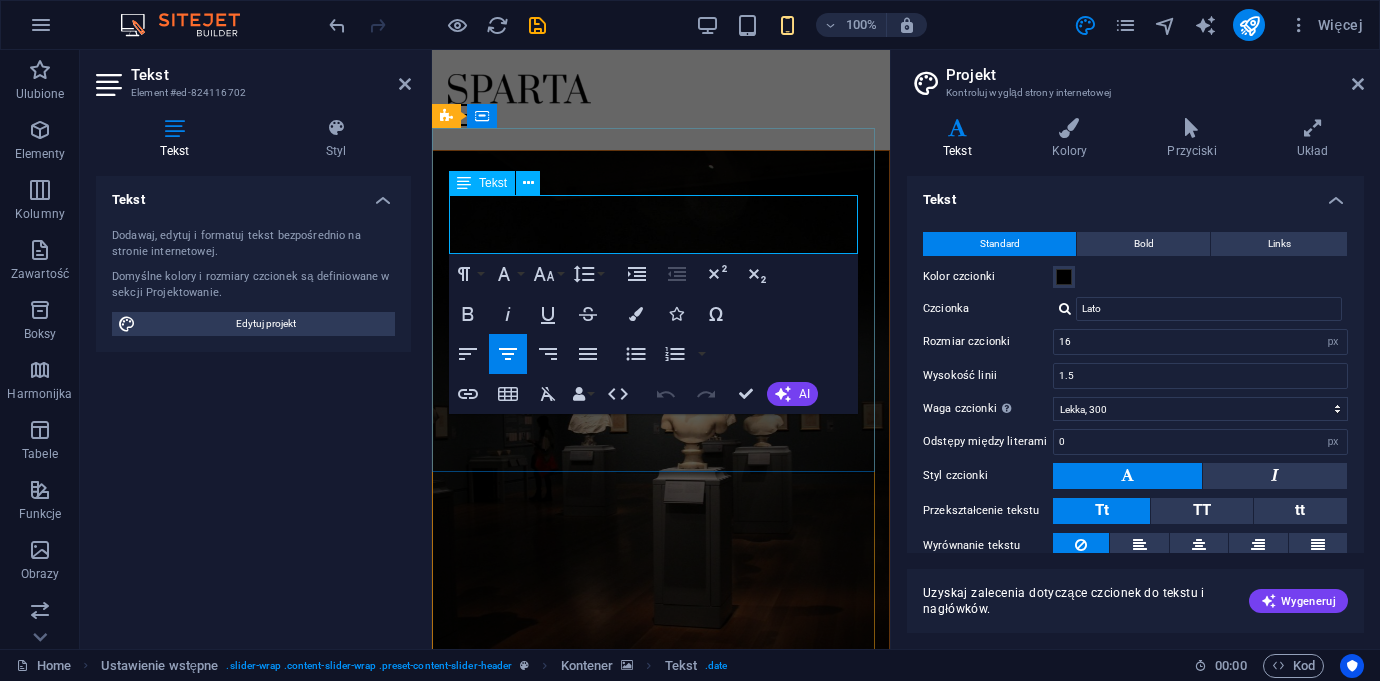 drag, startPoint x: 540, startPoint y: 212, endPoint x: 786, endPoint y: 227, distance: 246.4569 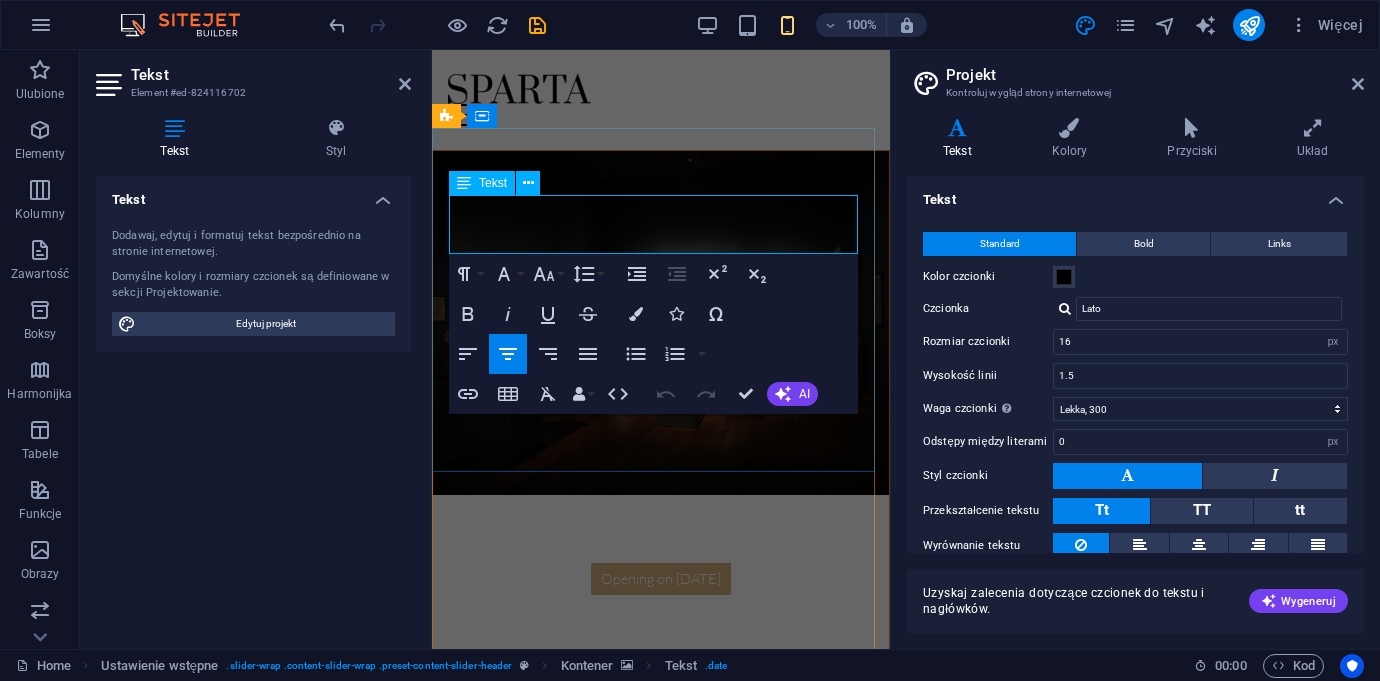 type 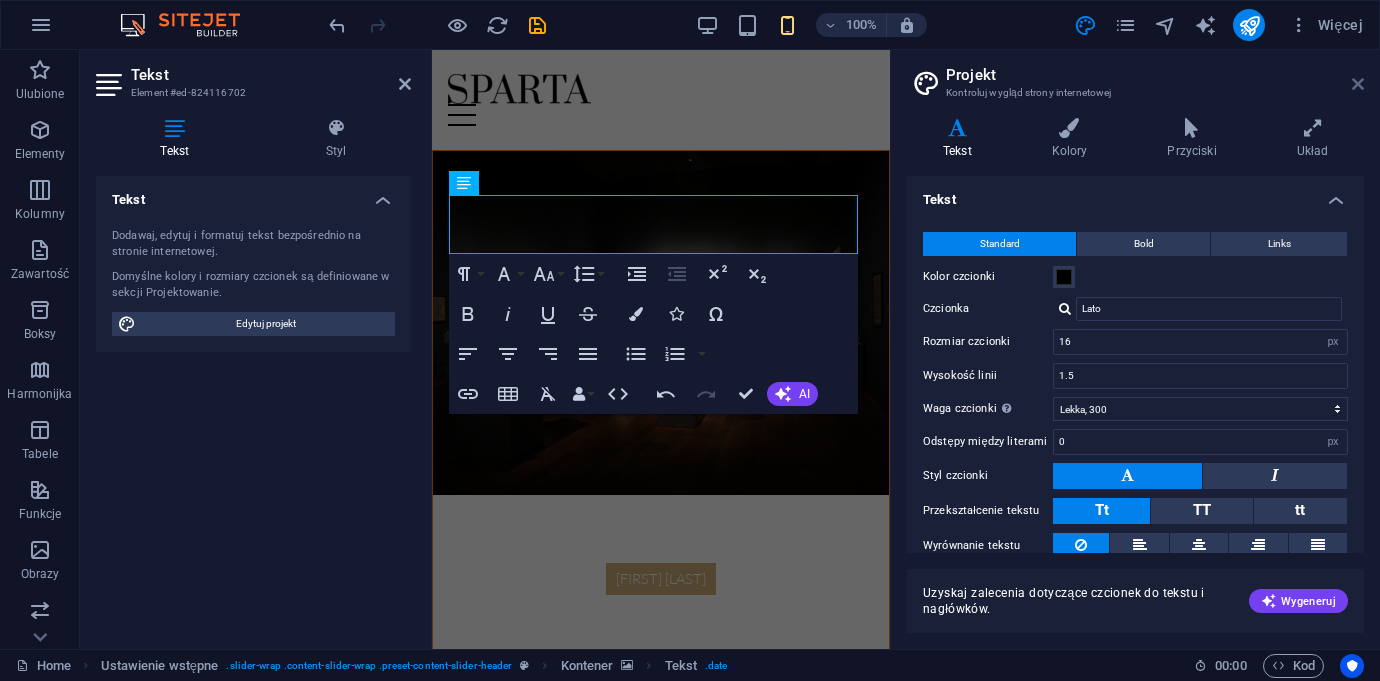 click at bounding box center (1358, 84) 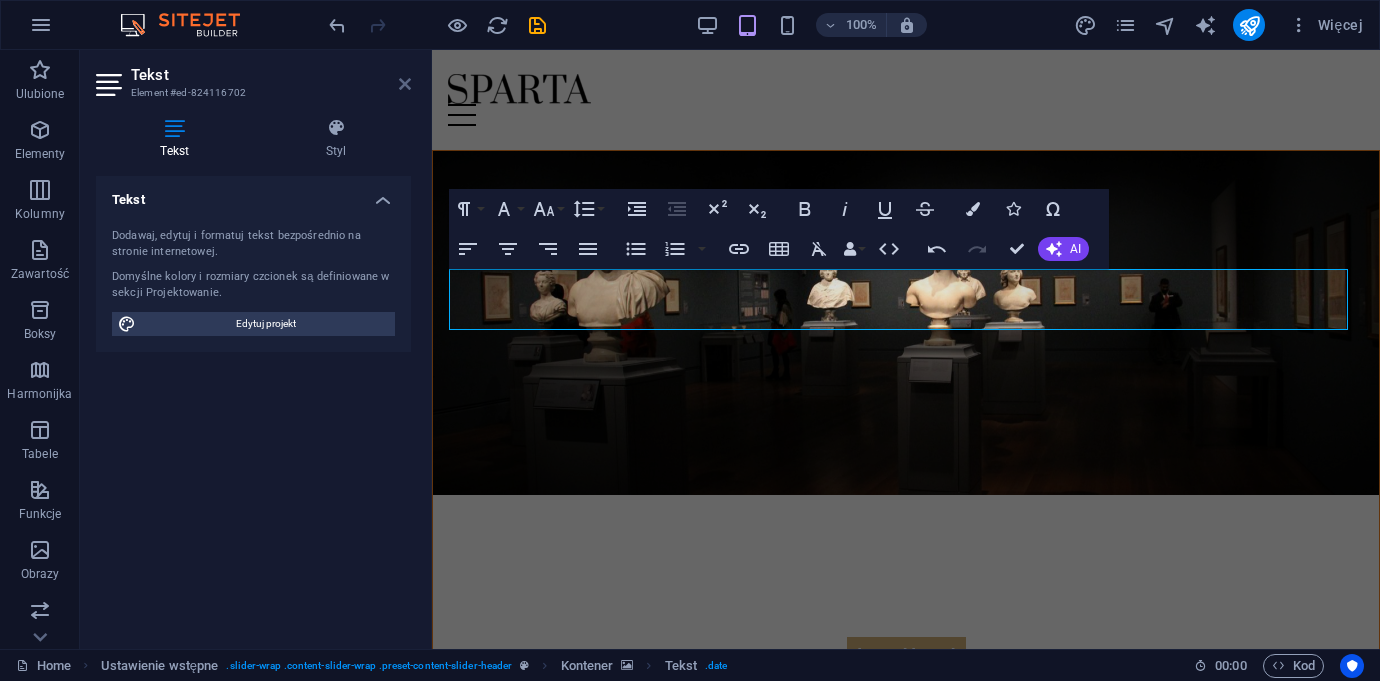 click at bounding box center [405, 84] 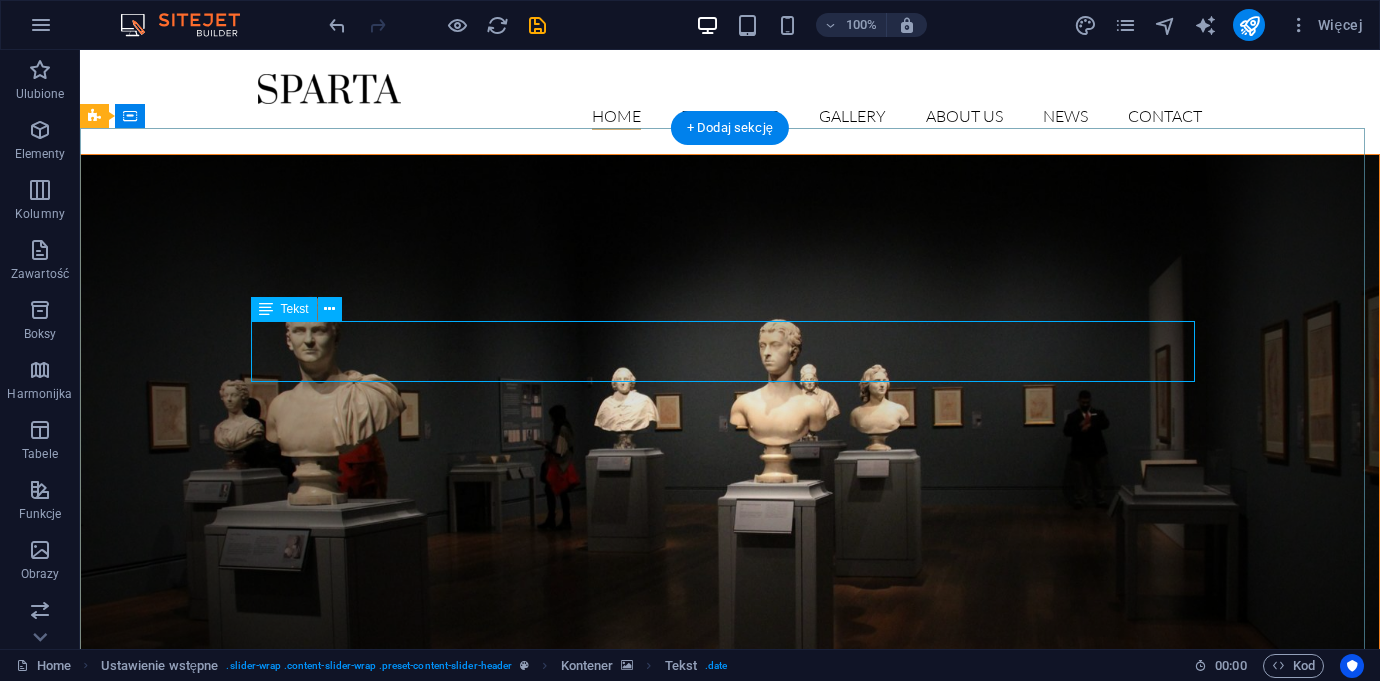 click on "[FIRST] [LAST]" at bounding box center [730, 973] 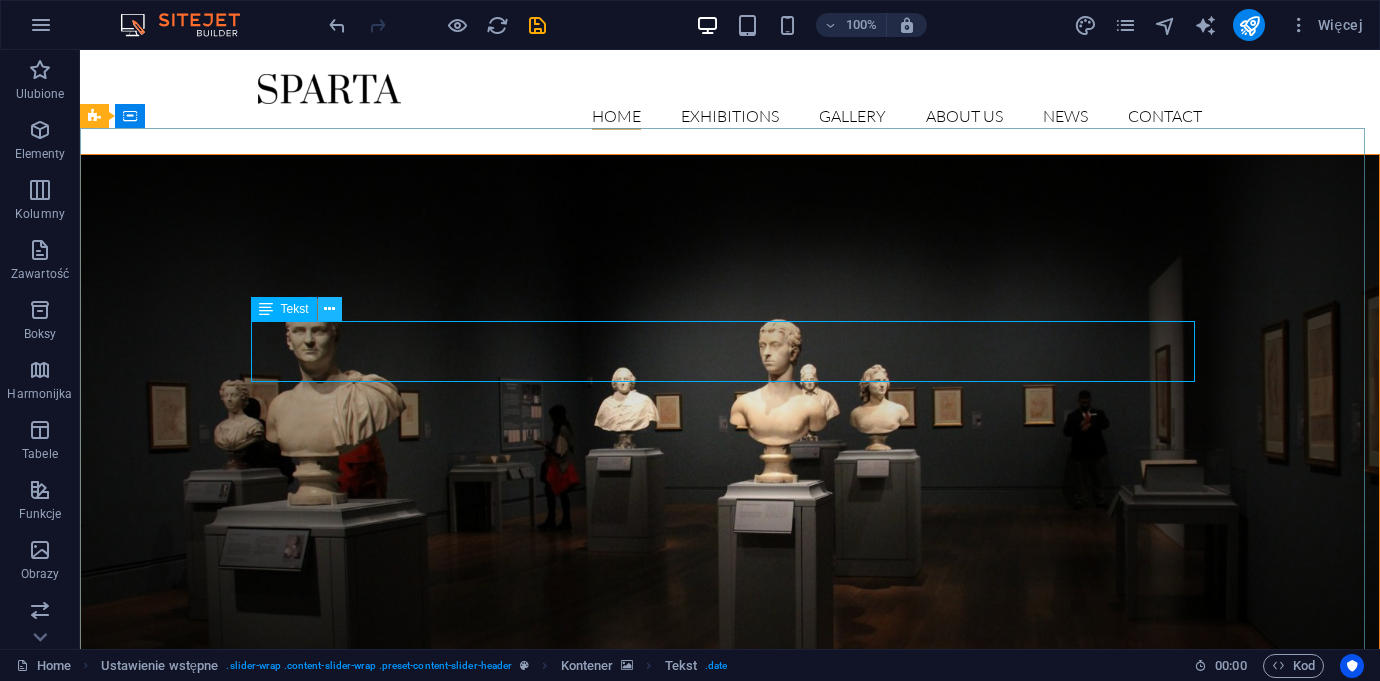 click at bounding box center [330, 309] 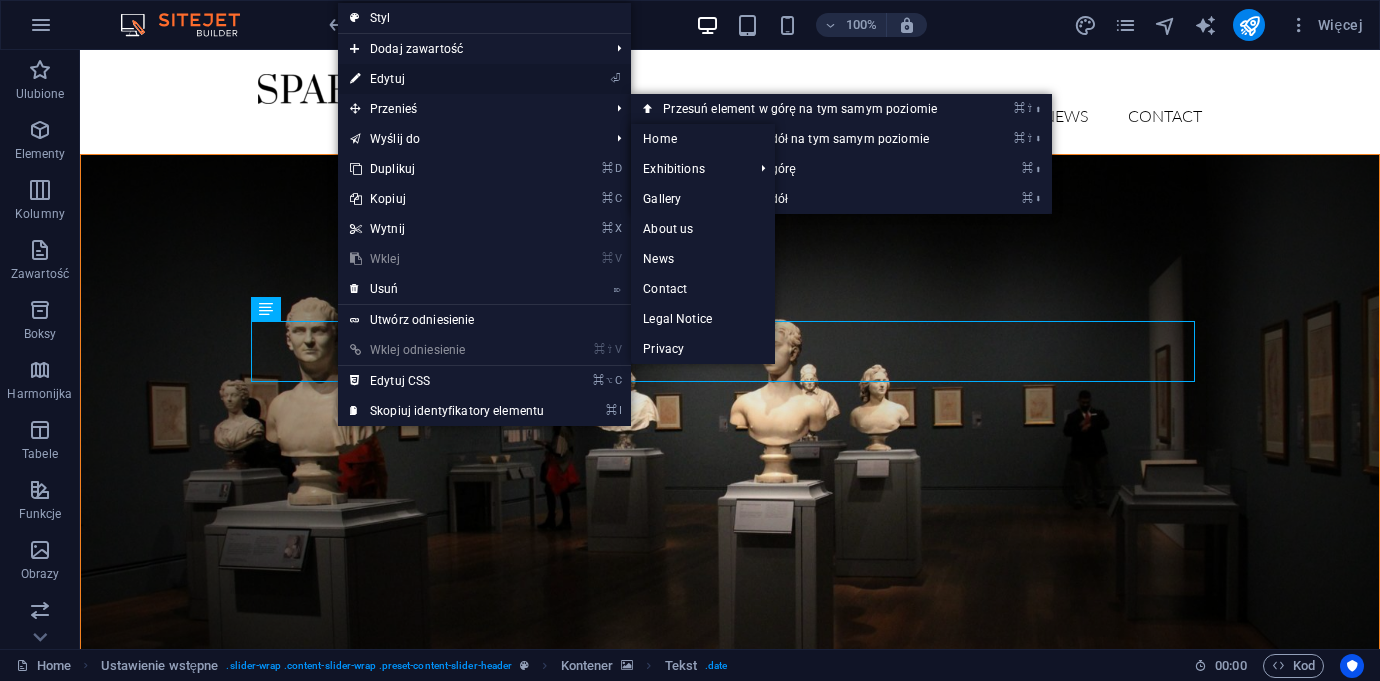 click on "⏎  Edytuj" at bounding box center [447, 79] 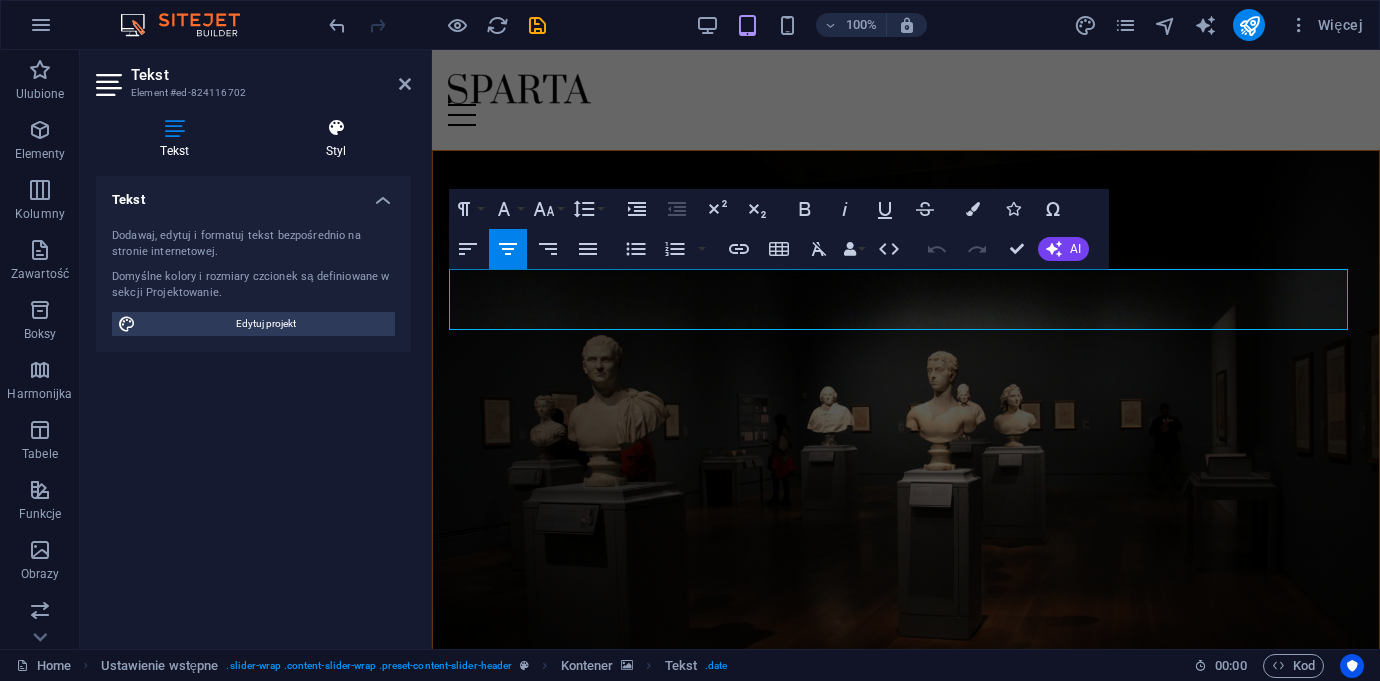 click at bounding box center (336, 128) 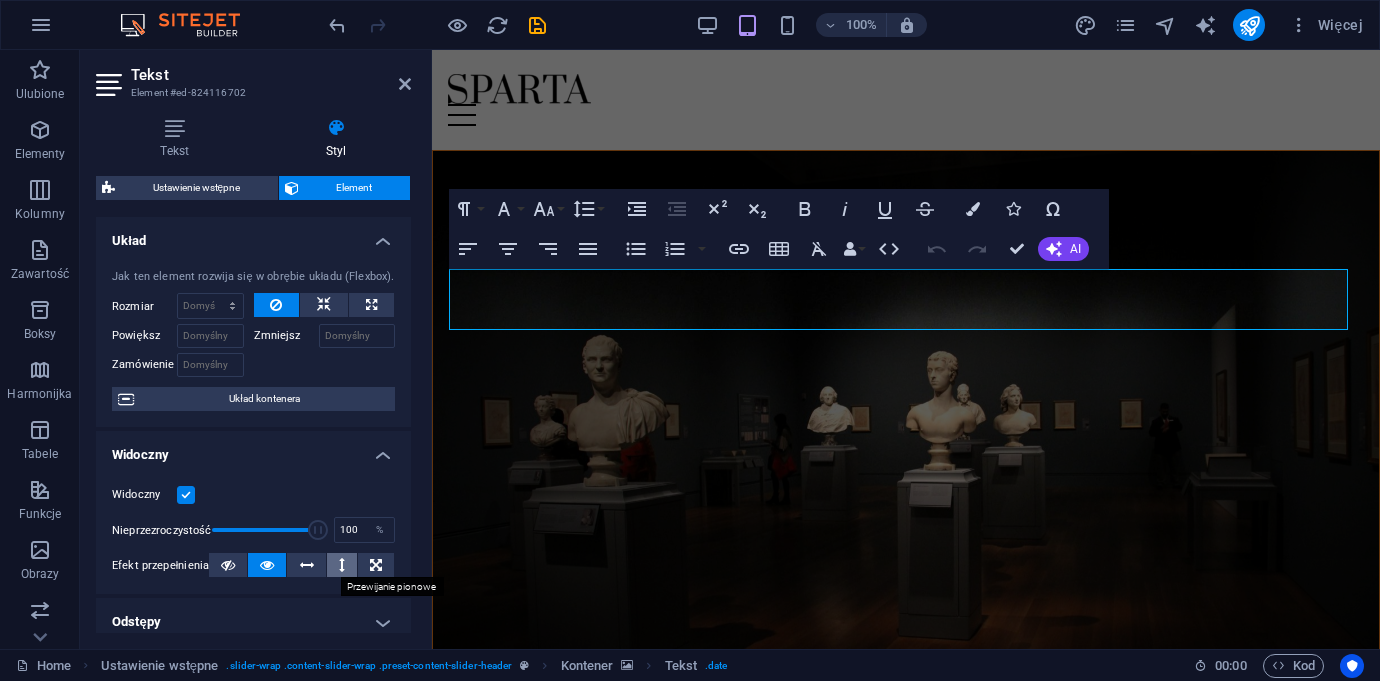 click at bounding box center (342, 565) 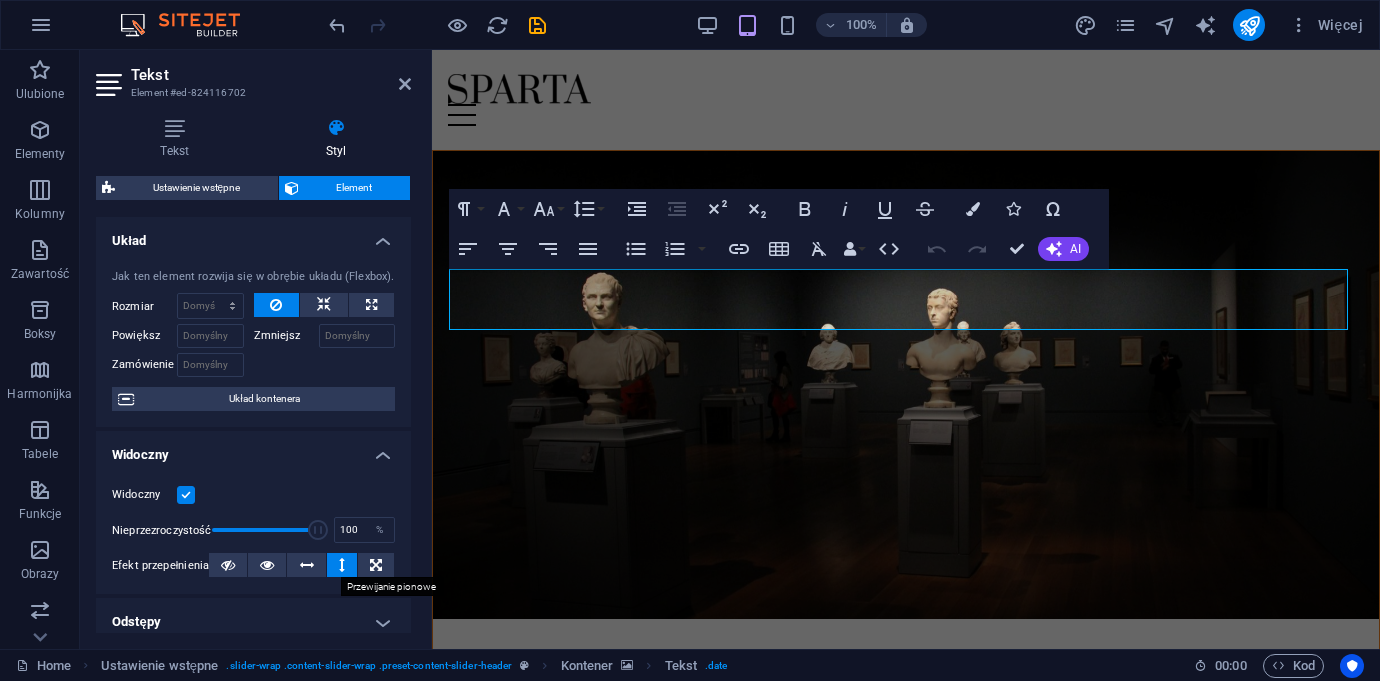 click at bounding box center (342, 565) 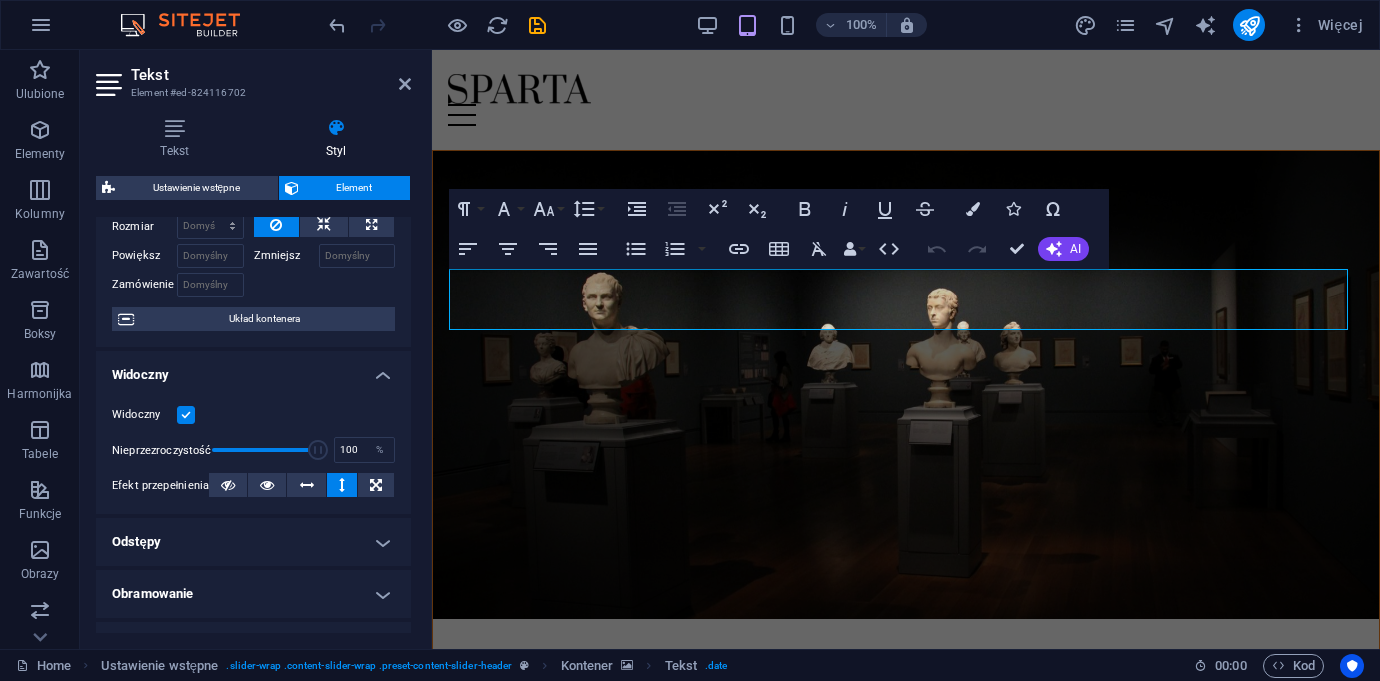 scroll, scrollTop: 182, scrollLeft: 0, axis: vertical 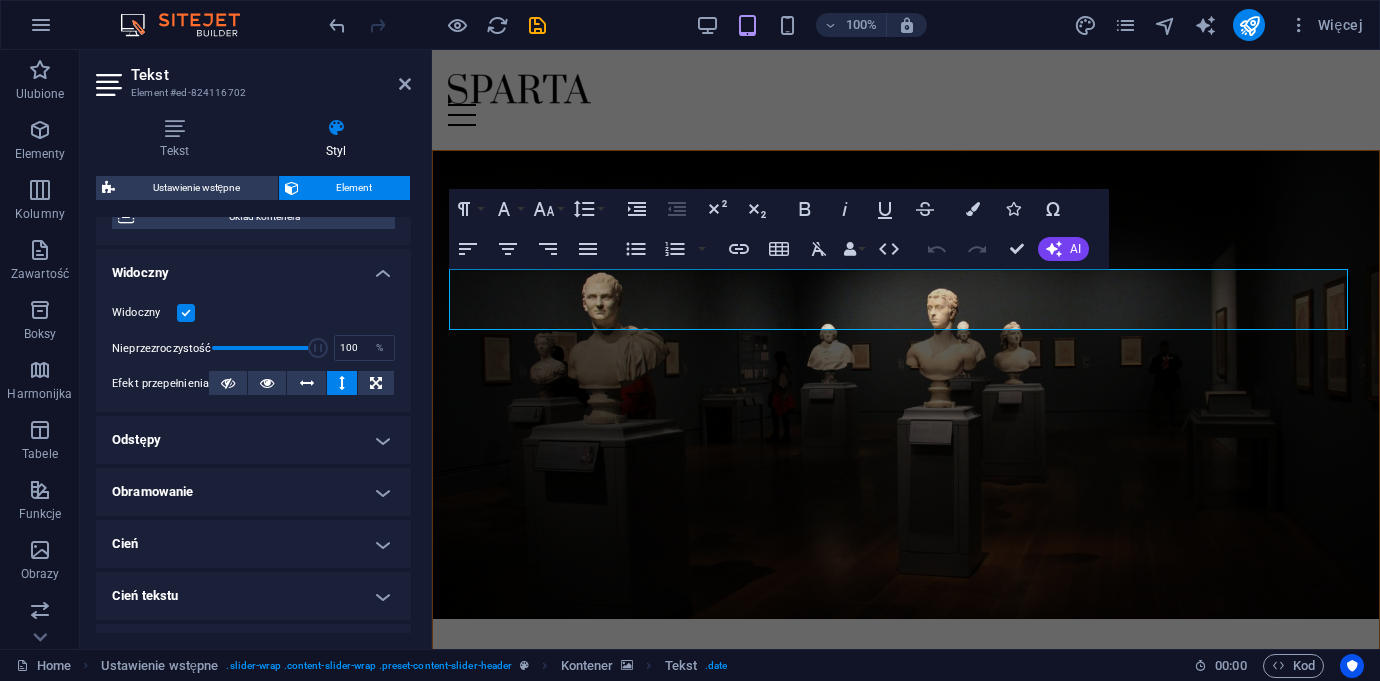 click on "Odstępy" at bounding box center [253, 440] 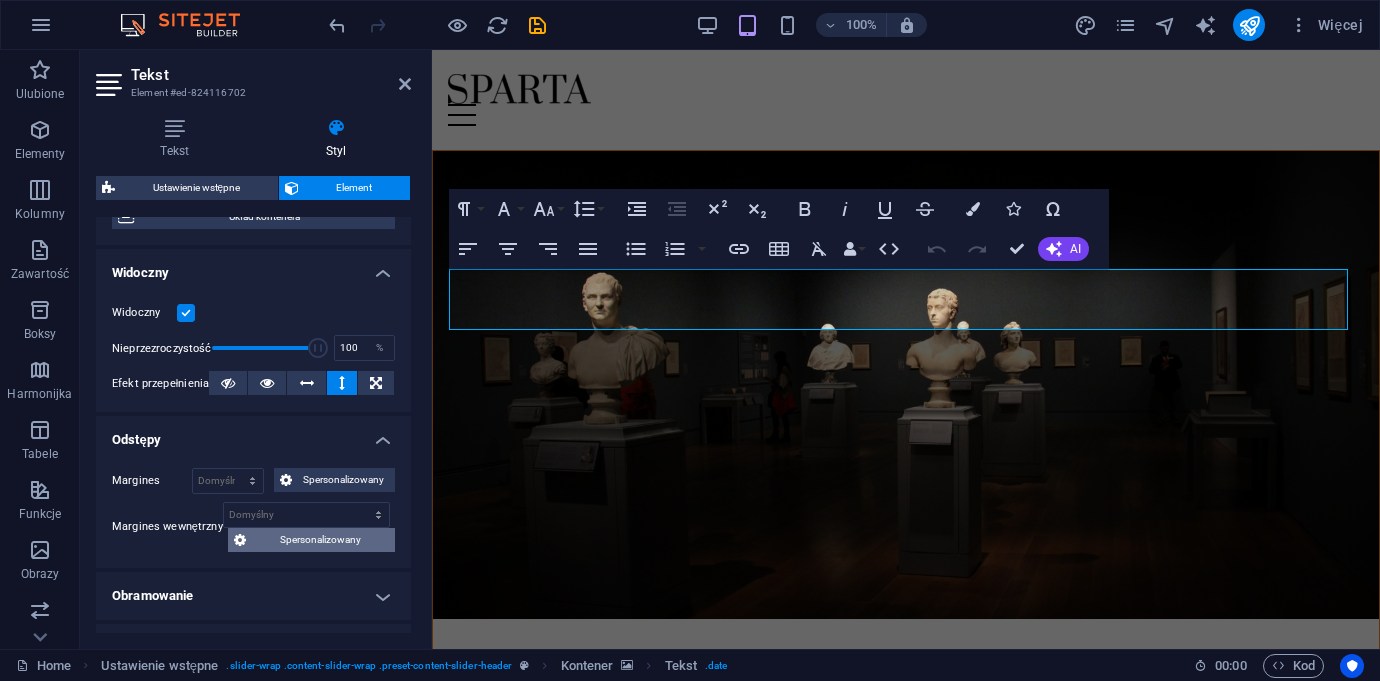 click on "Spersonalizowany" at bounding box center [320, 540] 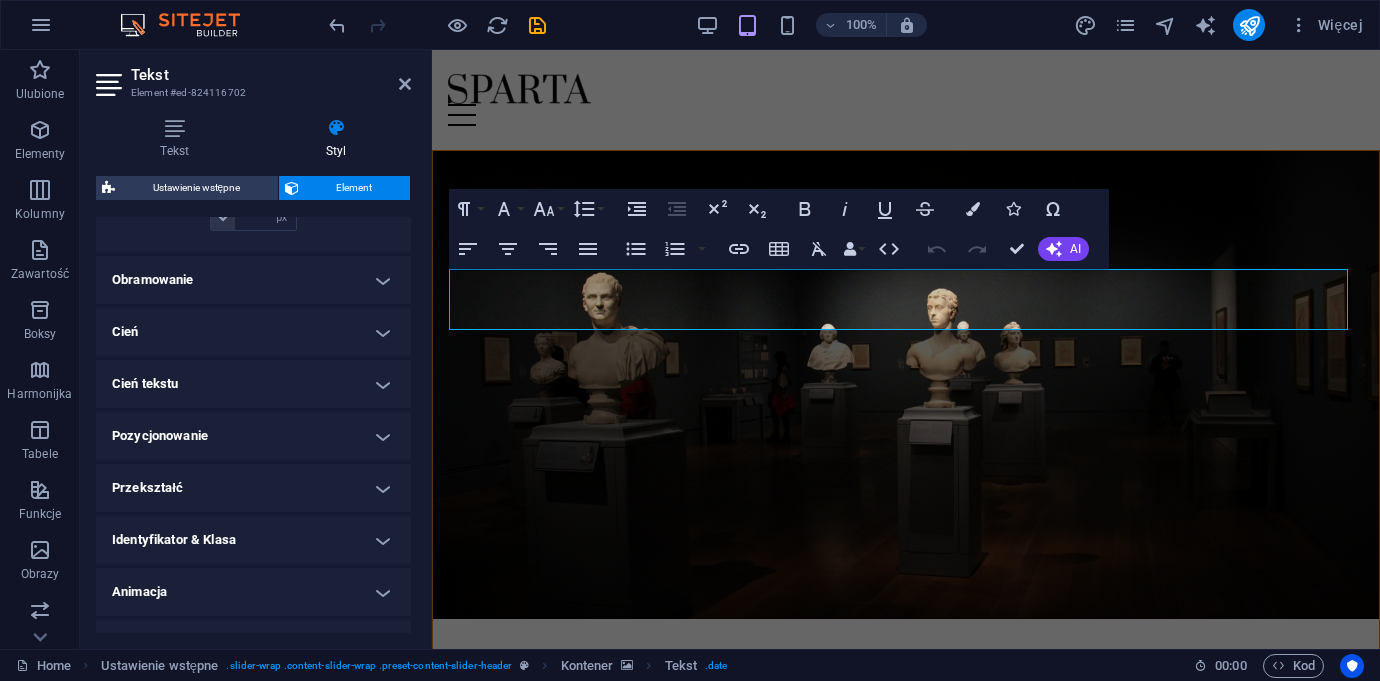 scroll, scrollTop: 178, scrollLeft: 0, axis: vertical 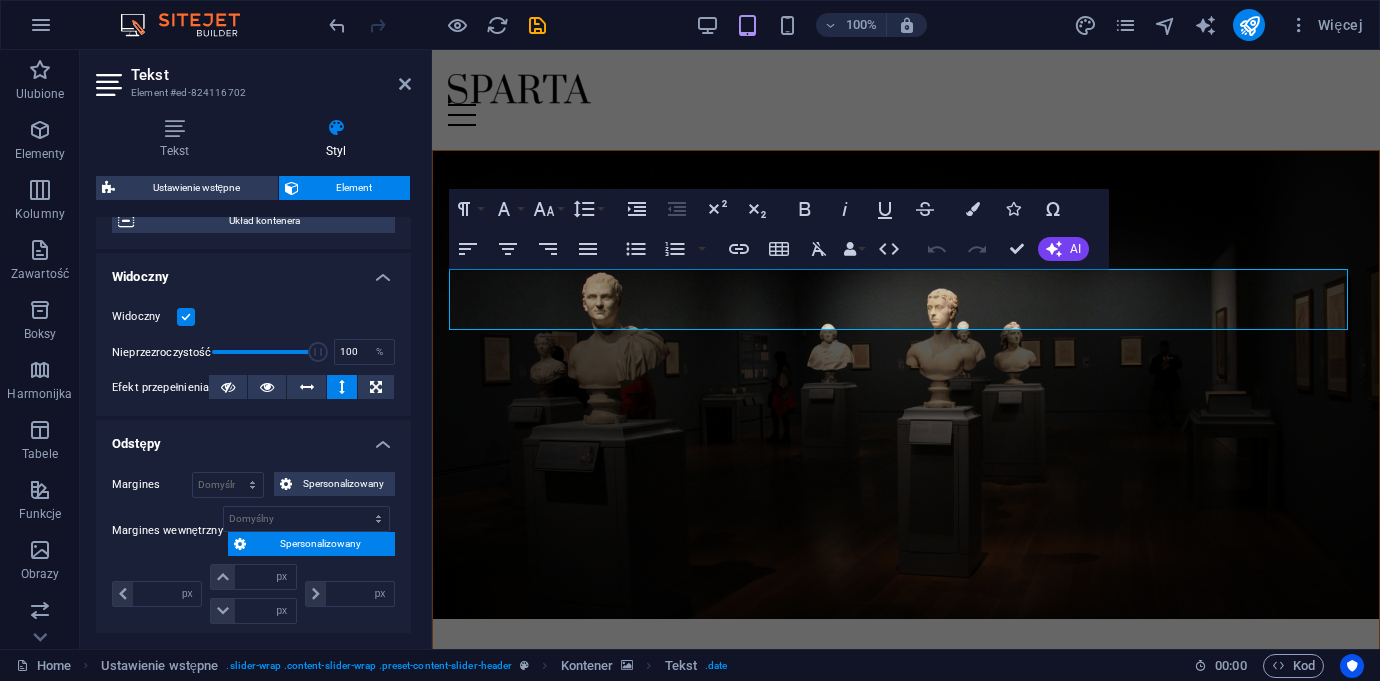 click on "Tekst" at bounding box center [271, 75] 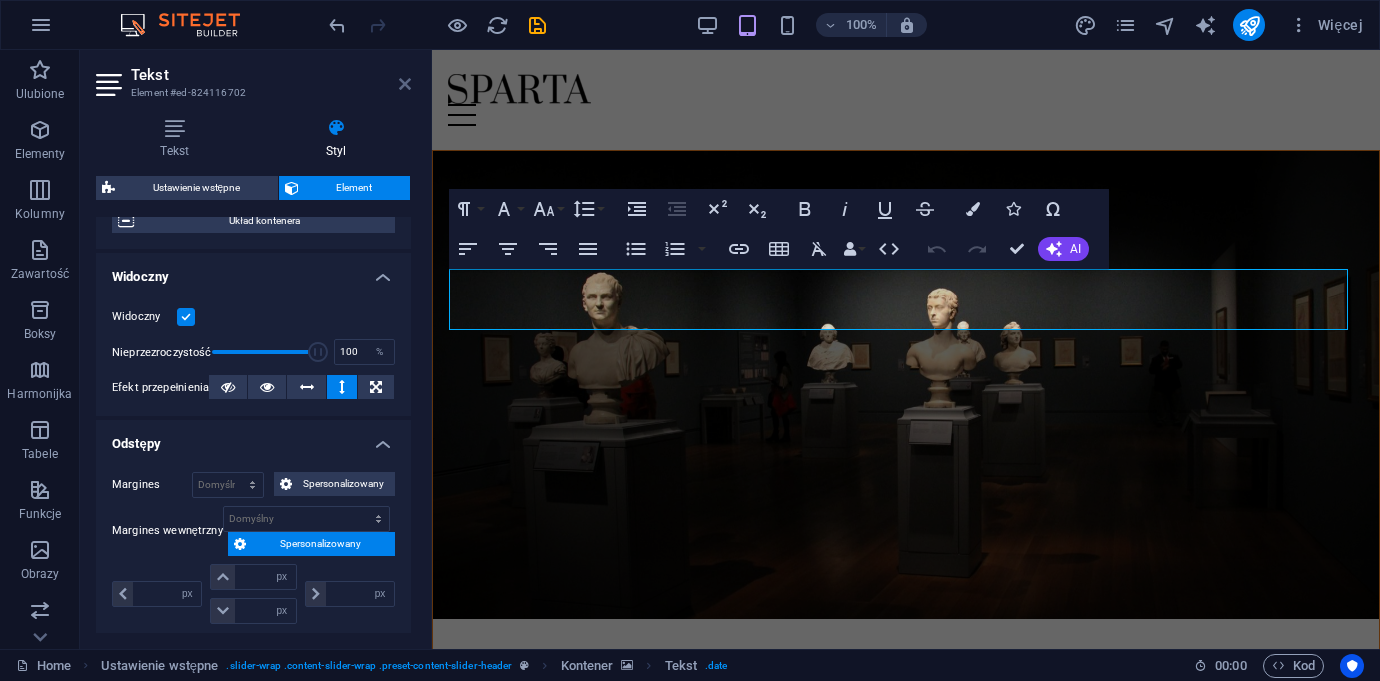 click at bounding box center (405, 84) 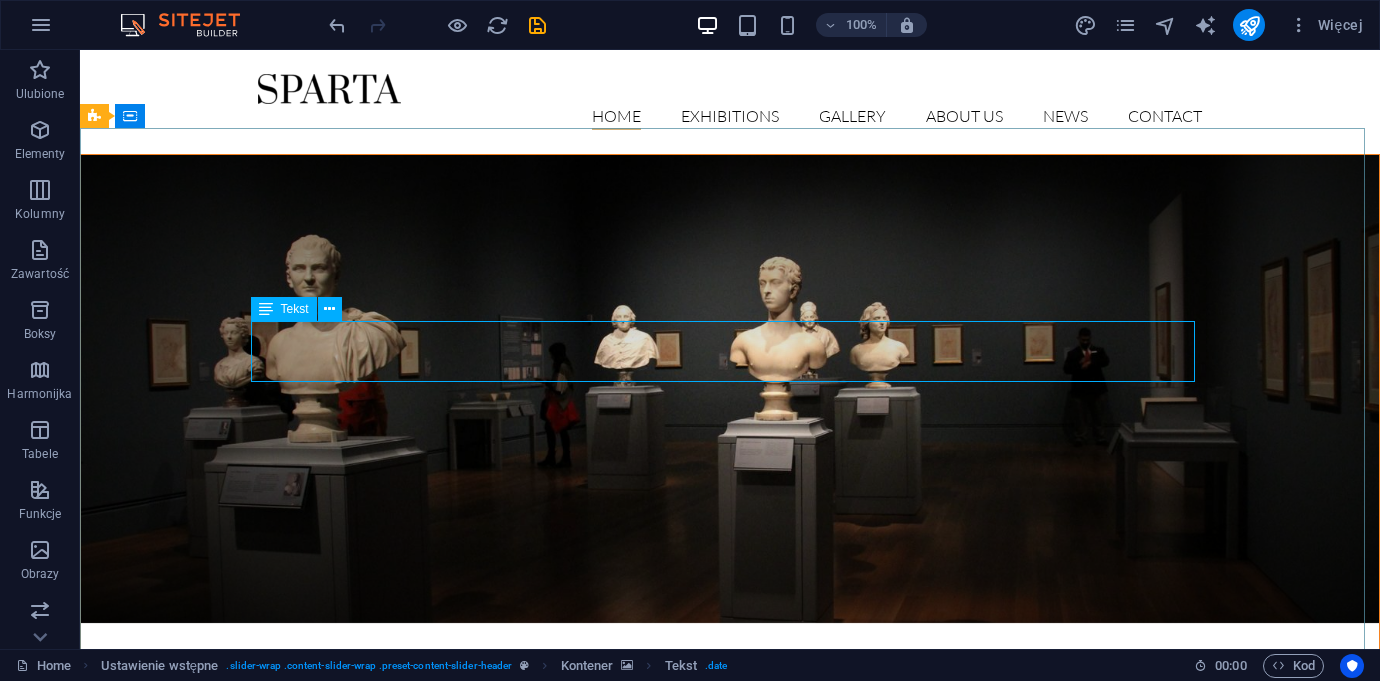 click at bounding box center [266, 309] 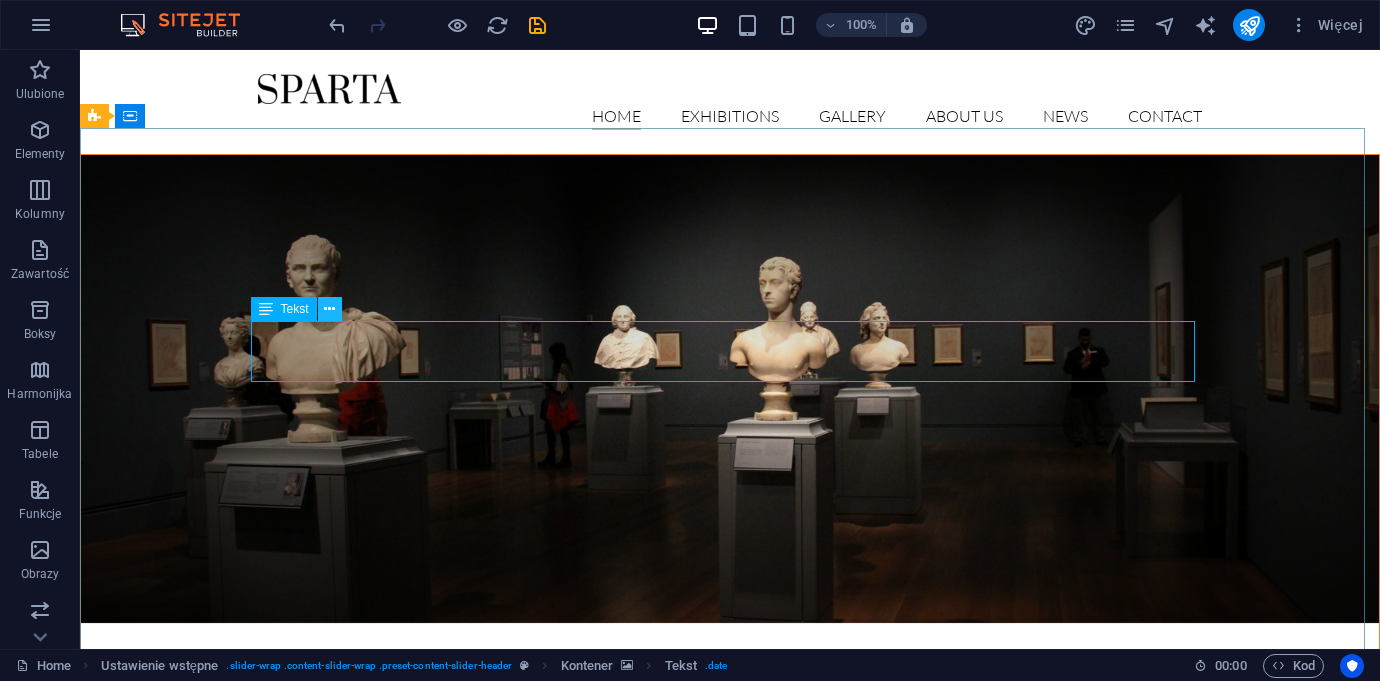 click at bounding box center (329, 309) 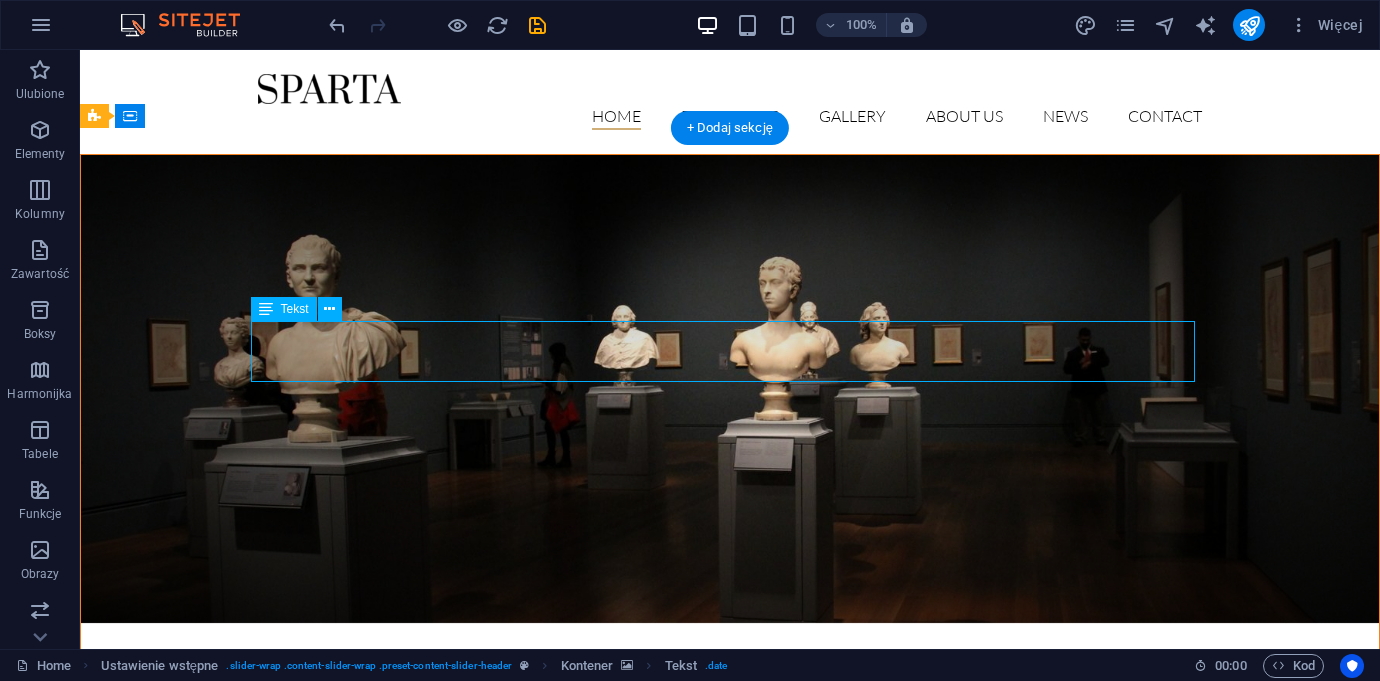 drag, startPoint x: 807, startPoint y: 322, endPoint x: 805, endPoint y: 370, distance: 48.04165 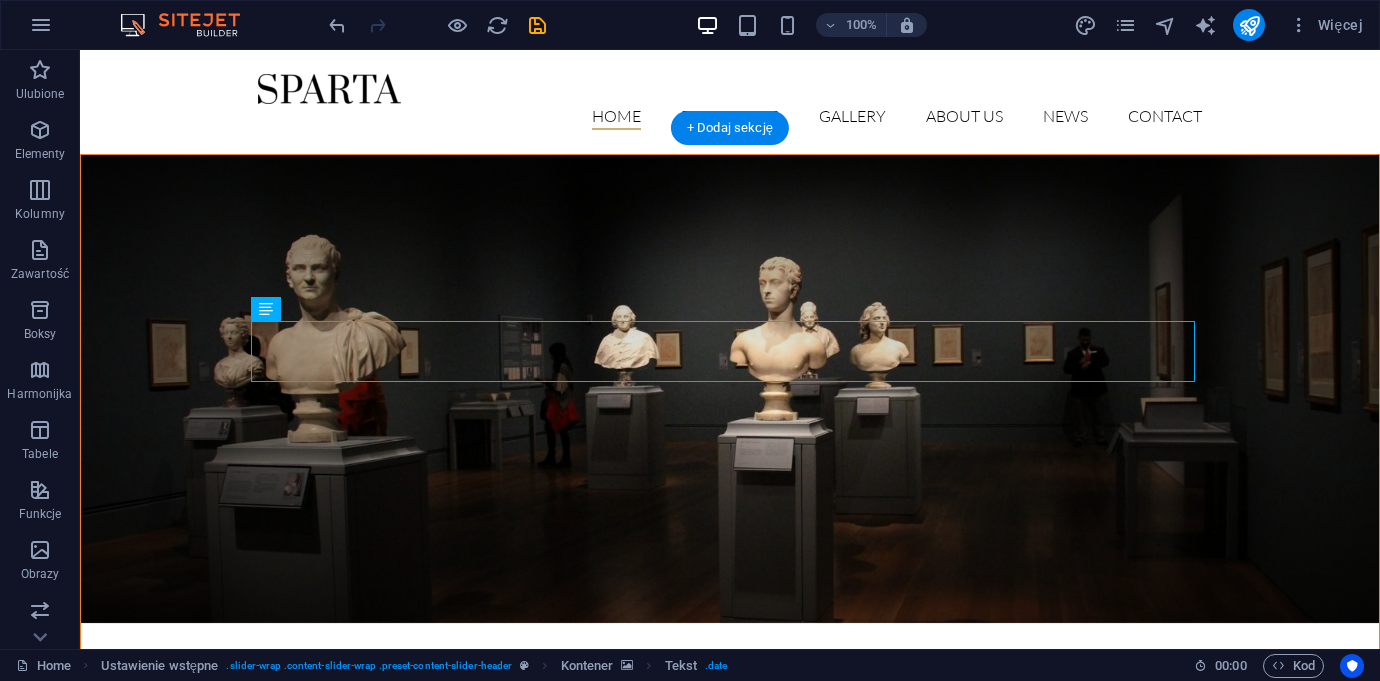click at bounding box center [730, 389] 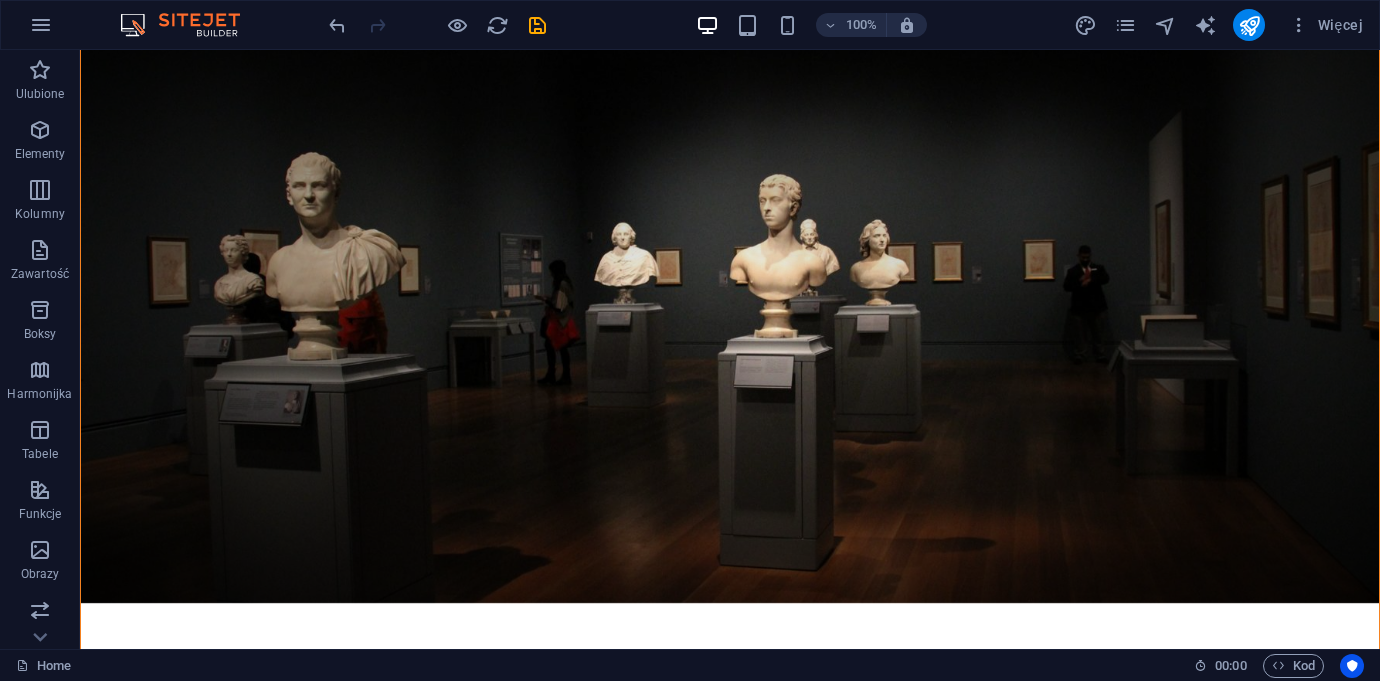 scroll, scrollTop: 0, scrollLeft: 0, axis: both 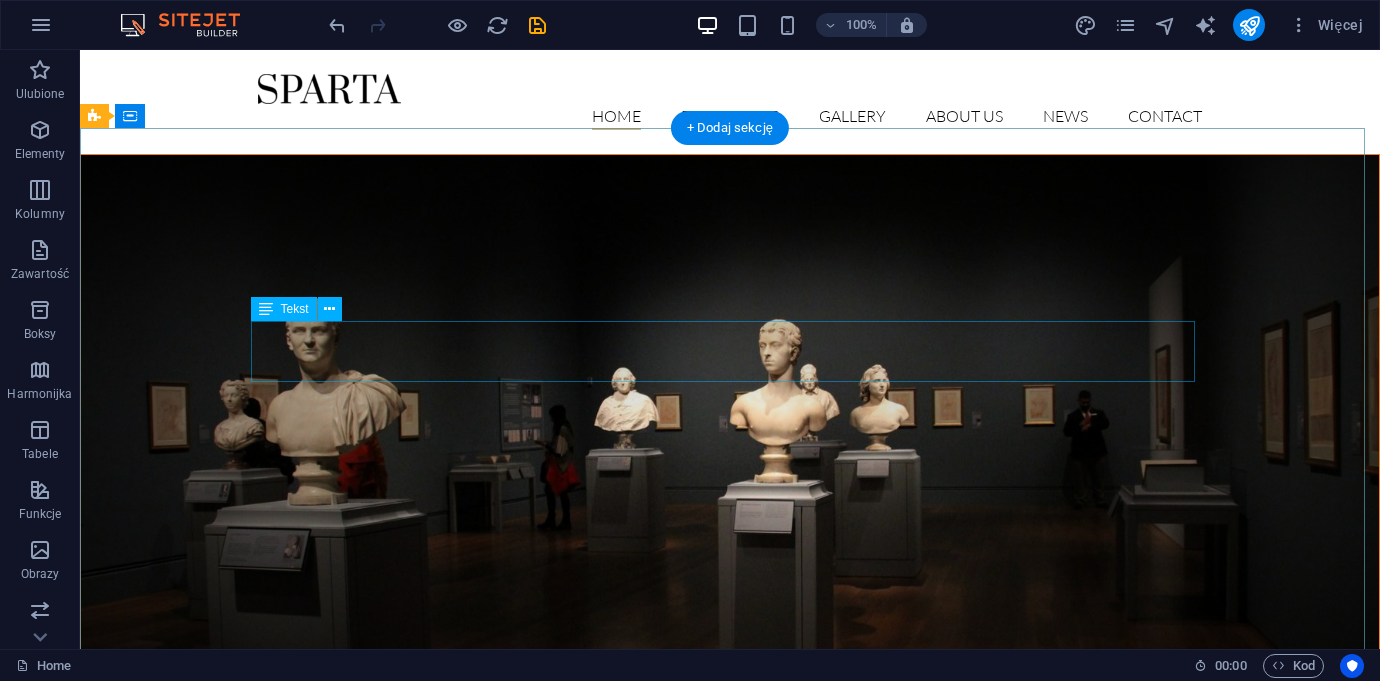 click on "[FIRST] [LAST]" at bounding box center [730, 973] 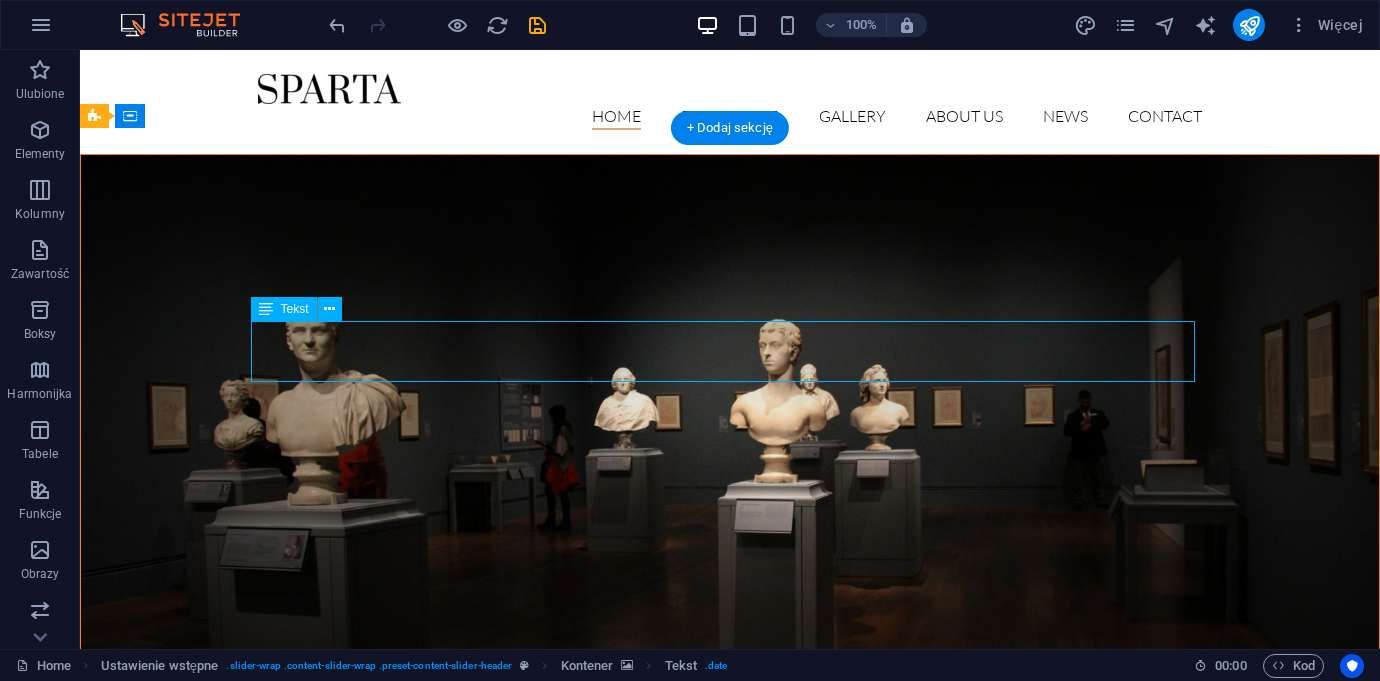 click on "[FIRST] [LAST]" at bounding box center (730, 973) 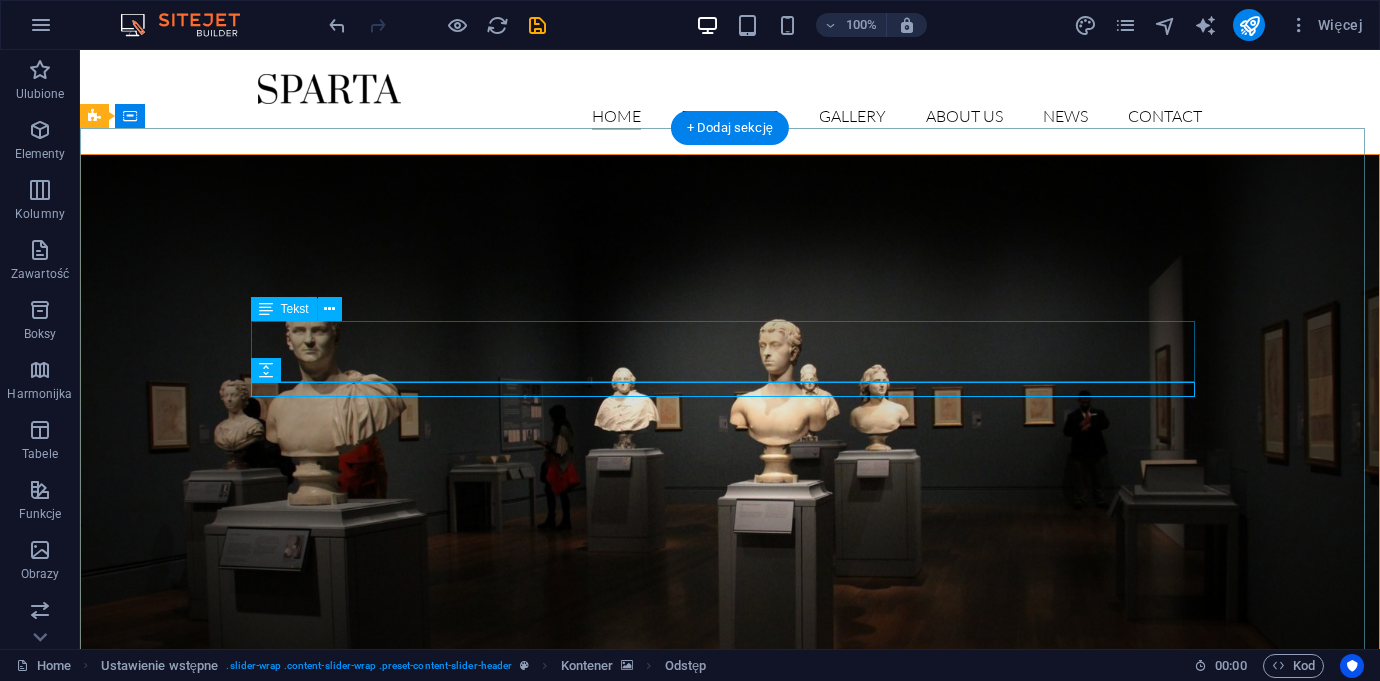 click on "[FIRST] [LAST]" at bounding box center [730, 973] 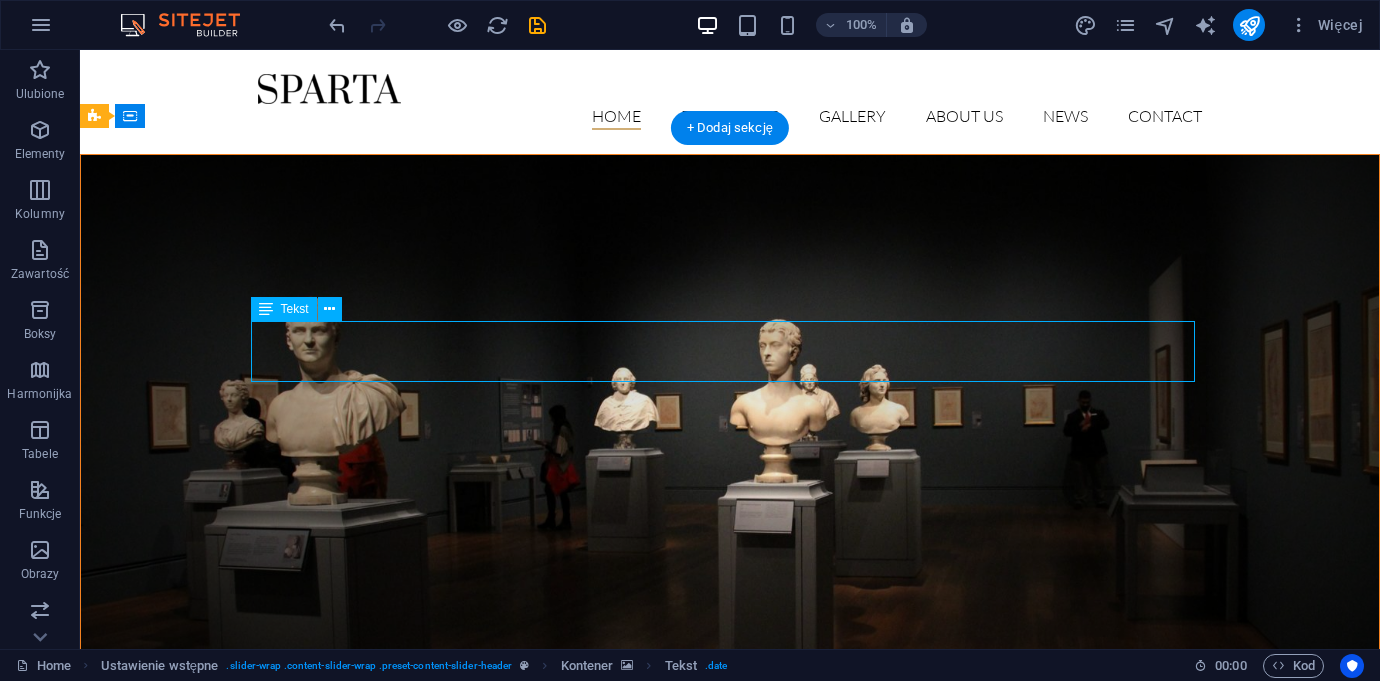 click on "[FIRST] [LAST]" at bounding box center (730, 973) 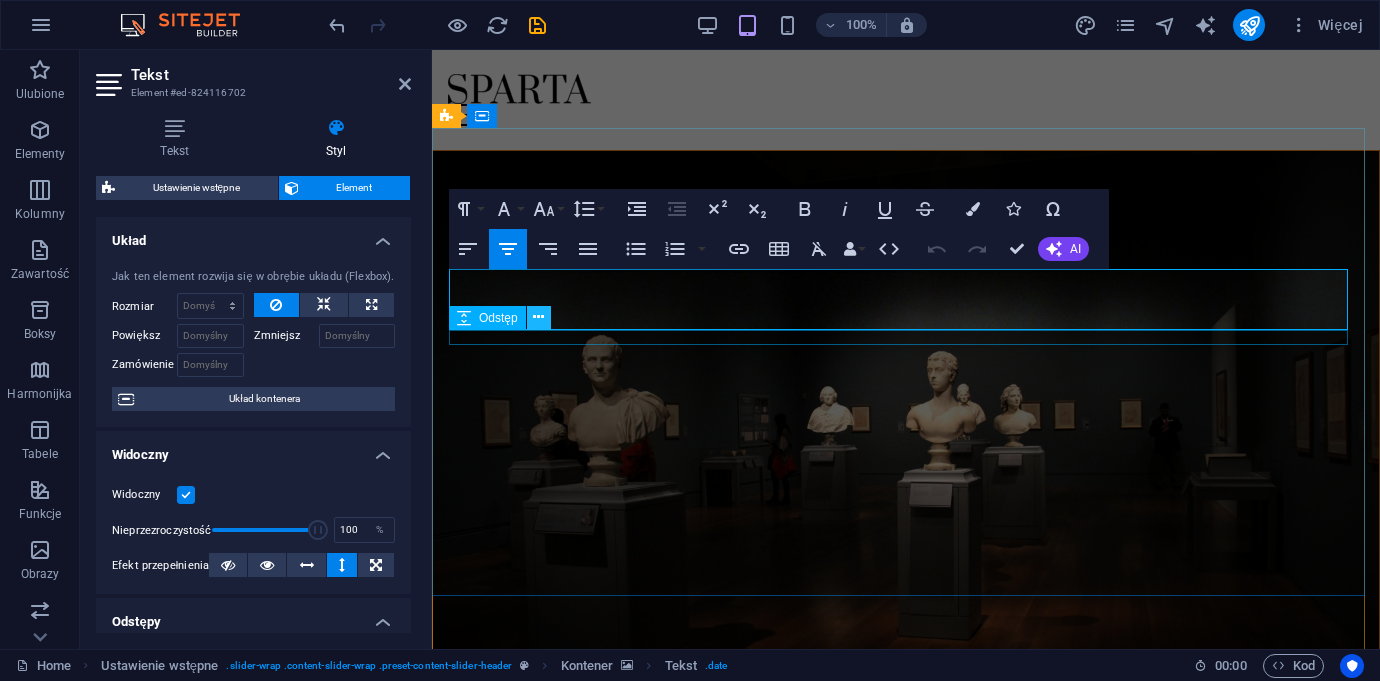 click at bounding box center (538, 317) 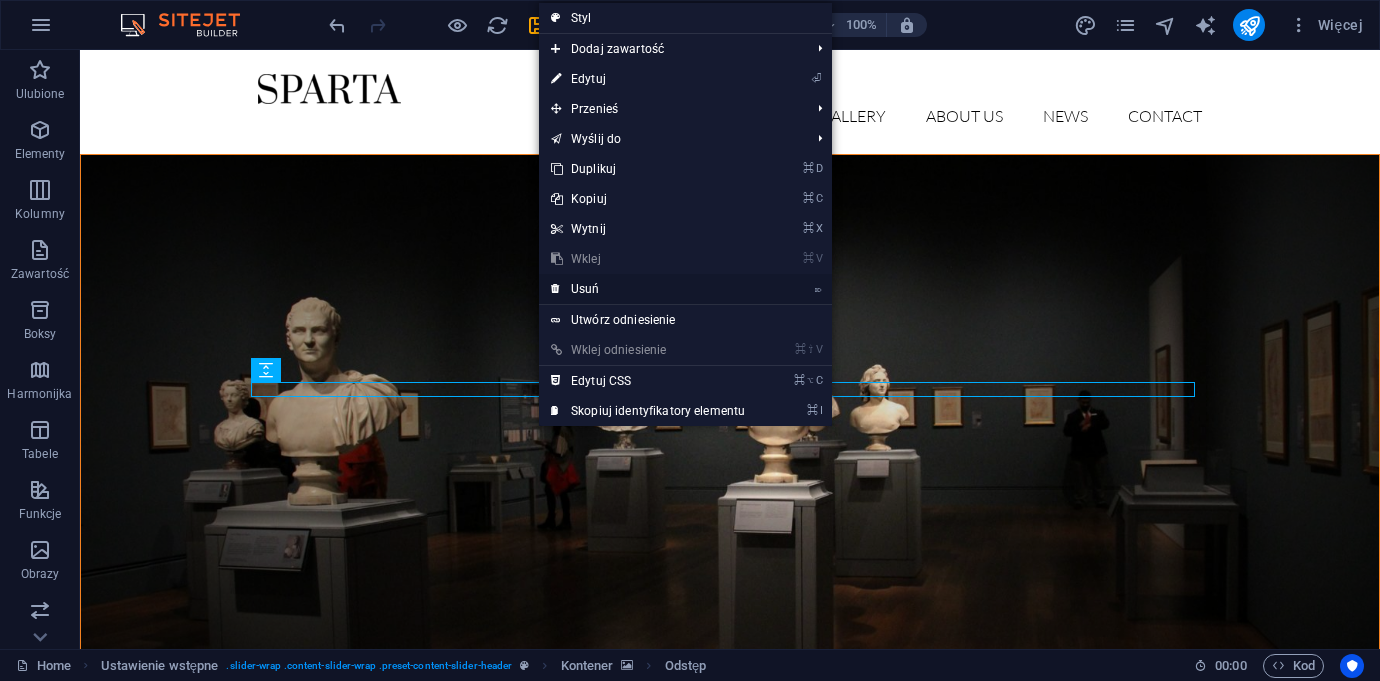 click on "⌦  Usuń" at bounding box center (648, 289) 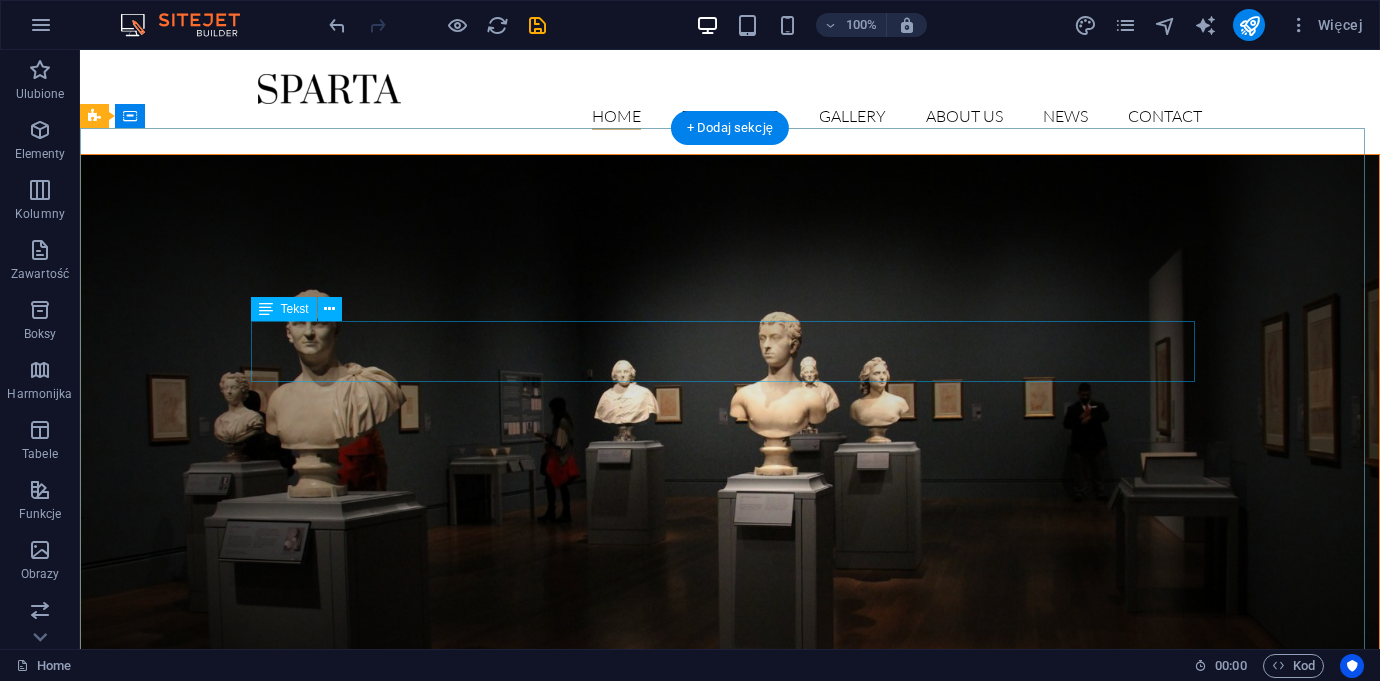 click on "[FIRST] [LAST]" at bounding box center [730, 958] 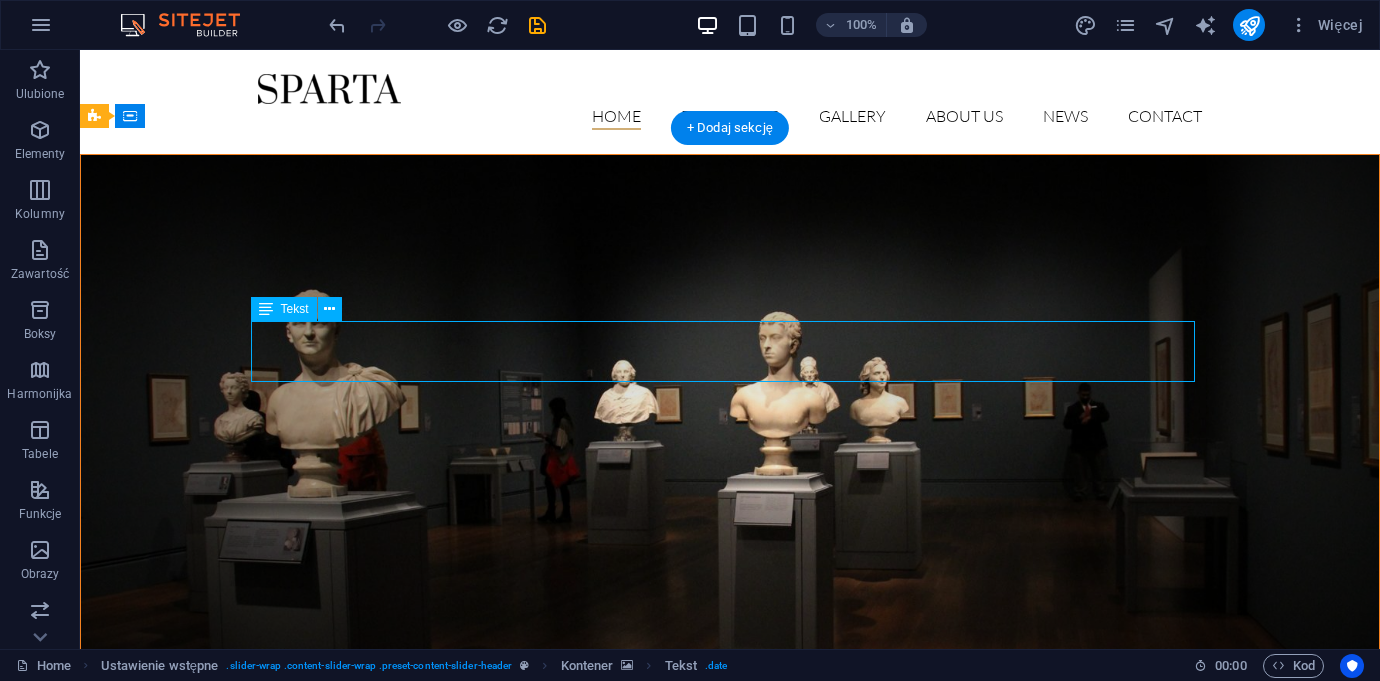 click on "[FIRST] [LAST]" at bounding box center (730, 958) 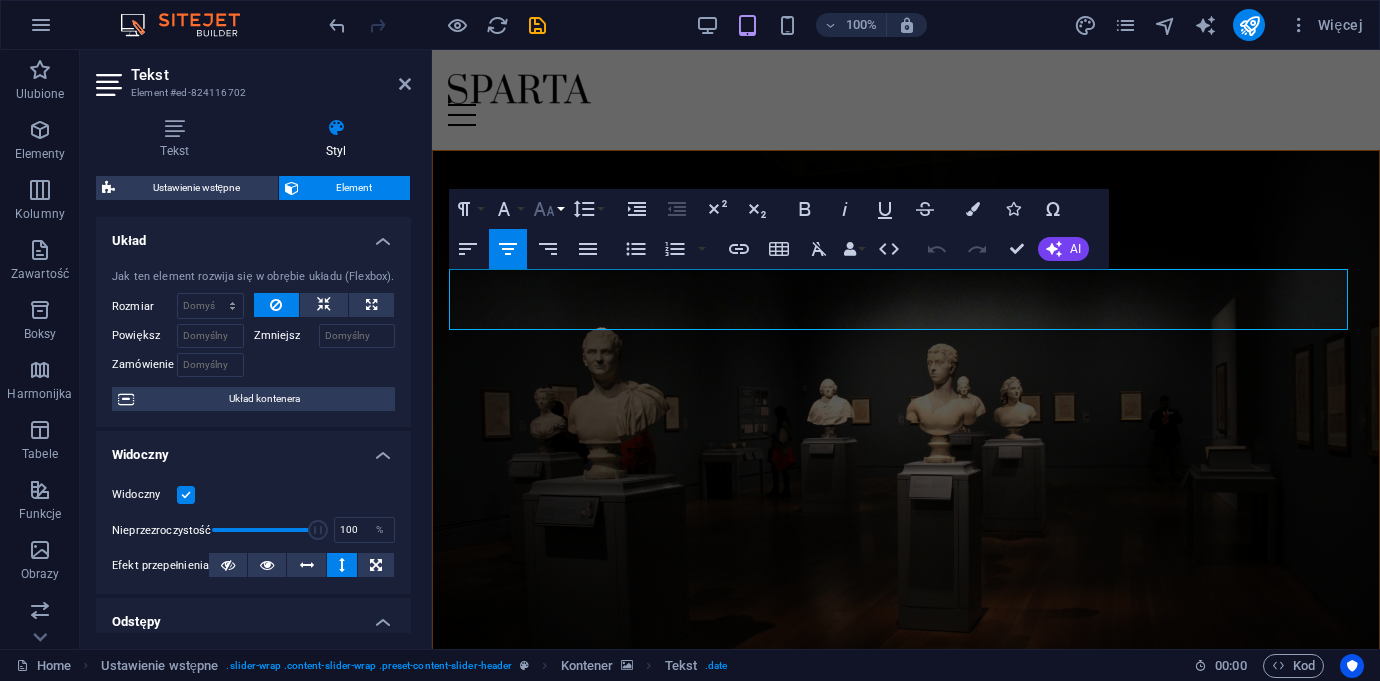 click 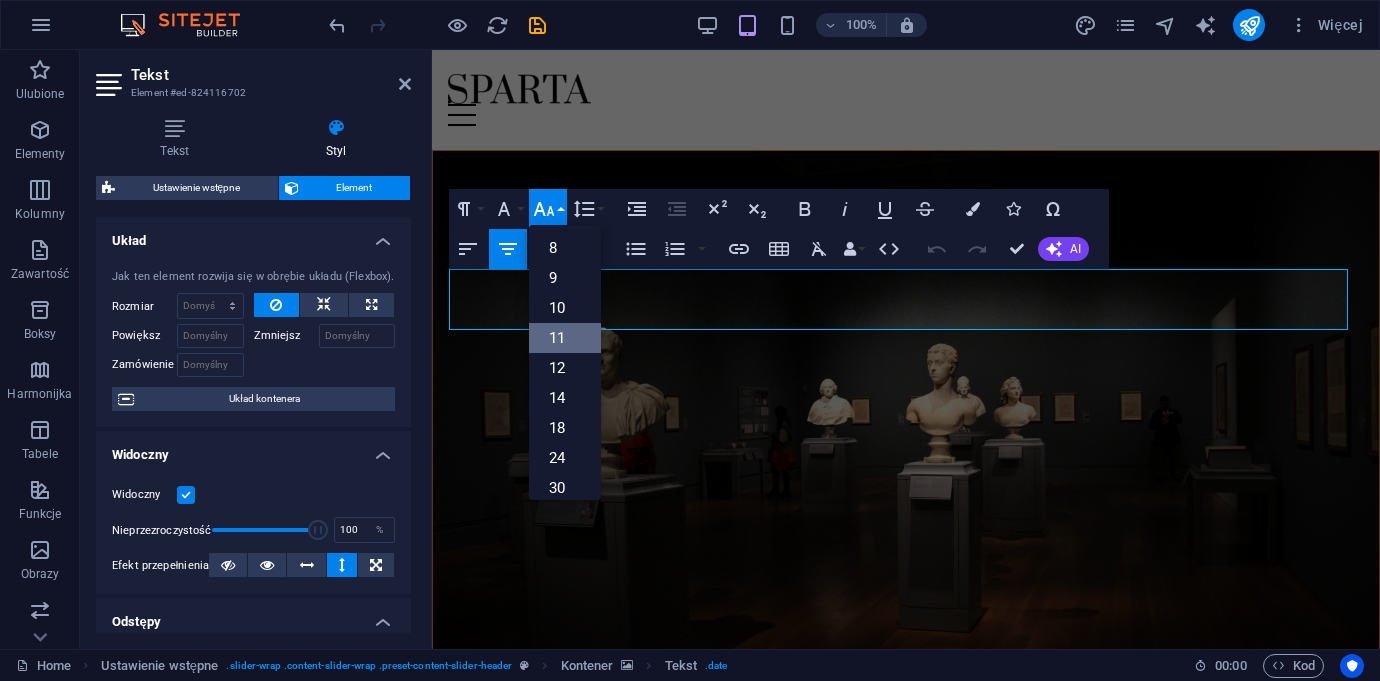 click on "11" at bounding box center [565, 338] 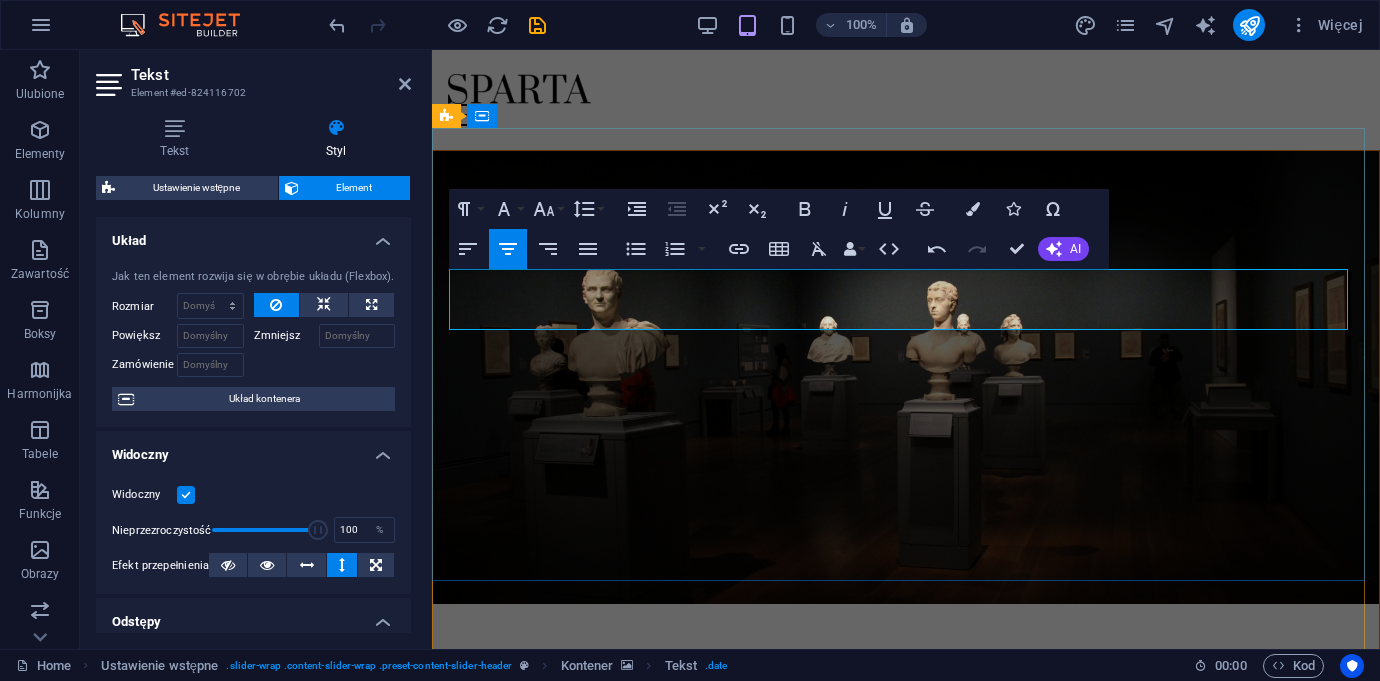 drag, startPoint x: 852, startPoint y: 287, endPoint x: 937, endPoint y: 289, distance: 85.02353 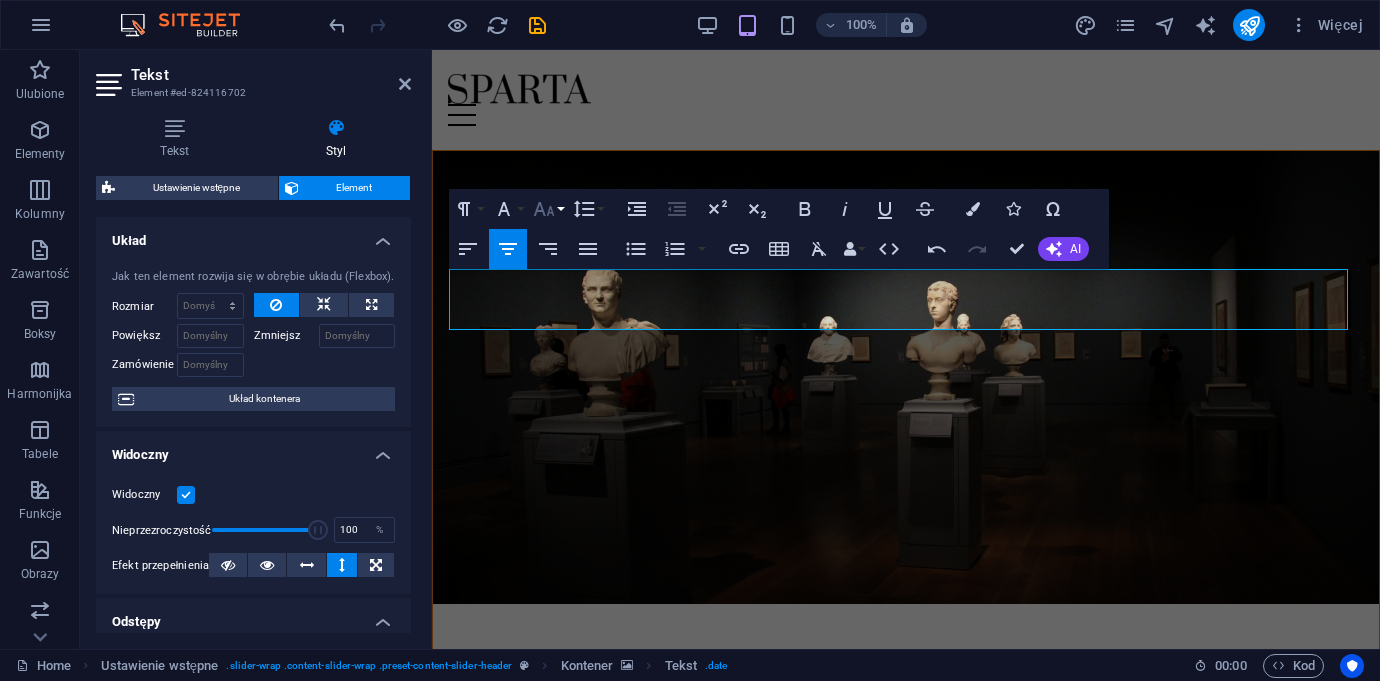 click 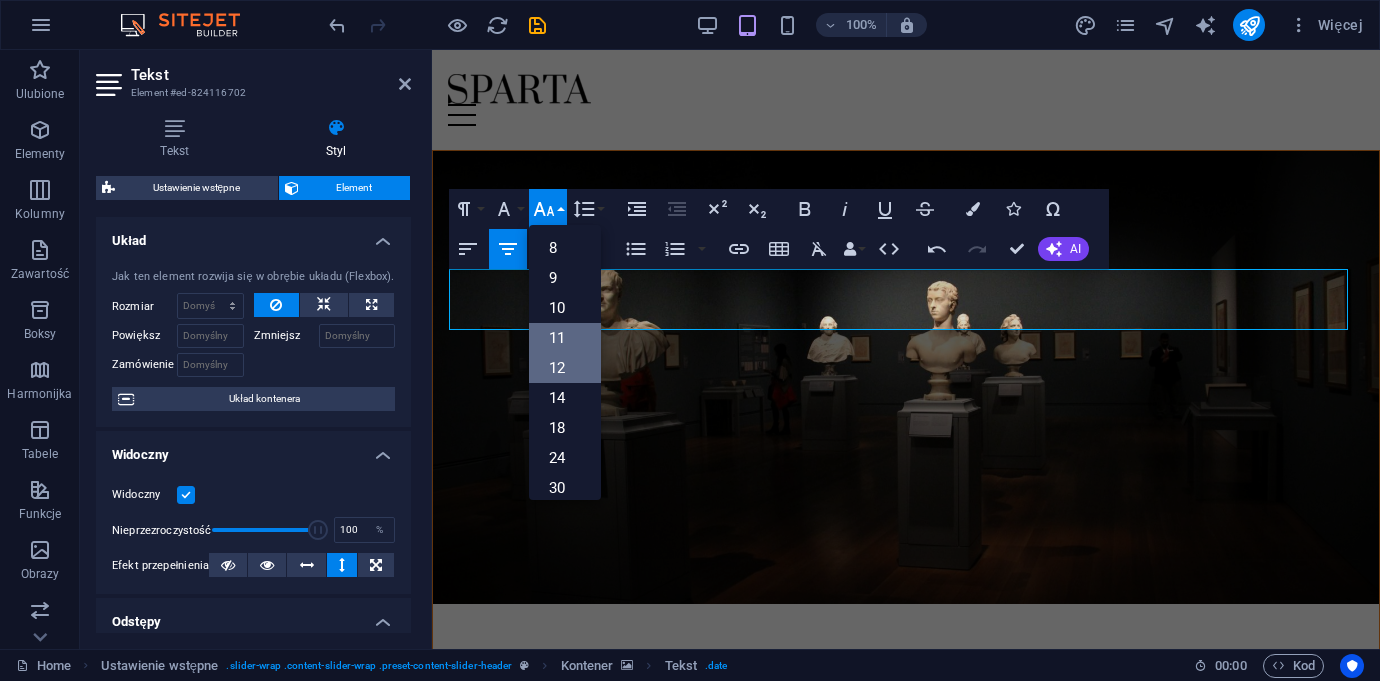 scroll, scrollTop: 113, scrollLeft: 0, axis: vertical 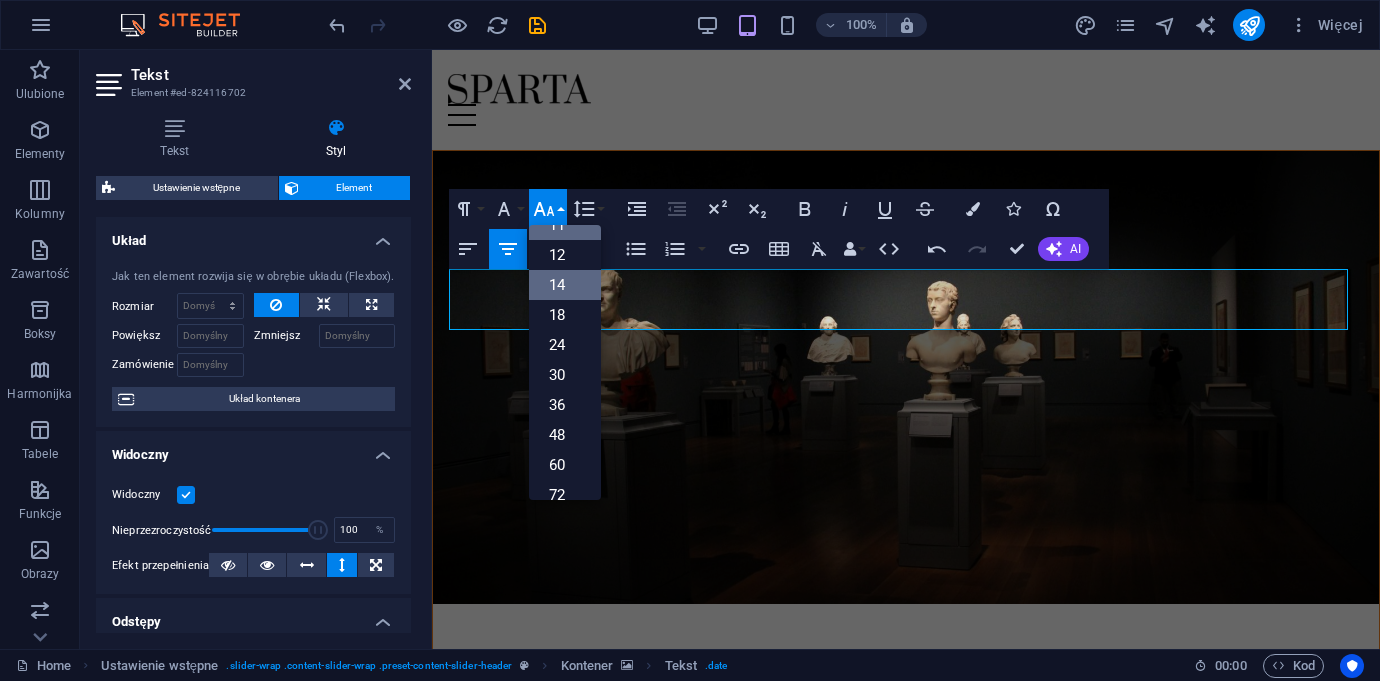 click on "14" at bounding box center [565, 285] 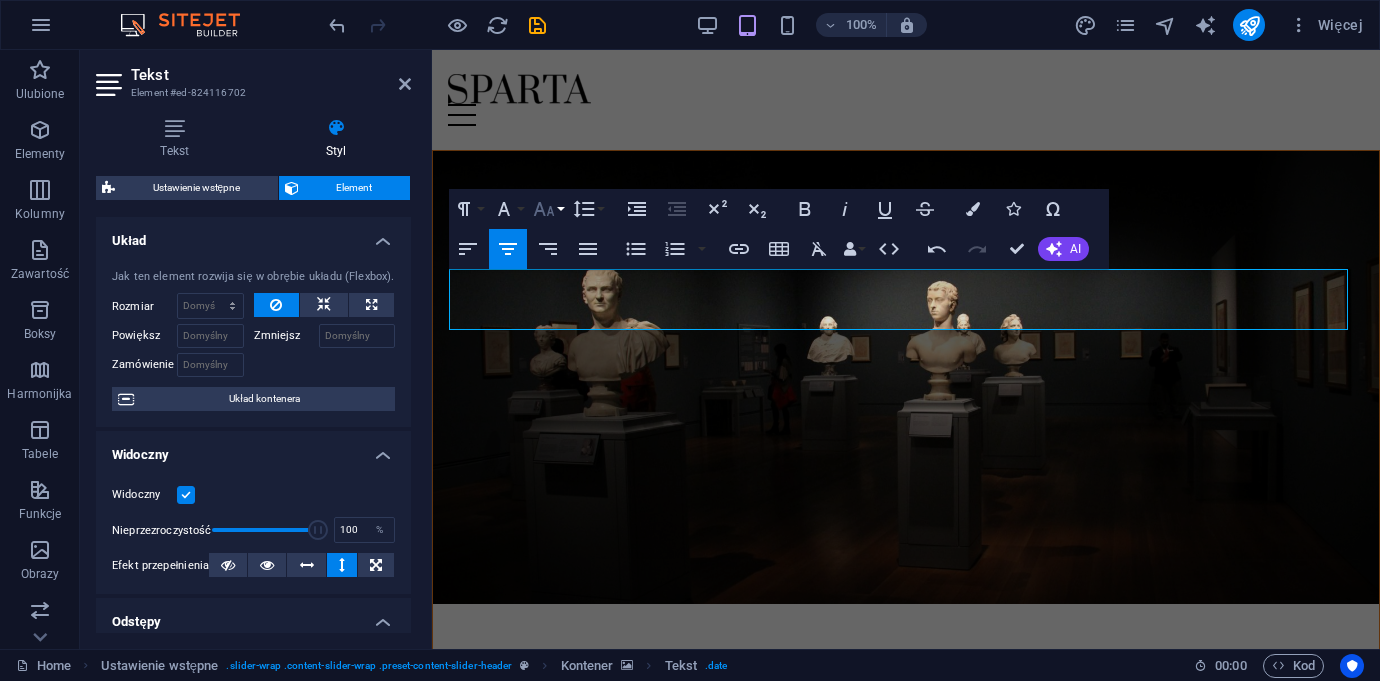 click on "Font Size" at bounding box center (548, 209) 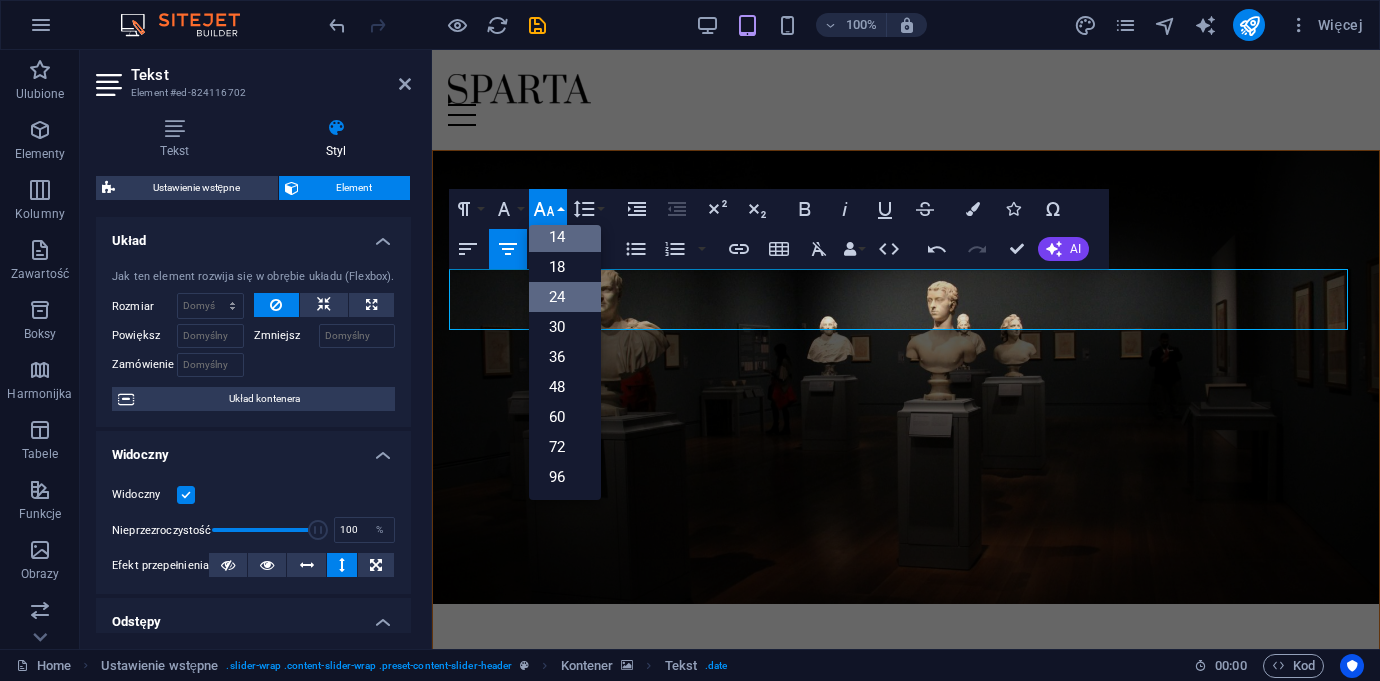 scroll, scrollTop: 161, scrollLeft: 0, axis: vertical 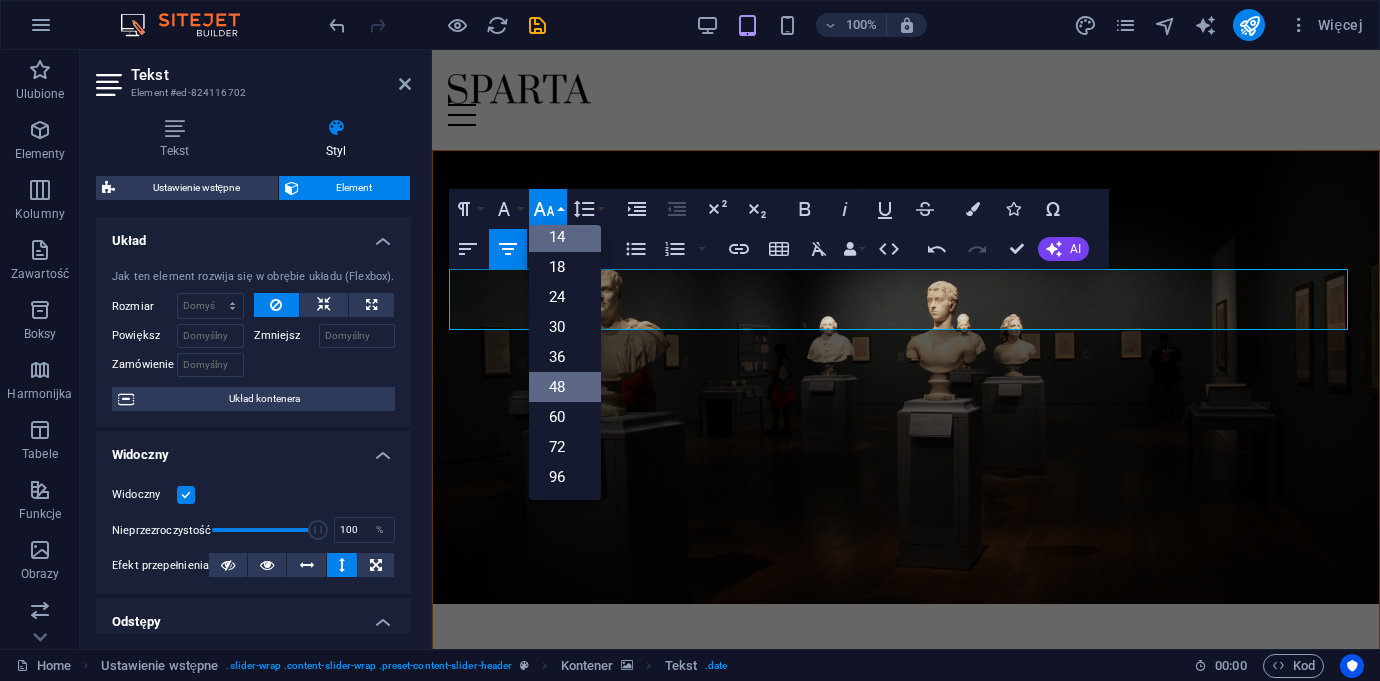 click on "48" at bounding box center [565, 387] 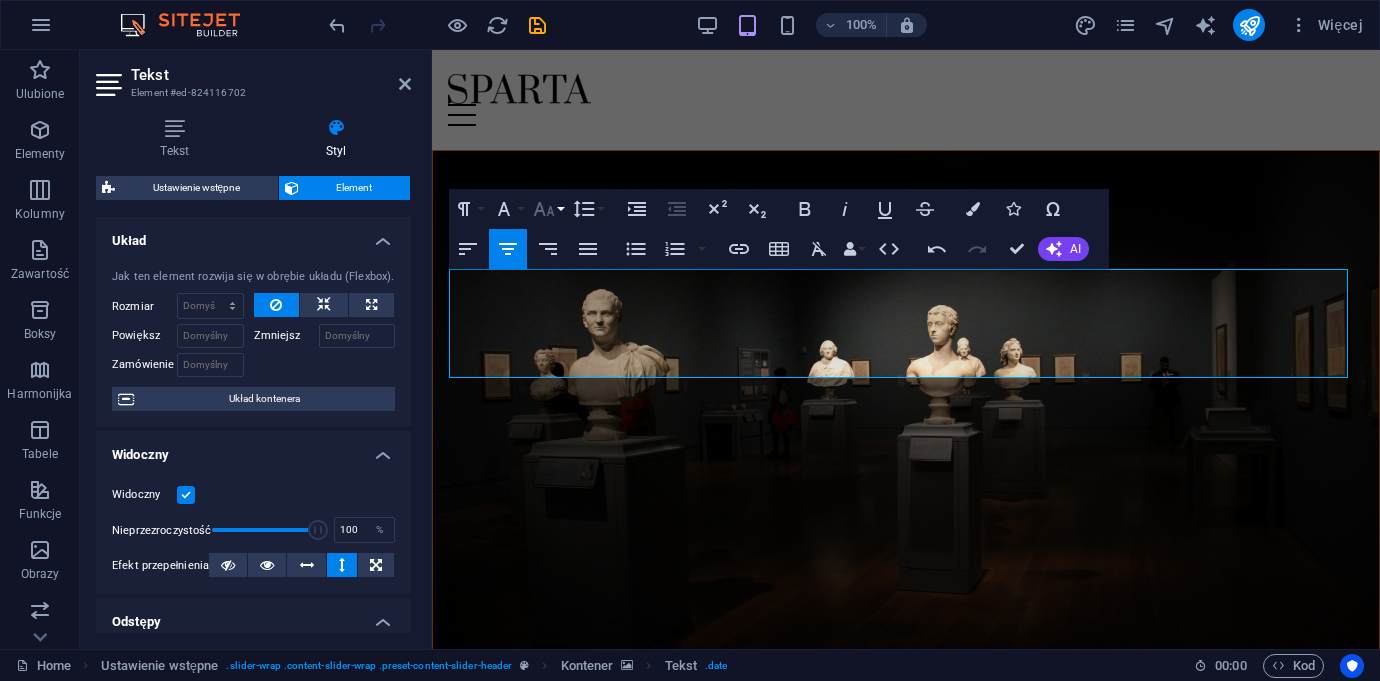 click on "Font Size" at bounding box center (548, 209) 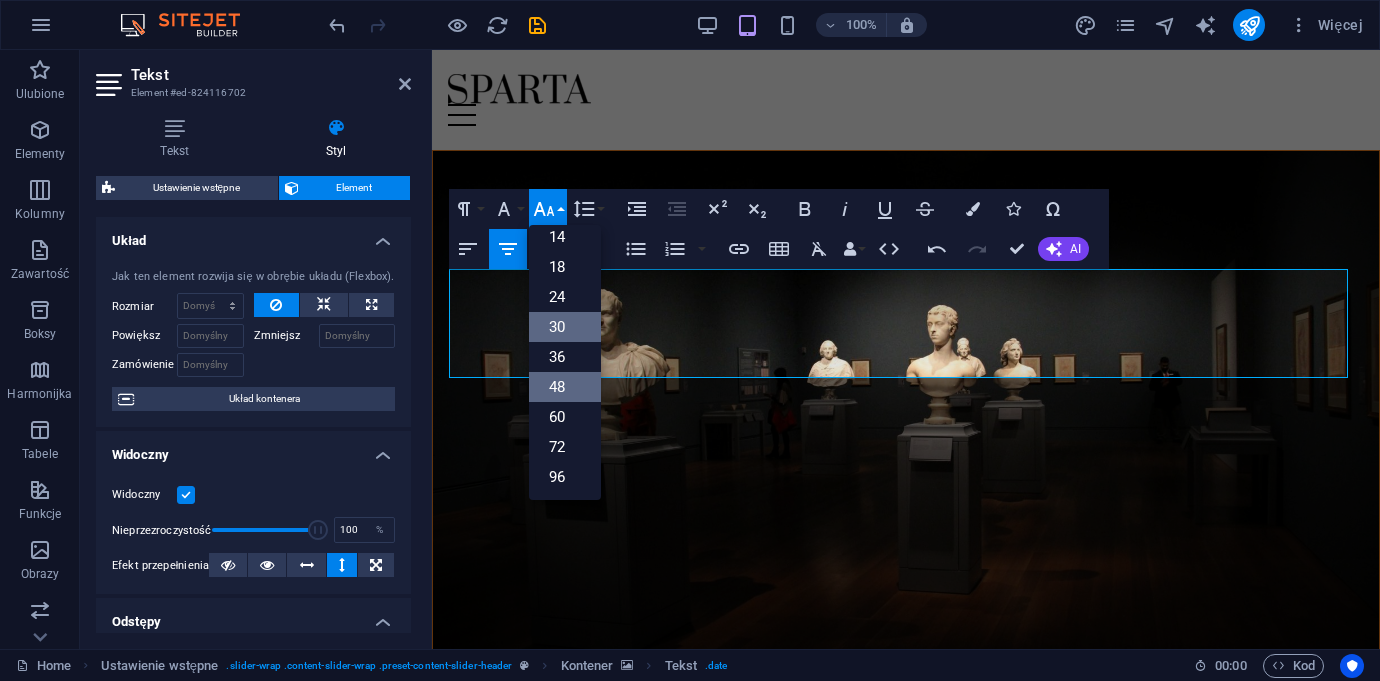 scroll, scrollTop: 161, scrollLeft: 0, axis: vertical 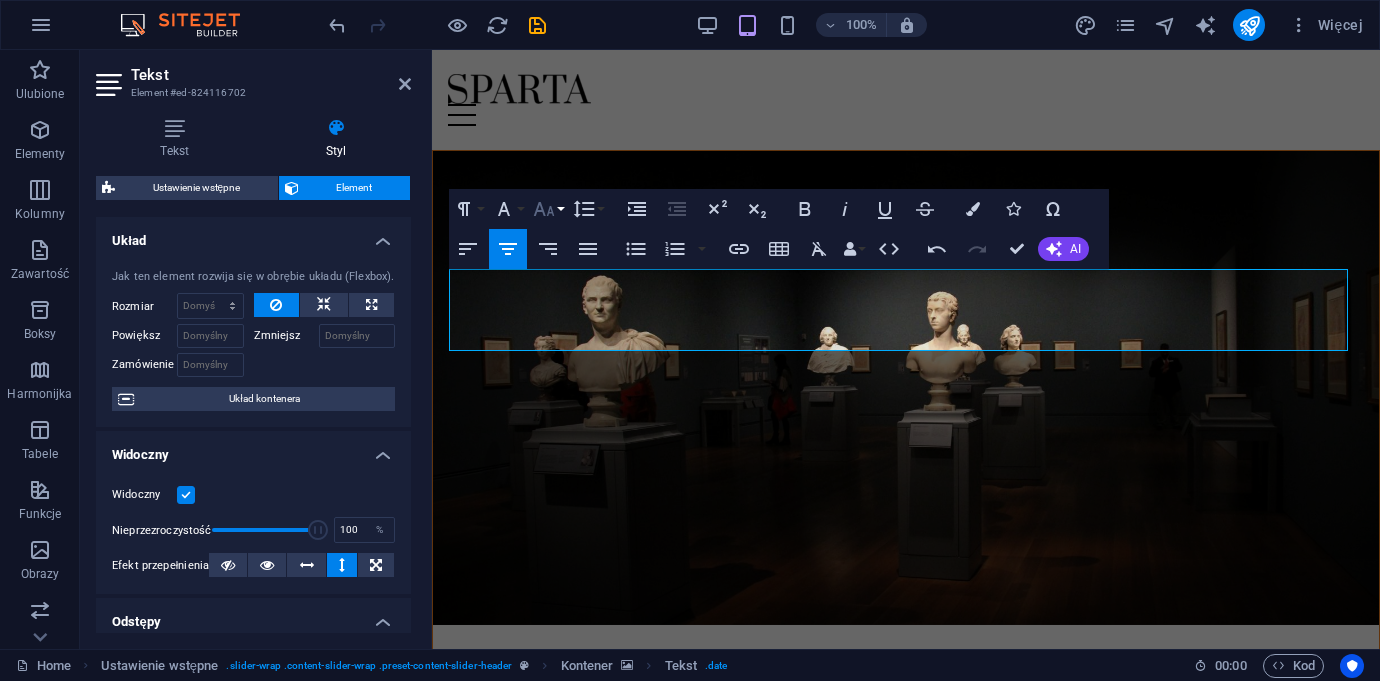 click on "Font Size" at bounding box center (548, 209) 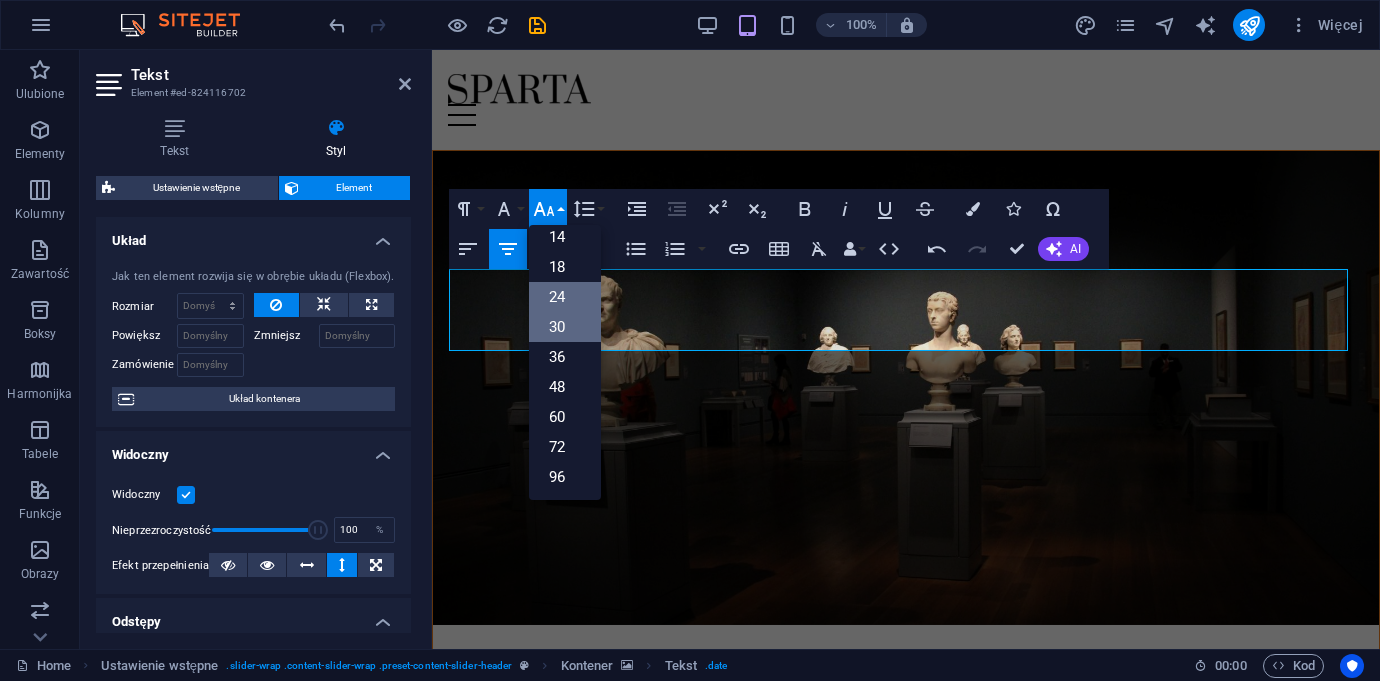 scroll, scrollTop: 161, scrollLeft: 0, axis: vertical 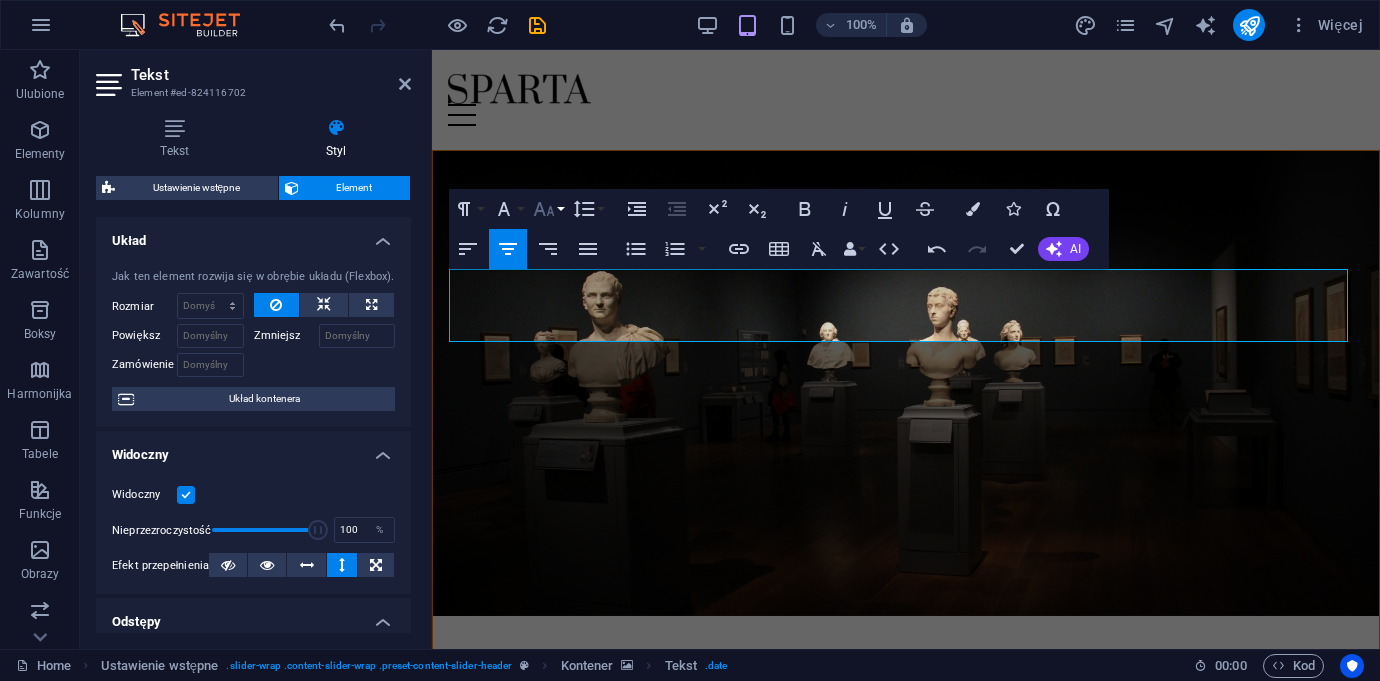 click on "Font Size" at bounding box center [548, 209] 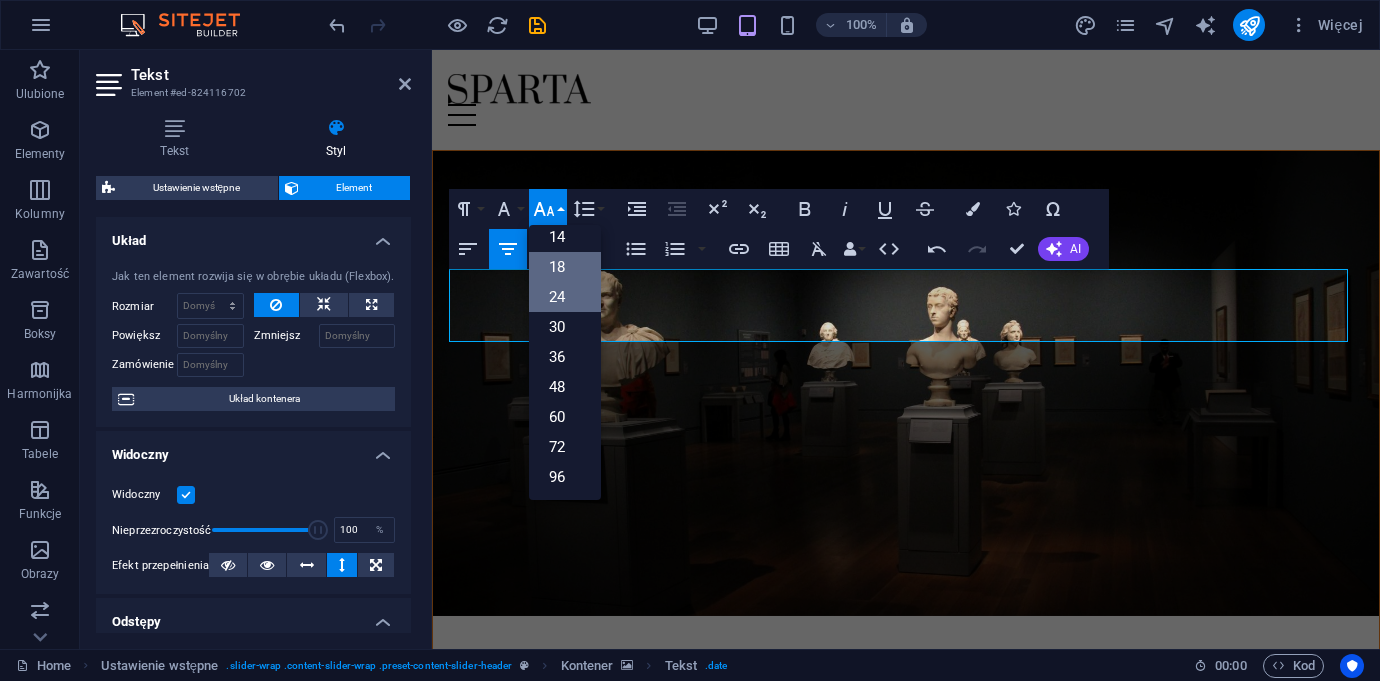 scroll, scrollTop: 161, scrollLeft: 0, axis: vertical 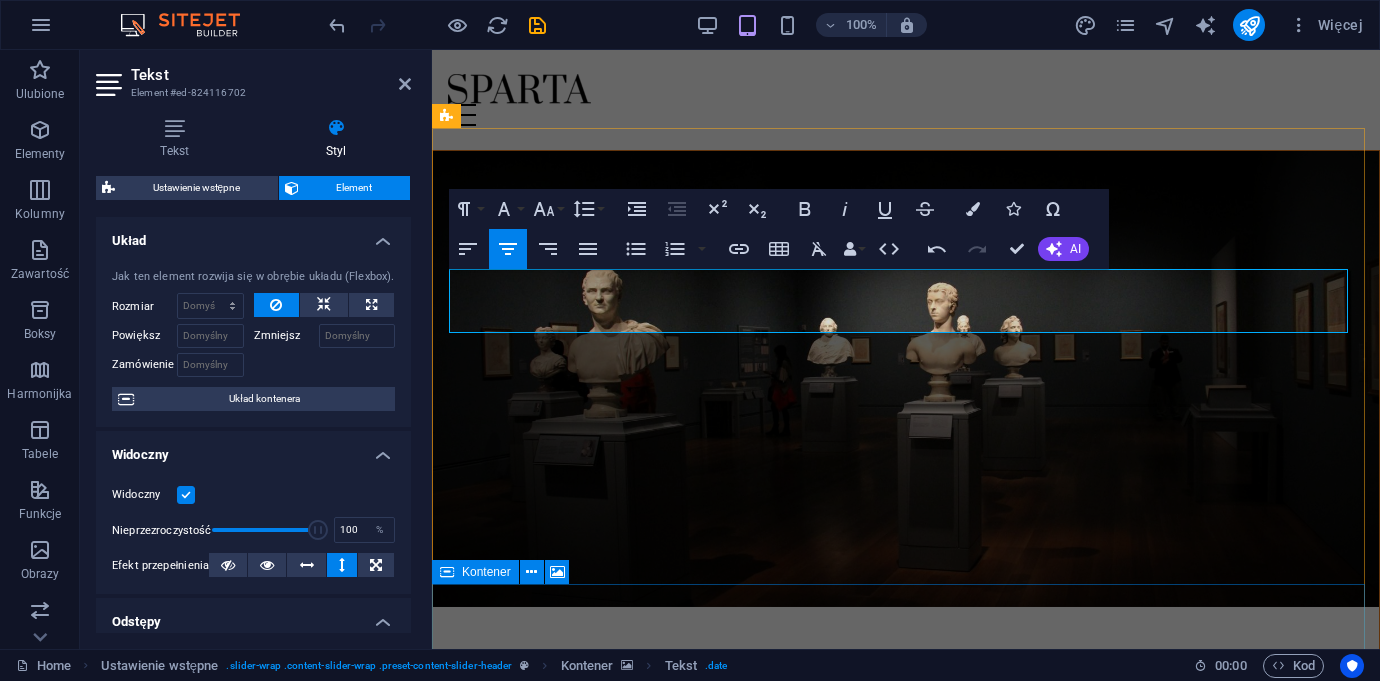 click at bounding box center (906, 1275) 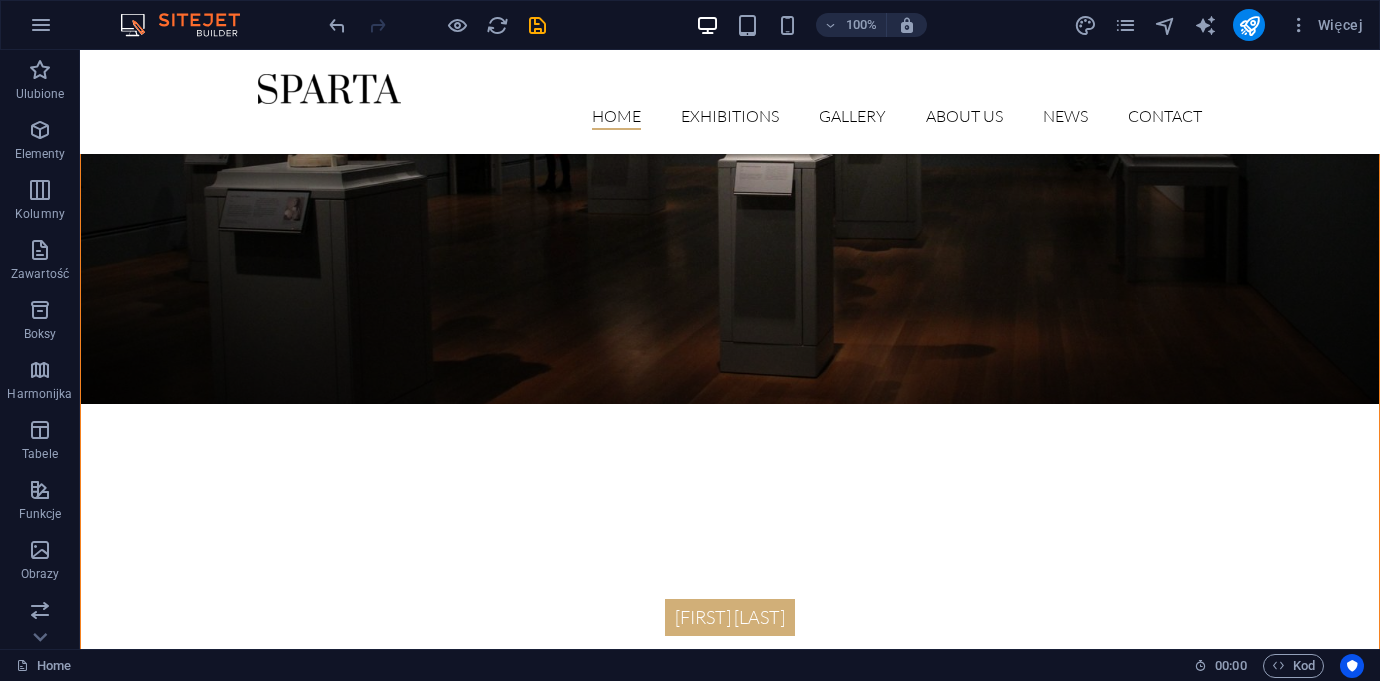 scroll, scrollTop: 341, scrollLeft: 0, axis: vertical 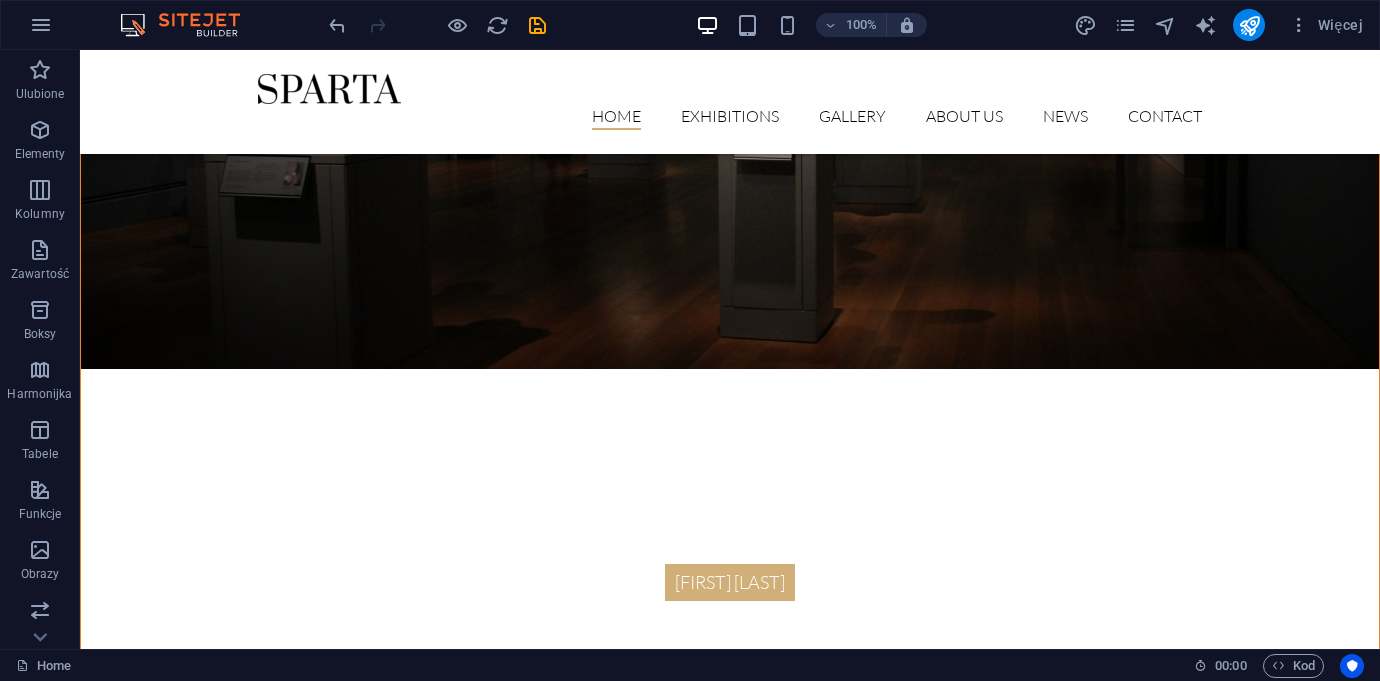 click at bounding box center (730, 1219) 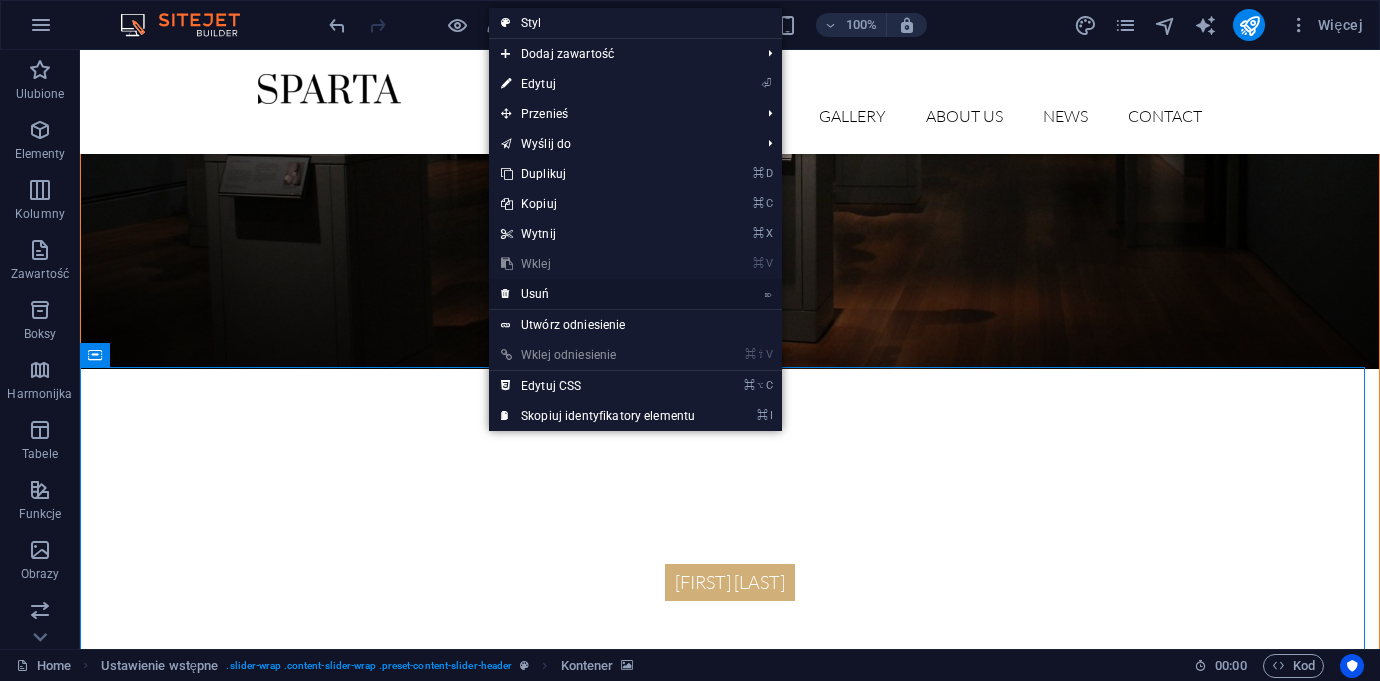 click on "⌦  Usuń" at bounding box center [598, 294] 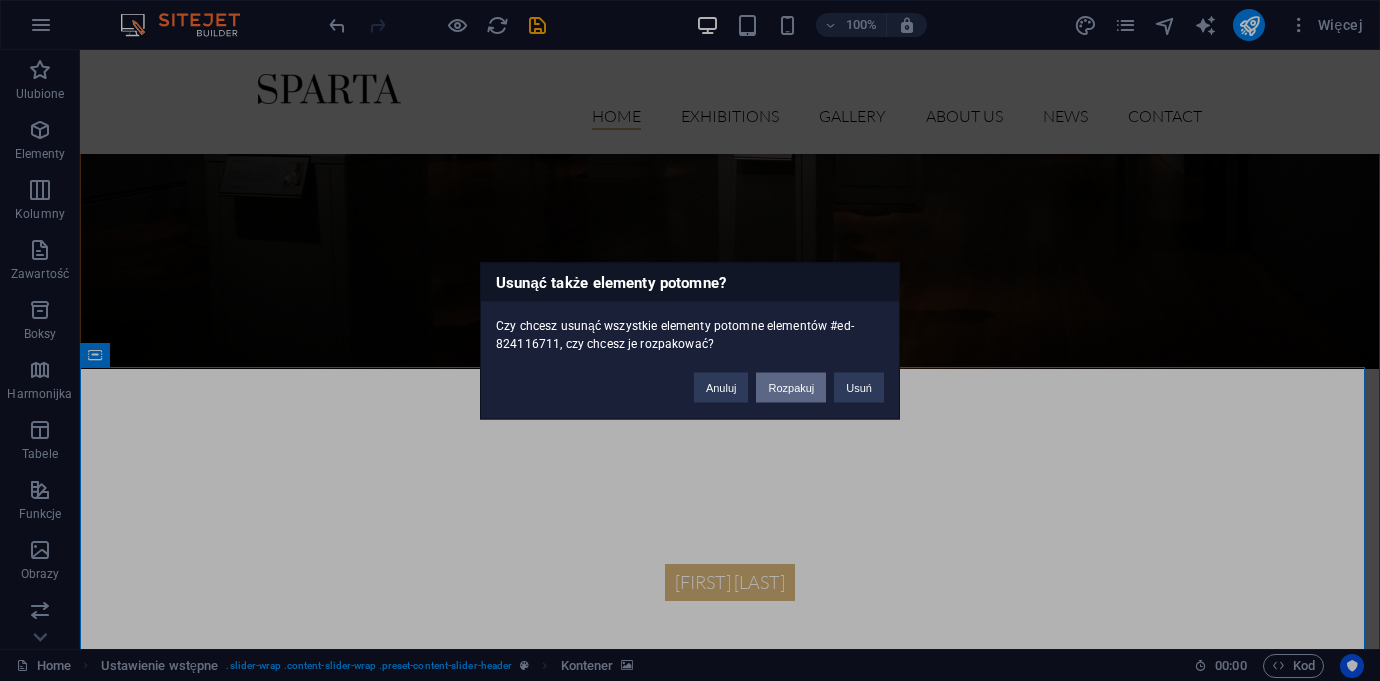 click on "Rozpakuj" at bounding box center [791, 387] 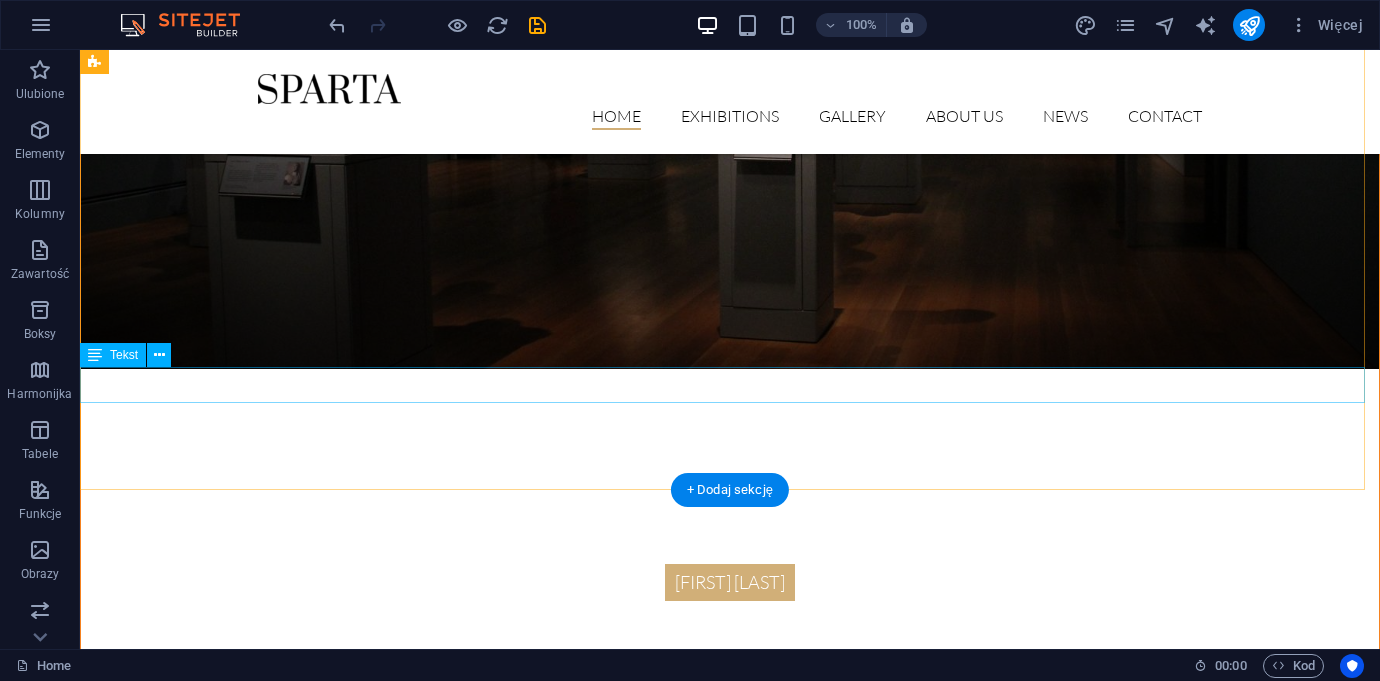 click on "Opening on Thursday, 12. May 2019" at bounding box center (730, 971) 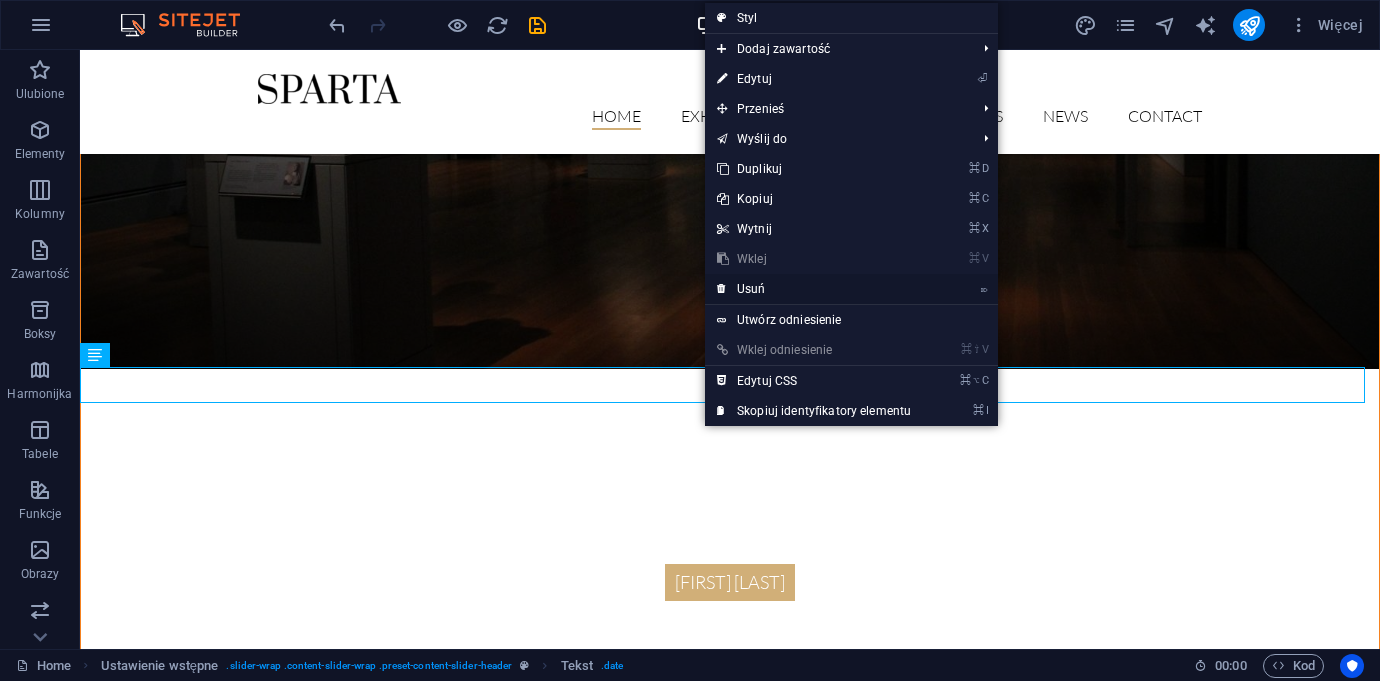 click on "⌦  Usuń" at bounding box center [814, 289] 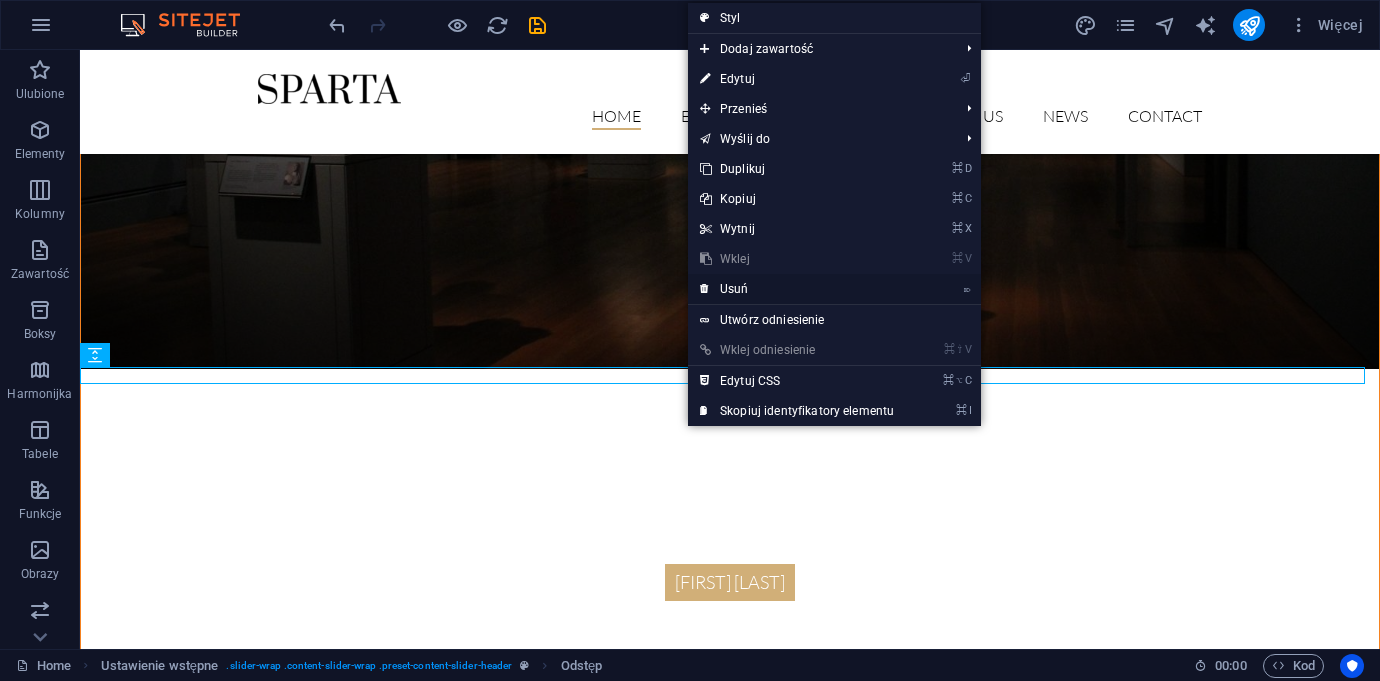 click on "⌦  Usuń" at bounding box center (797, 289) 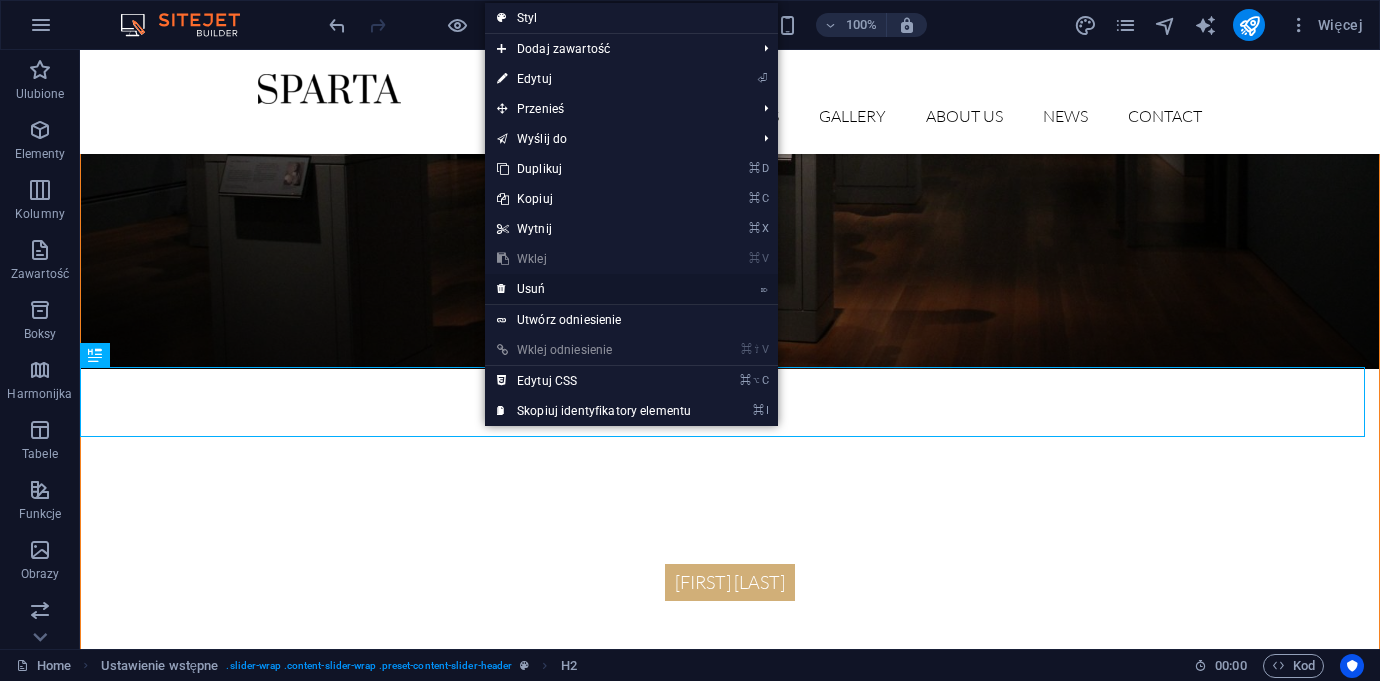 click on "⌦  Usuń" at bounding box center [594, 289] 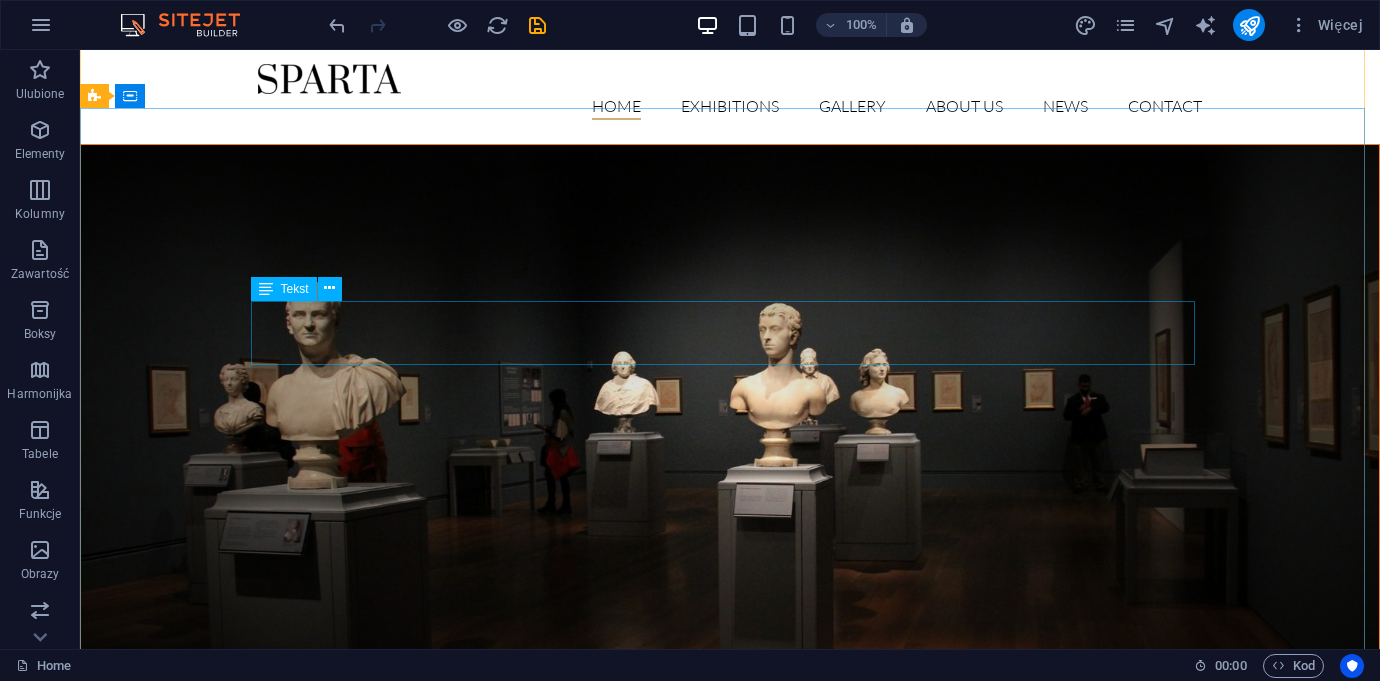 scroll, scrollTop: 0, scrollLeft: 0, axis: both 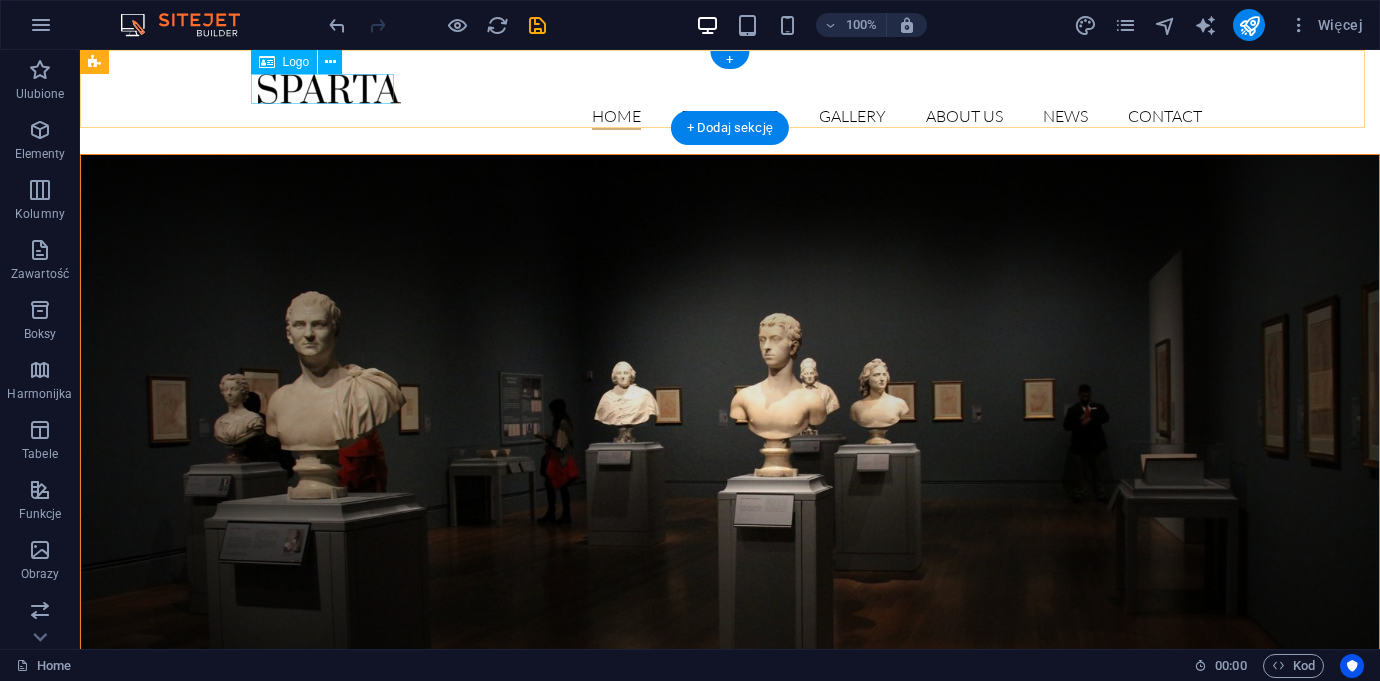 click at bounding box center [730, 89] 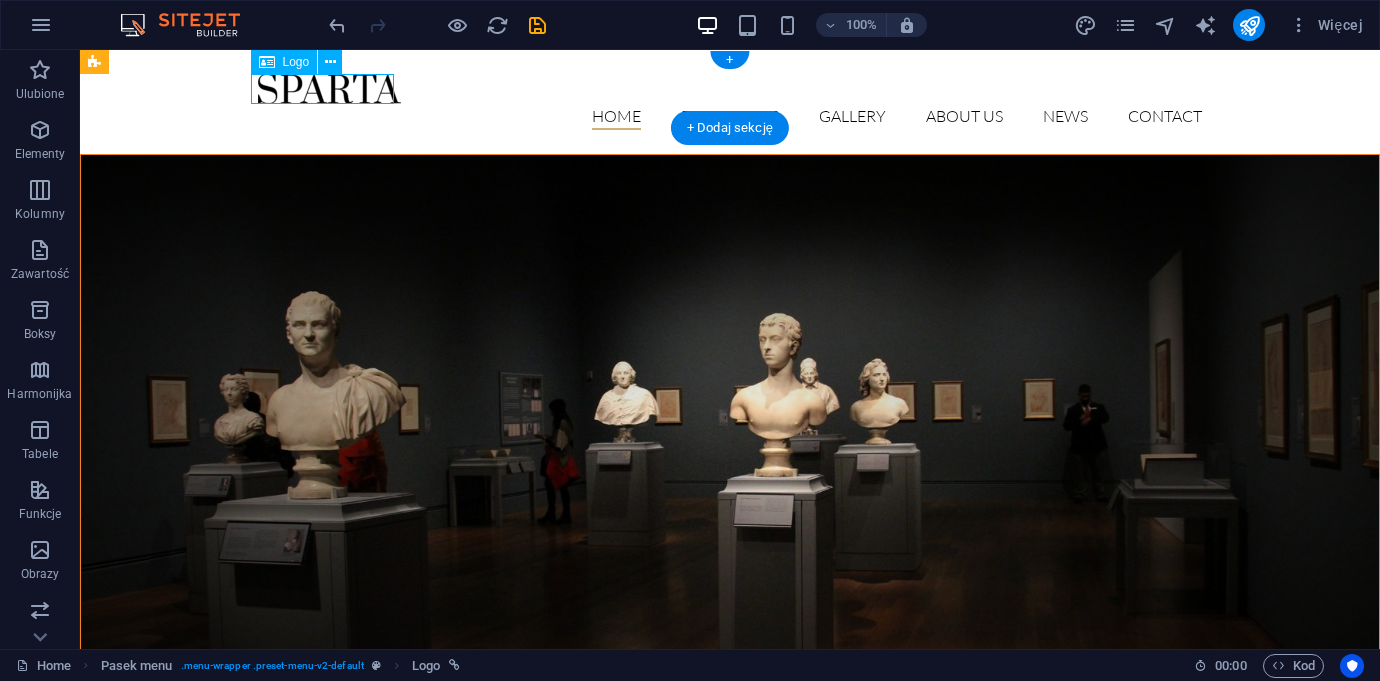 click at bounding box center [730, 89] 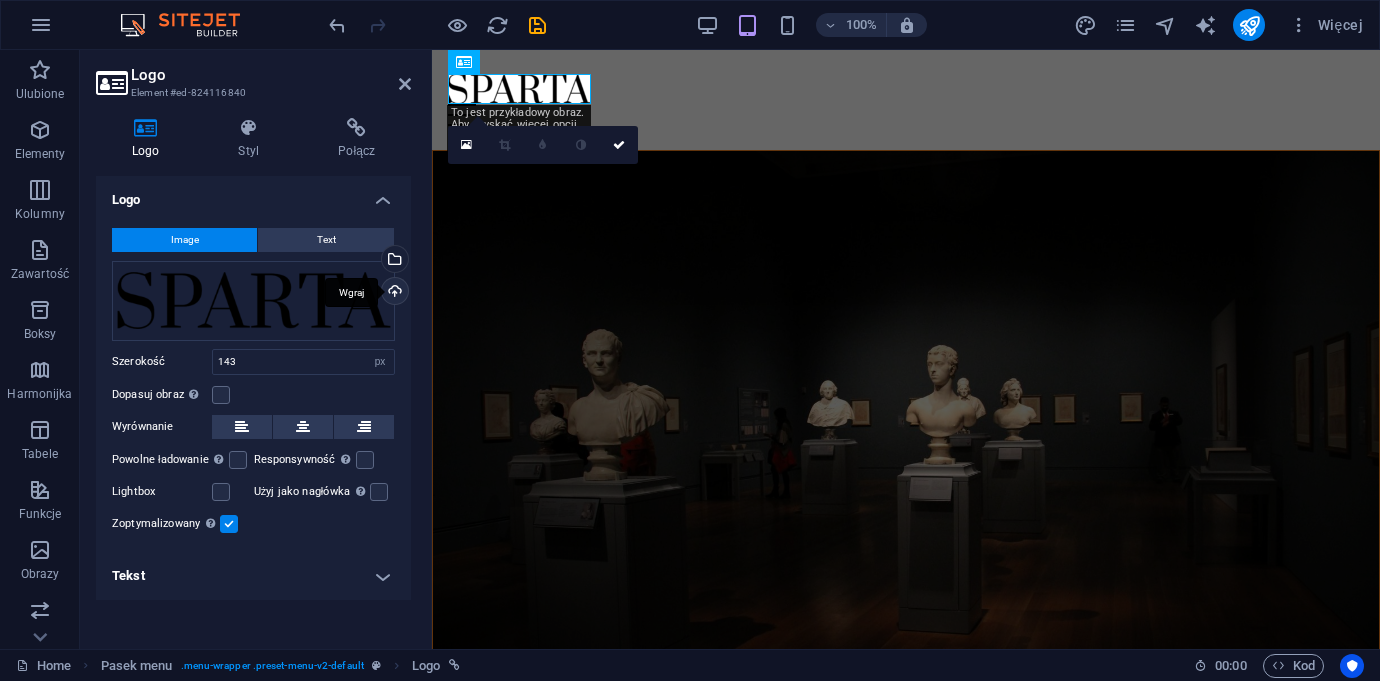 click on "Wgraj" at bounding box center [393, 293] 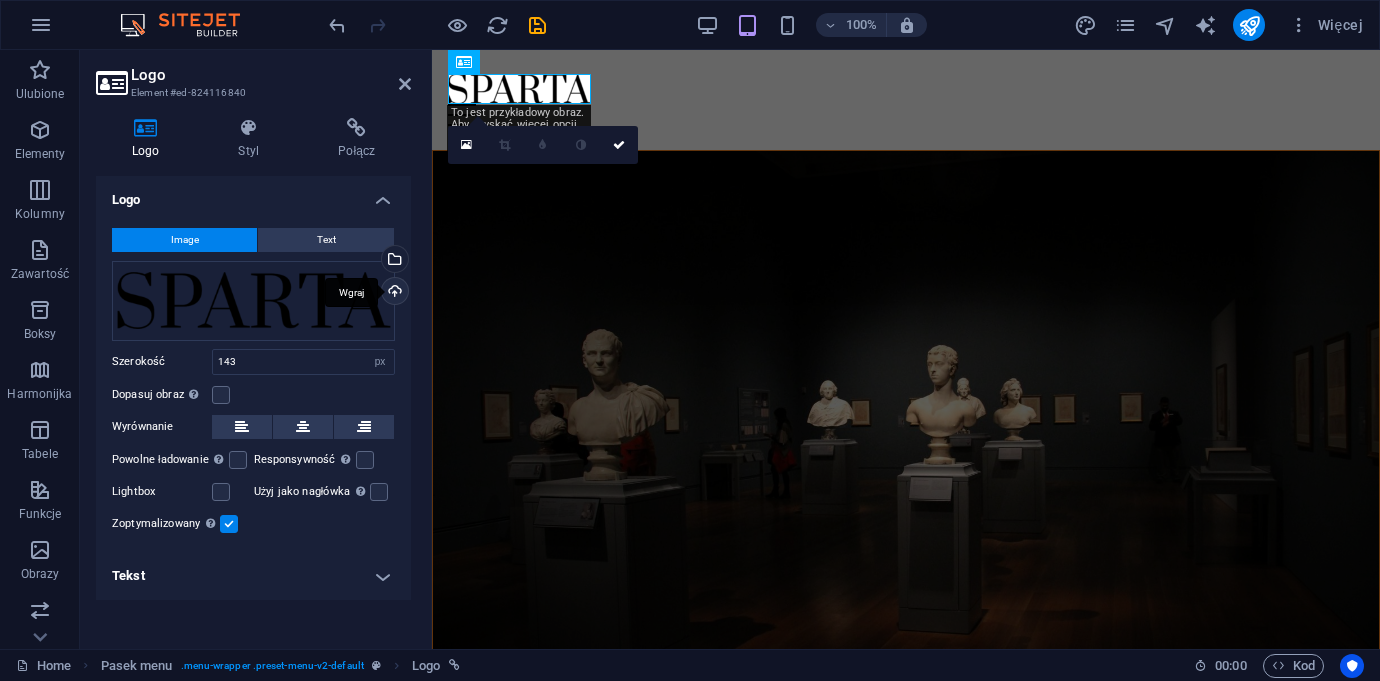 click on "Wgraj" at bounding box center (393, 293) 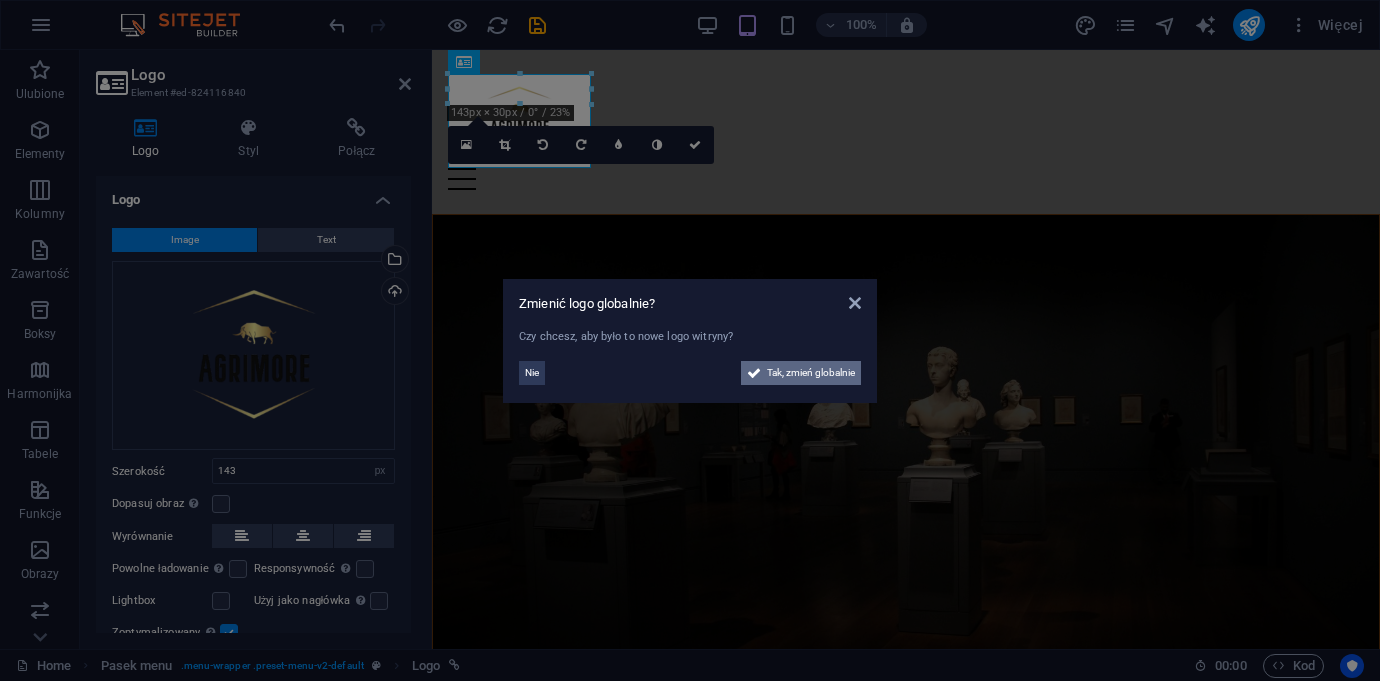 click on "Tak, zmień globalnie" at bounding box center [811, 373] 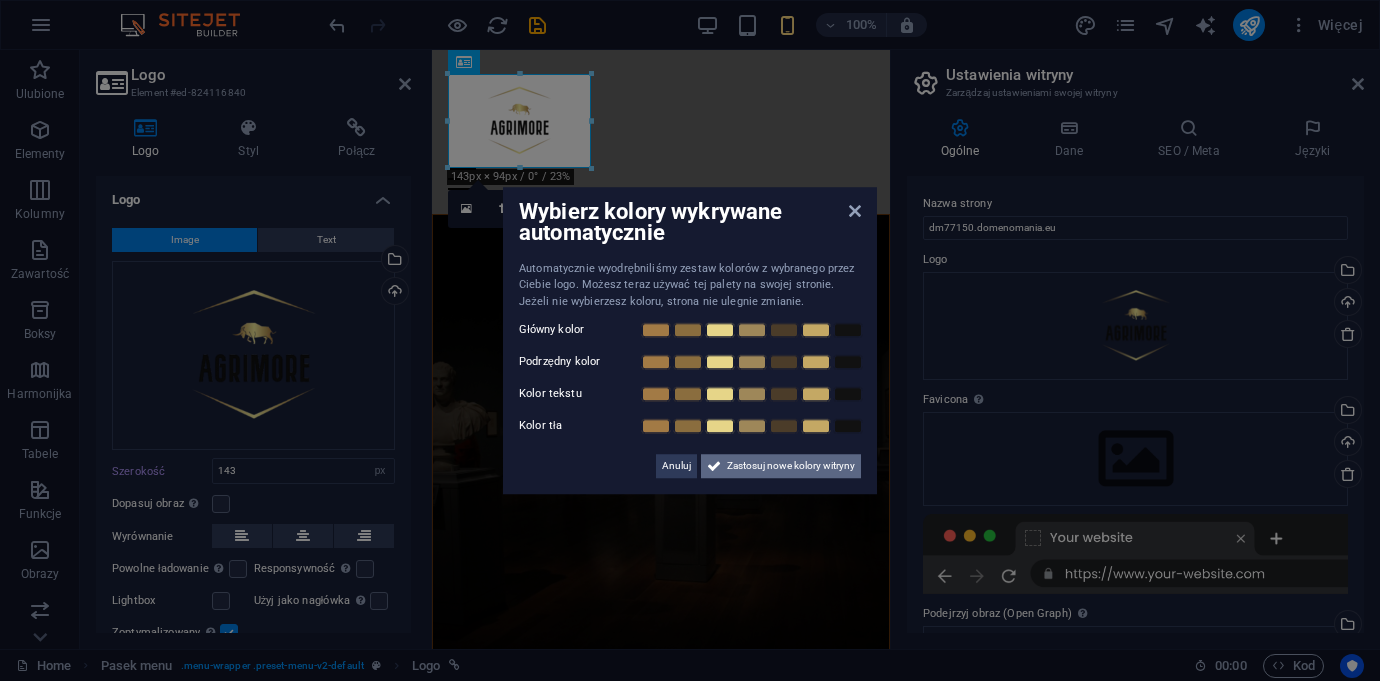 click on "Zastosuj nowe kolory witryny" at bounding box center (791, 466) 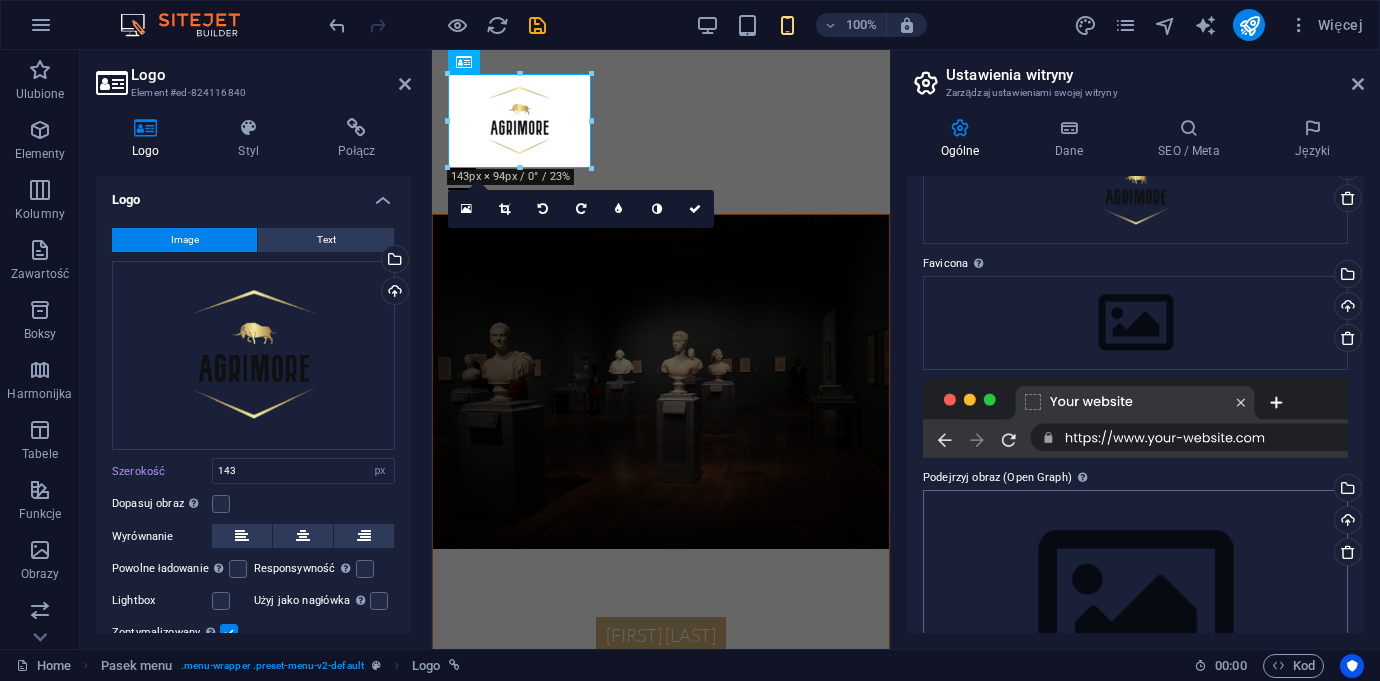 scroll, scrollTop: 238, scrollLeft: 0, axis: vertical 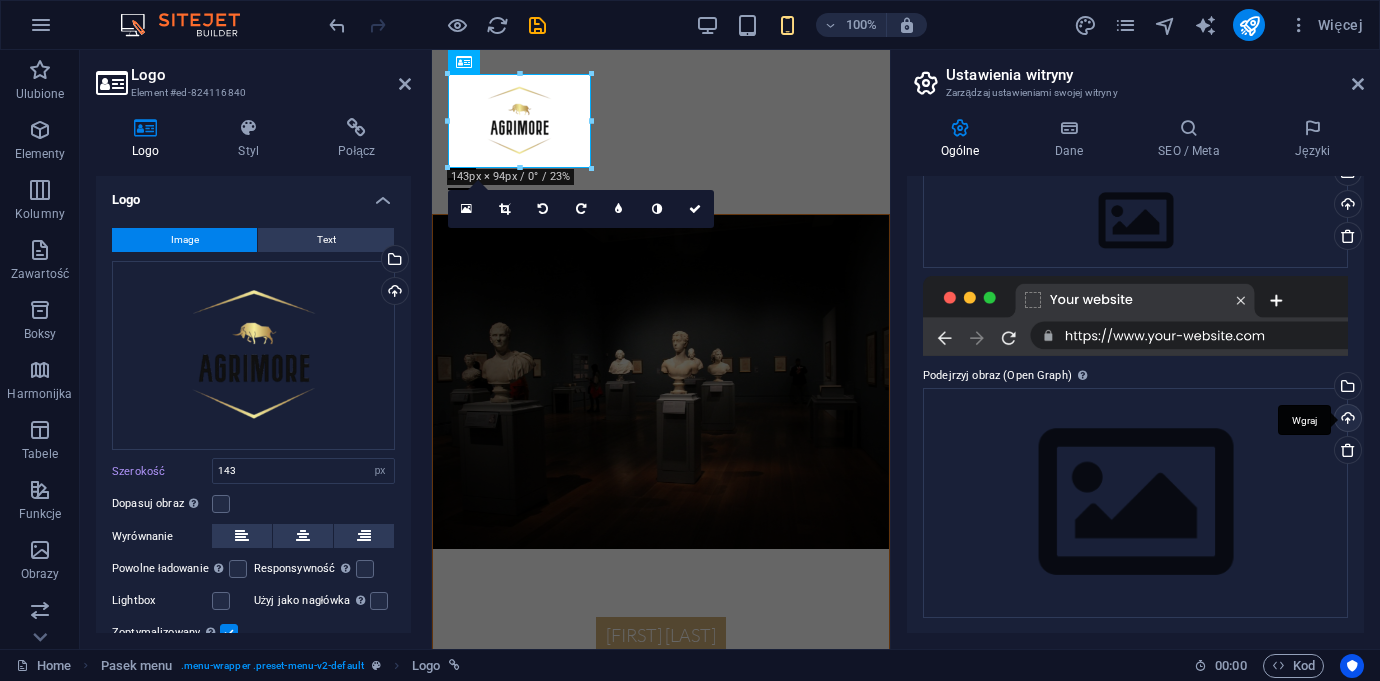 click on "Wgraj" at bounding box center [1346, 420] 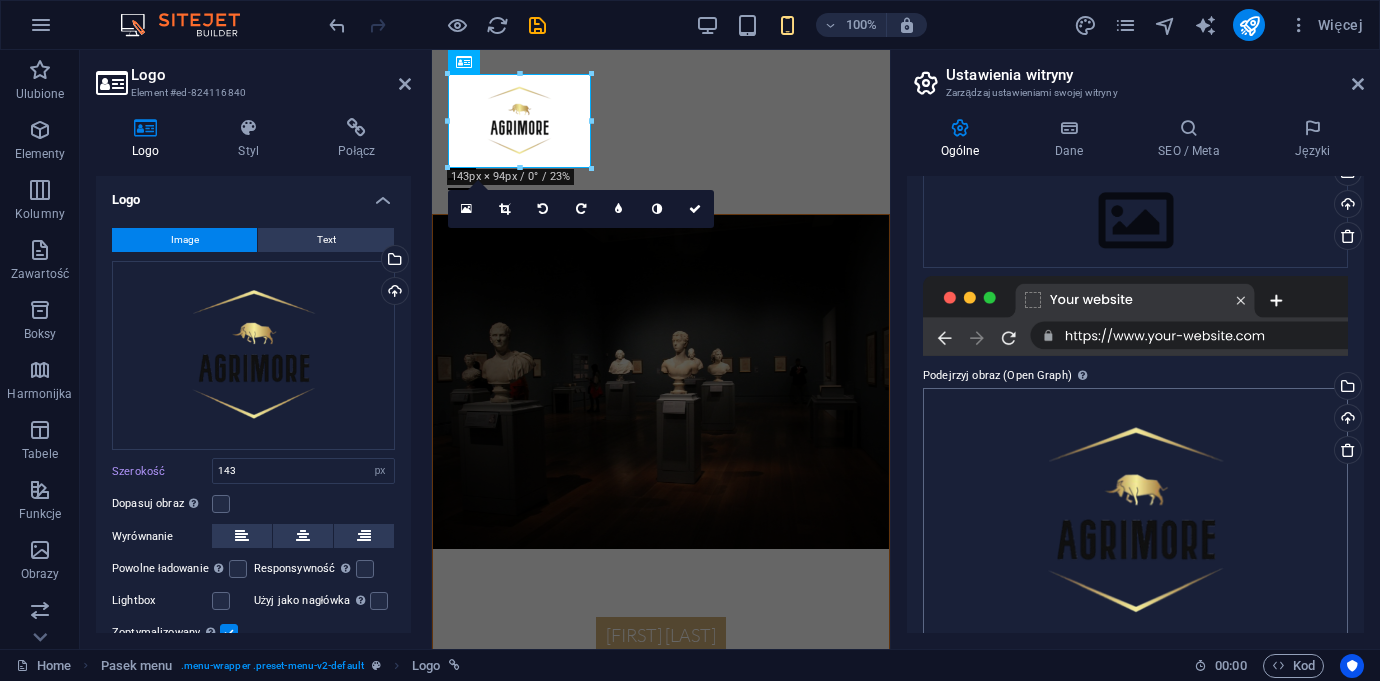 scroll, scrollTop: 198, scrollLeft: 0, axis: vertical 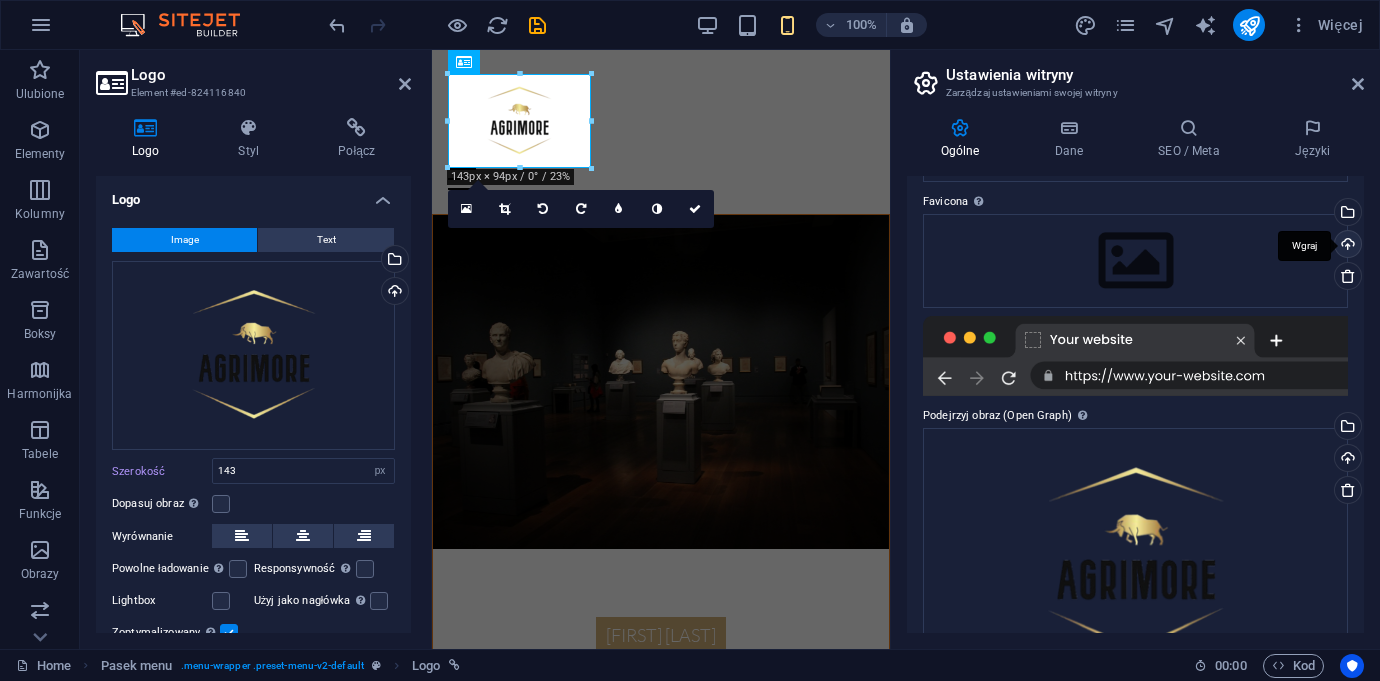 click on "Wgraj" at bounding box center [1346, 246] 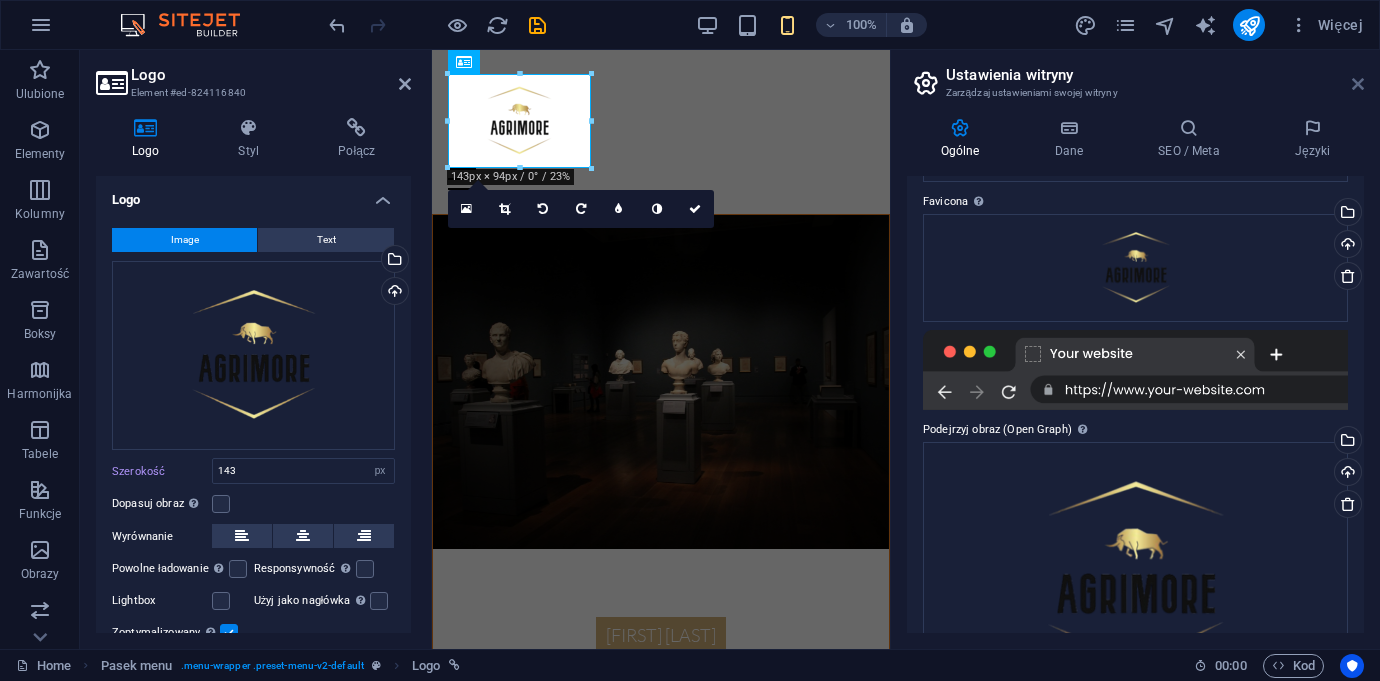 click at bounding box center [1358, 84] 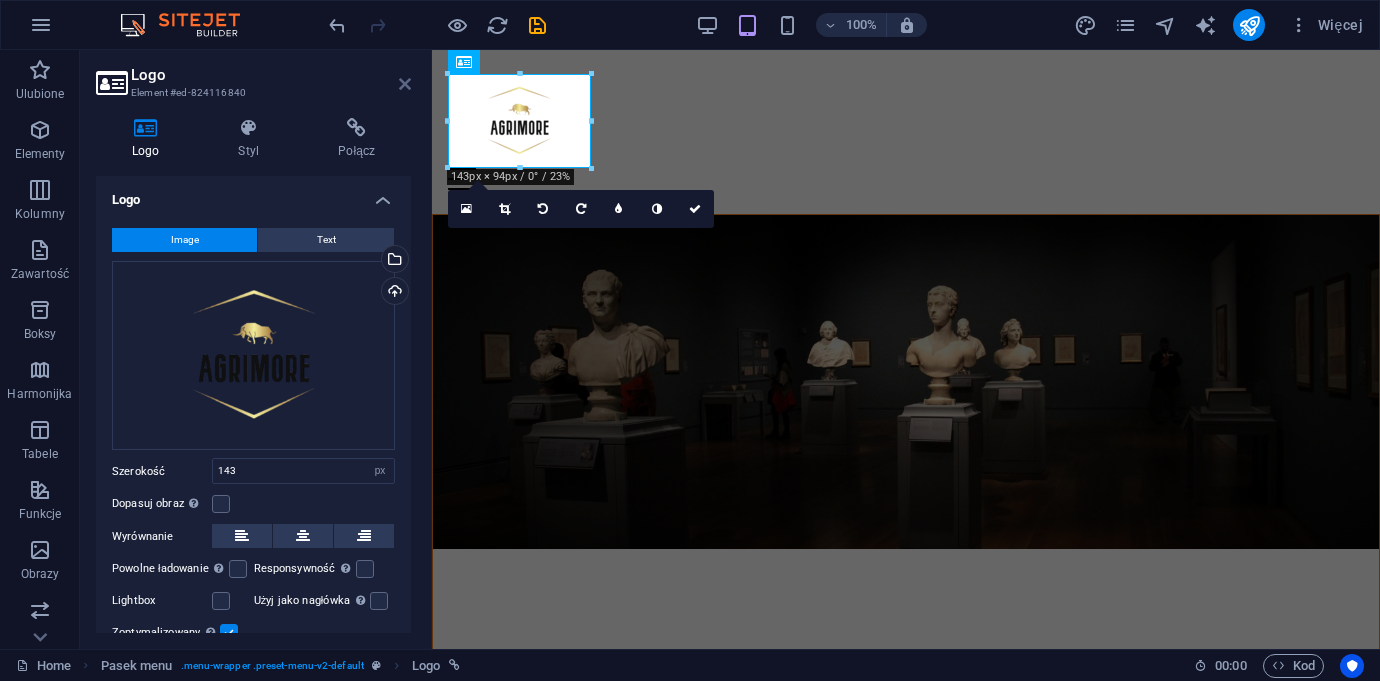 click at bounding box center [405, 84] 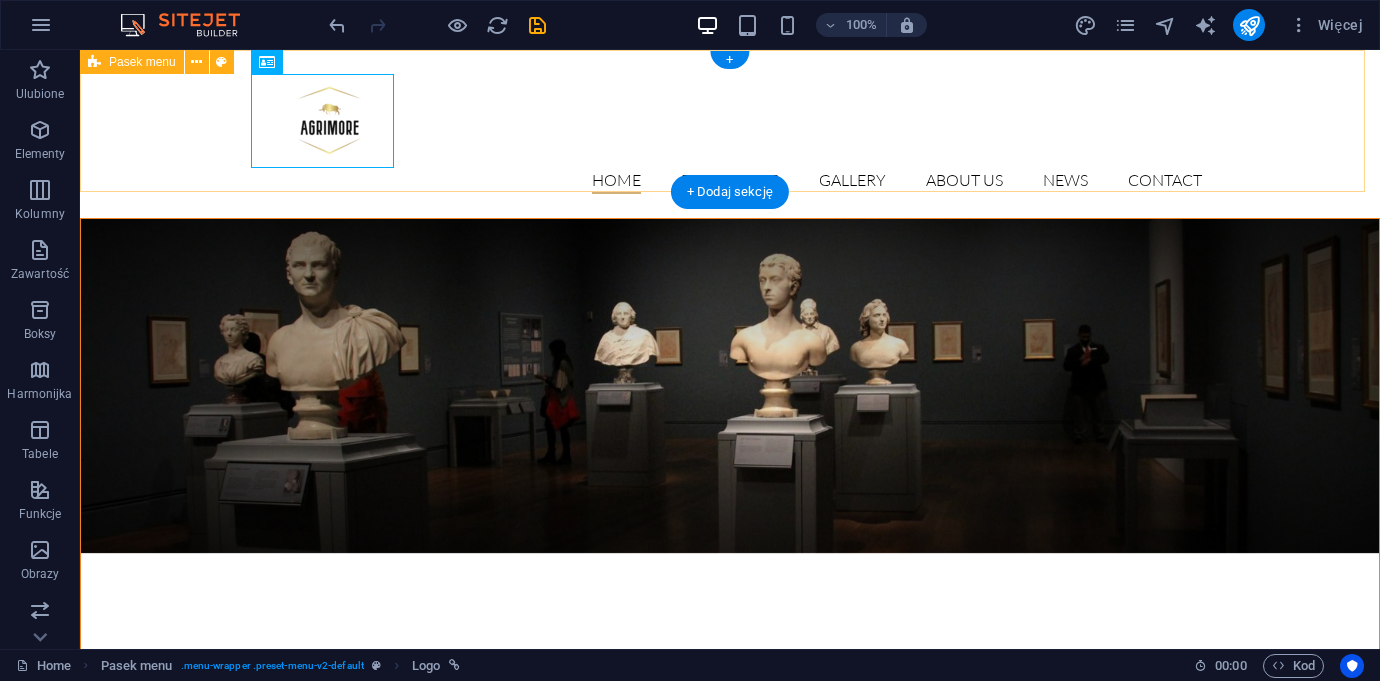 click on "Home Exhibitions Detail view Gallery About us News Contact" at bounding box center (730, 134) 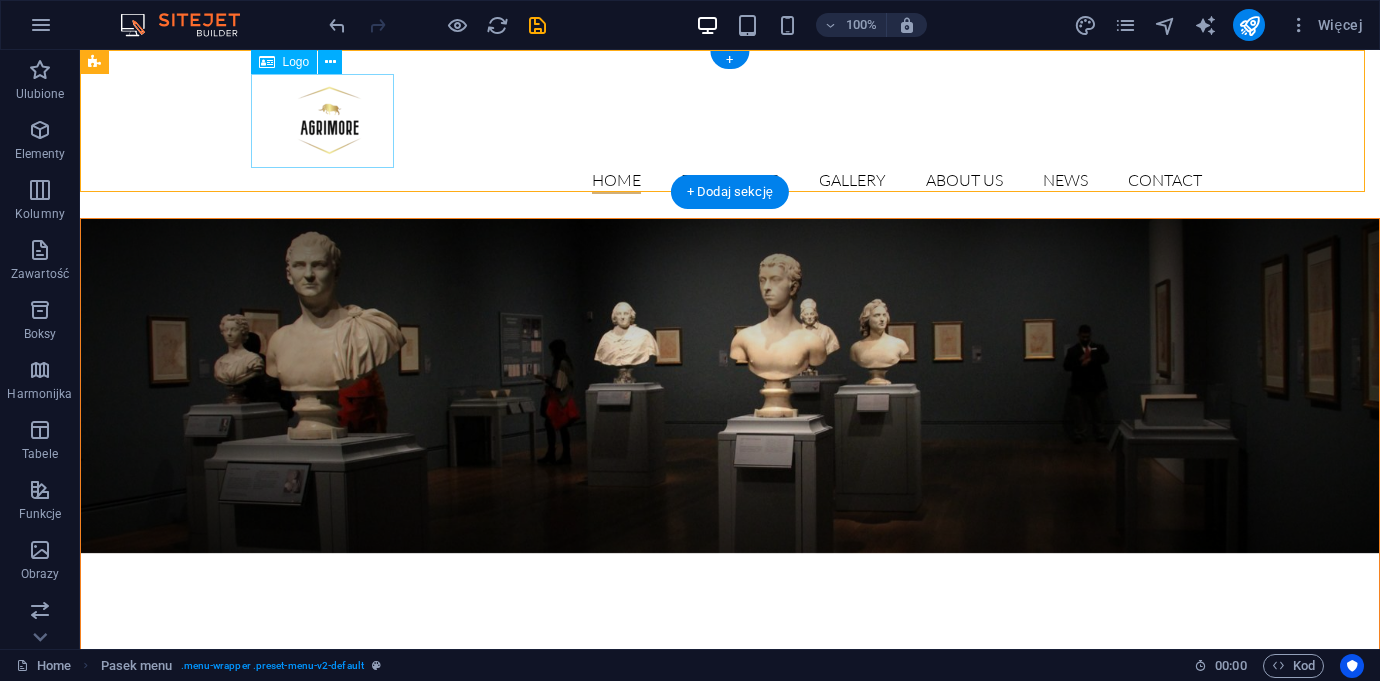 click at bounding box center (730, 121) 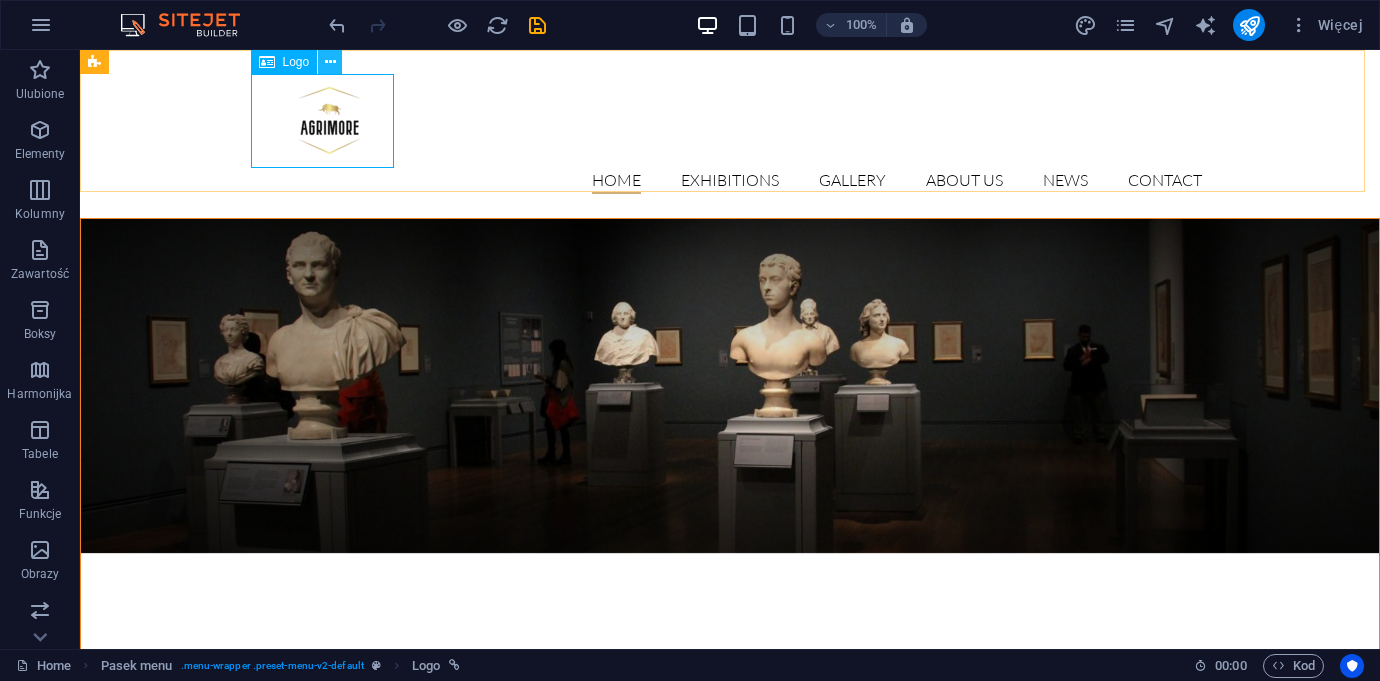 click at bounding box center (330, 62) 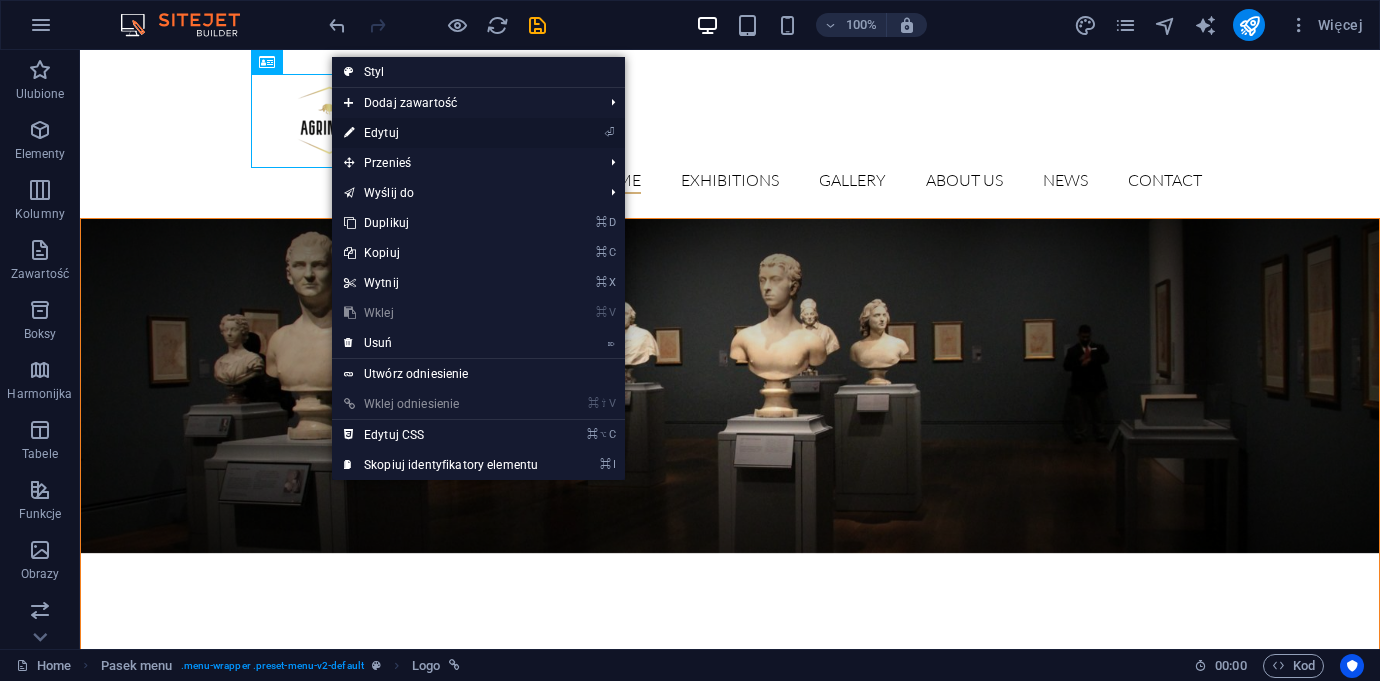 click on "⏎  Edytuj" at bounding box center [441, 133] 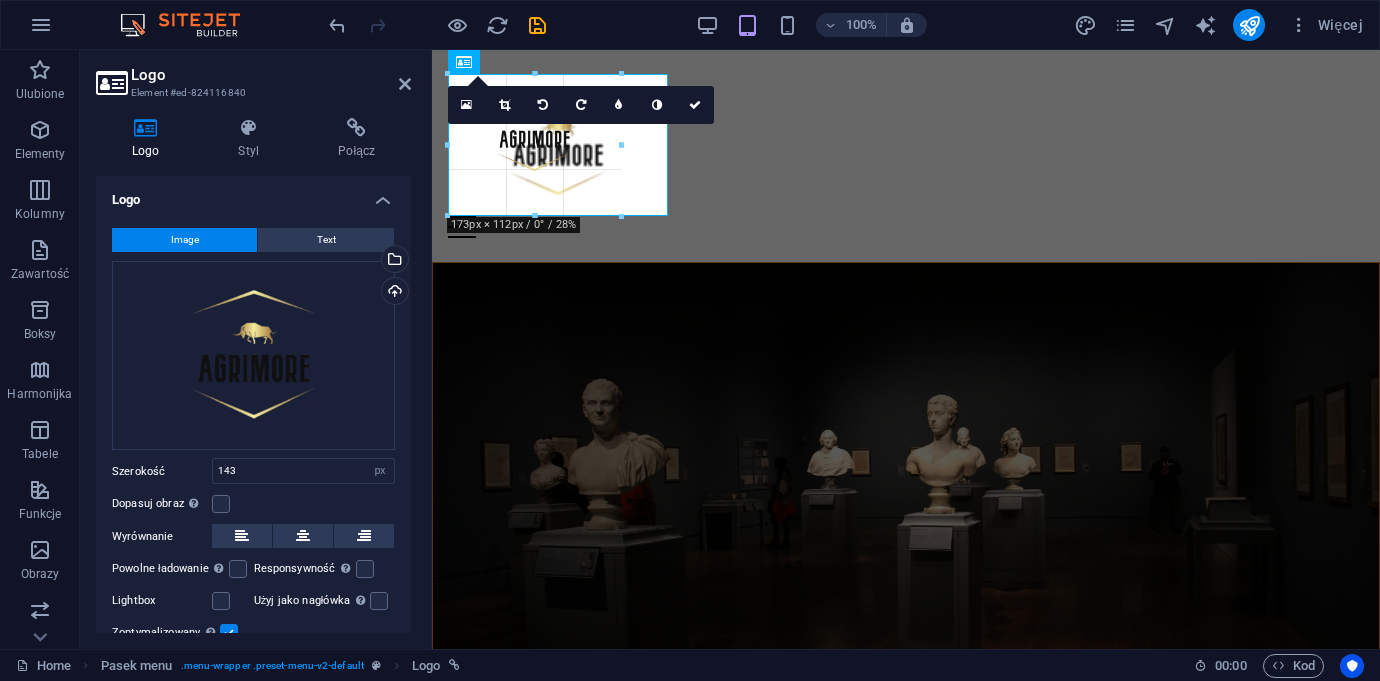 drag, startPoint x: 590, startPoint y: 163, endPoint x: 667, endPoint y: 203, distance: 86.76981 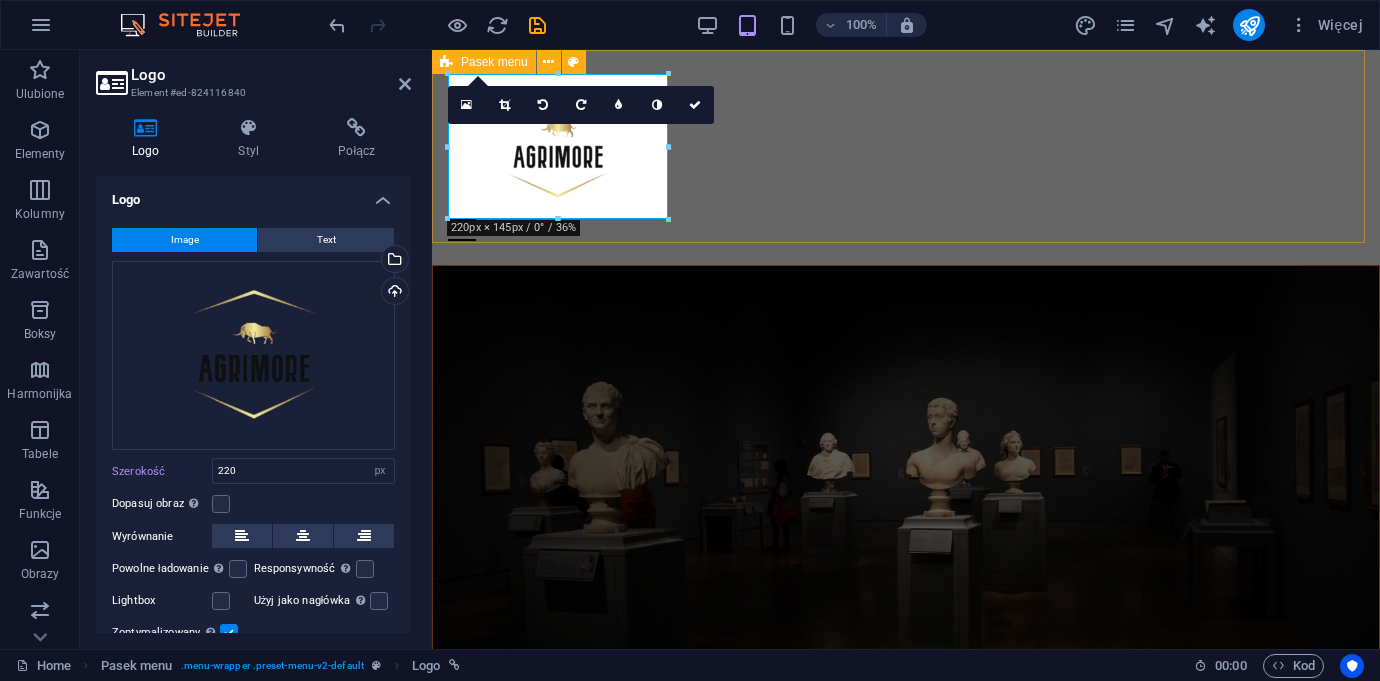 click on "Home Exhibitions Detail view Gallery About us News Contact" at bounding box center [906, 157] 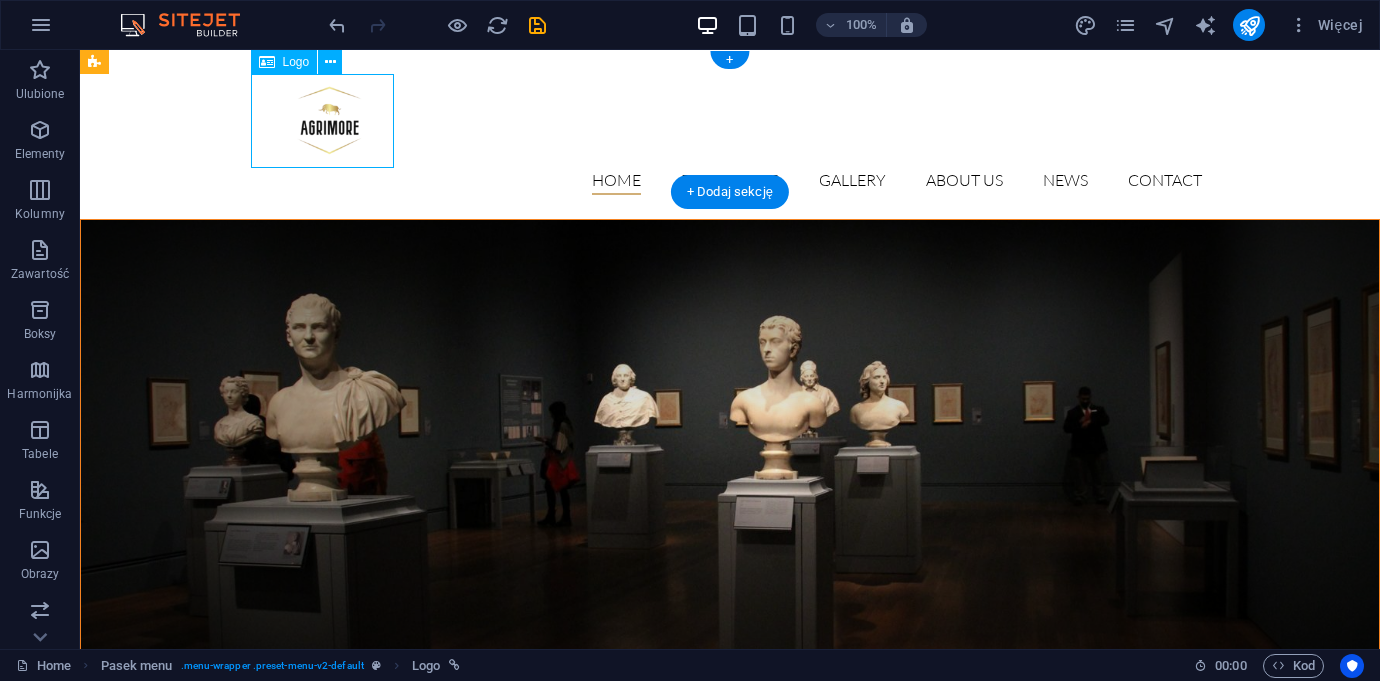 drag, startPoint x: 297, startPoint y: 134, endPoint x: 261, endPoint y: 133, distance: 36.013885 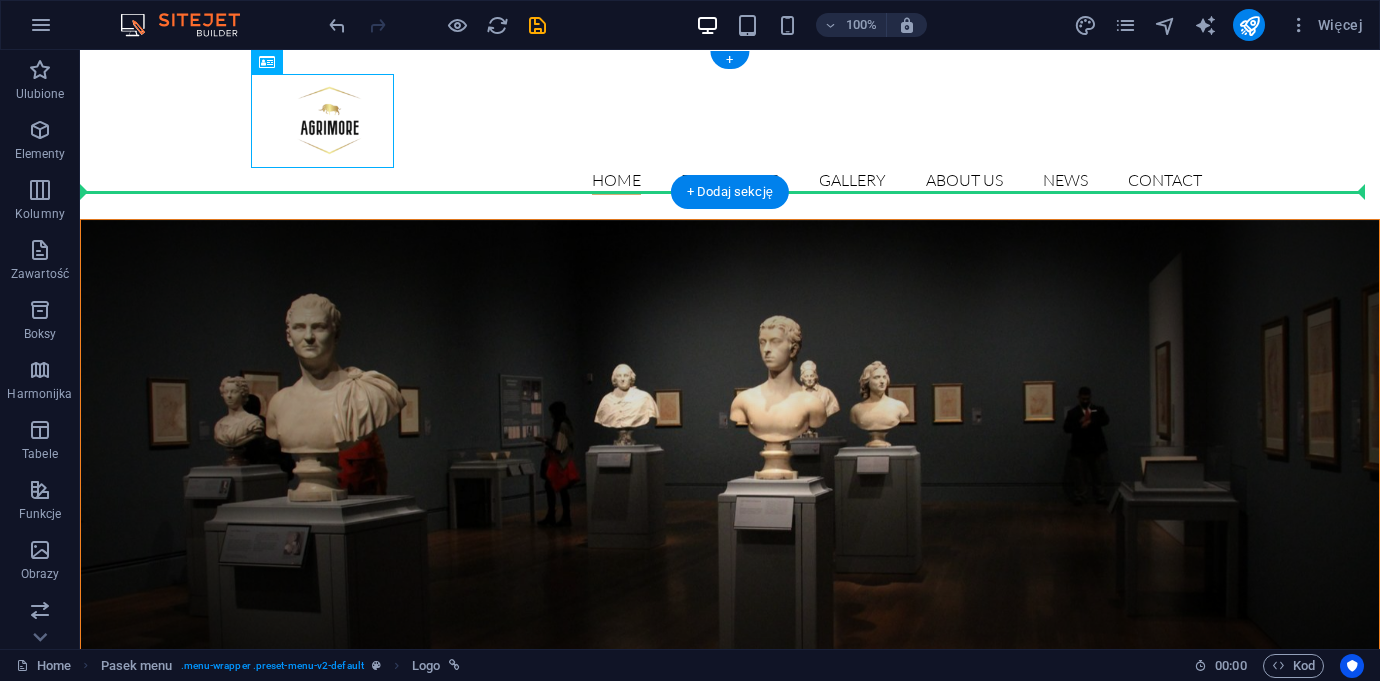 drag, startPoint x: 311, startPoint y: 127, endPoint x: 218, endPoint y: 129, distance: 93.0215 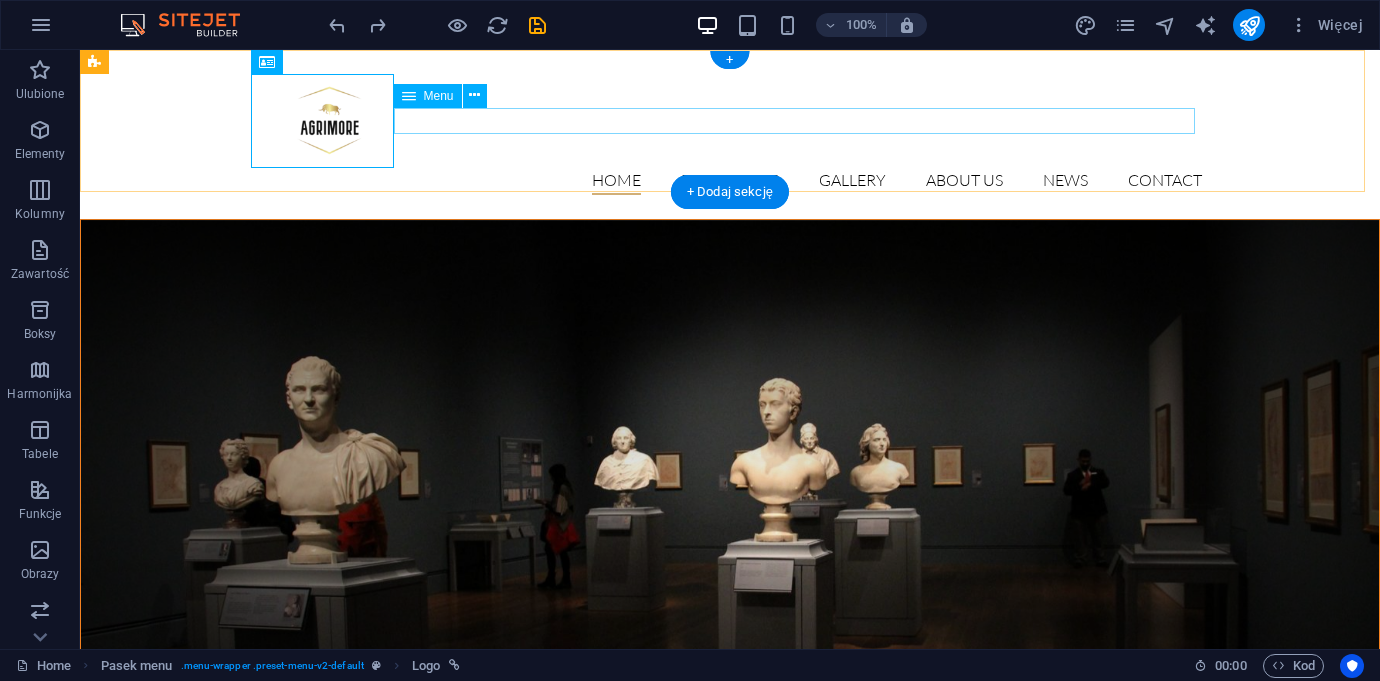 click on "Home Exhibitions Detail view Gallery About us News Contact" at bounding box center [730, 181] 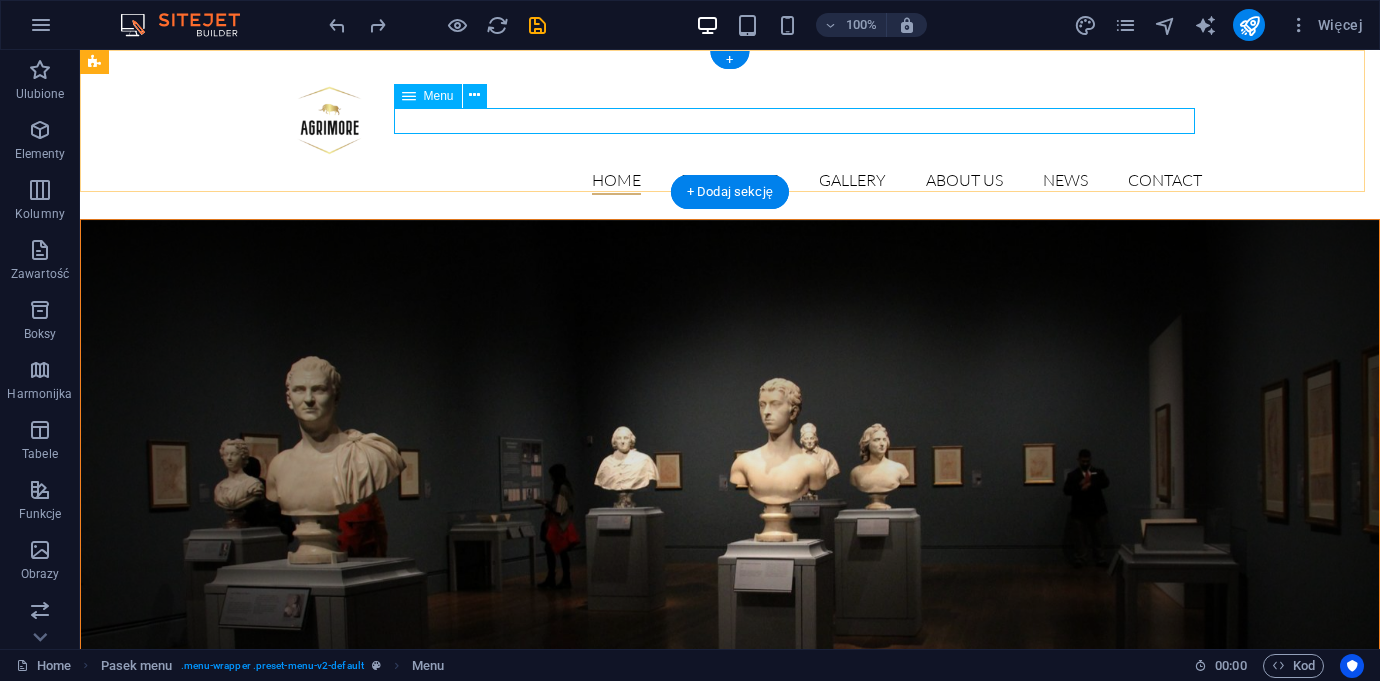 click on "Home Exhibitions Detail view Gallery About us News Contact" at bounding box center (730, 181) 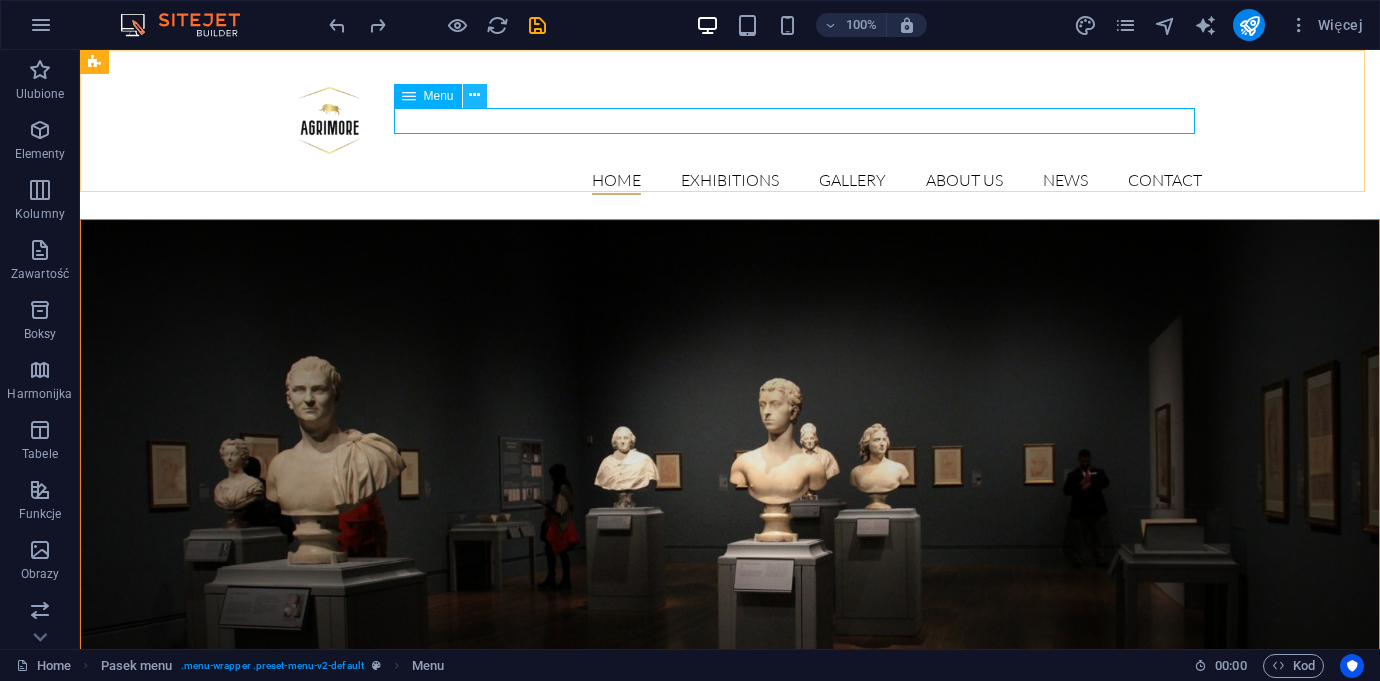 click at bounding box center [474, 95] 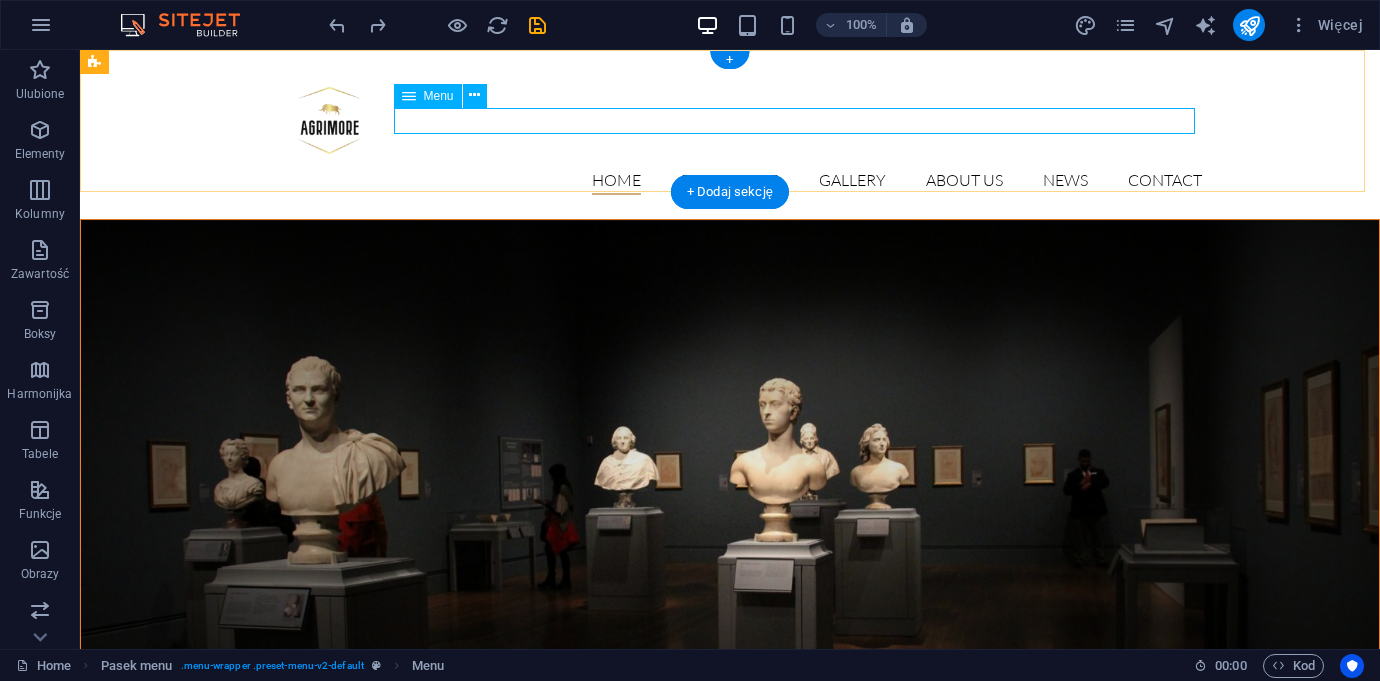 click on "Home Exhibitions Detail view Gallery About us News Contact" at bounding box center (730, 181) 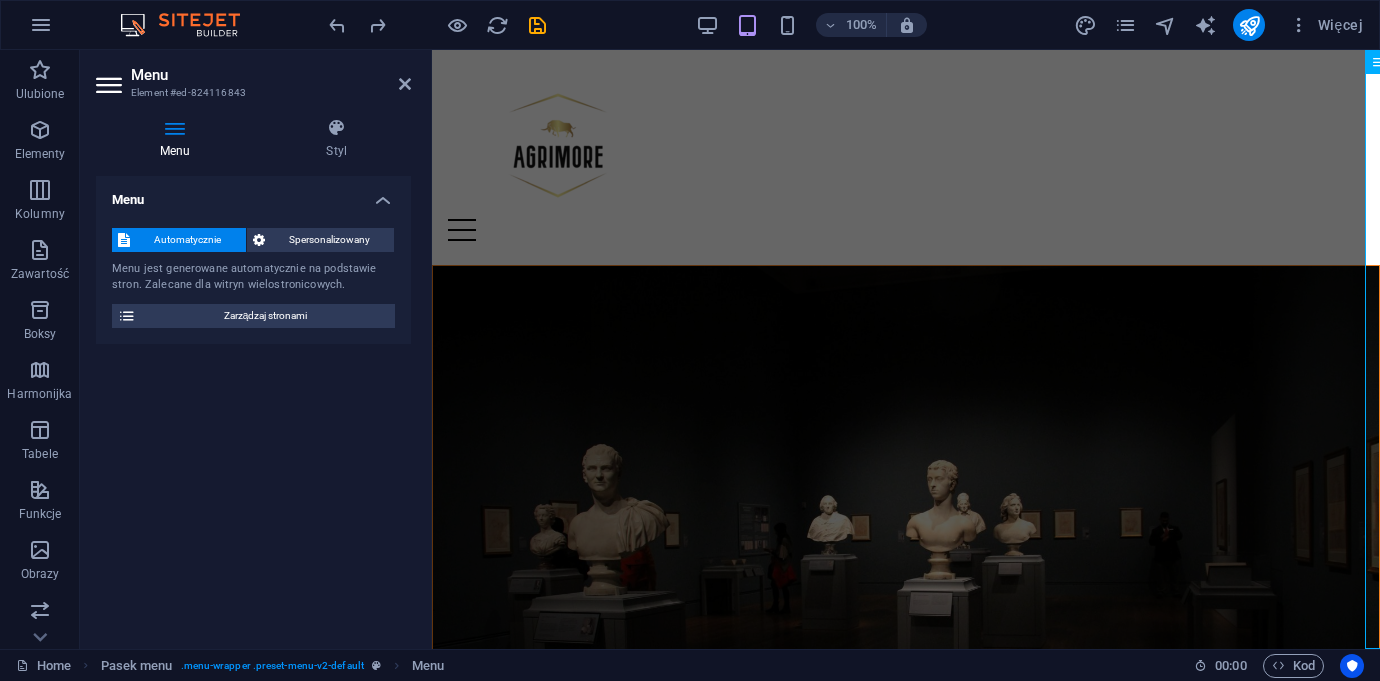 click on "Menu" at bounding box center (179, 139) 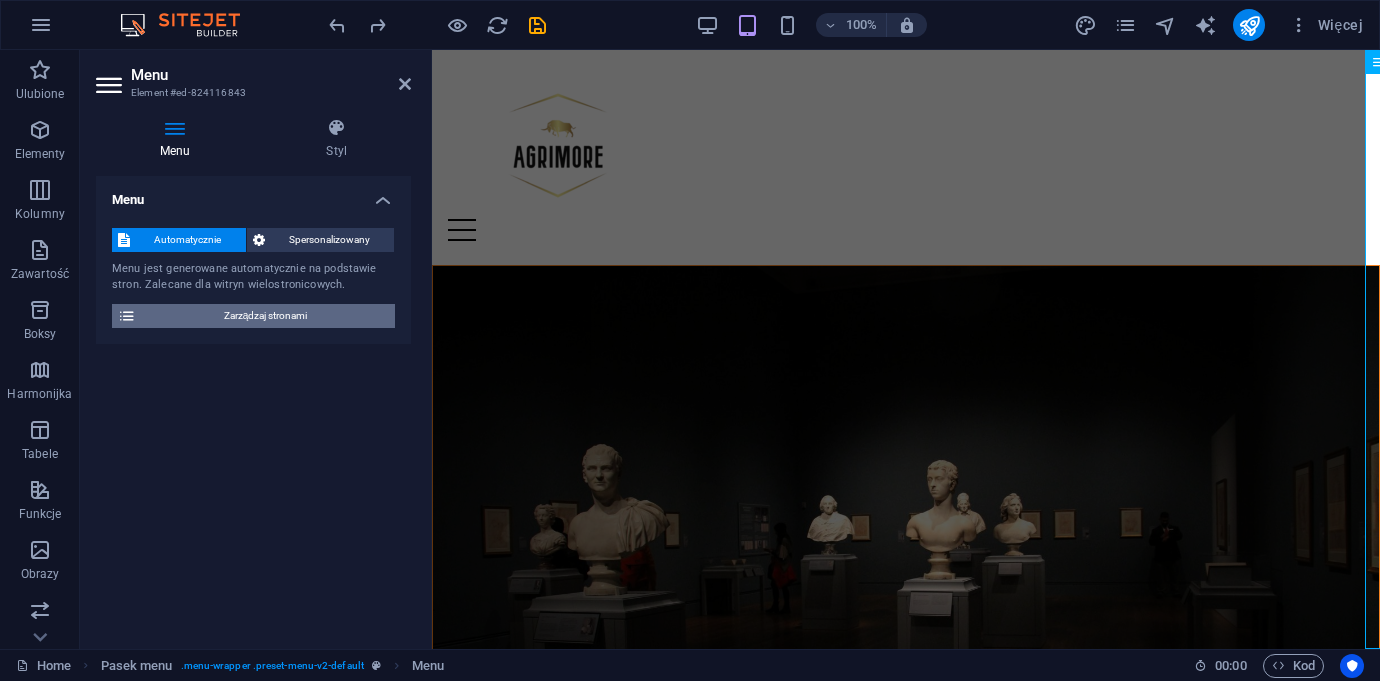 click on "Zarządzaj stronami" at bounding box center [265, 316] 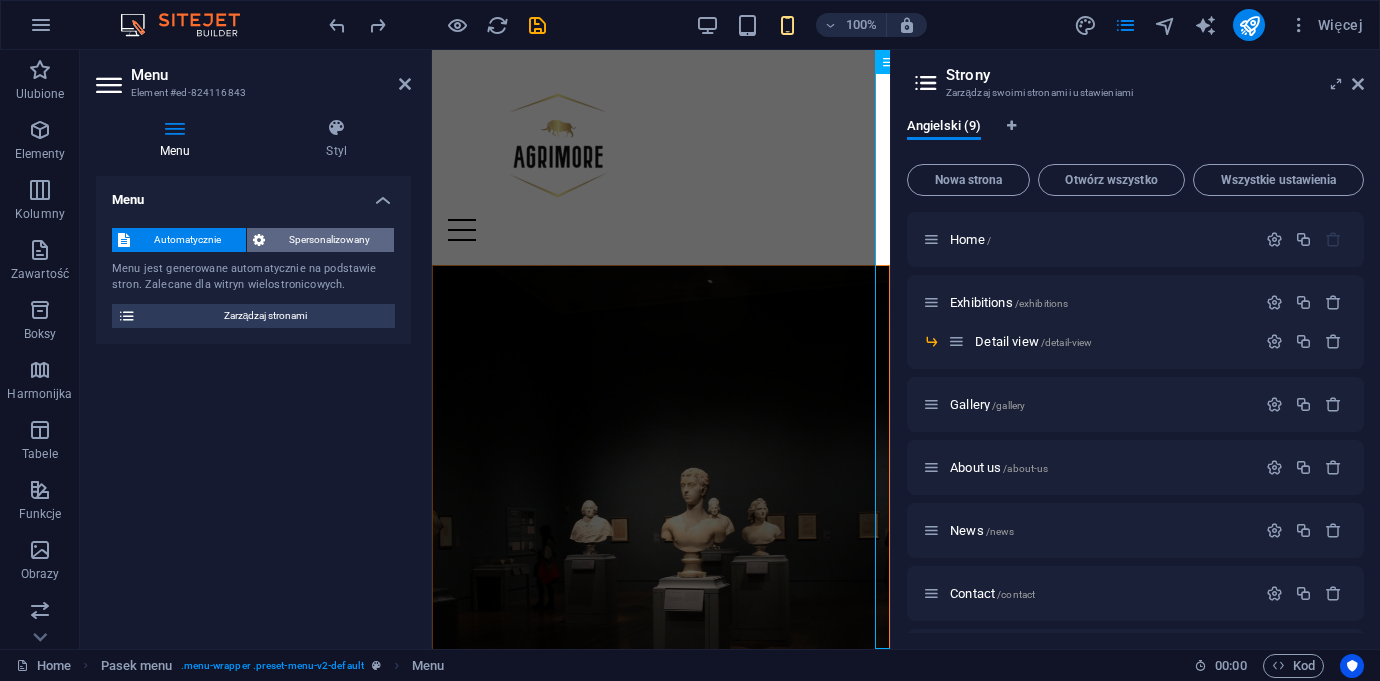 click on "Spersonalizowany" at bounding box center (330, 240) 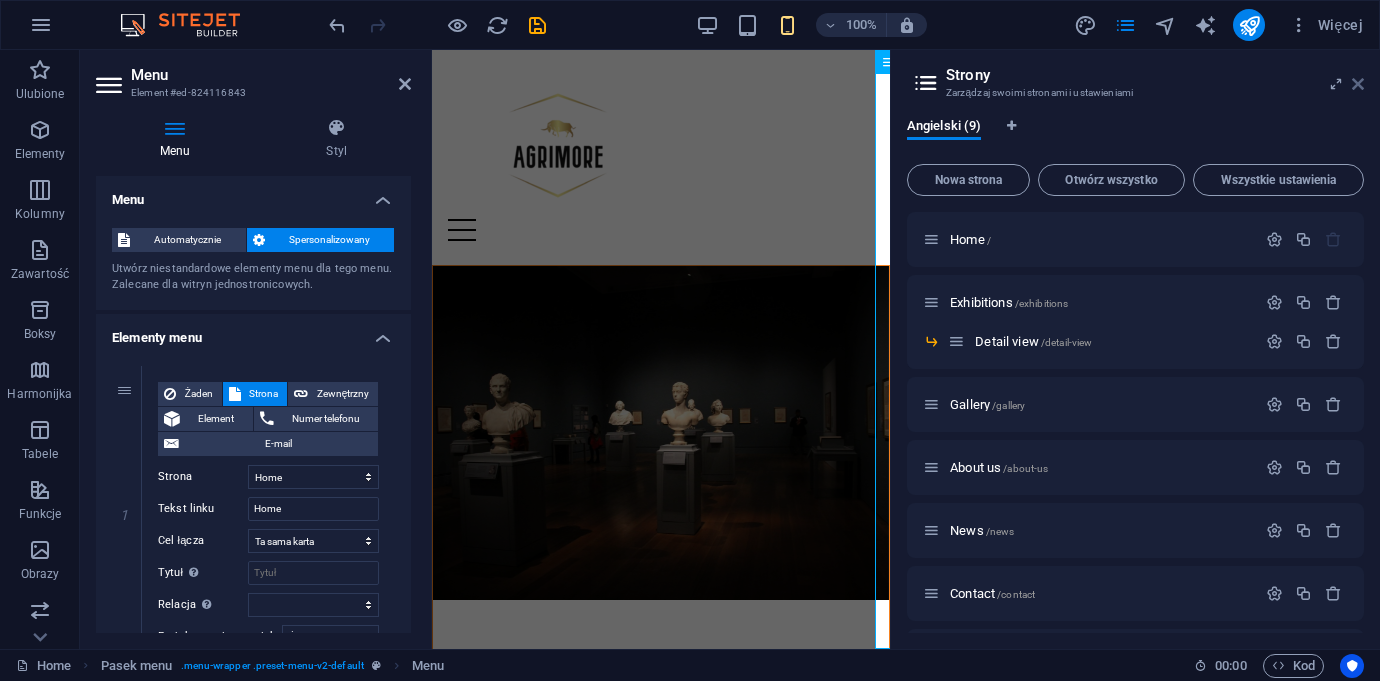click at bounding box center (1358, 84) 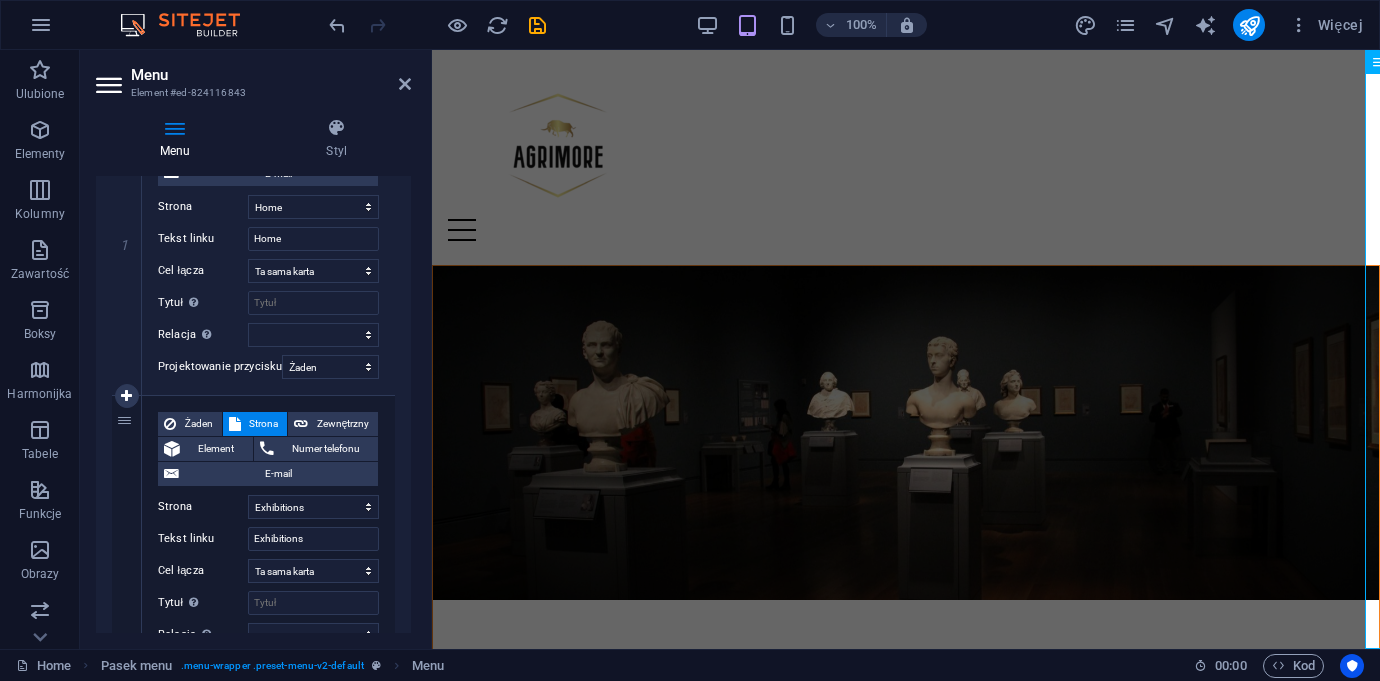 scroll, scrollTop: 293, scrollLeft: 0, axis: vertical 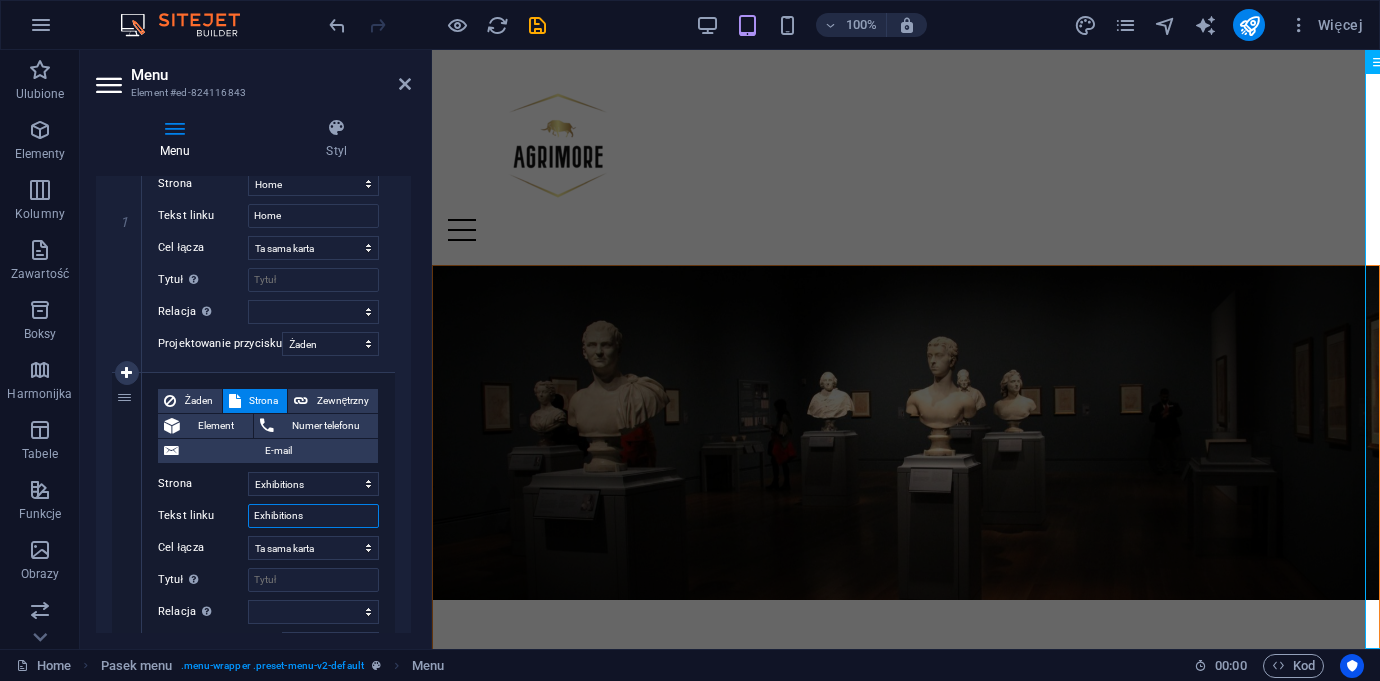 drag, startPoint x: 312, startPoint y: 513, endPoint x: 249, endPoint y: 515, distance: 63.03174 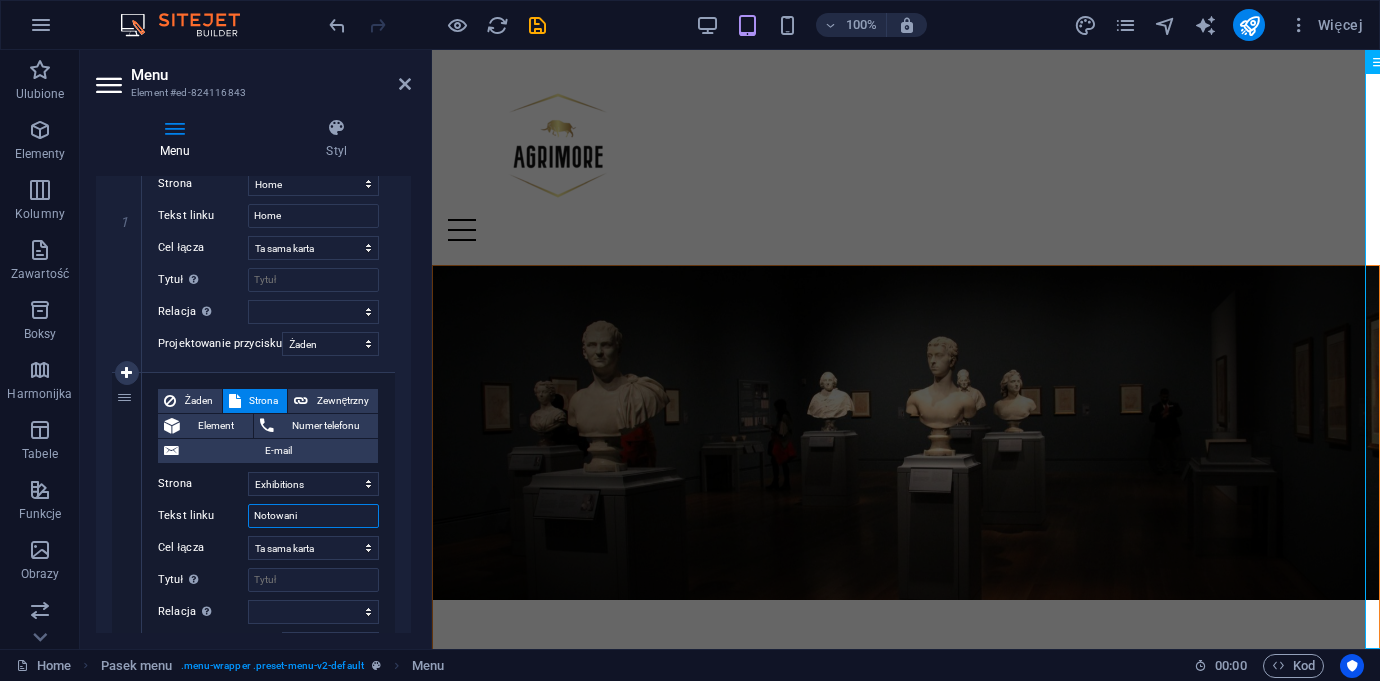 type on "Notowania" 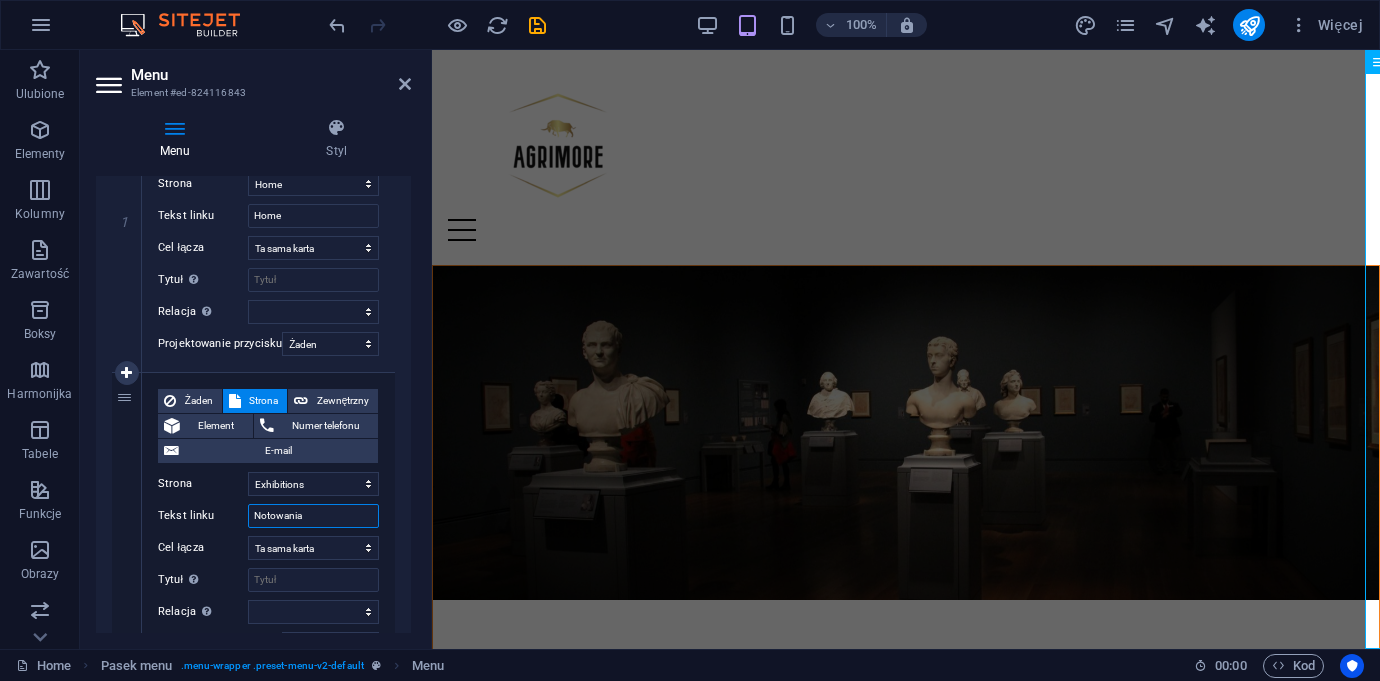 select 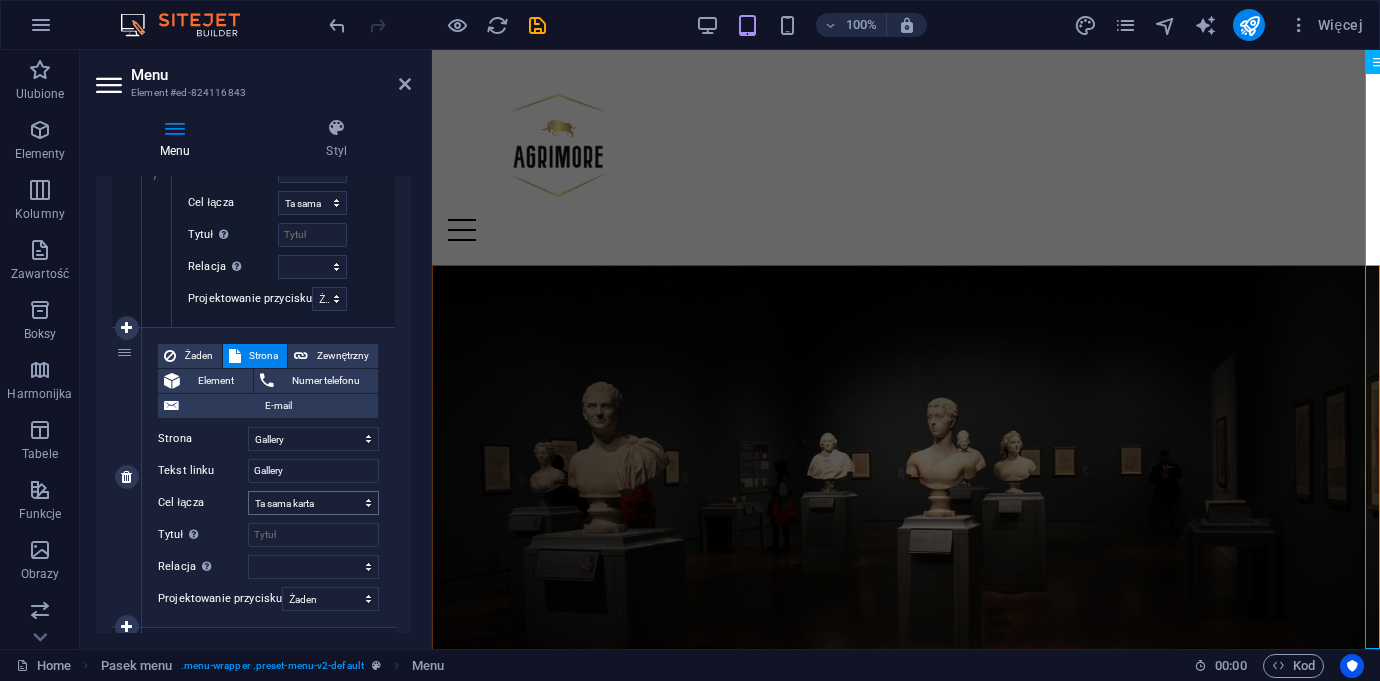 scroll, scrollTop: 965, scrollLeft: 0, axis: vertical 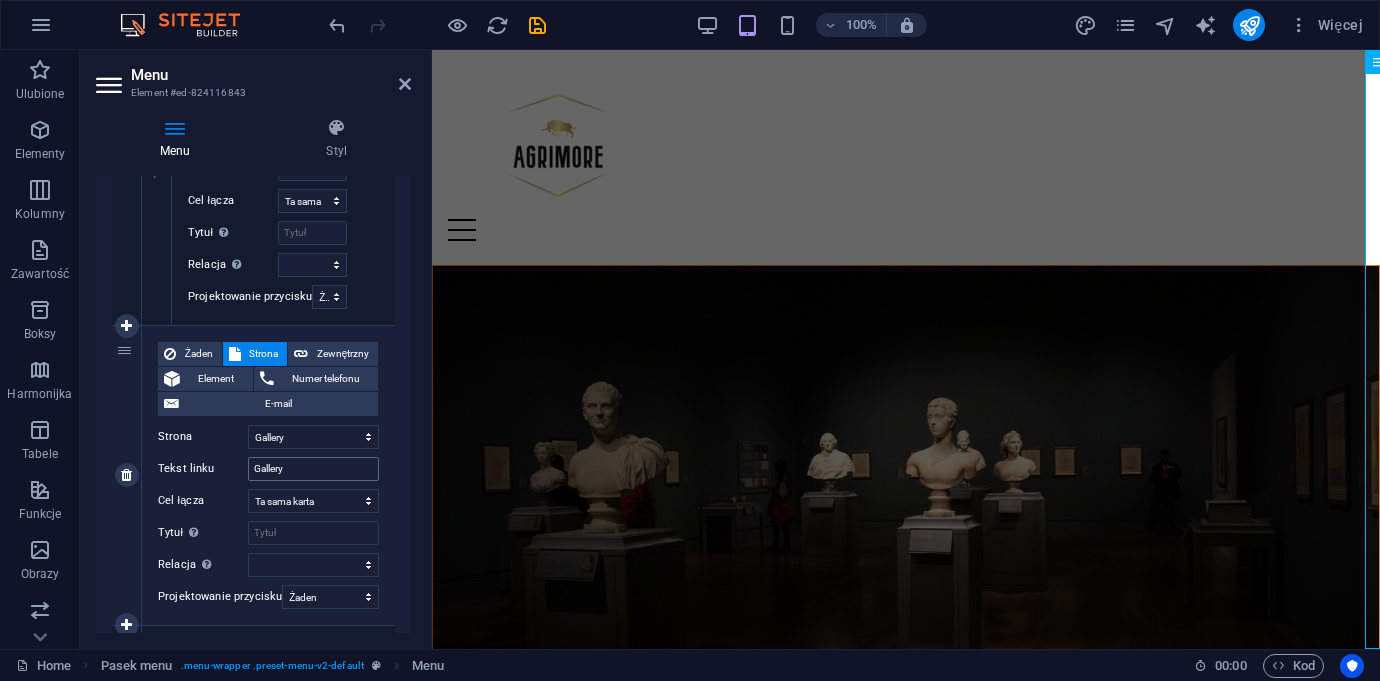 type on "Notowania" 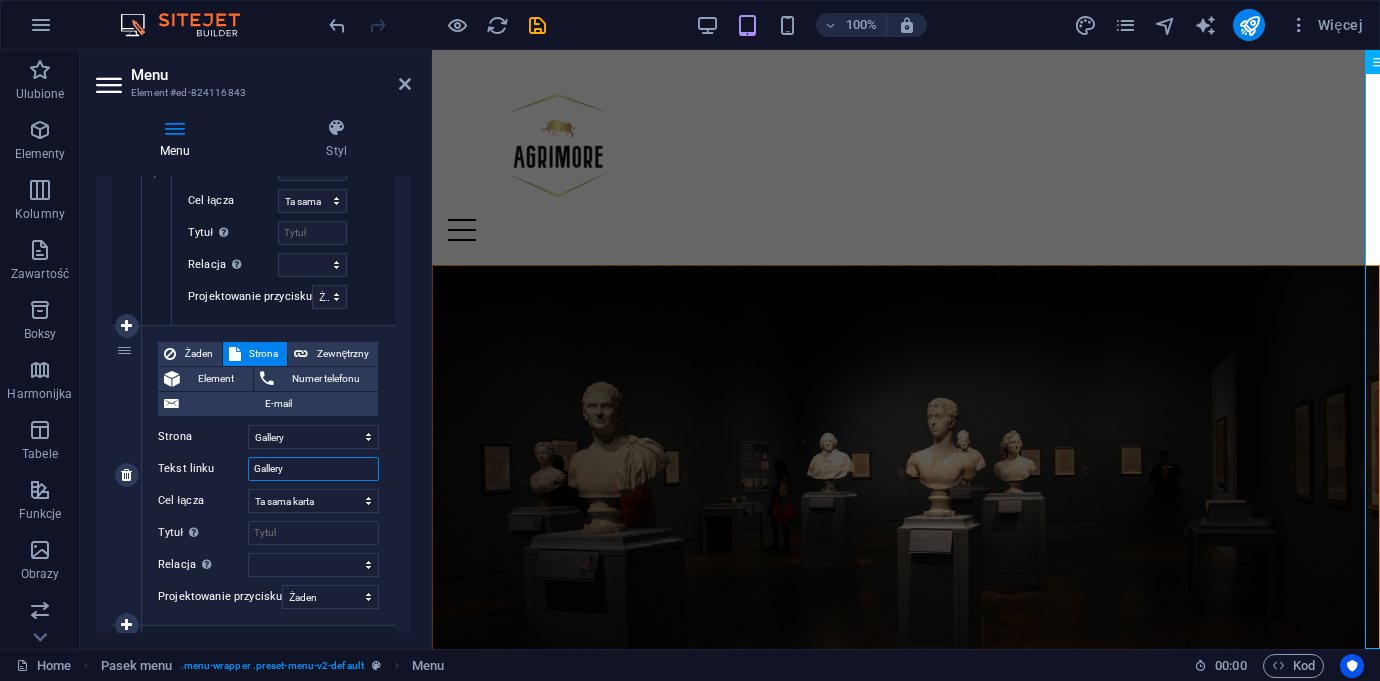 drag, startPoint x: 289, startPoint y: 469, endPoint x: 245, endPoint y: 470, distance: 44.011364 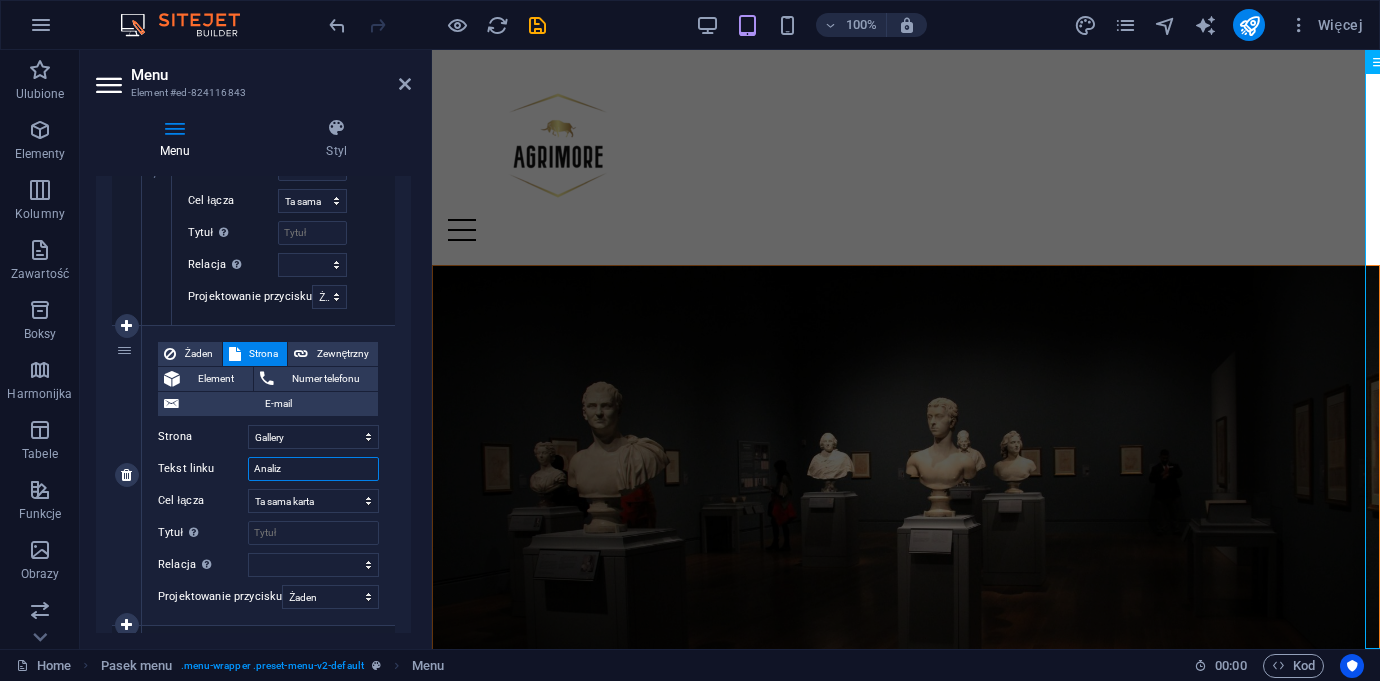 type on "Analizy" 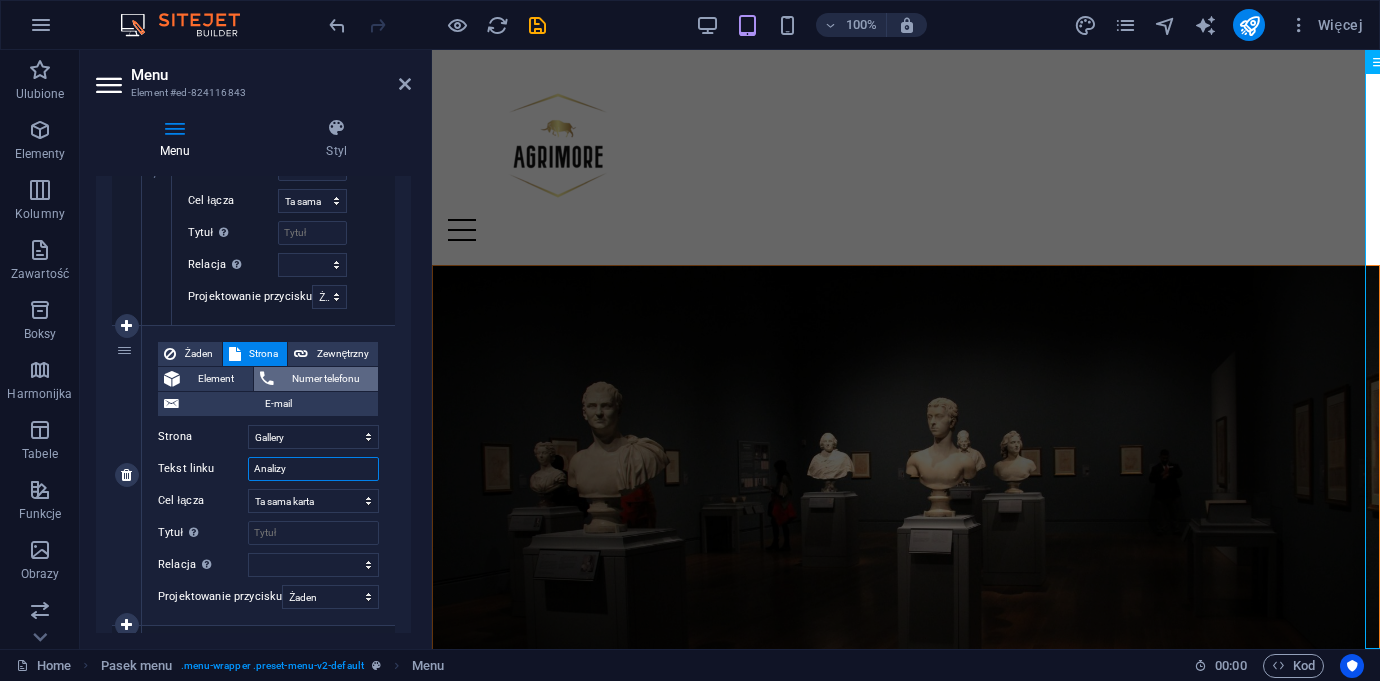 select 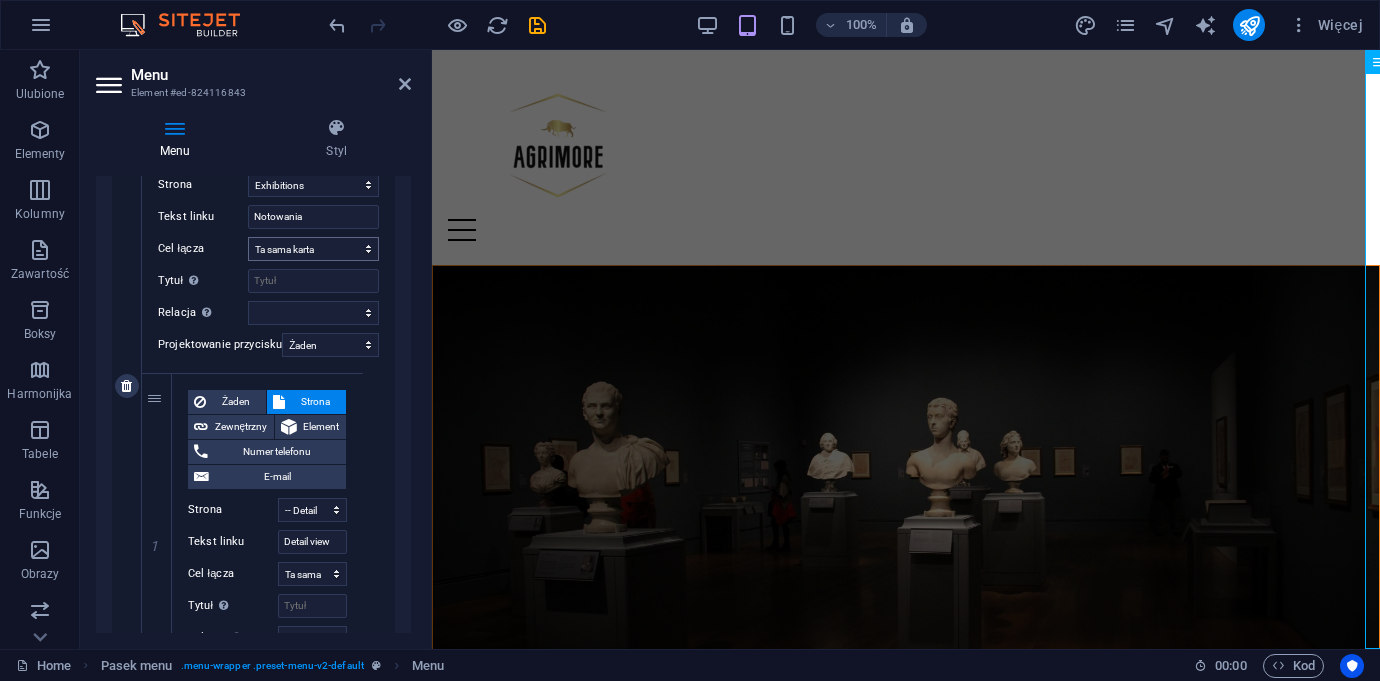 scroll, scrollTop: 443, scrollLeft: 0, axis: vertical 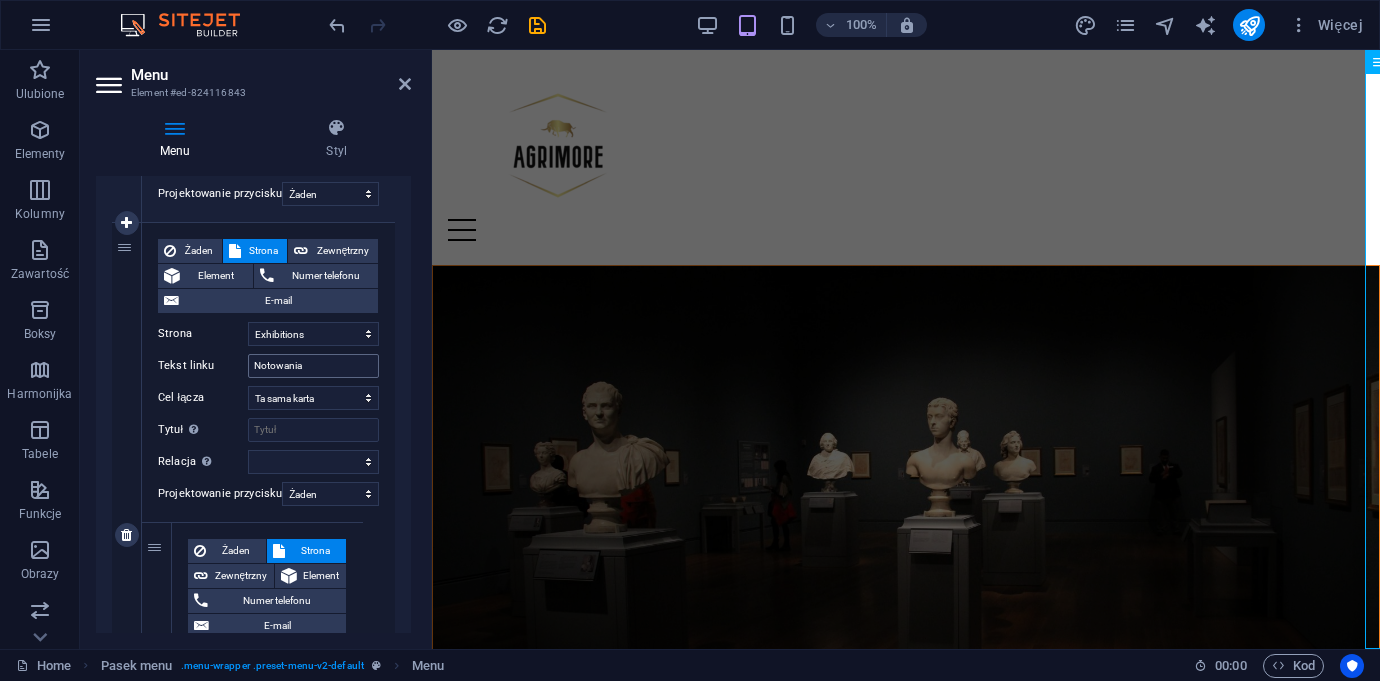 type on "Analizy" 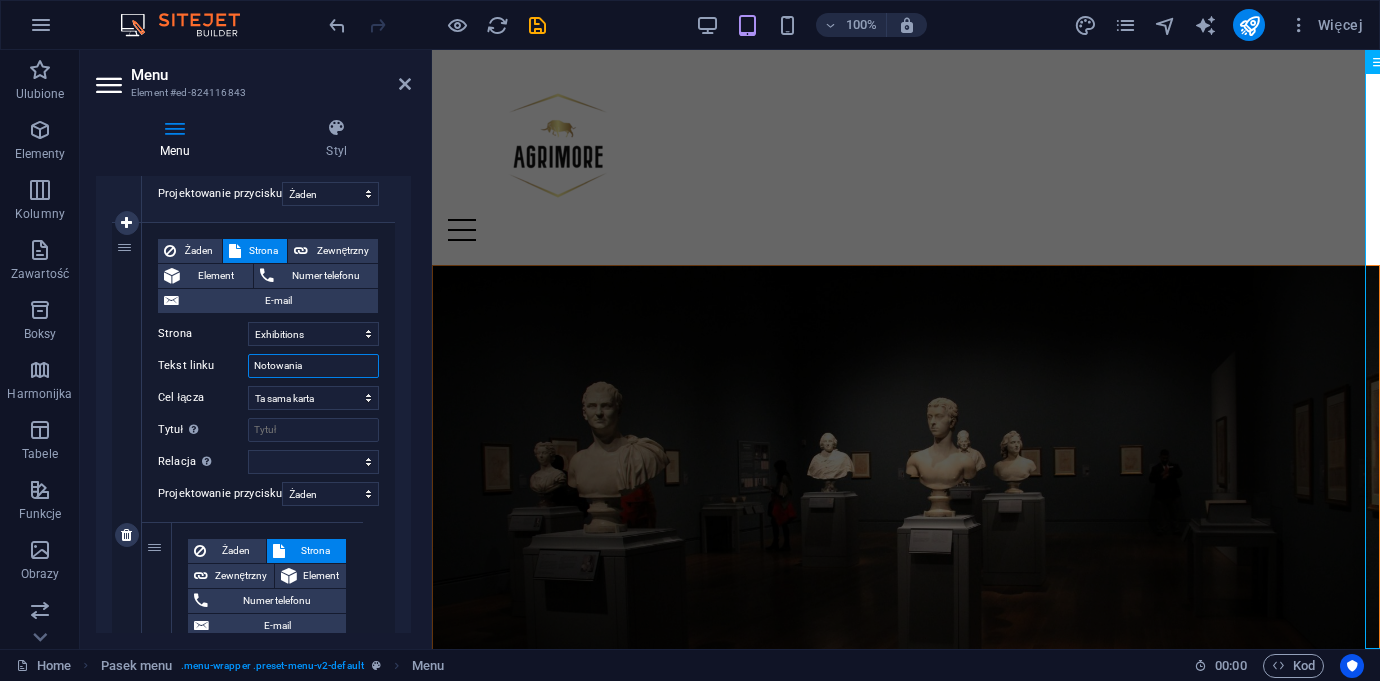 drag, startPoint x: 310, startPoint y: 371, endPoint x: 264, endPoint y: 369, distance: 46.043457 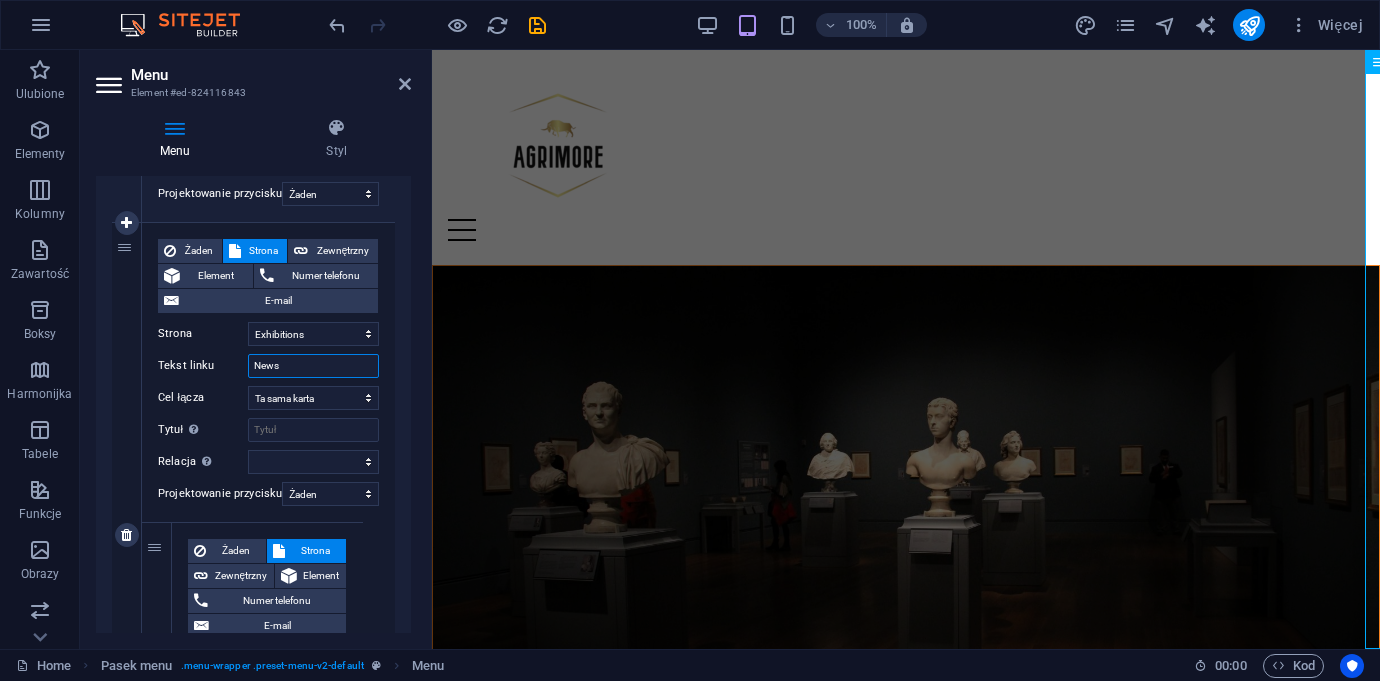 type on "Newsy" 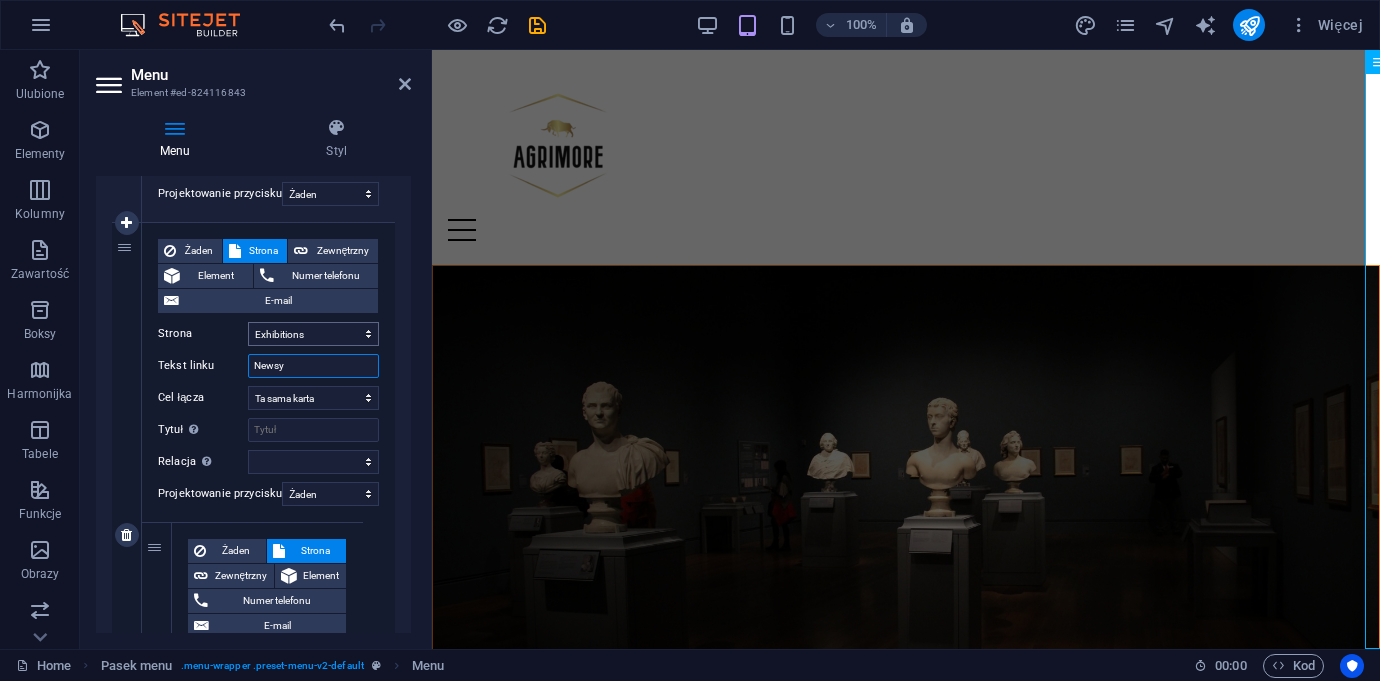 select 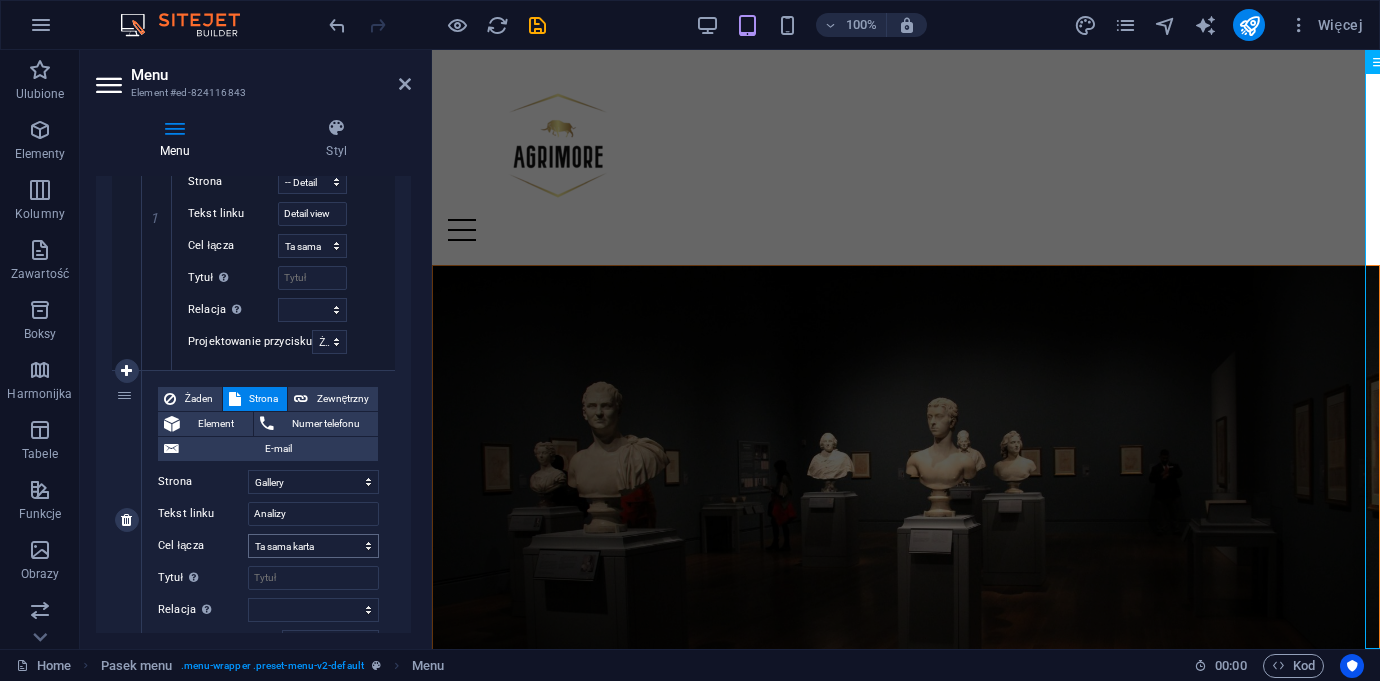 scroll, scrollTop: 1133, scrollLeft: 0, axis: vertical 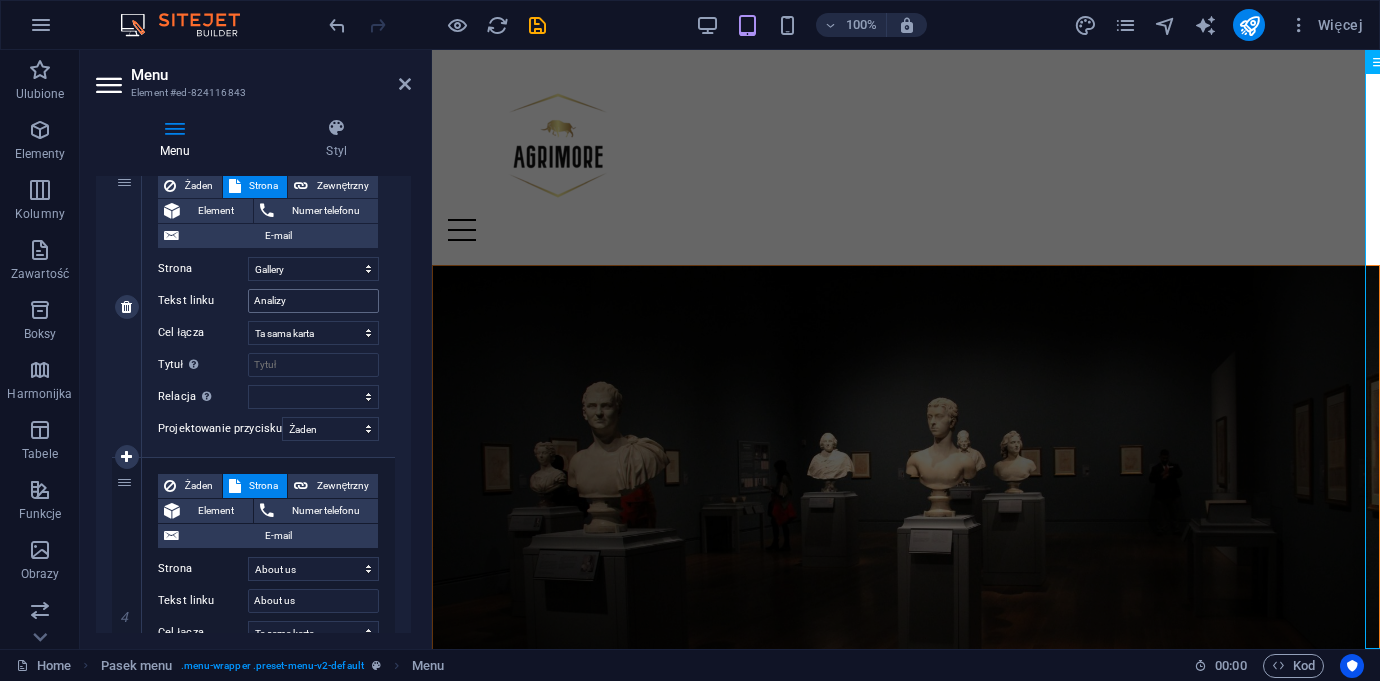 type on "Newsy" 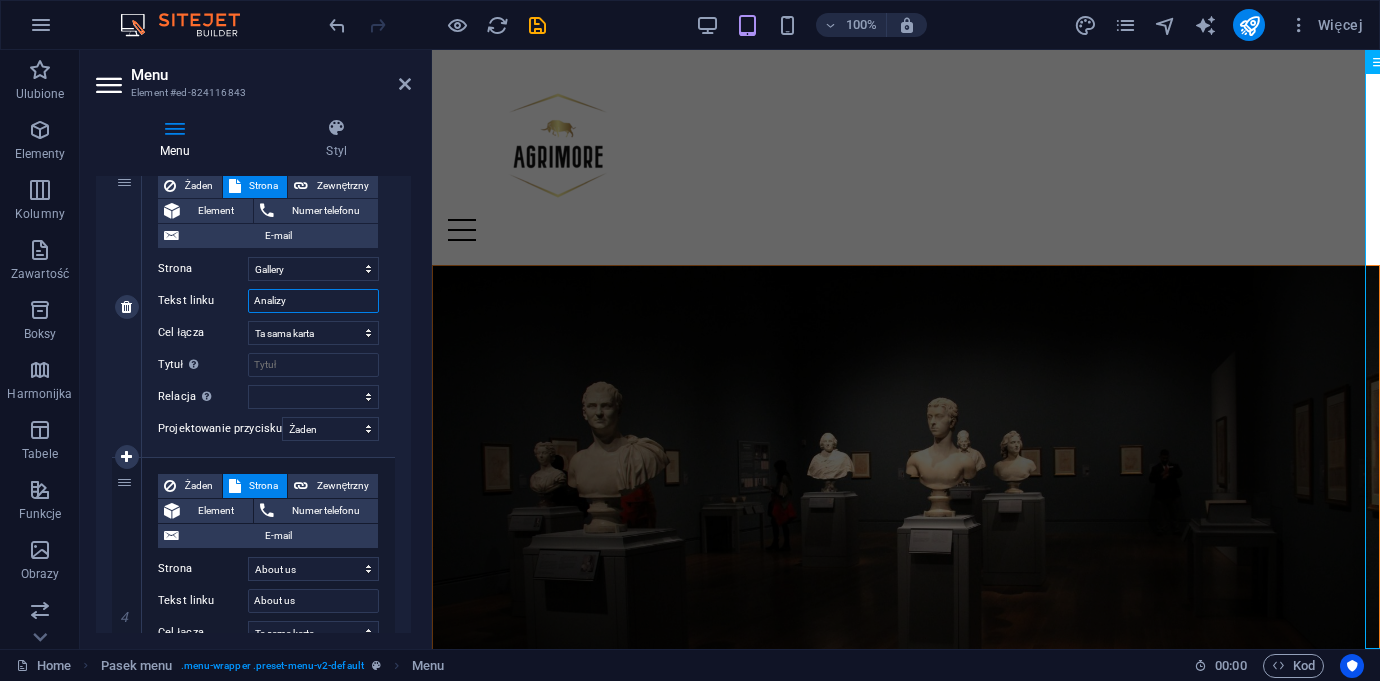 drag, startPoint x: 299, startPoint y: 301, endPoint x: 233, endPoint y: 301, distance: 66 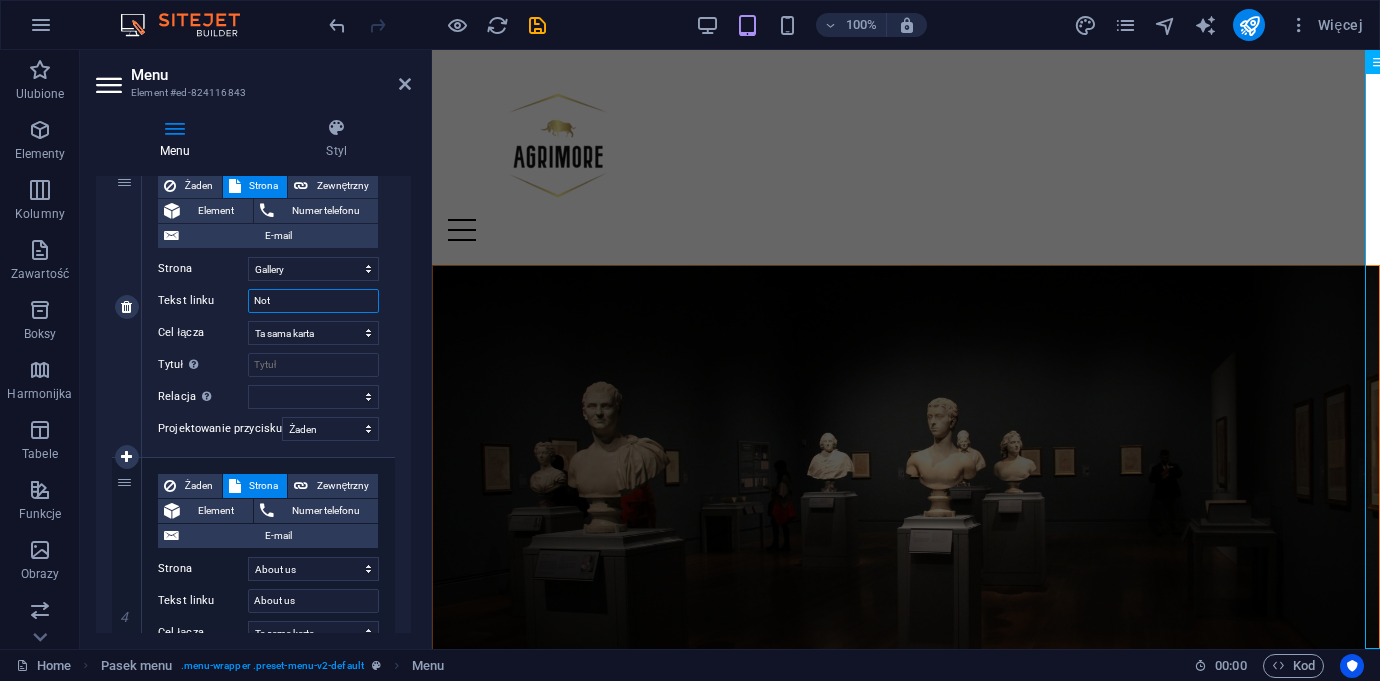 type on "Noto" 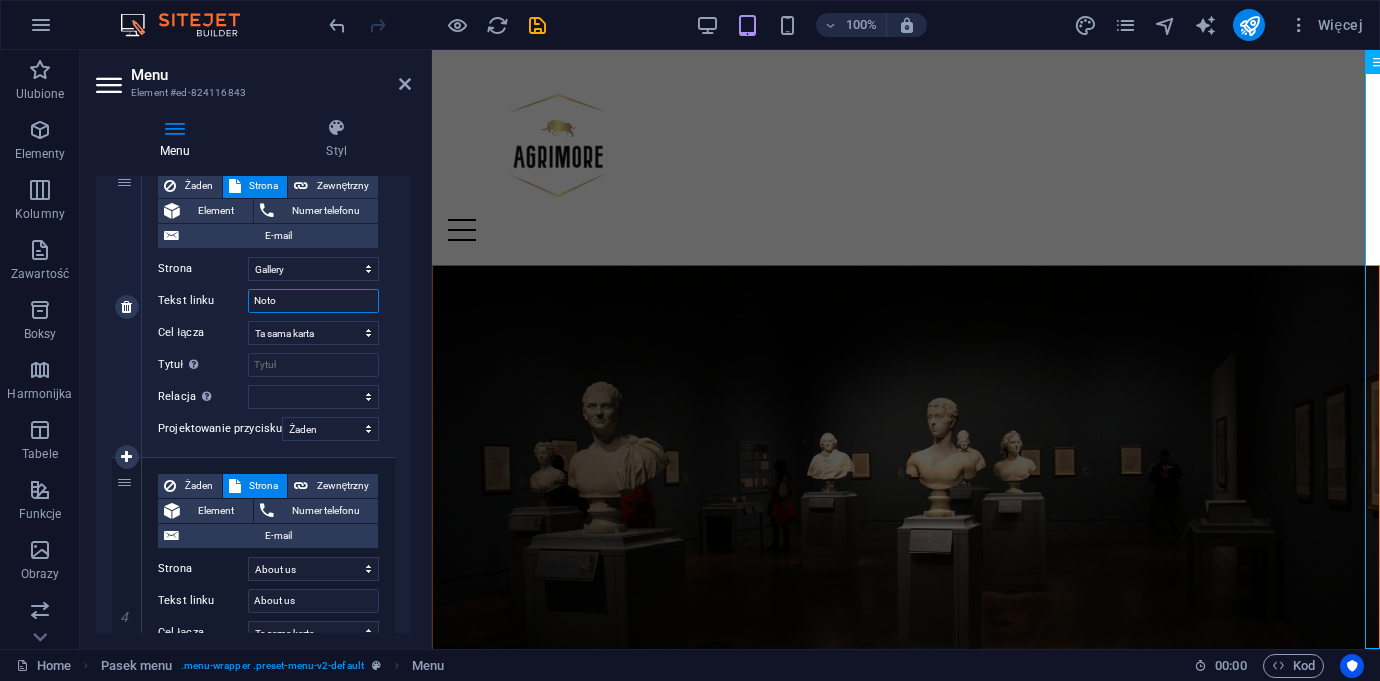 select 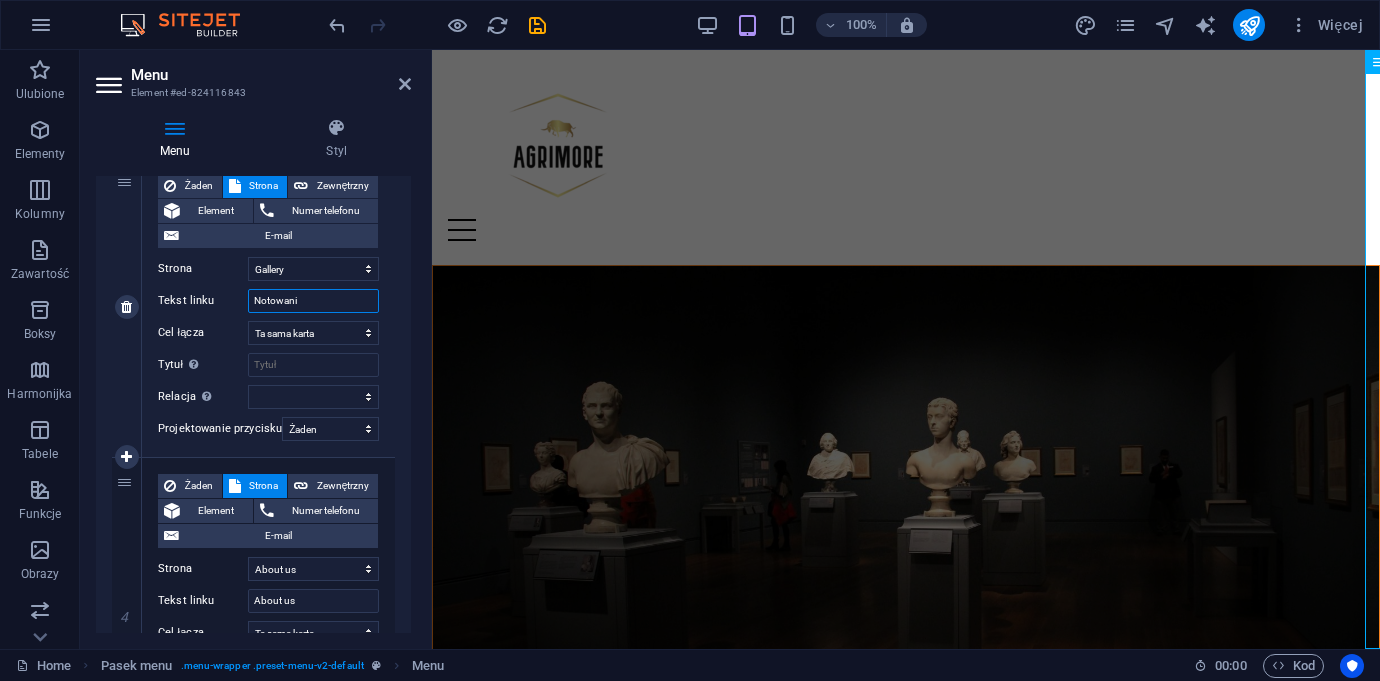type on "Notowania" 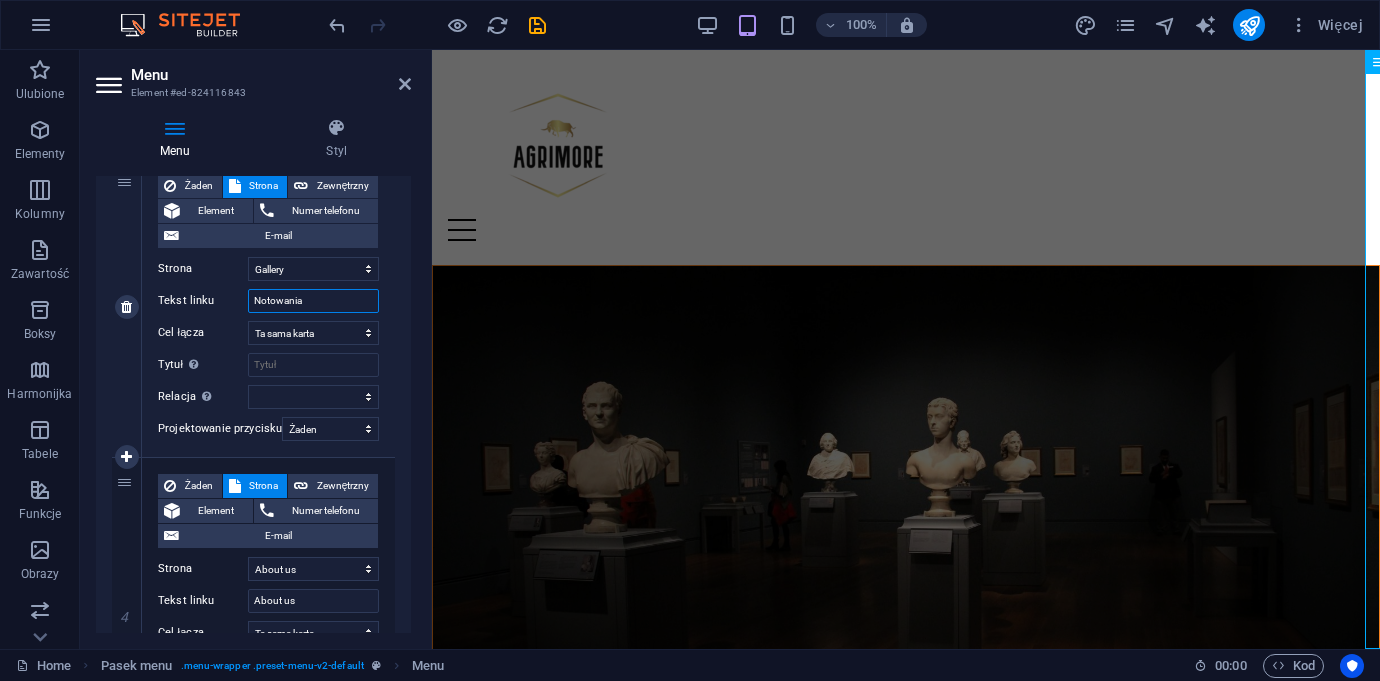 select 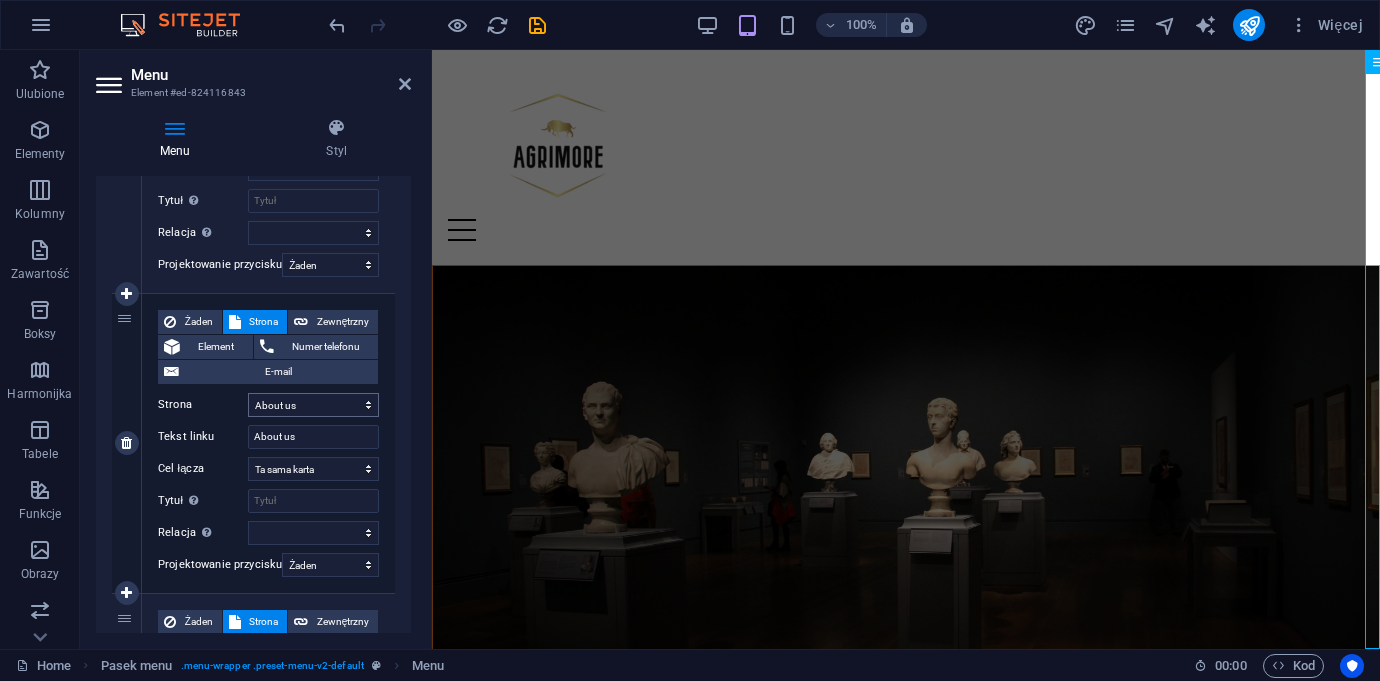 scroll, scrollTop: 1299, scrollLeft: 0, axis: vertical 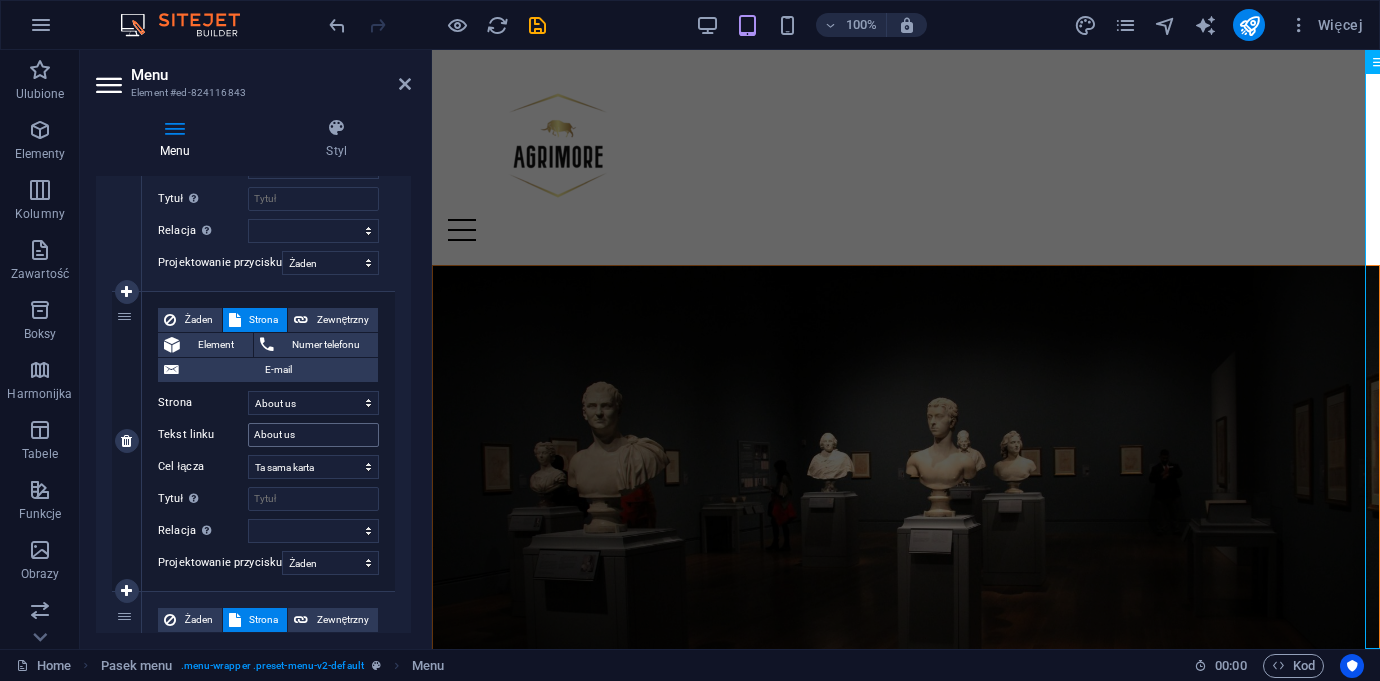 type on "Notowania" 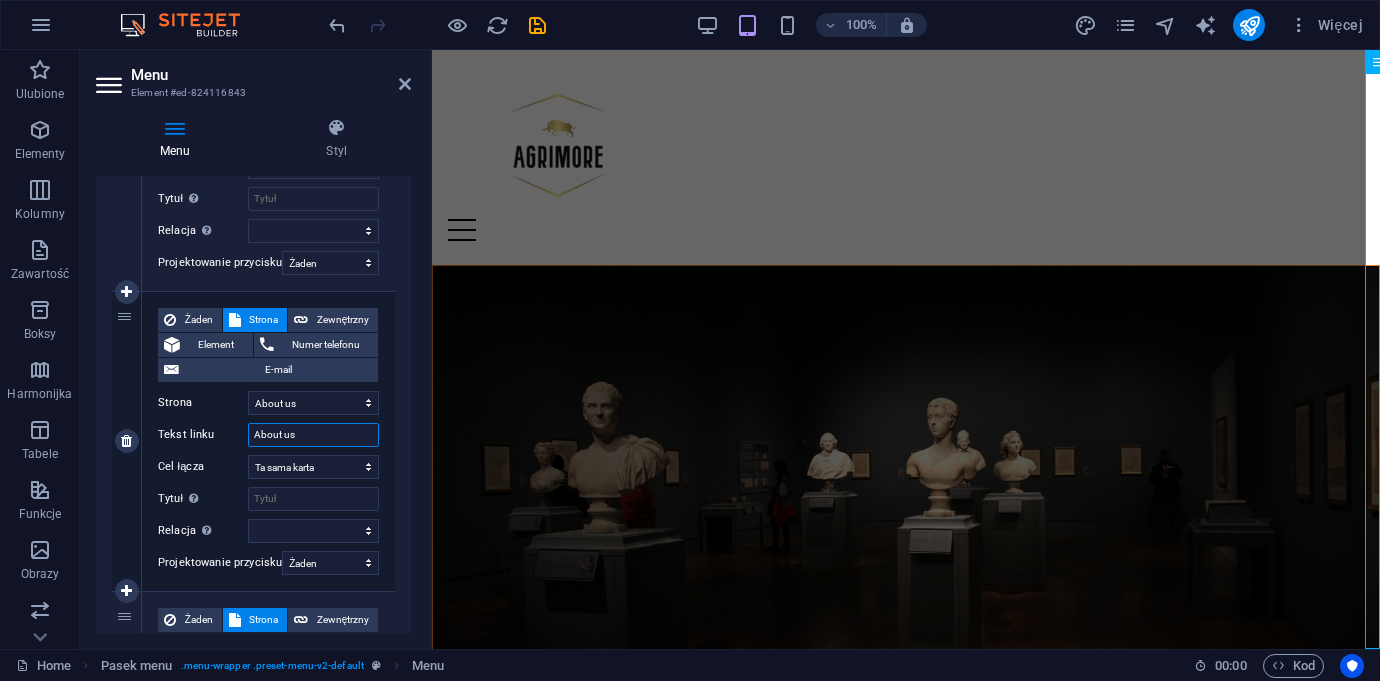 drag, startPoint x: 306, startPoint y: 435, endPoint x: 237, endPoint y: 431, distance: 69.115845 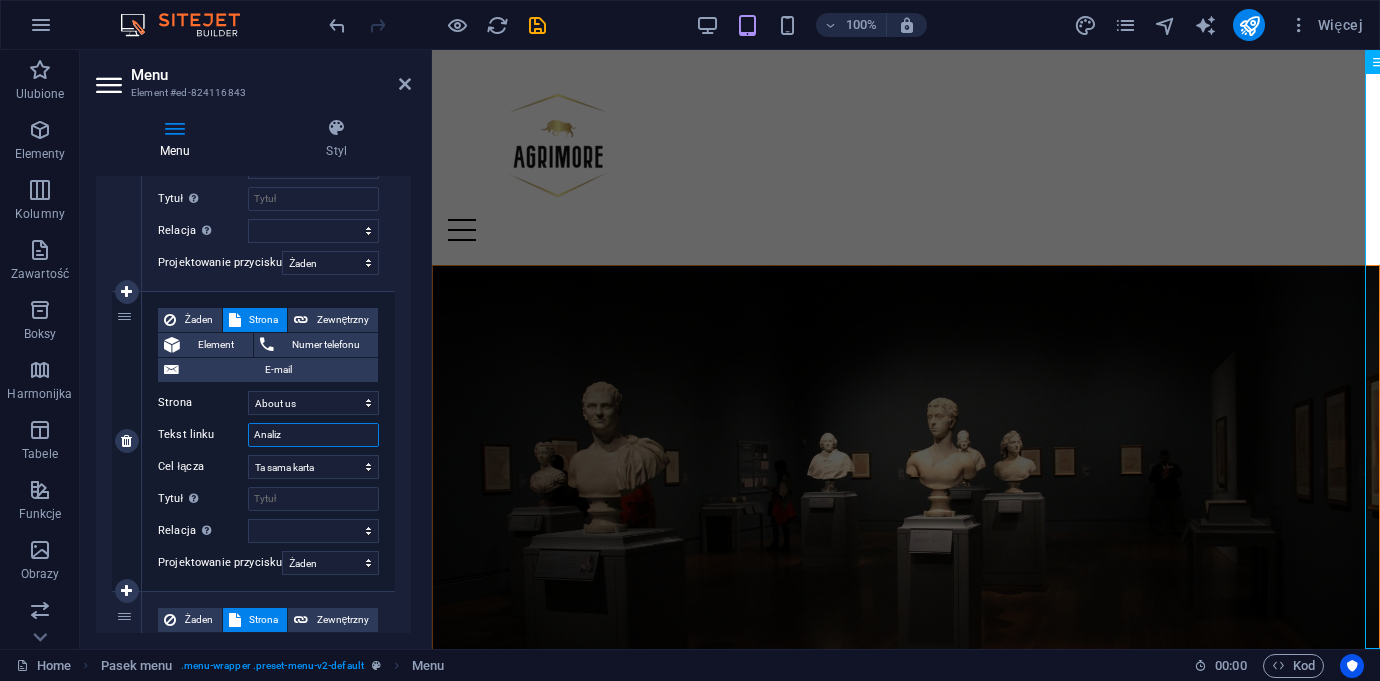 type on "Analizy" 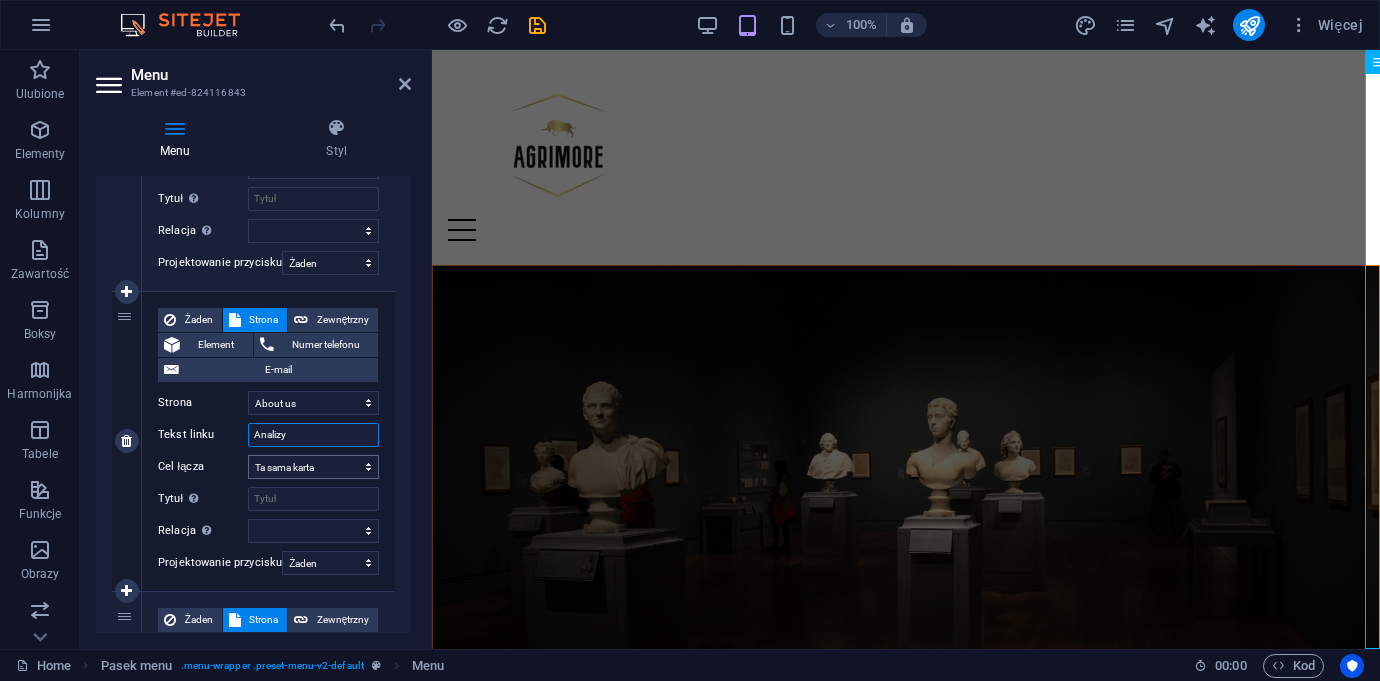 select 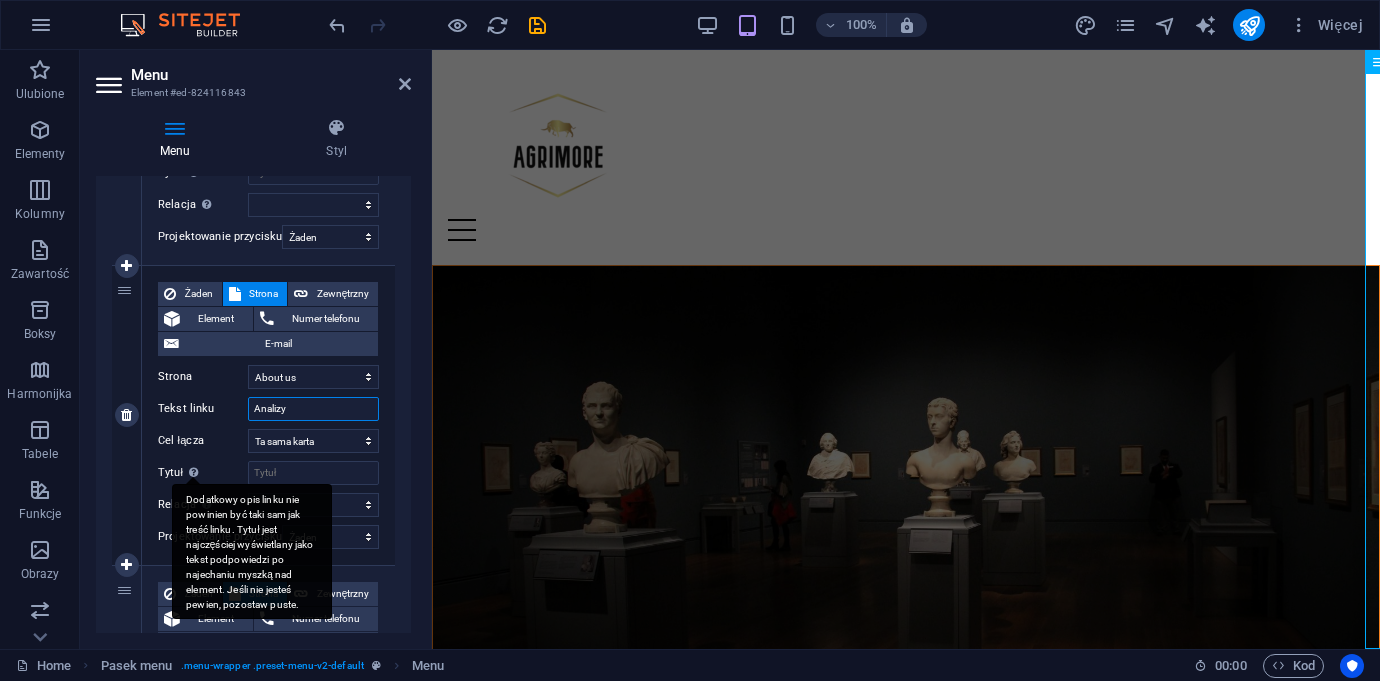 scroll, scrollTop: 1487, scrollLeft: 0, axis: vertical 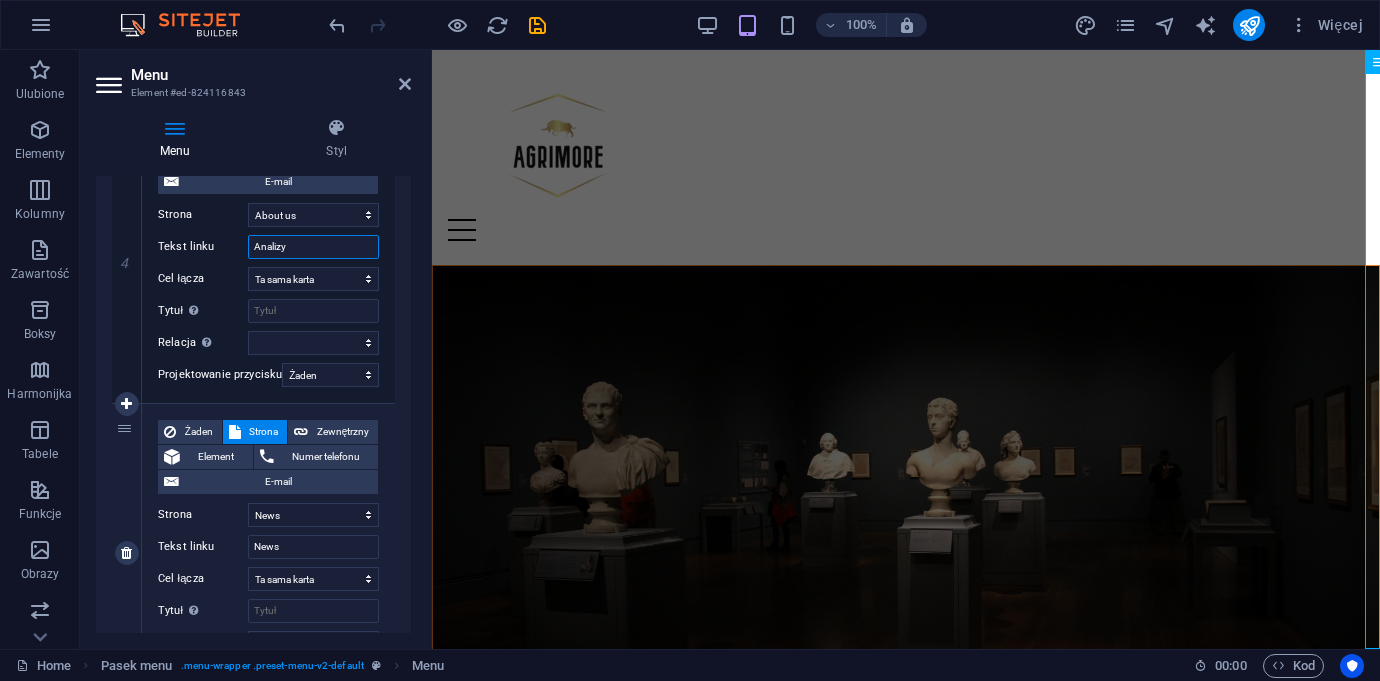 type on "Analizy" 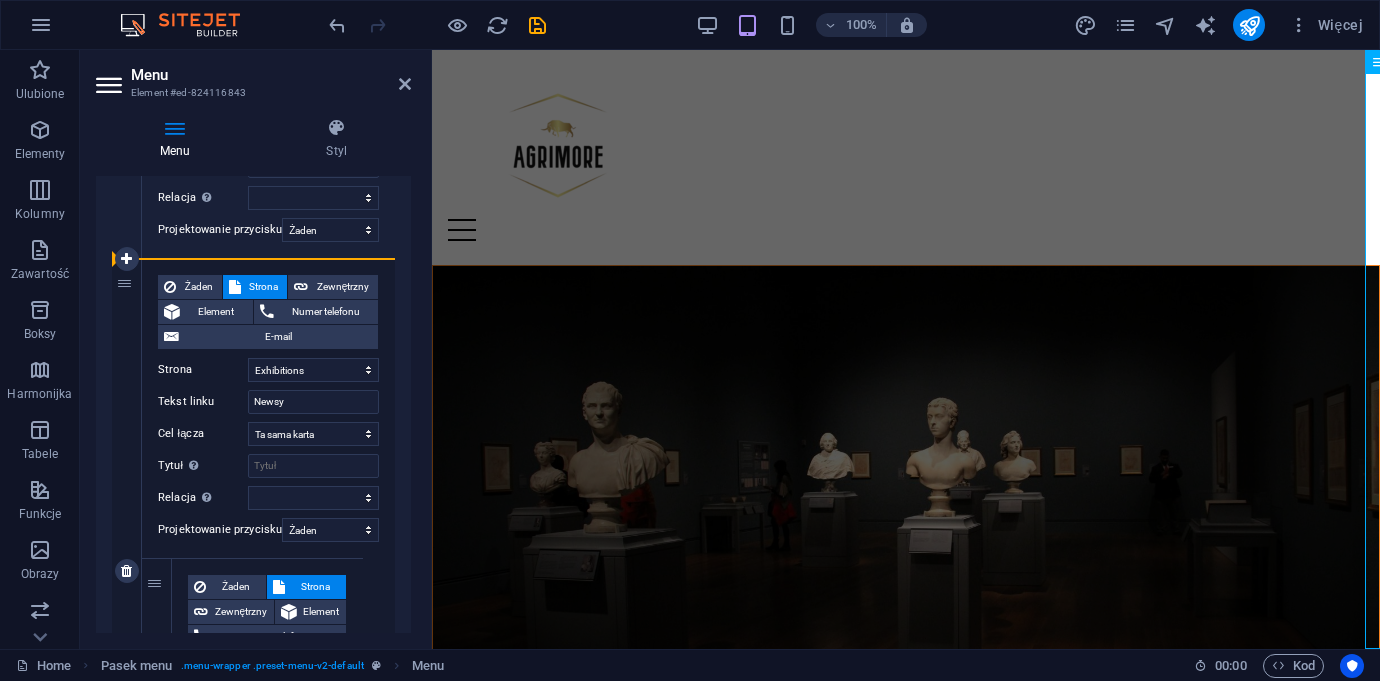 scroll, scrollTop: 196, scrollLeft: 0, axis: vertical 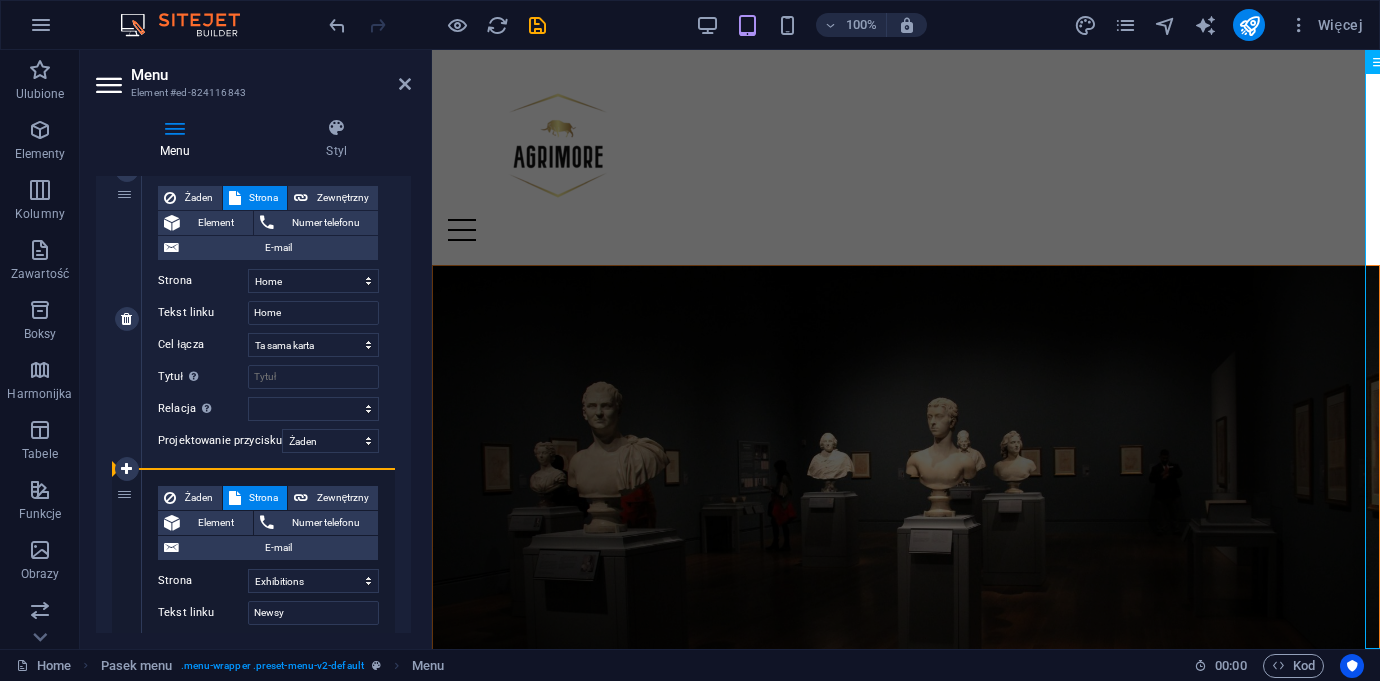 drag, startPoint x: 127, startPoint y: 428, endPoint x: 112, endPoint y: 452, distance: 28.301943 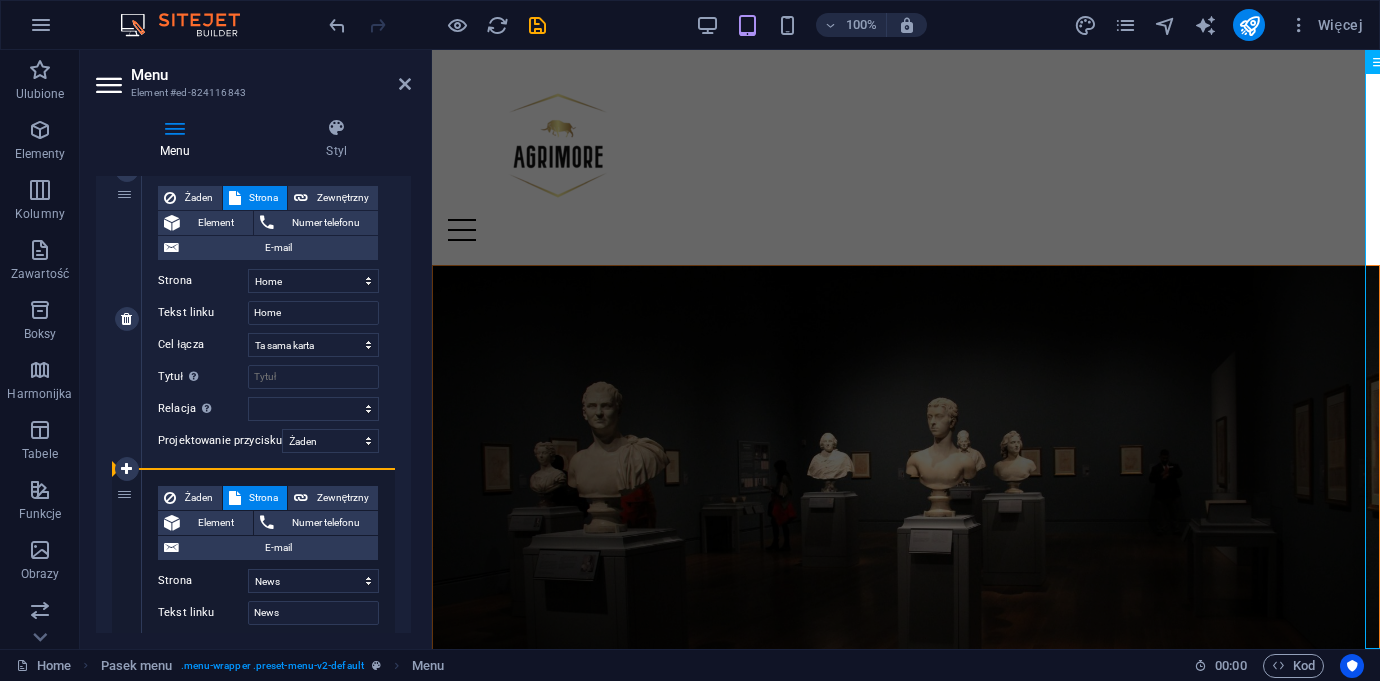 select on "2" 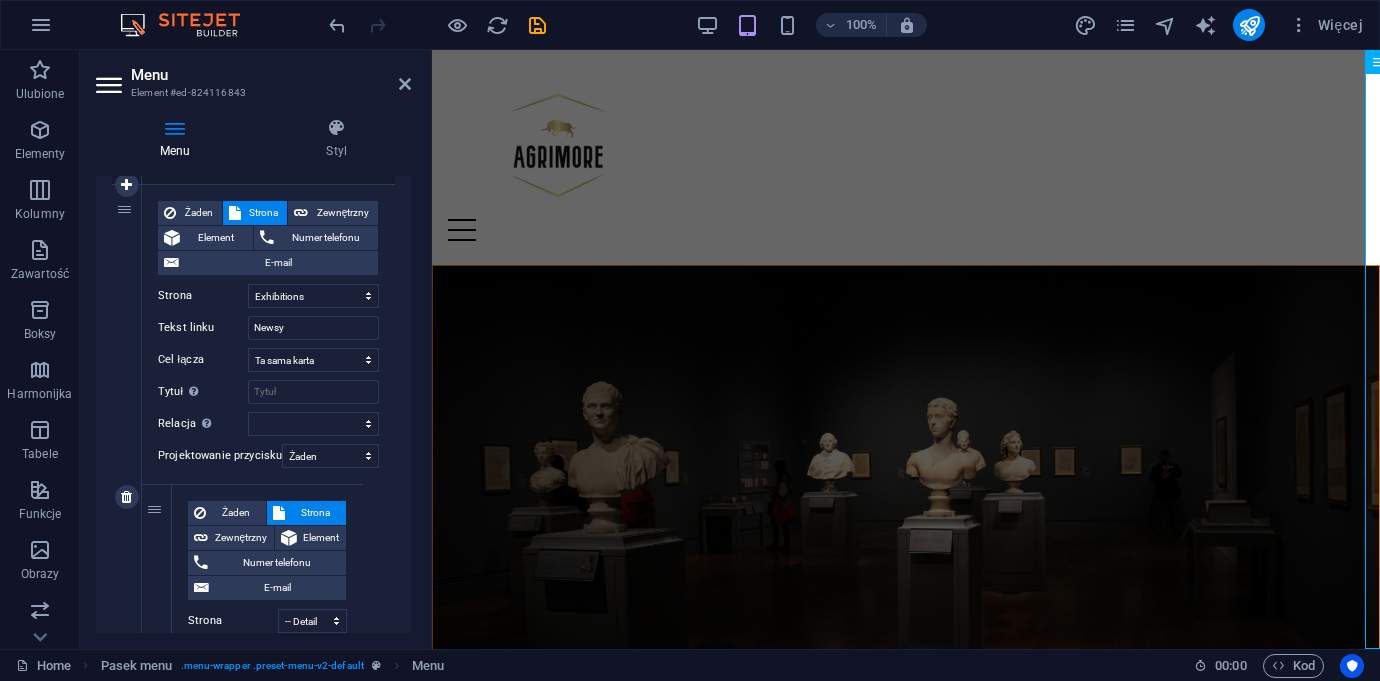 scroll, scrollTop: 759, scrollLeft: 0, axis: vertical 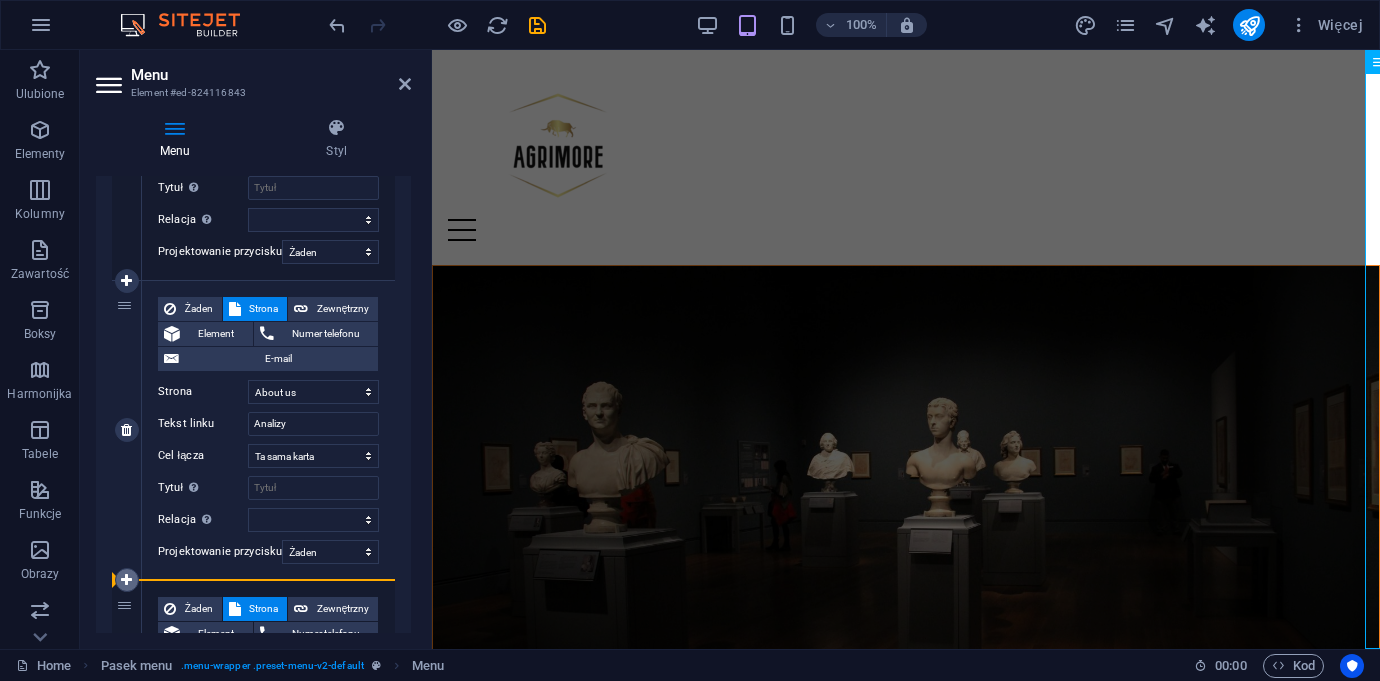 drag, startPoint x: 126, startPoint y: 233, endPoint x: 129, endPoint y: 572, distance: 339.01328 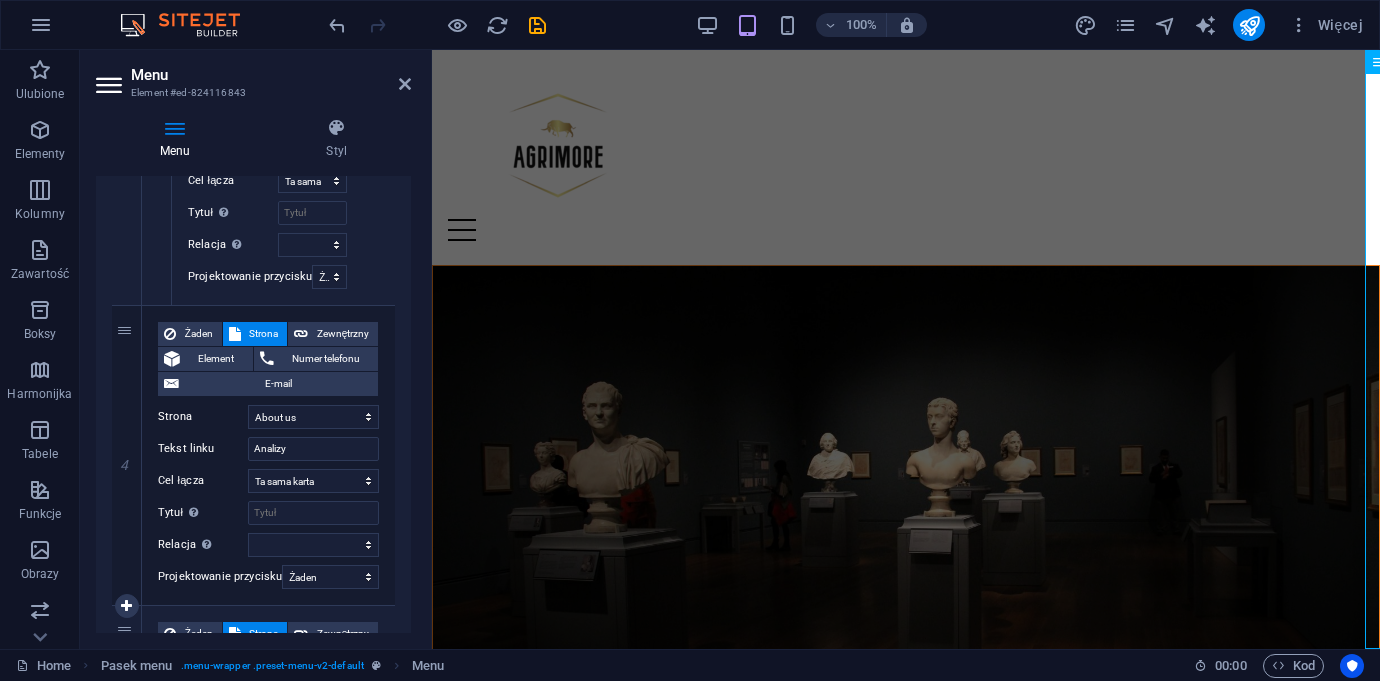 select on "2" 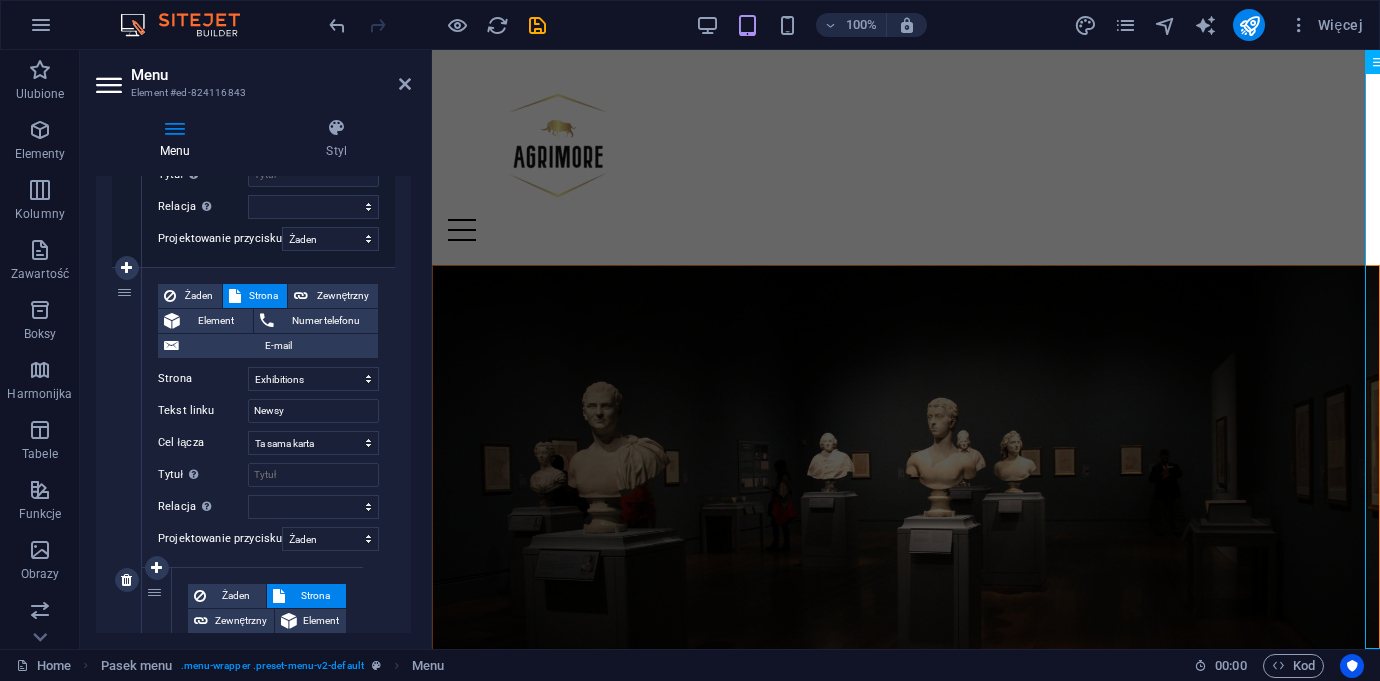 scroll, scrollTop: 1290, scrollLeft: 0, axis: vertical 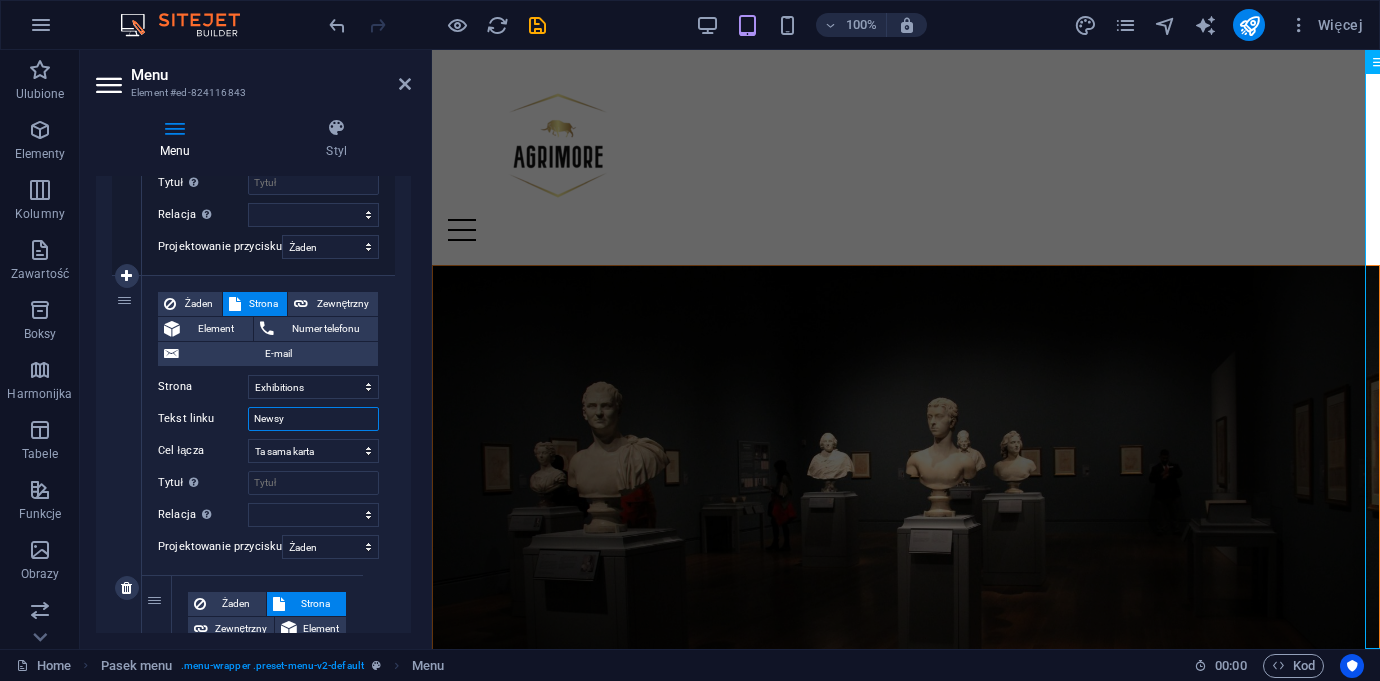 drag, startPoint x: 294, startPoint y: 416, endPoint x: 235, endPoint y: 414, distance: 59.03389 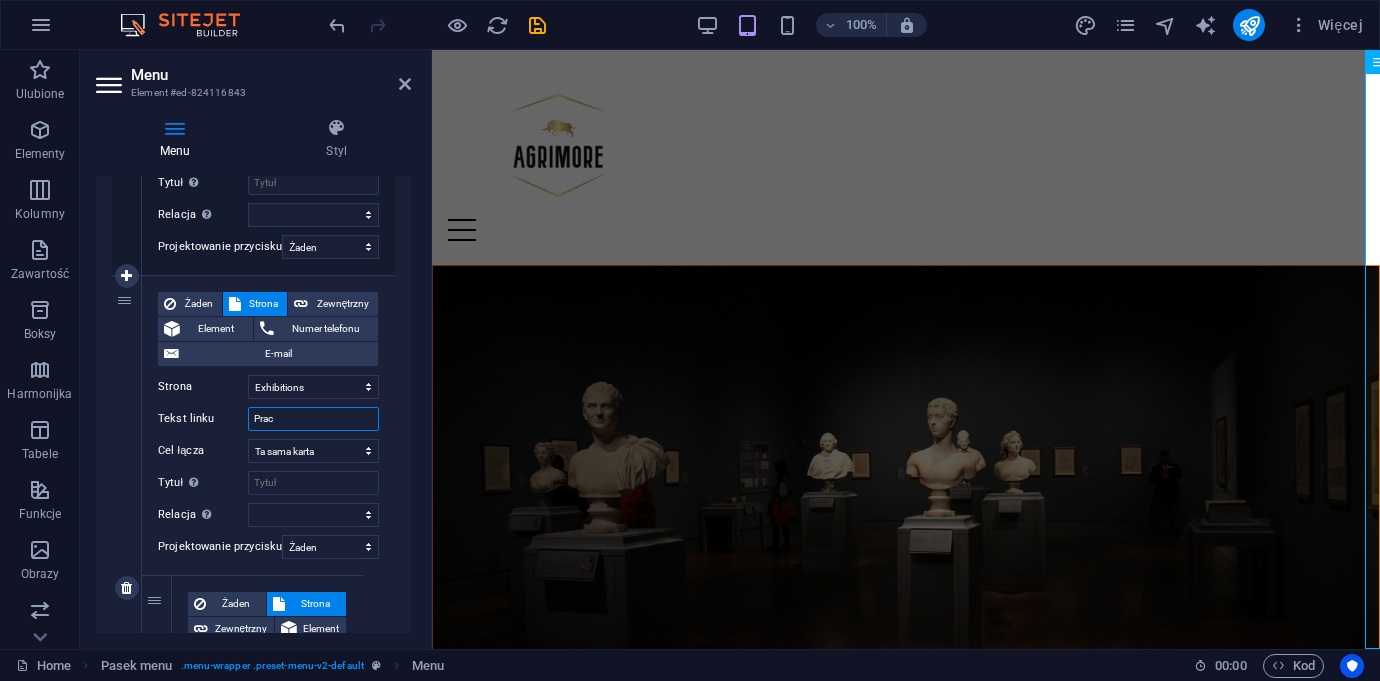 type on "Praca" 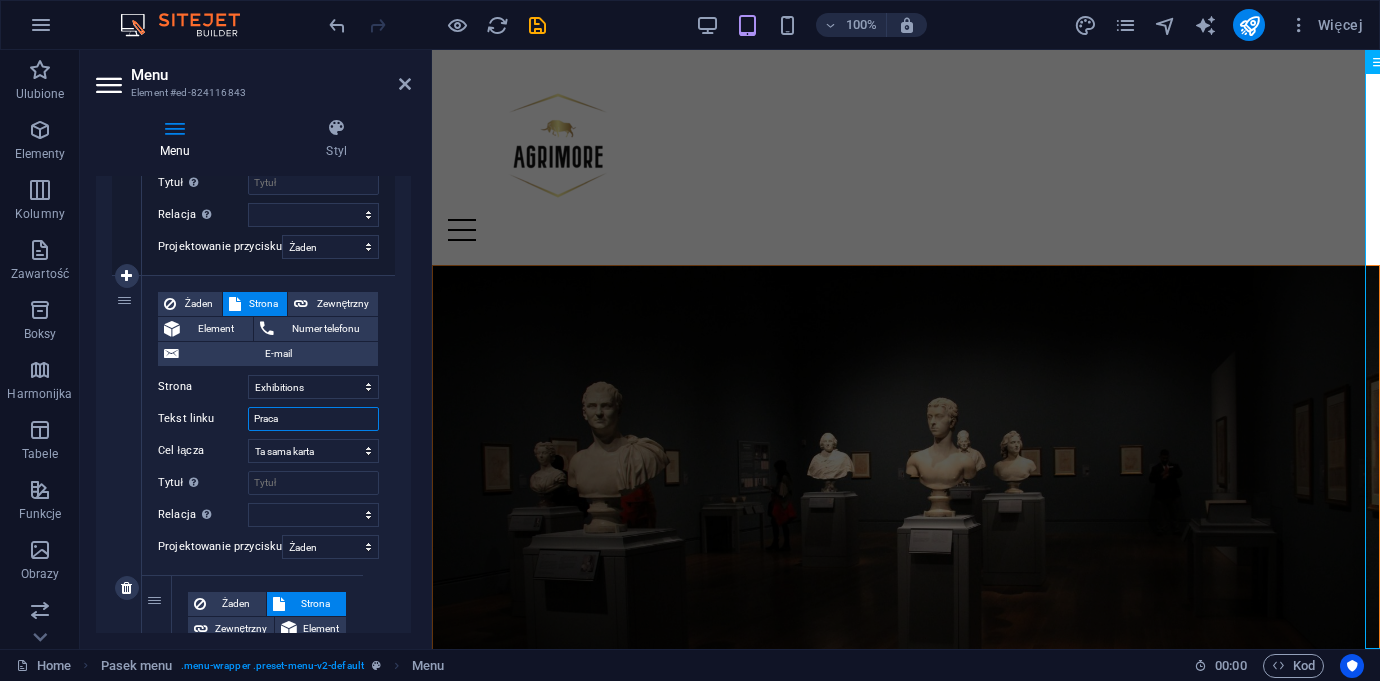 select 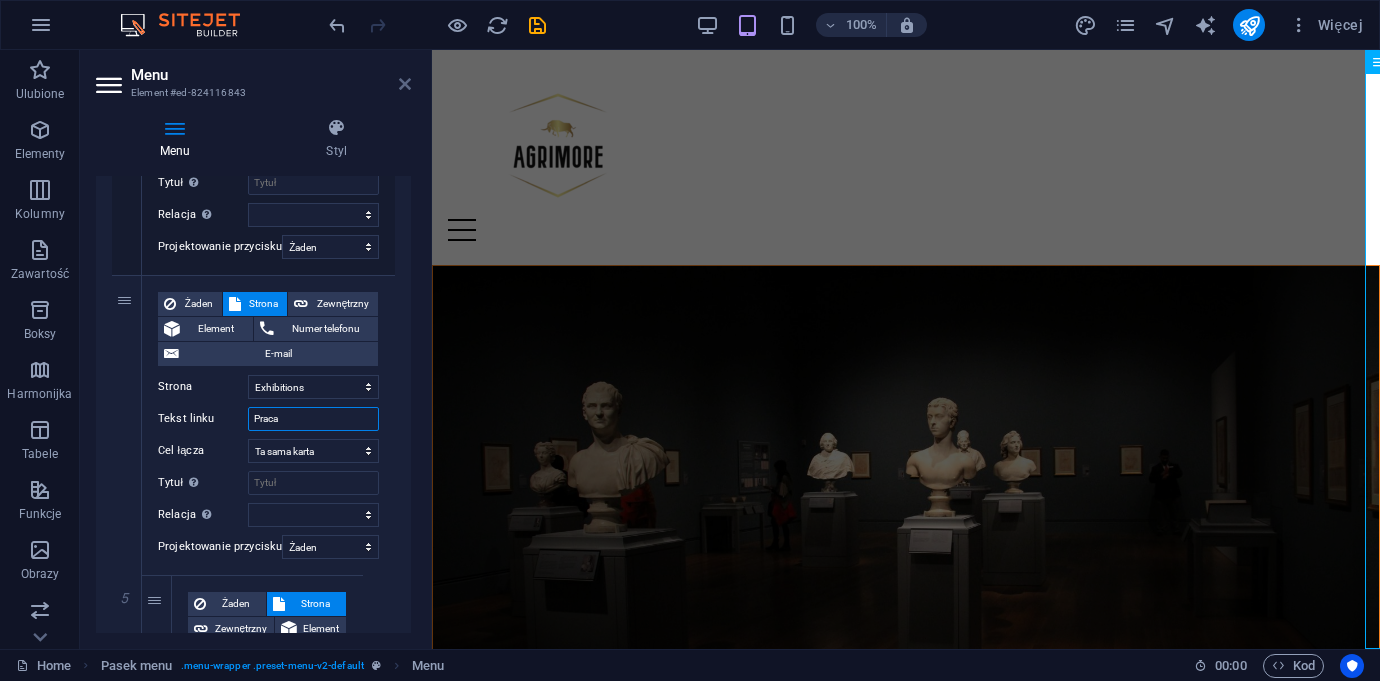 type on "Praca" 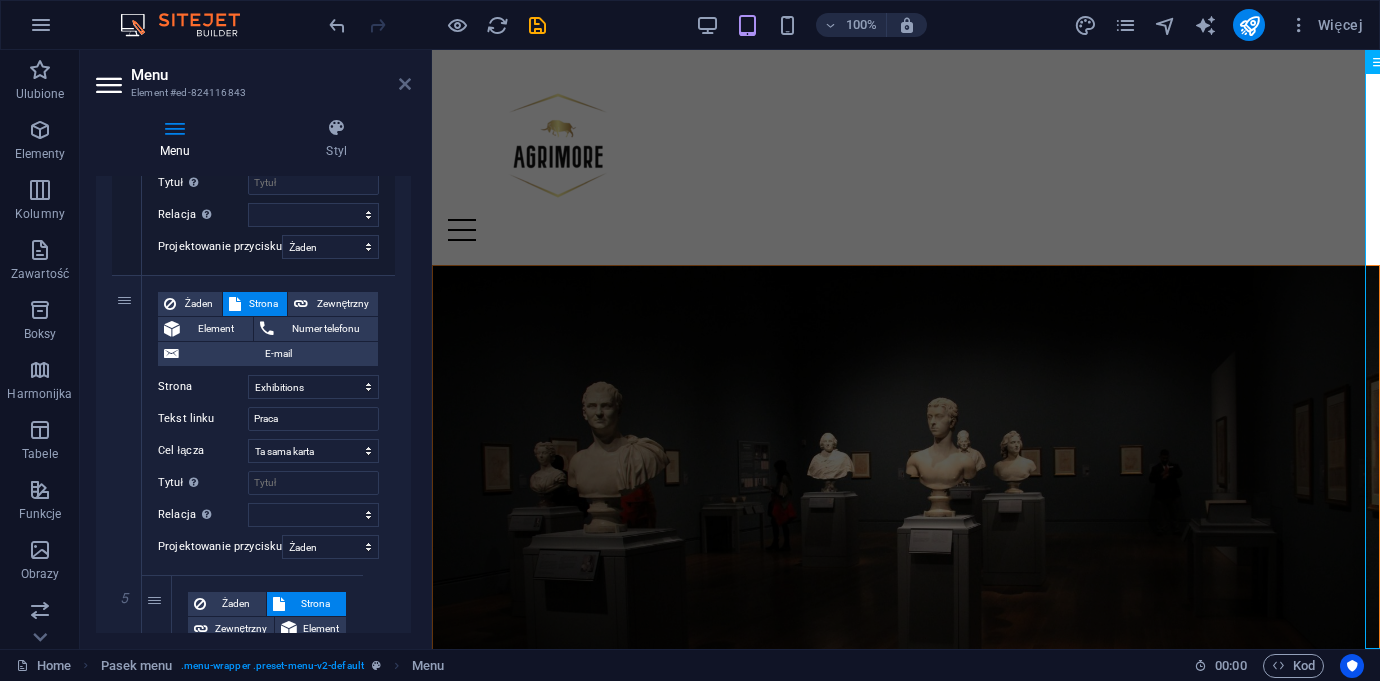 click at bounding box center [405, 84] 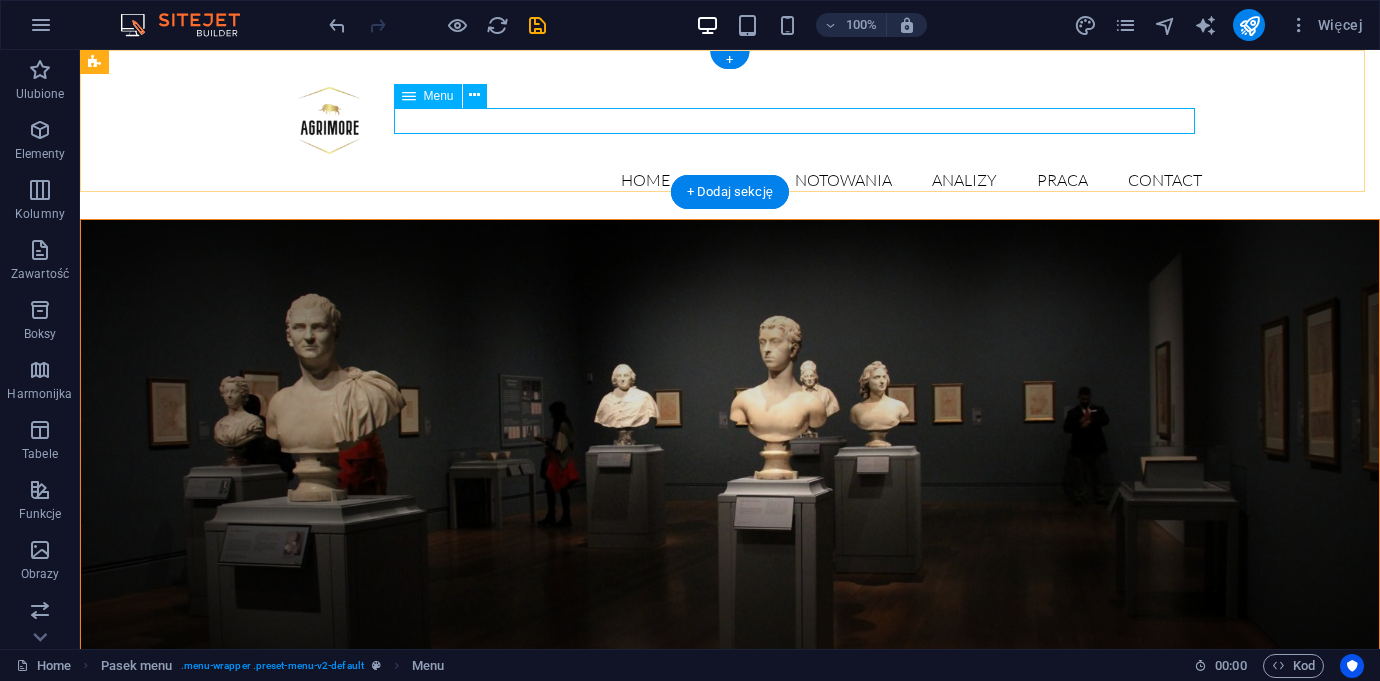 click on "Home News Notowania Analizy Praca Detail view Contact" at bounding box center [730, 181] 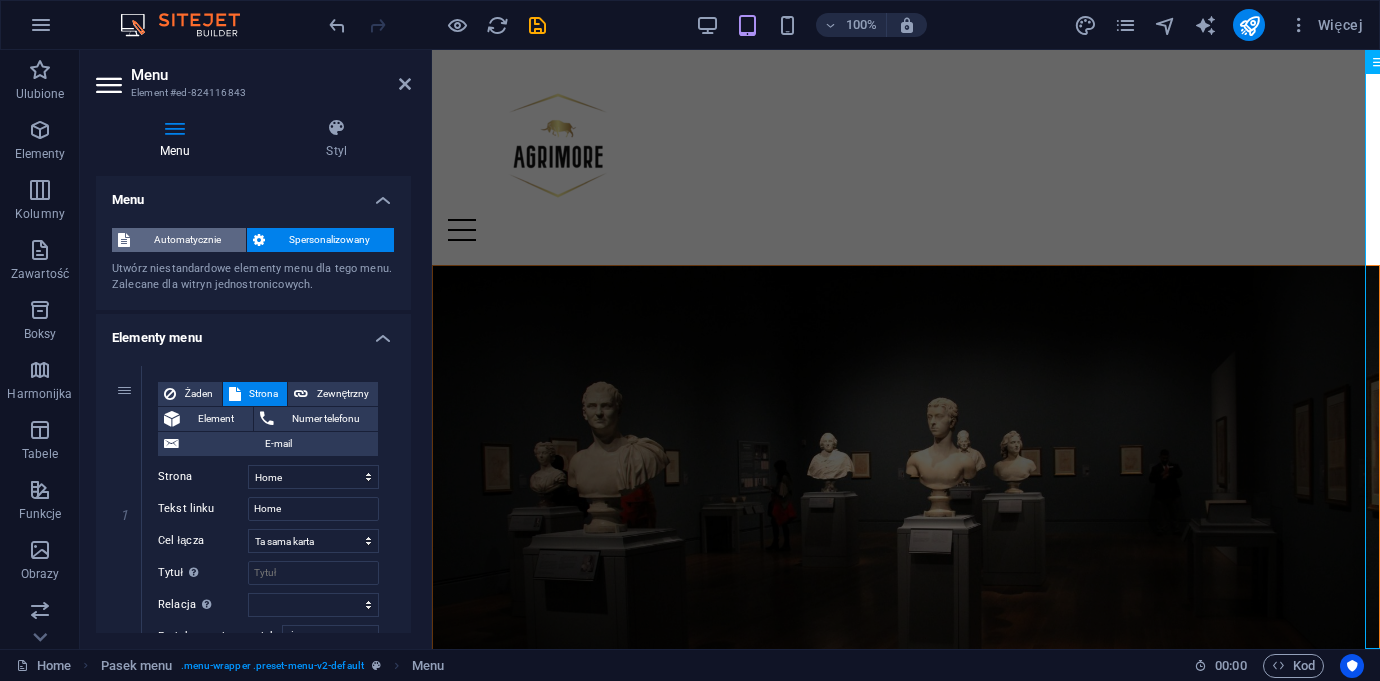 click on "Automatycznie" at bounding box center [188, 240] 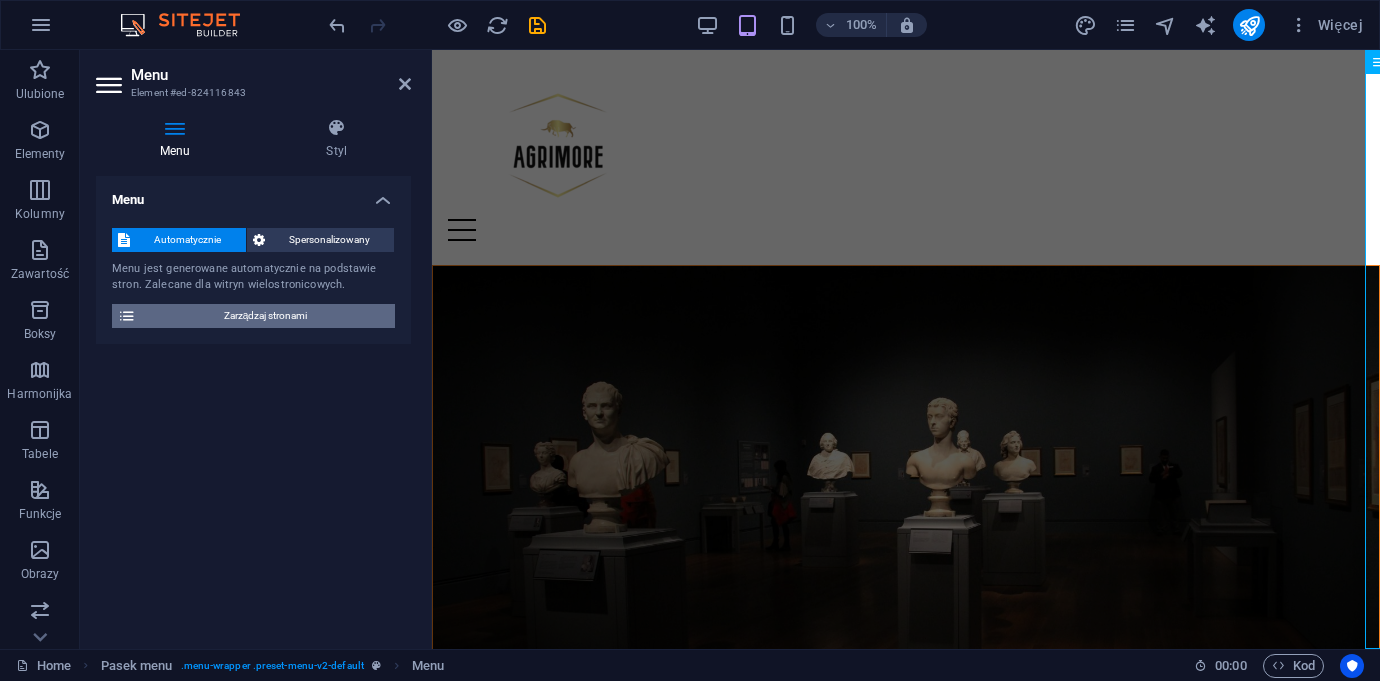 click on "Zarządzaj stronami" at bounding box center (265, 316) 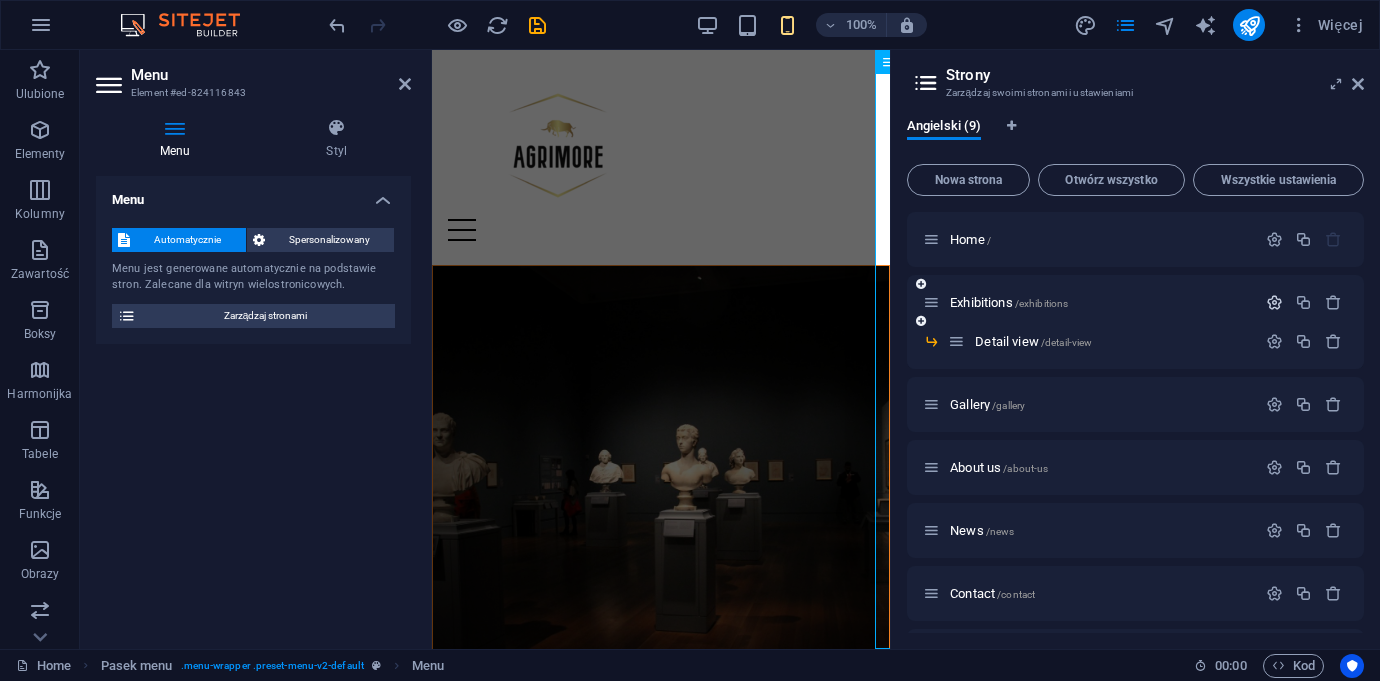 click at bounding box center [1274, 302] 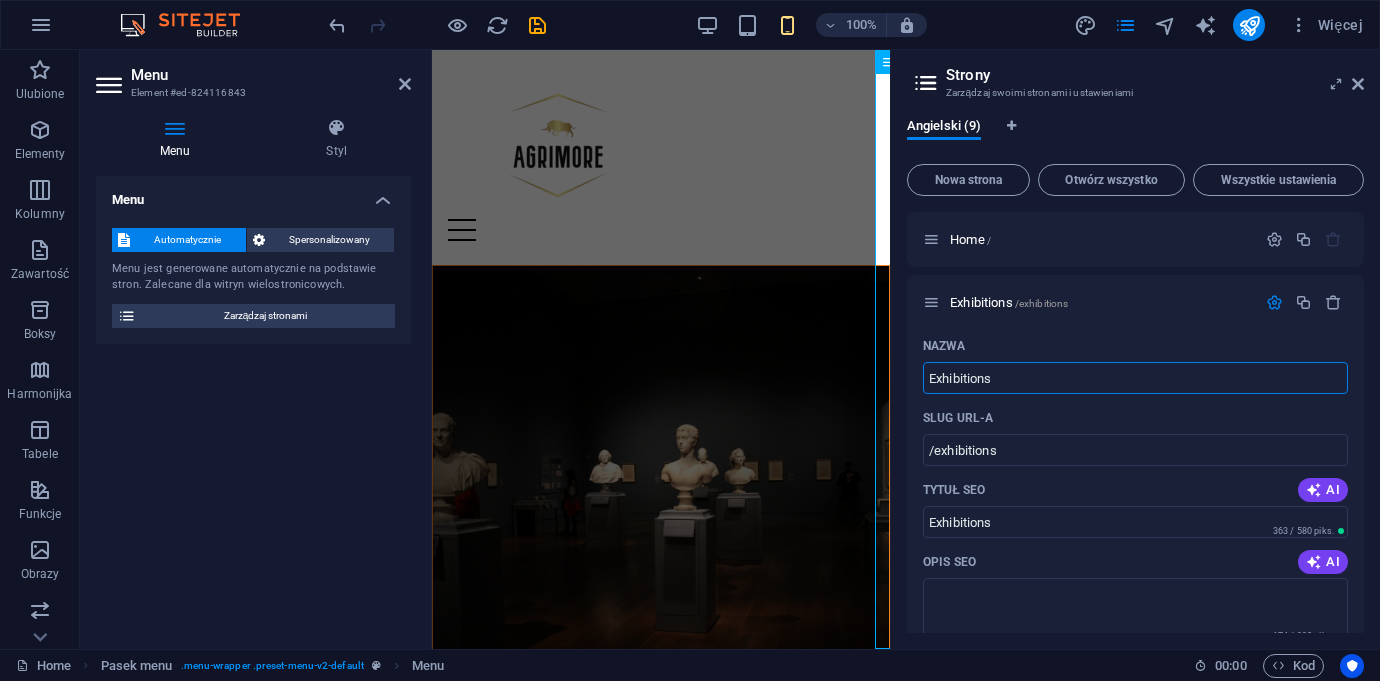 drag, startPoint x: 1026, startPoint y: 374, endPoint x: 894, endPoint y: 372, distance: 132.01515 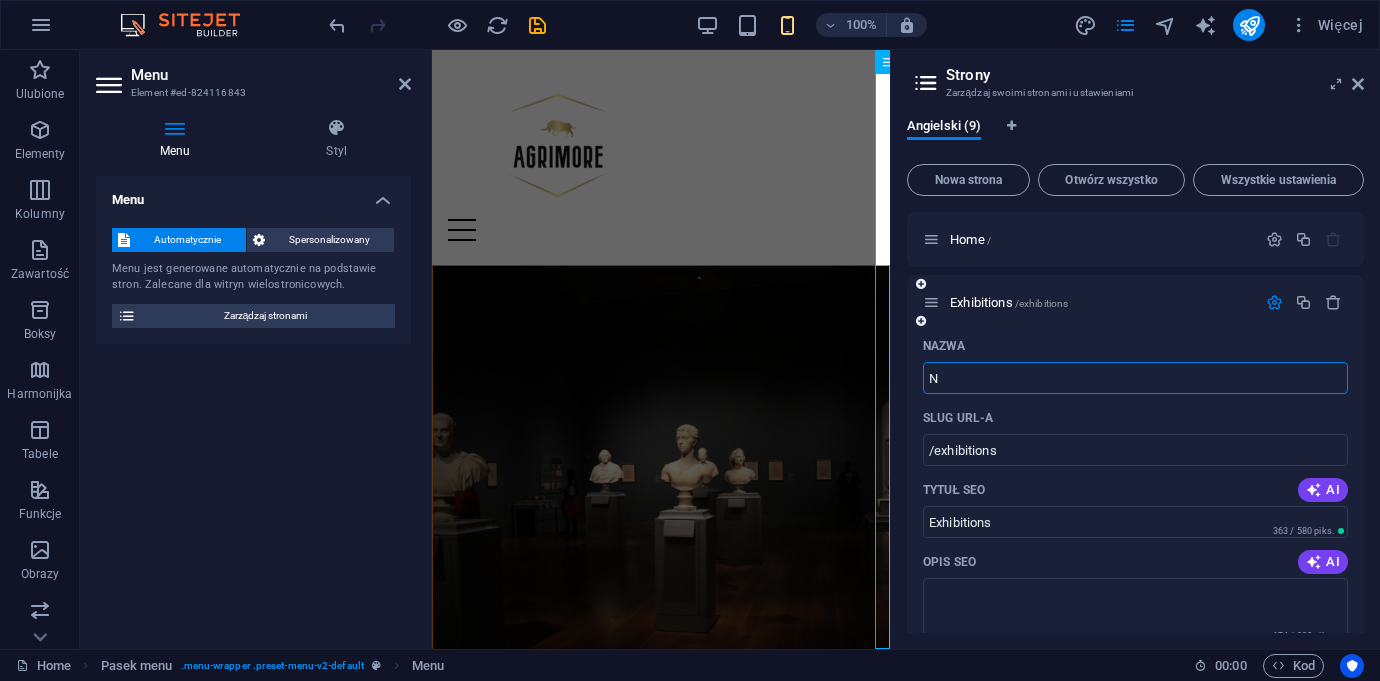 type on "No" 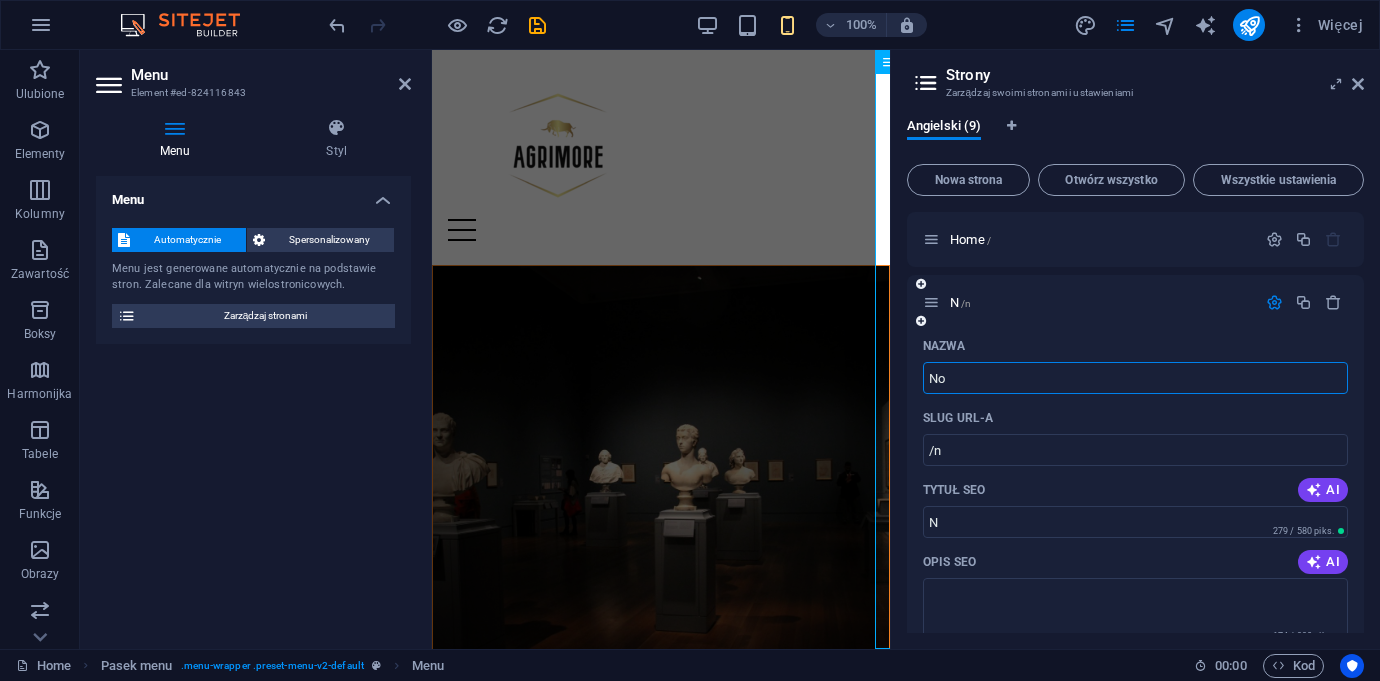 type on "/n" 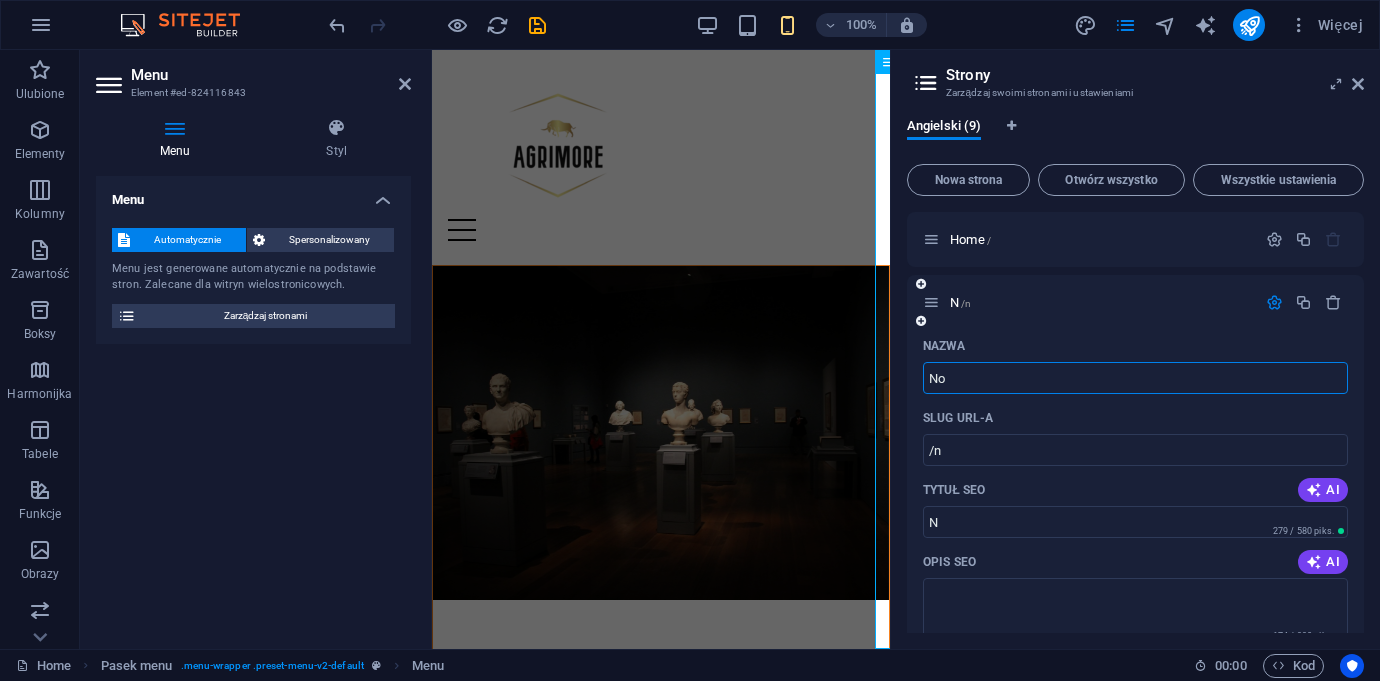 type on "No" 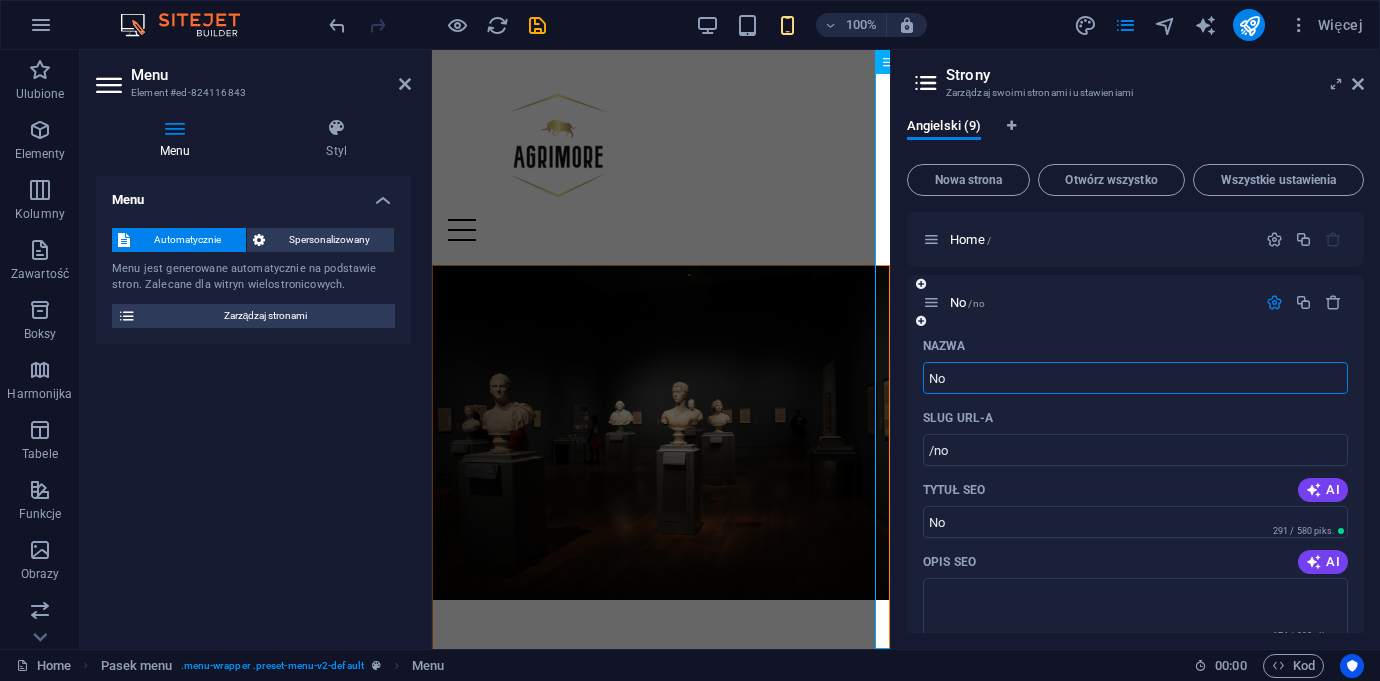 type on "N" 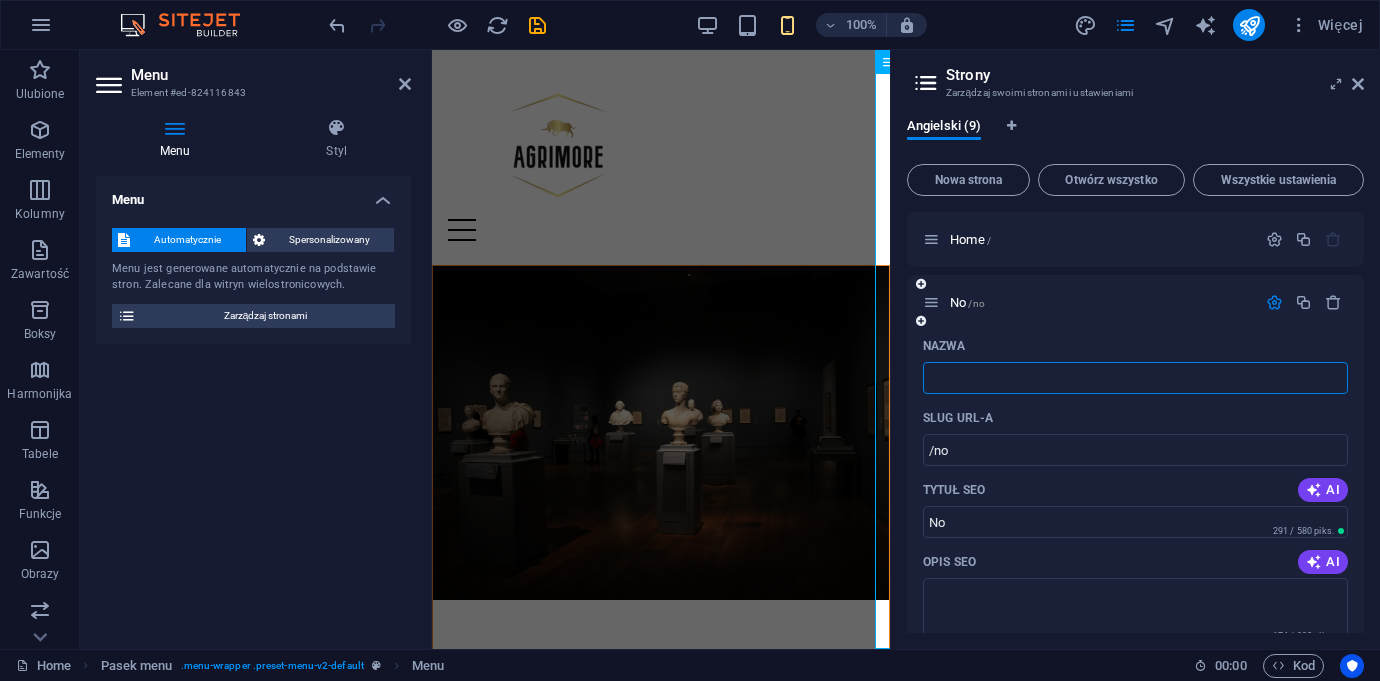 type 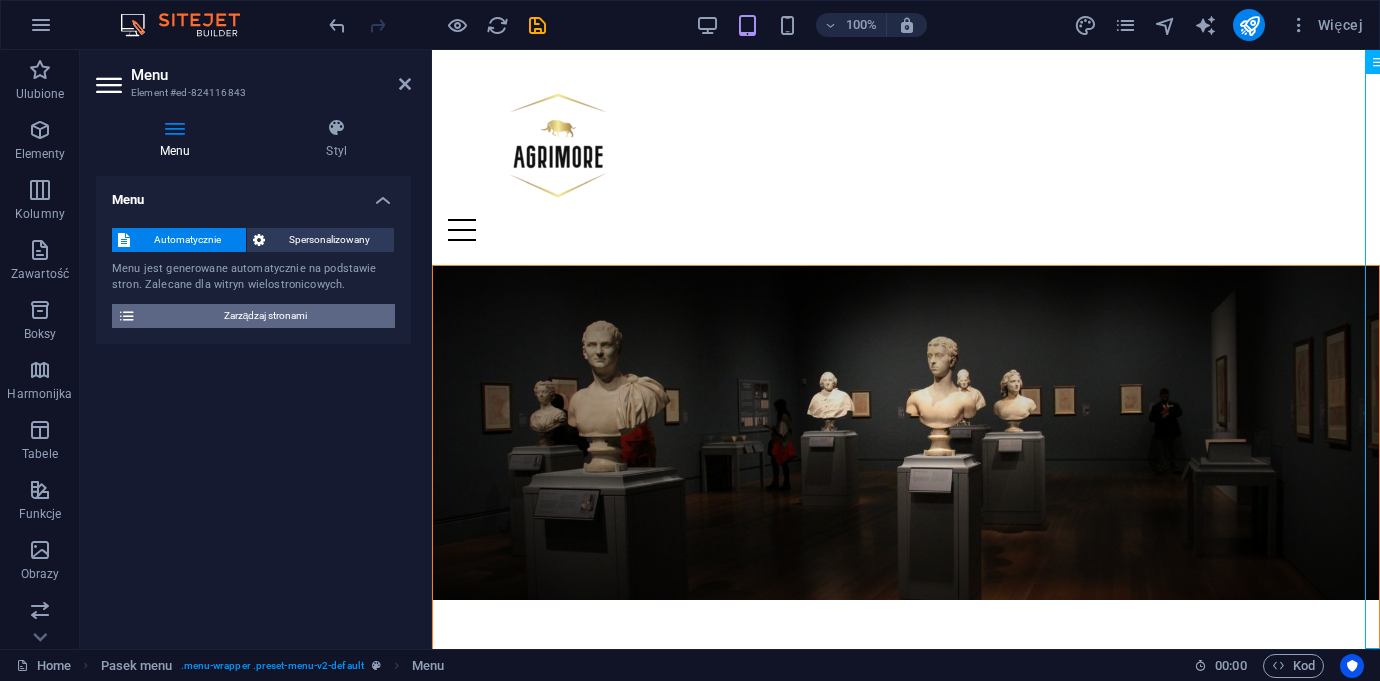 click on "Zarządzaj stronami" at bounding box center (265, 316) 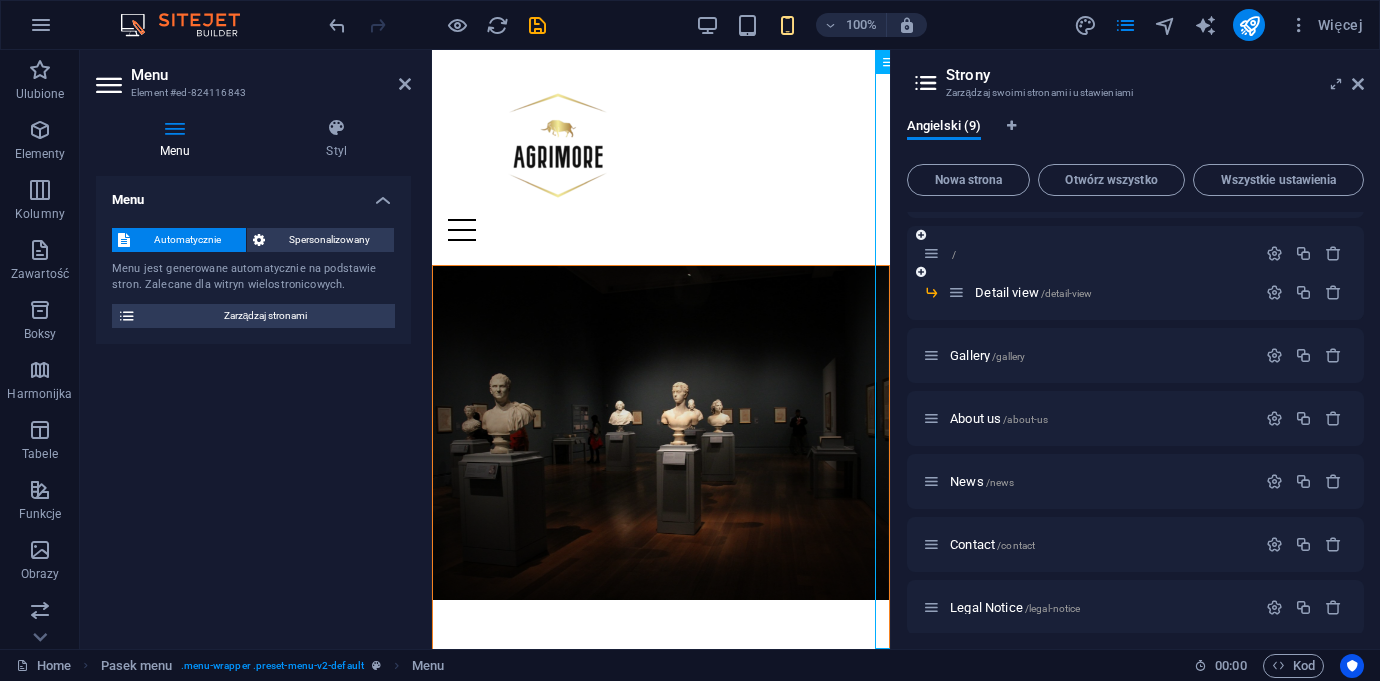 scroll, scrollTop: 0, scrollLeft: 0, axis: both 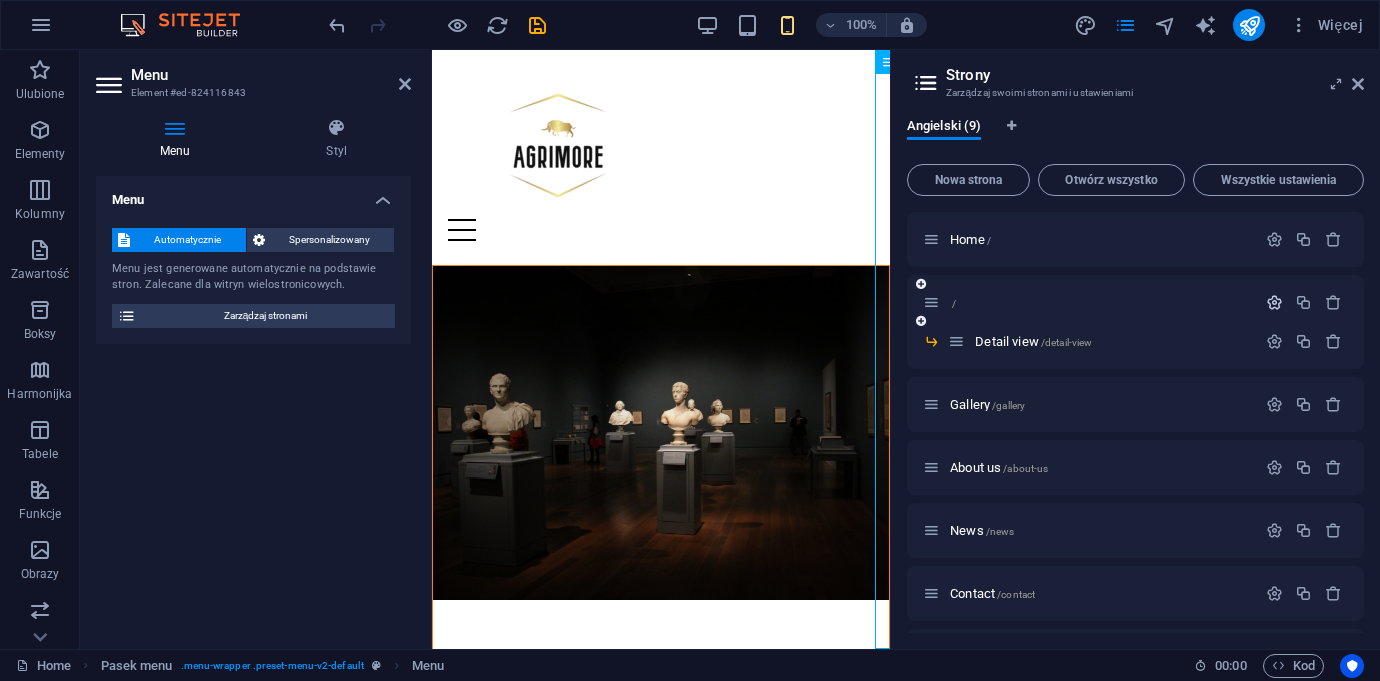 click at bounding box center [1274, 302] 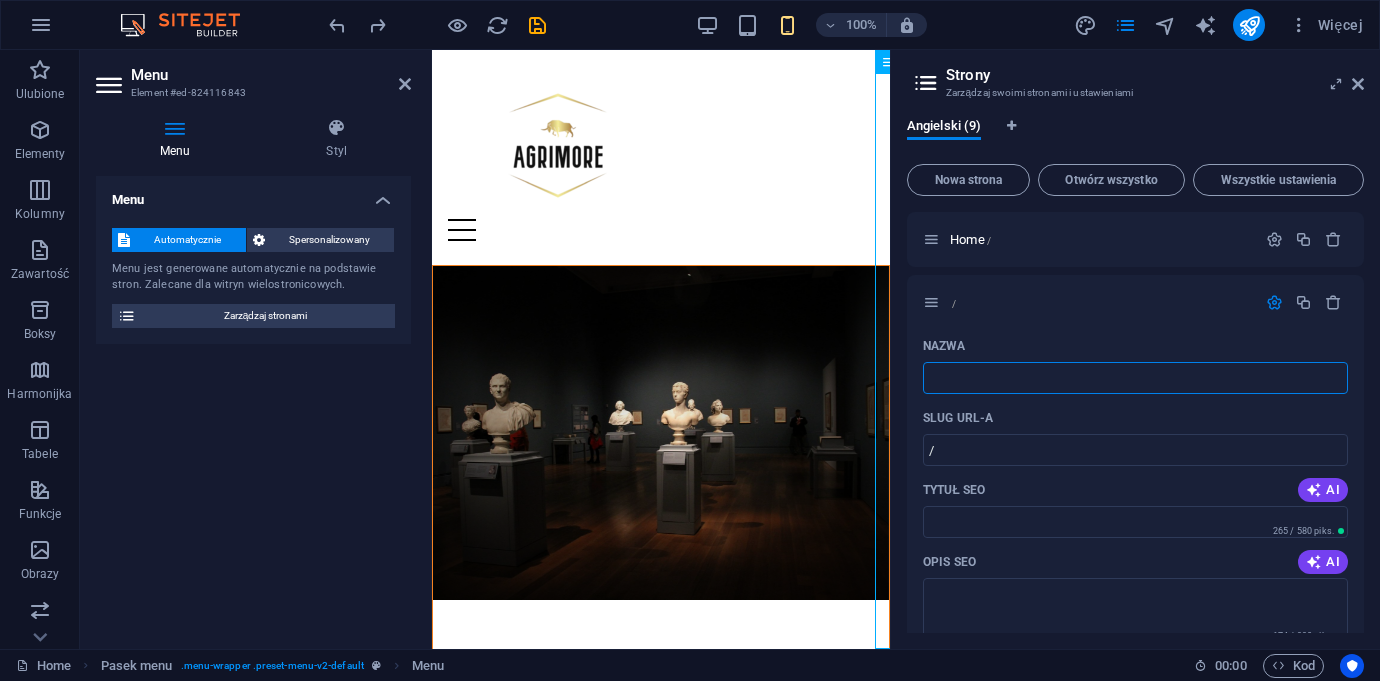 click on "Strony Zarządzaj swoimi stronami i ustawieniami Angielski (9) Nowa strona Otwórz wszystko Wszystkie ustawienia Home / / Nazwa ​ Slug URL-a / ​ Tytuł SEO AI ​ 265 / 580 piks. Opis SEO AI ​ 174 / 990 piks. Słowa kluczowe SEO AI ​ Ustawienia Menu Noindex Podgląd Telefon komórkowy Pulpit www.example.com  - dm77150.domenomania.eu dm77150.domenomania.eu Metatagi ​ Podejrzyj obraz (Open Graph) Przeciągnij pliki tutaj, kliknij, aby wybrać pliki lub wybierz pliki z Plików lub z naszych bezpłatnych zdjęć i filmów stockowych Więcej ustawień Detail view /detail-view Gallery /gallery About us /about-us News /news Contact /contact Legal Notice /legal-notice Privacy /privacy" at bounding box center (1135, 349) 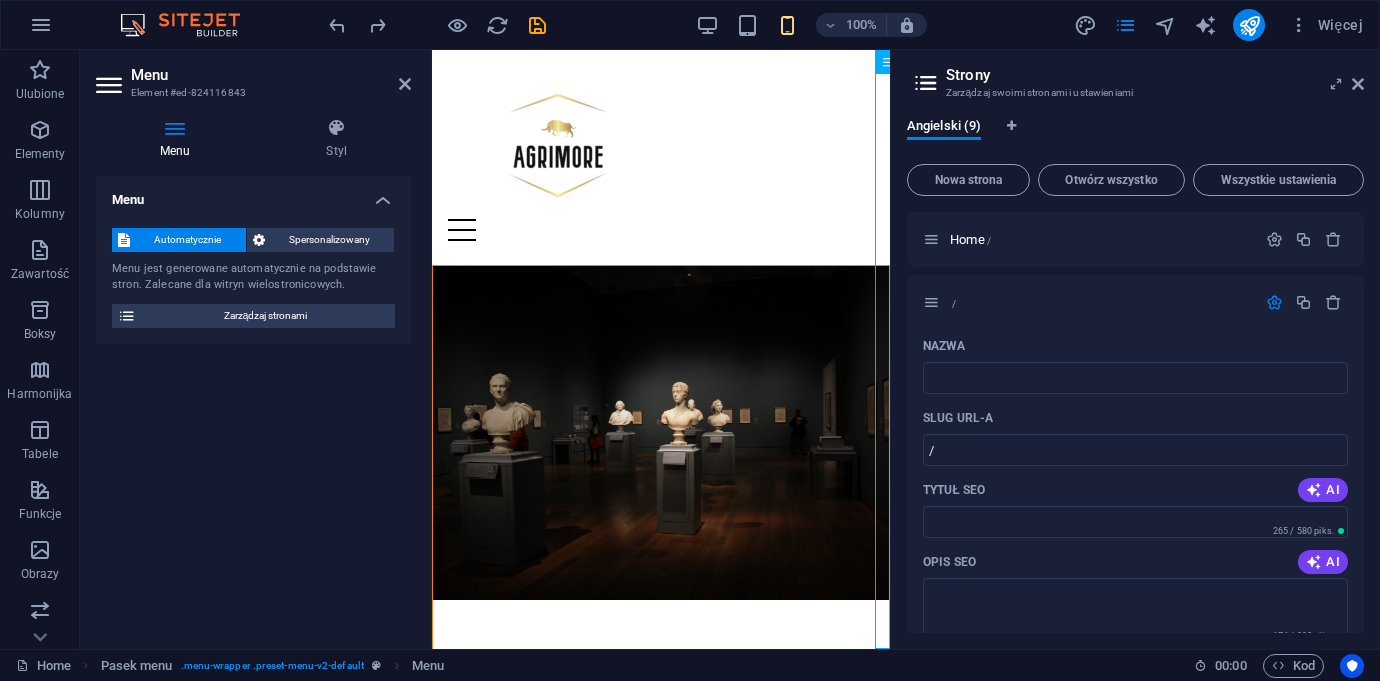 click on "Strony Zarządzaj swoimi stronami i ustawieniami Angielski (9) Nowa strona Otwórz wszystko Wszystkie ustawienia Home / / Nazwa ​ Slug URL-a / ​ Tytuł SEO AI ​ 265 / 580 piks. Opis SEO AI ​ 174 / 990 piks. Słowa kluczowe SEO AI ​ Ustawienia Menu Noindex Podgląd Telefon komórkowy Pulpit www.example.com  - dm77150.domenomania.eu dm77150.domenomania.eu Metatagi ​ Podejrzyj obraz (Open Graph) Przeciągnij pliki tutaj, kliknij, aby wybrać pliki lub wybierz pliki z Plików lub z naszych bezpłatnych zdjęć i filmów stockowych Więcej ustawień Detail view /detail-view Gallery /gallery About us /about-us News /news Contact /contact Legal Notice /legal-notice Privacy /privacy" at bounding box center (1135, 349) 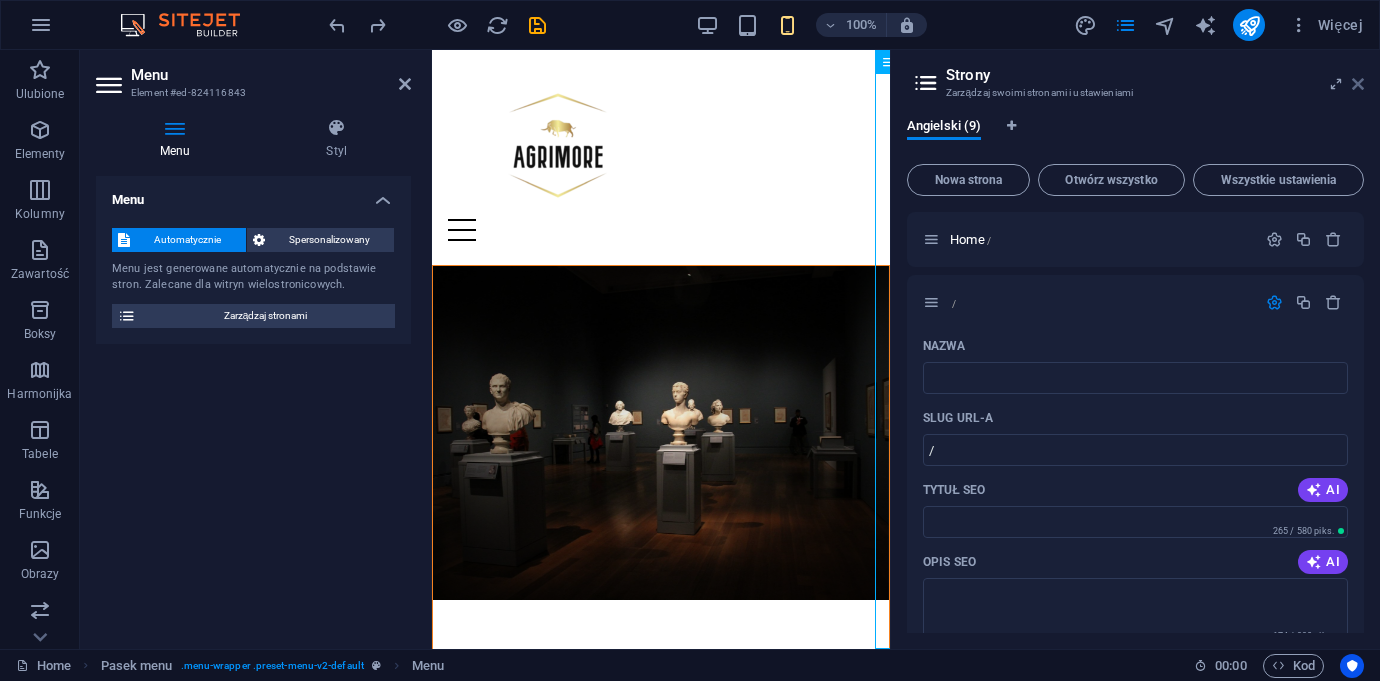 click at bounding box center (1358, 84) 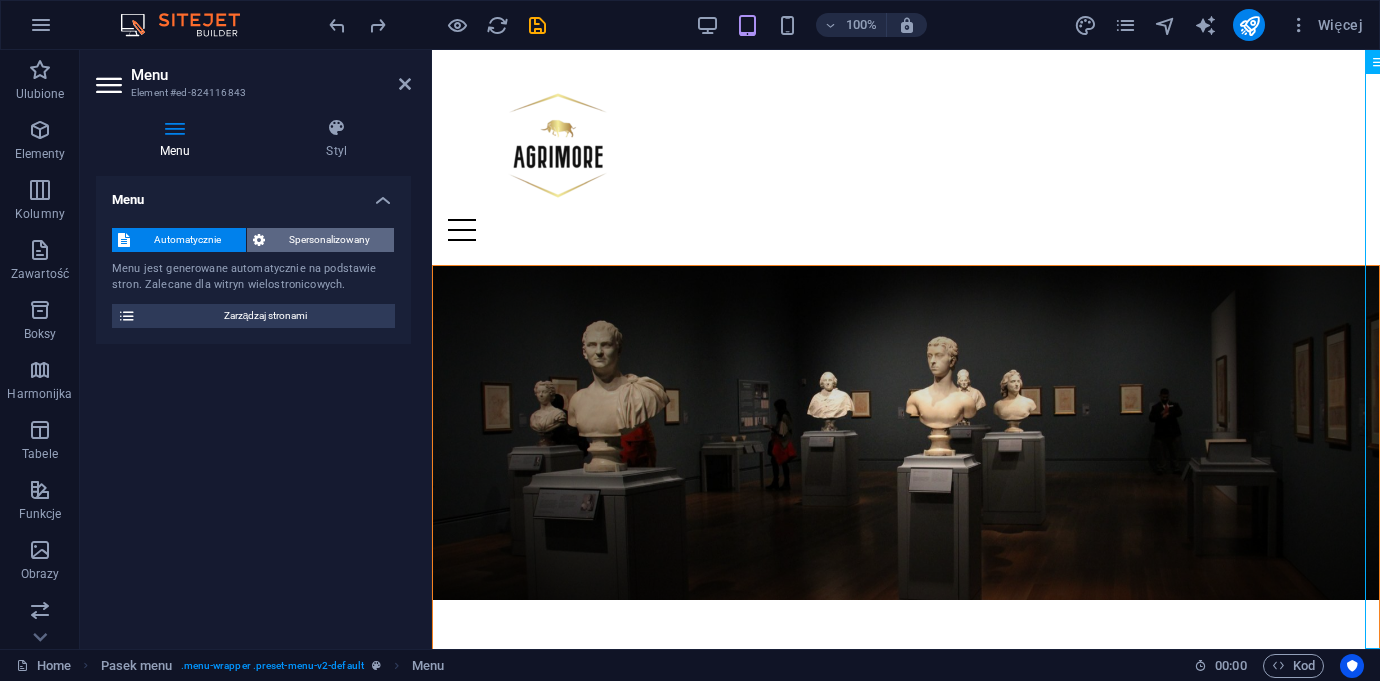 drag, startPoint x: 351, startPoint y: 241, endPoint x: 340, endPoint y: 241, distance: 11 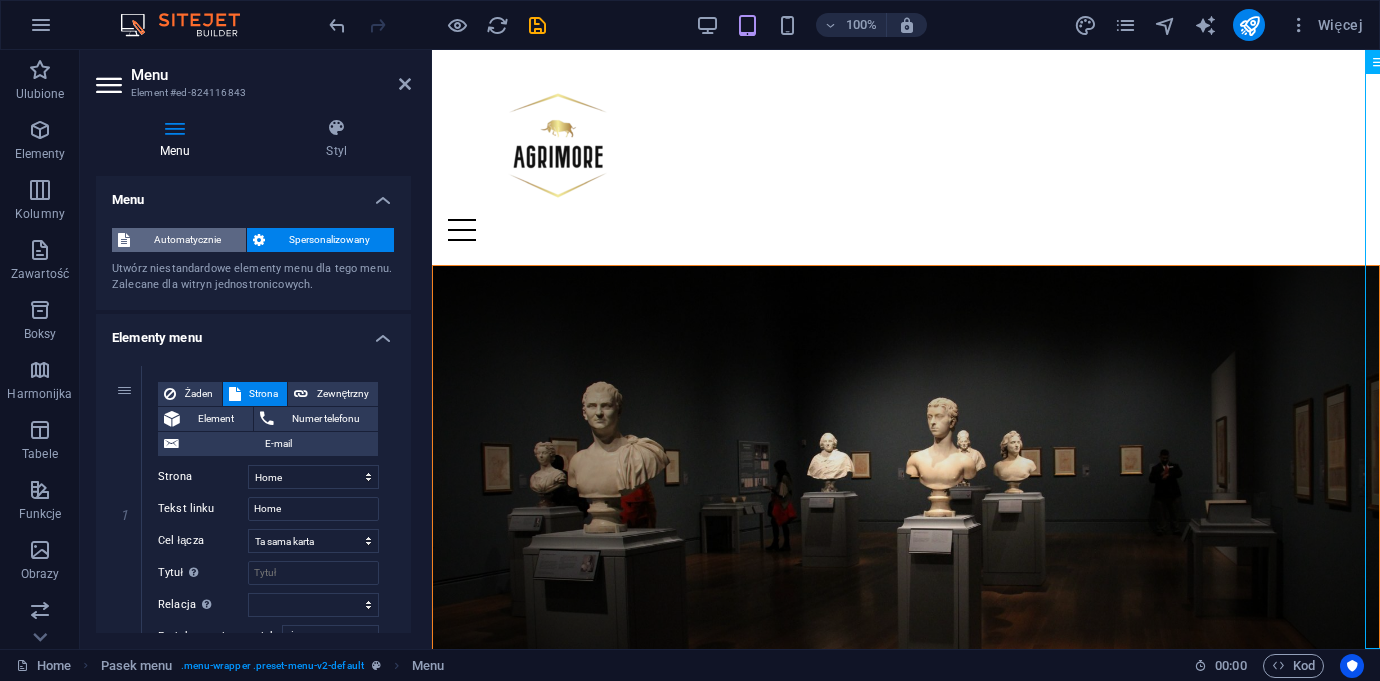 click on "Automatycznie" at bounding box center (188, 240) 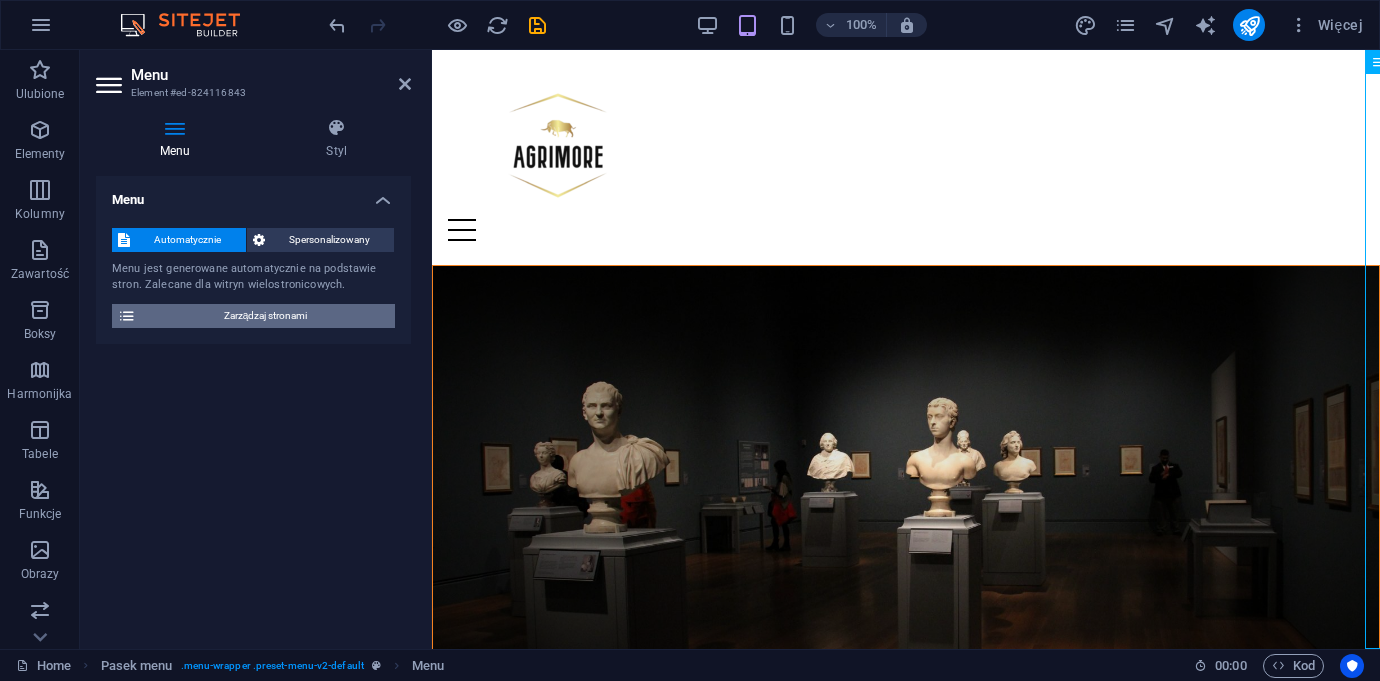 click on "Zarządzaj stronami" at bounding box center (265, 316) 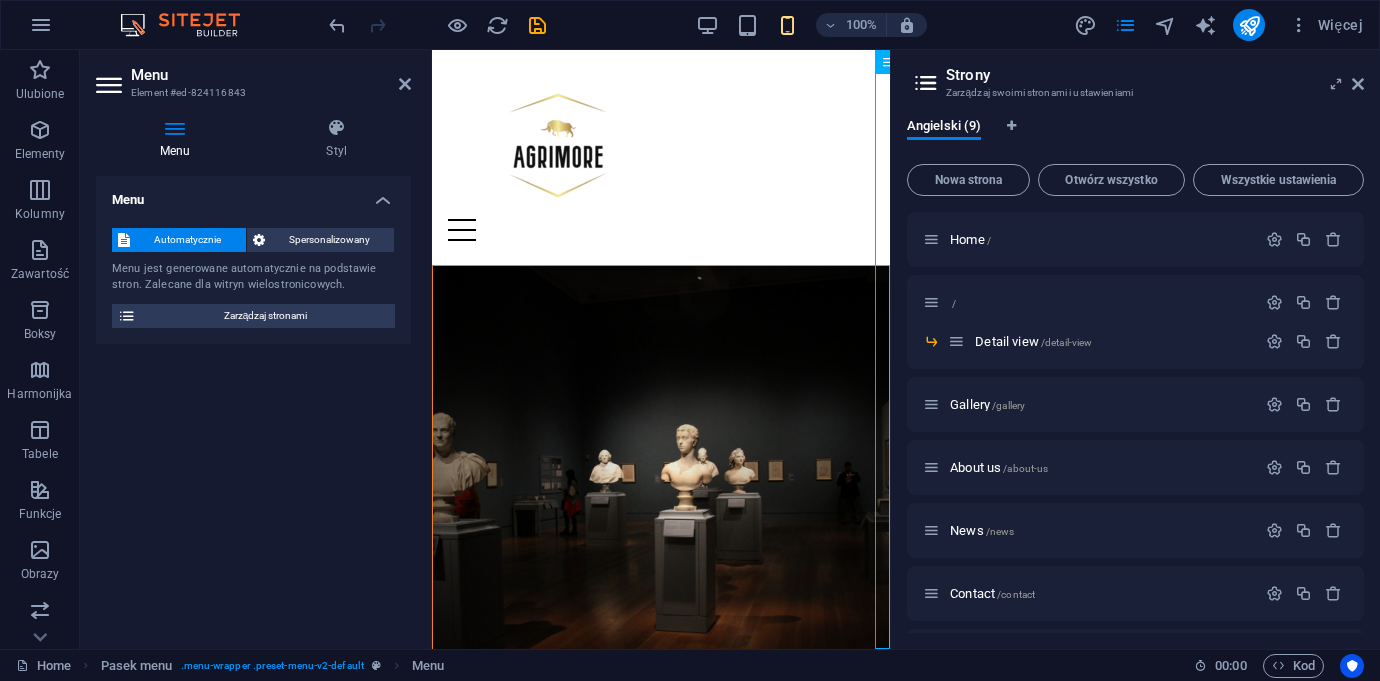 click on "Automatycznie Spersonalizowany Menu jest generowane automatycznie na podstawie stron. Zalecane dla witryn wielostronicowych. Zarządzaj stronami" at bounding box center (253, 278) 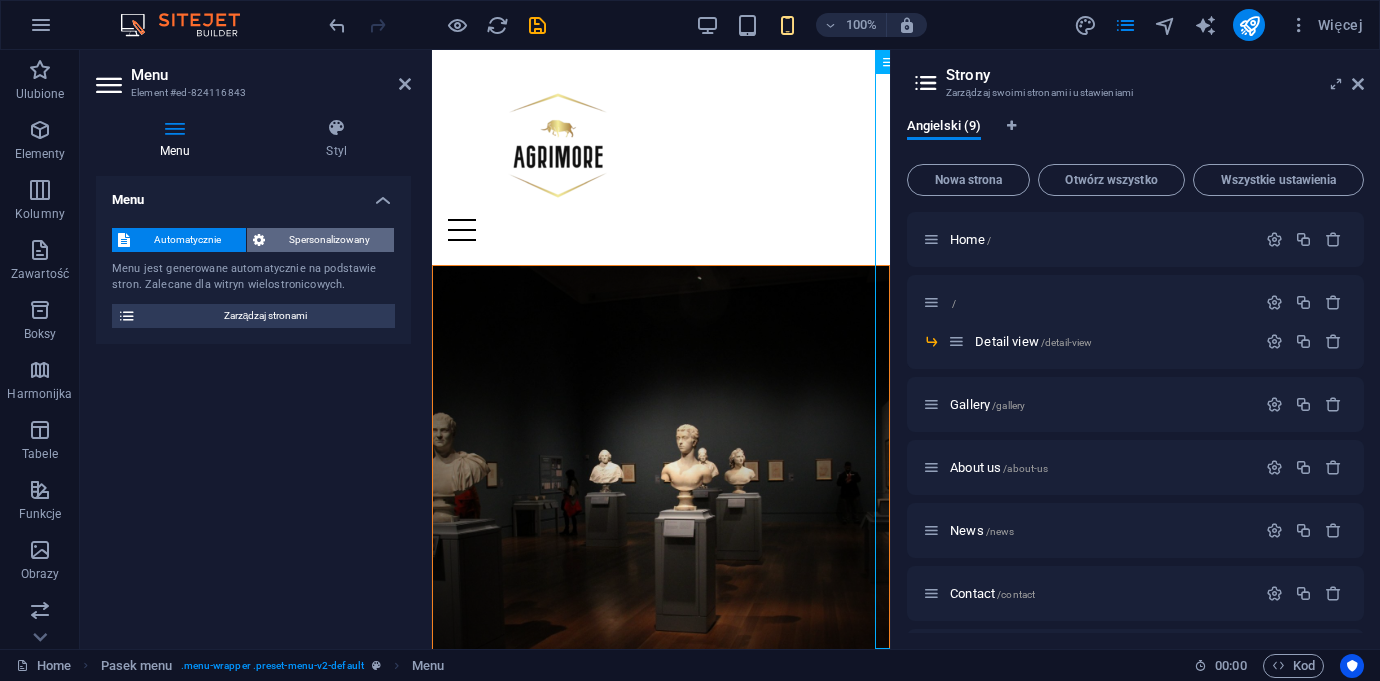 click on "Spersonalizowany" at bounding box center (330, 240) 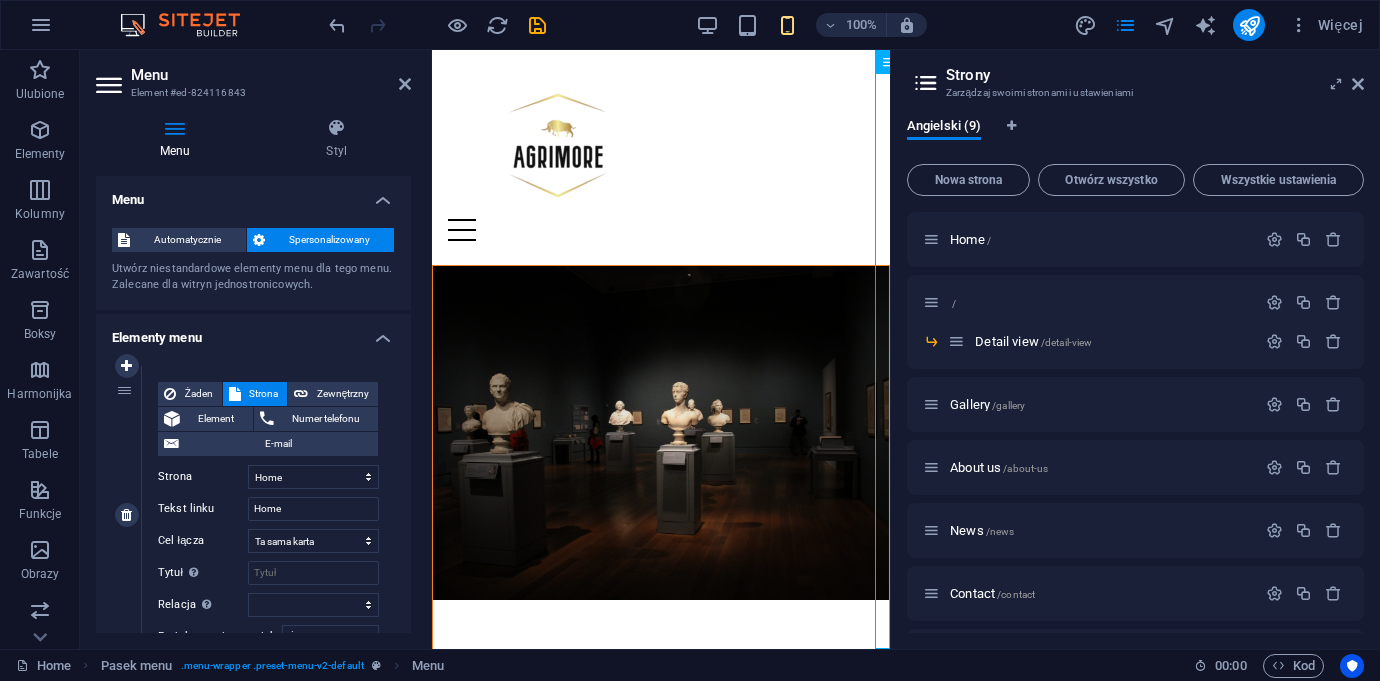 scroll, scrollTop: 150, scrollLeft: 0, axis: vertical 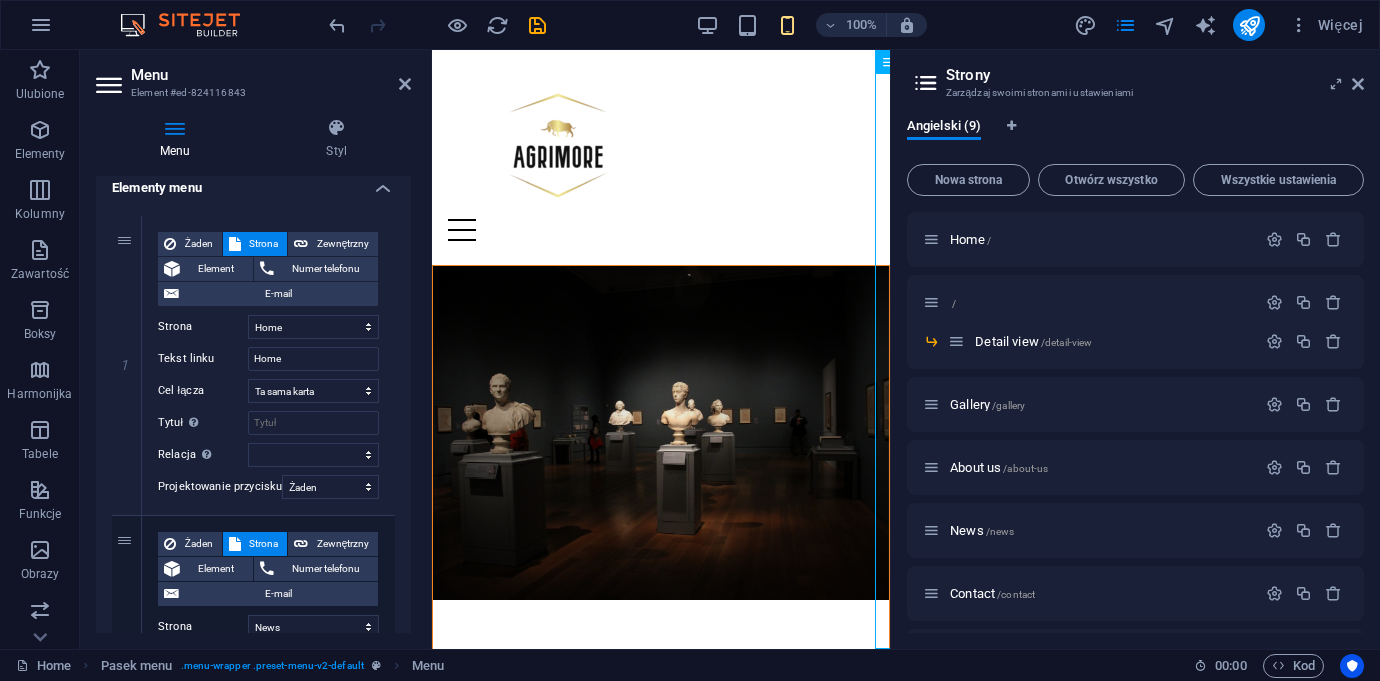 click on "Strony Zarządzaj swoimi stronami i ustawieniami Angielski (9) Nowa strona Otwórz wszystko Wszystkie ustawienia Home / / Detail view /detail-view Gallery /gallery About us /about-us News /news Contact /contact Legal Notice /legal-notice Privacy /privacy" at bounding box center [1135, 349] 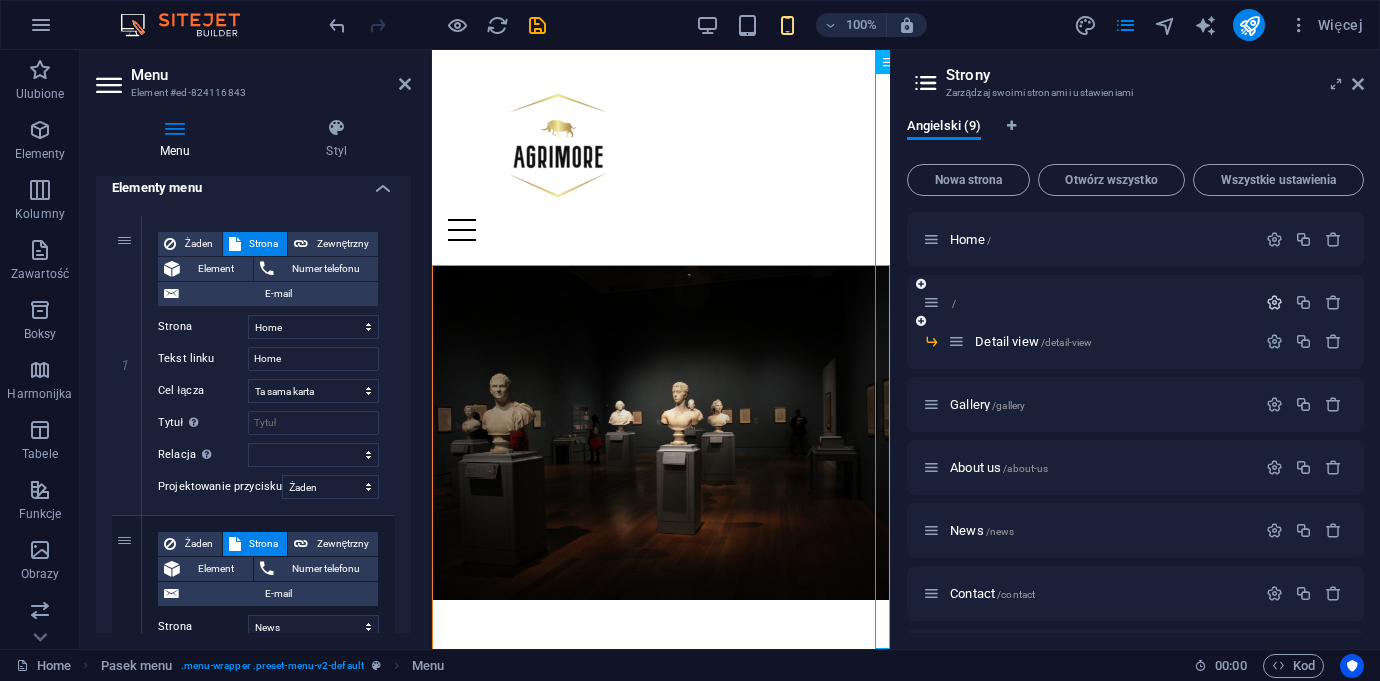 click at bounding box center (1274, 302) 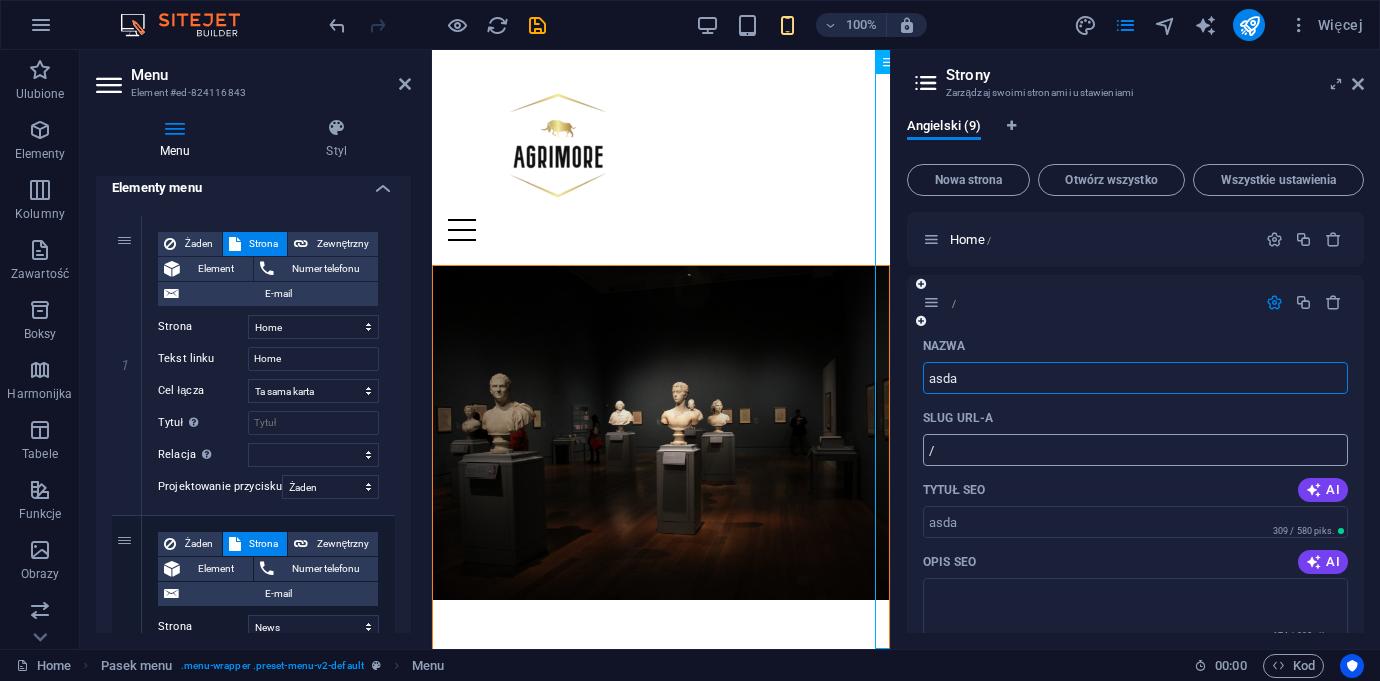 type on "asda" 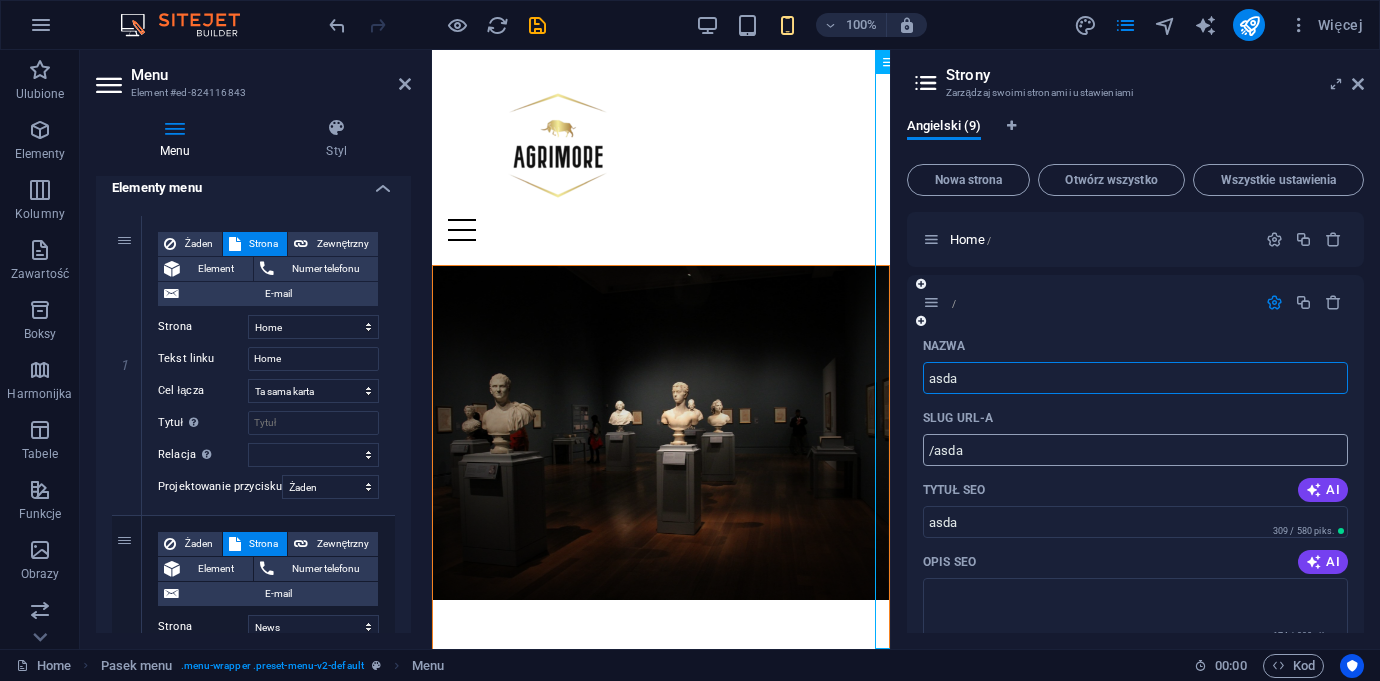 select on "5" 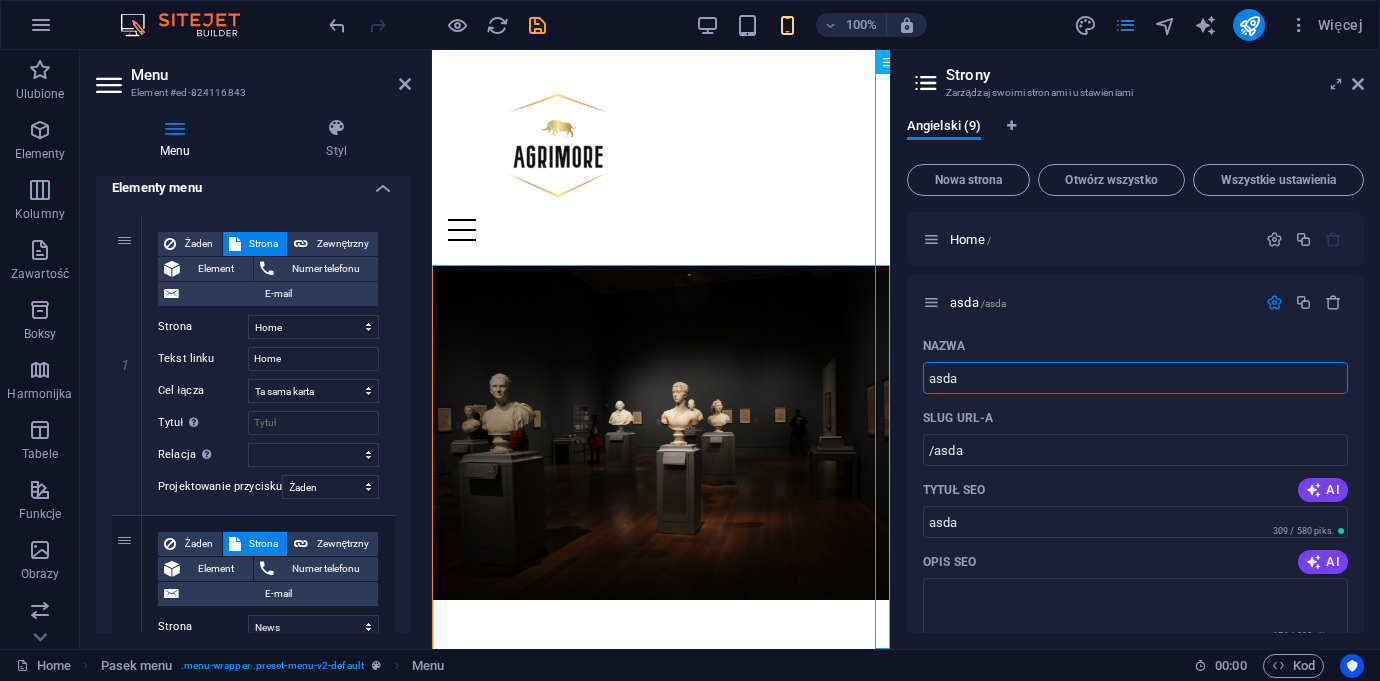 type on "asda" 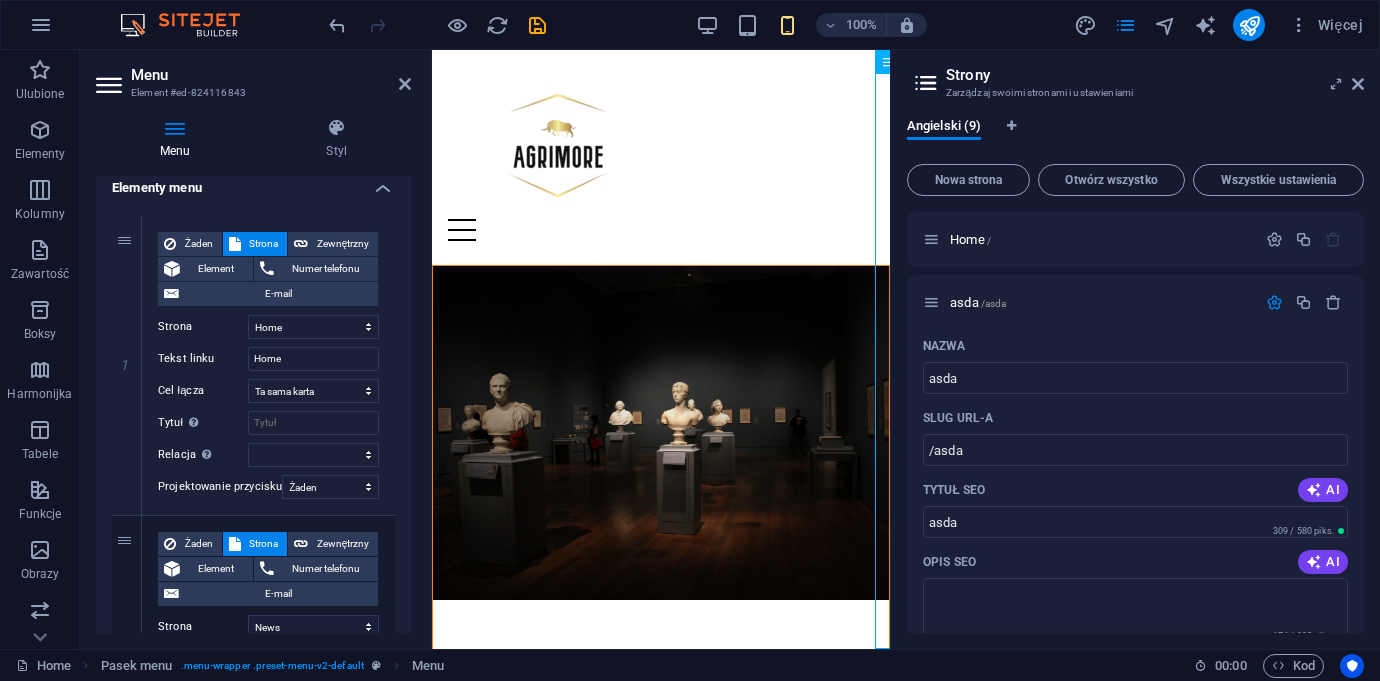 click on "Strony Zarządzaj swoimi stronami i ustawieniami Angielski (9) Nowa strona Otwórz wszystko Wszystkie ustawienia Home / asda /asda Nazwa asda ​ Slug URL-a /asda ​ Tytuł SEO AI asda ​ 309 / 580 piks. Opis SEO AI ​ 174 / 990 piks. Słowa kluczowe SEO AI ​ Ustawienia Menu Noindex Podgląd Telefon komórkowy Pulpit www.example.com asda asda - dm77150.domenomania.eu dm77150.domenomania.eu Metatagi ​ Podejrzyj obraz (Open Graph) Przeciągnij pliki tutaj, kliknij, aby wybrać pliki lub wybierz pliki z Plików lub z naszych bezpłatnych zdjęć i filmów stockowych Więcej ustawień Detail view /detail-view Gallery /gallery About us /about-us News /news Contact /contact Legal Notice /legal-notice Privacy /privacy" at bounding box center (1135, 349) 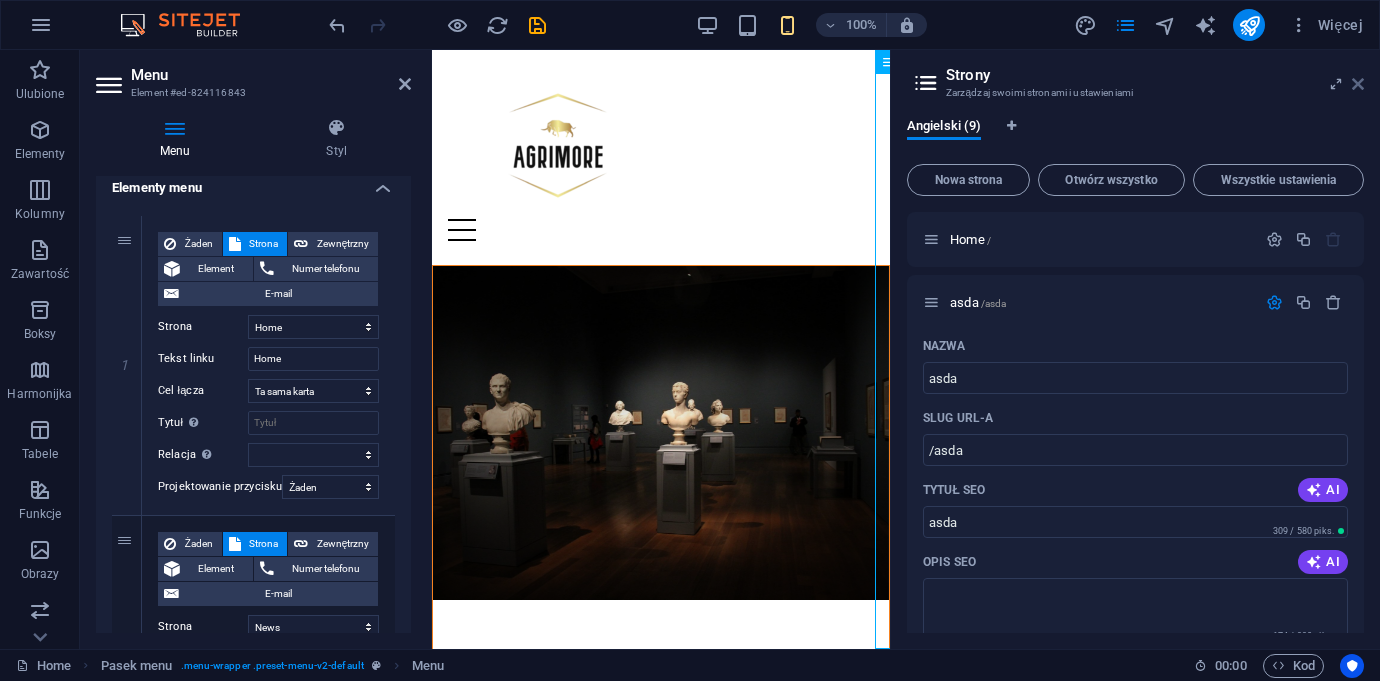click at bounding box center (1358, 84) 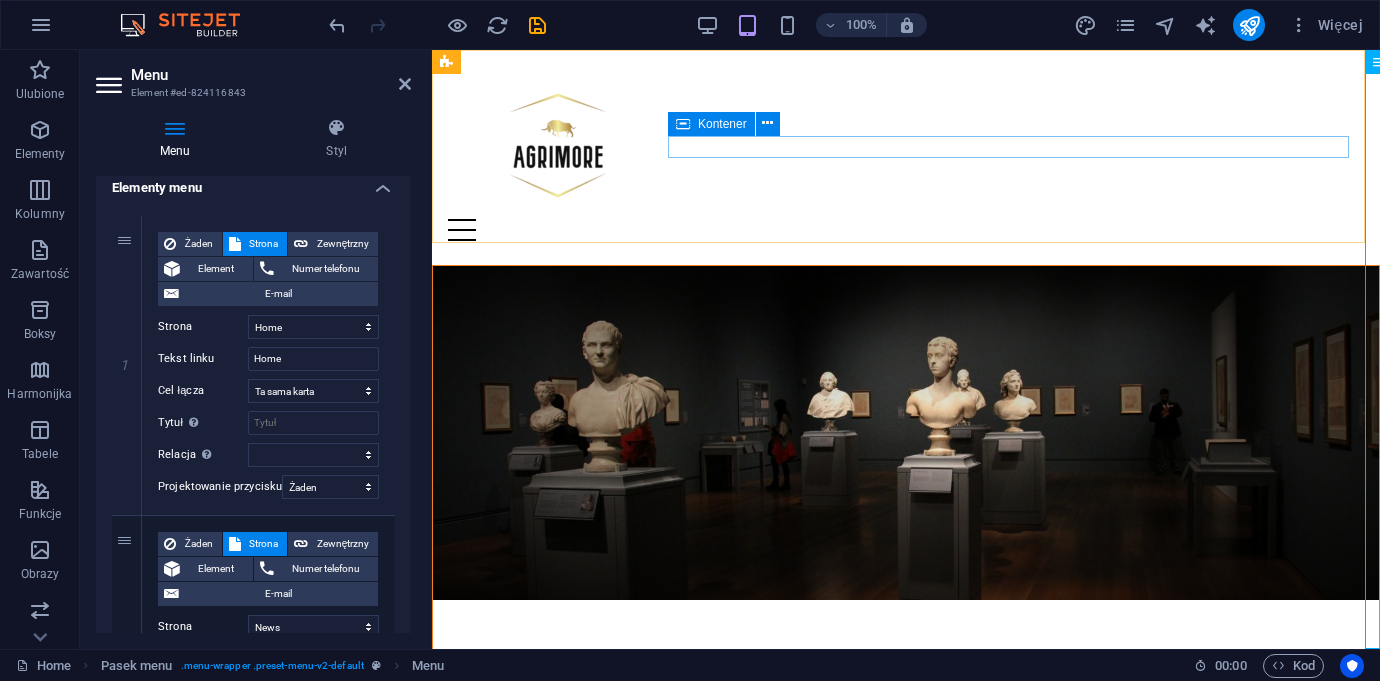 click at bounding box center (906, 230) 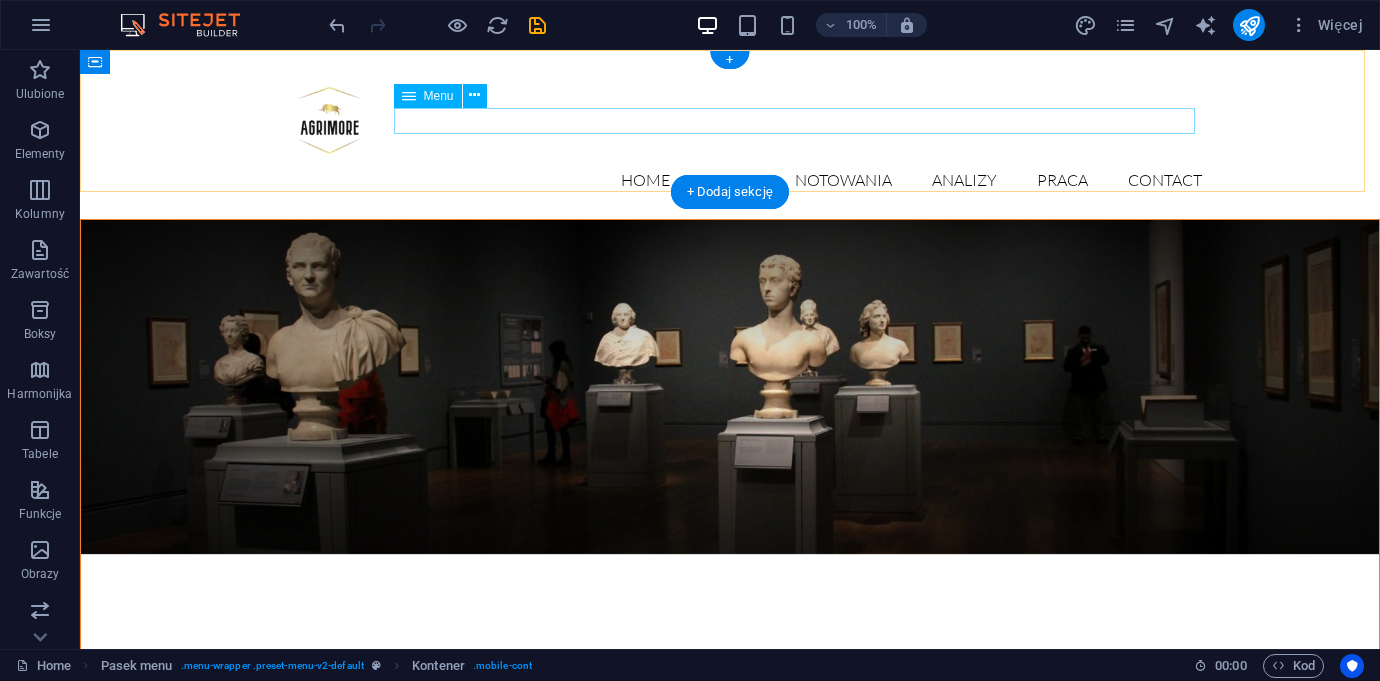 click on "Home News Notowania Analizy Praca Detail view Contact" at bounding box center [730, 181] 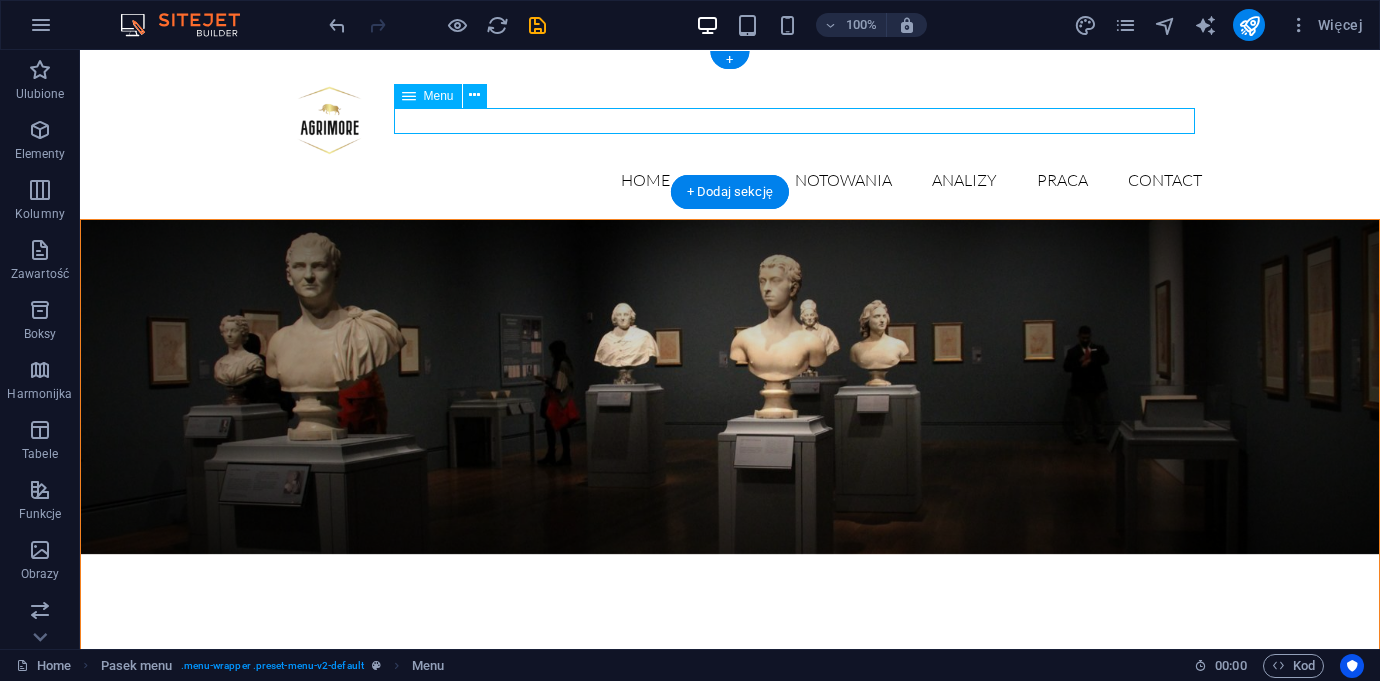 click on "Home News Notowania Analizy Praca Detail view Contact" at bounding box center (730, 181) 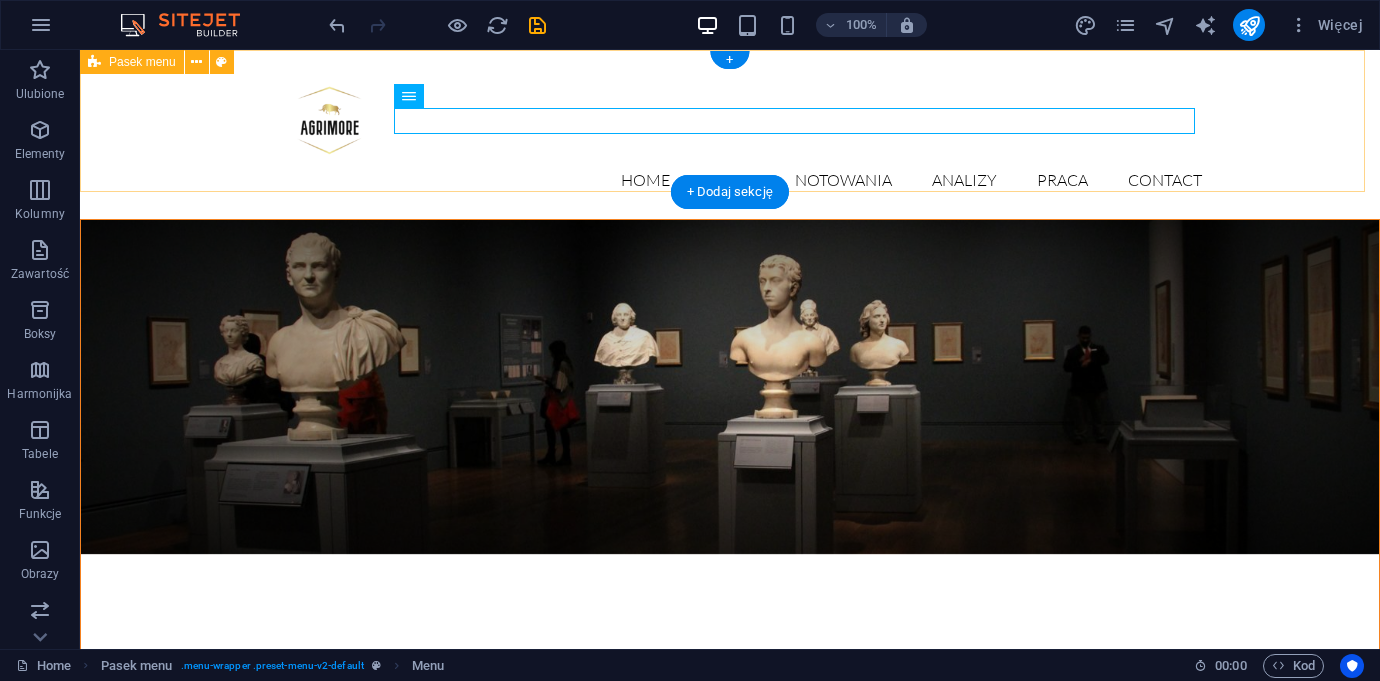 click on "Home News Notowania Analizy Praca Detail view Contact" at bounding box center (730, 134) 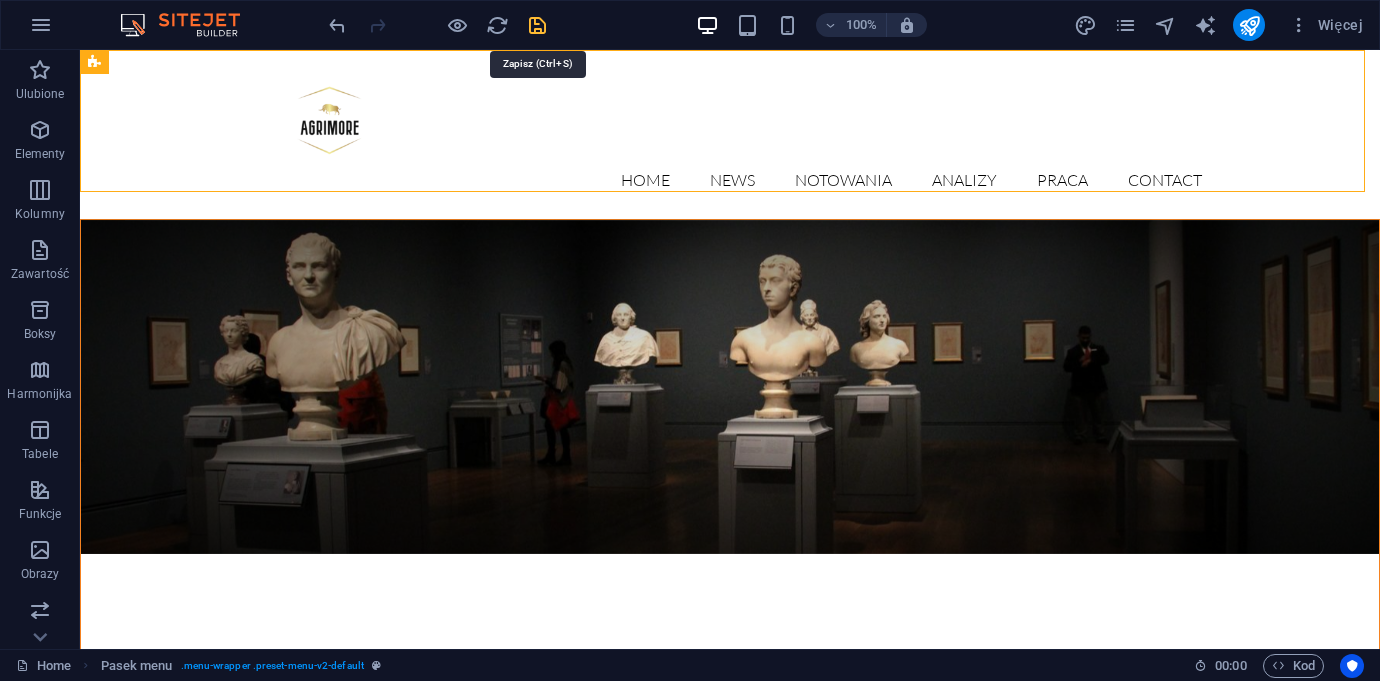 click at bounding box center [537, 25] 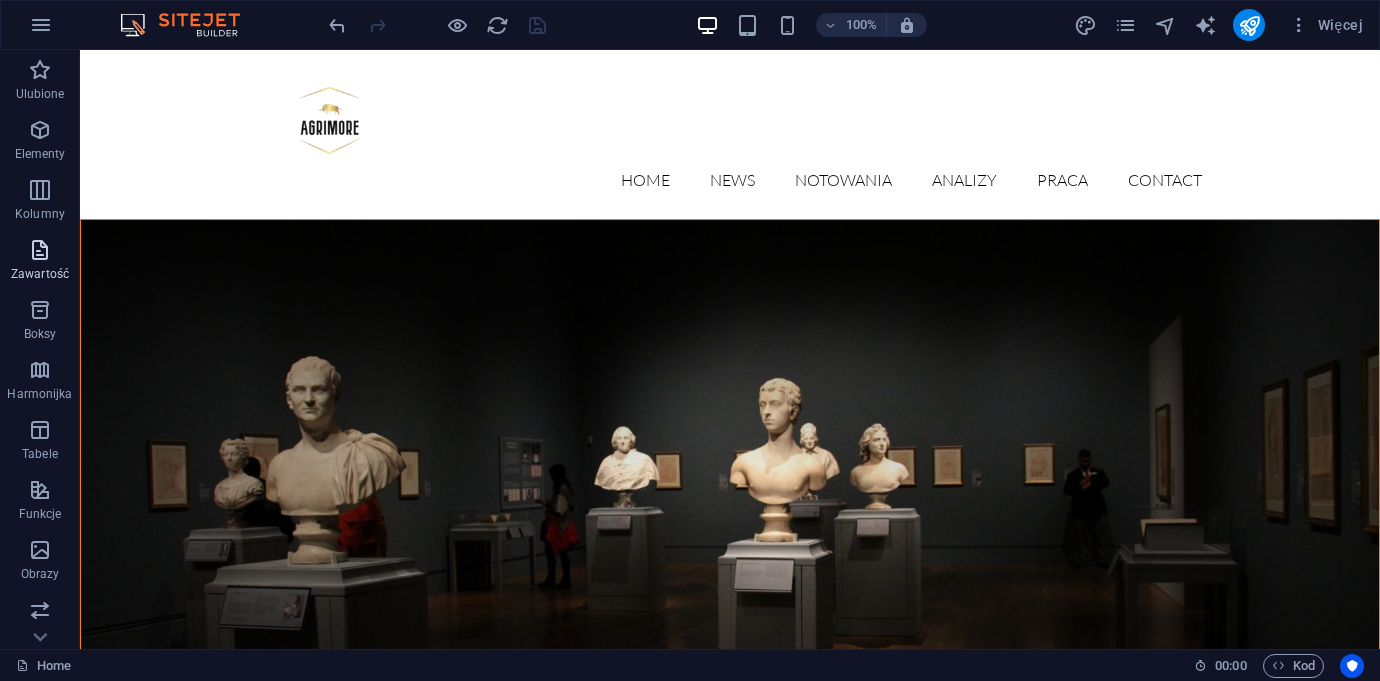 click at bounding box center (40, 250) 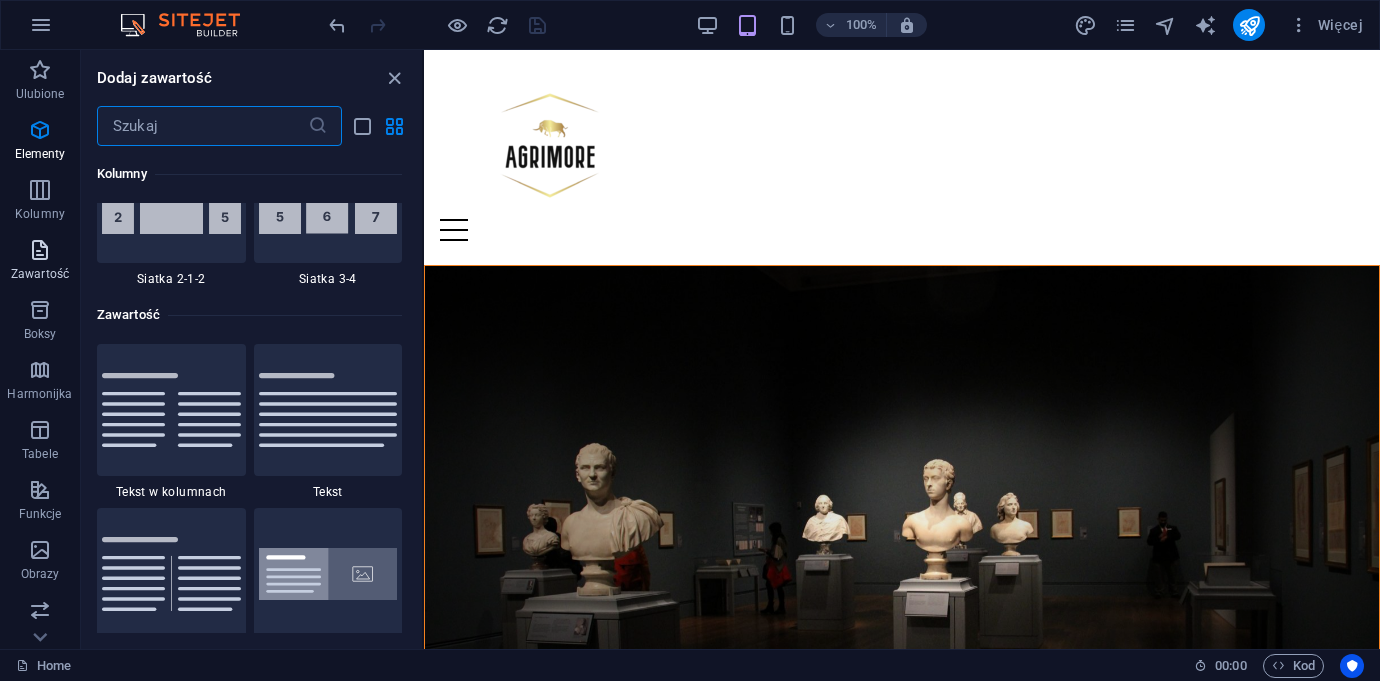 scroll, scrollTop: 3499, scrollLeft: 0, axis: vertical 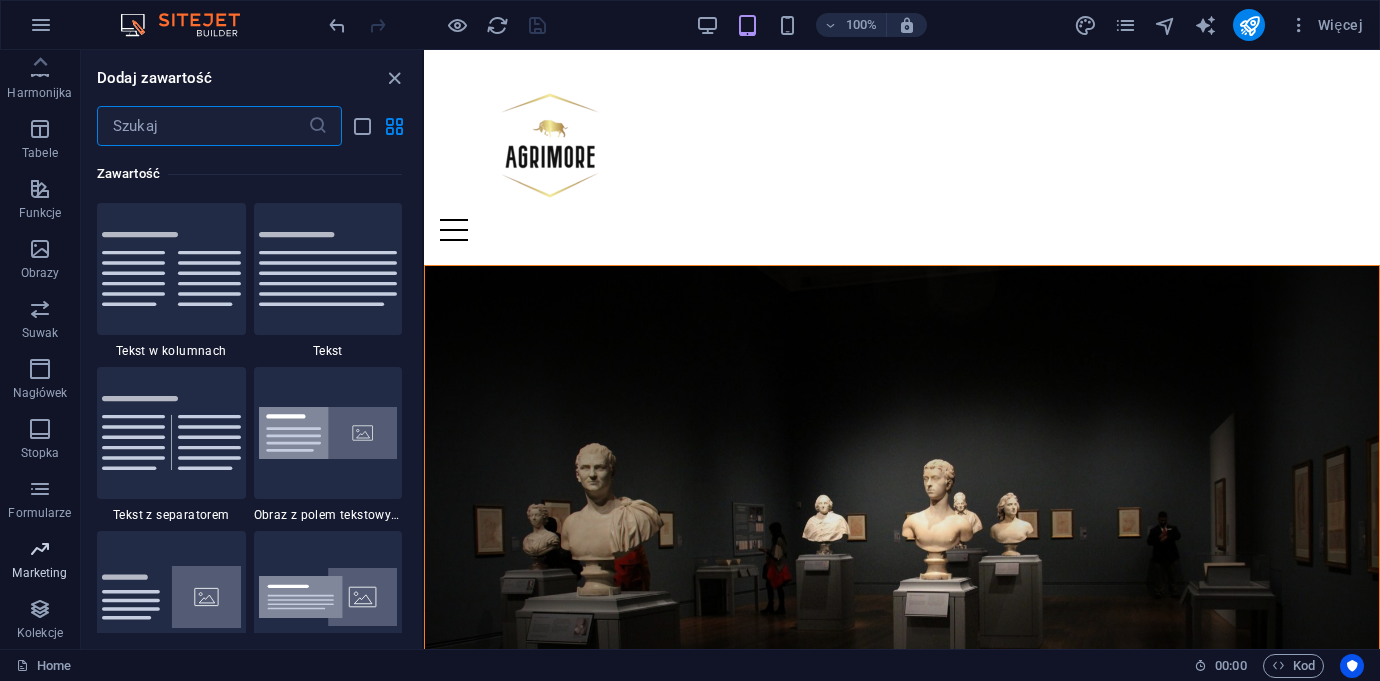 click at bounding box center (40, 549) 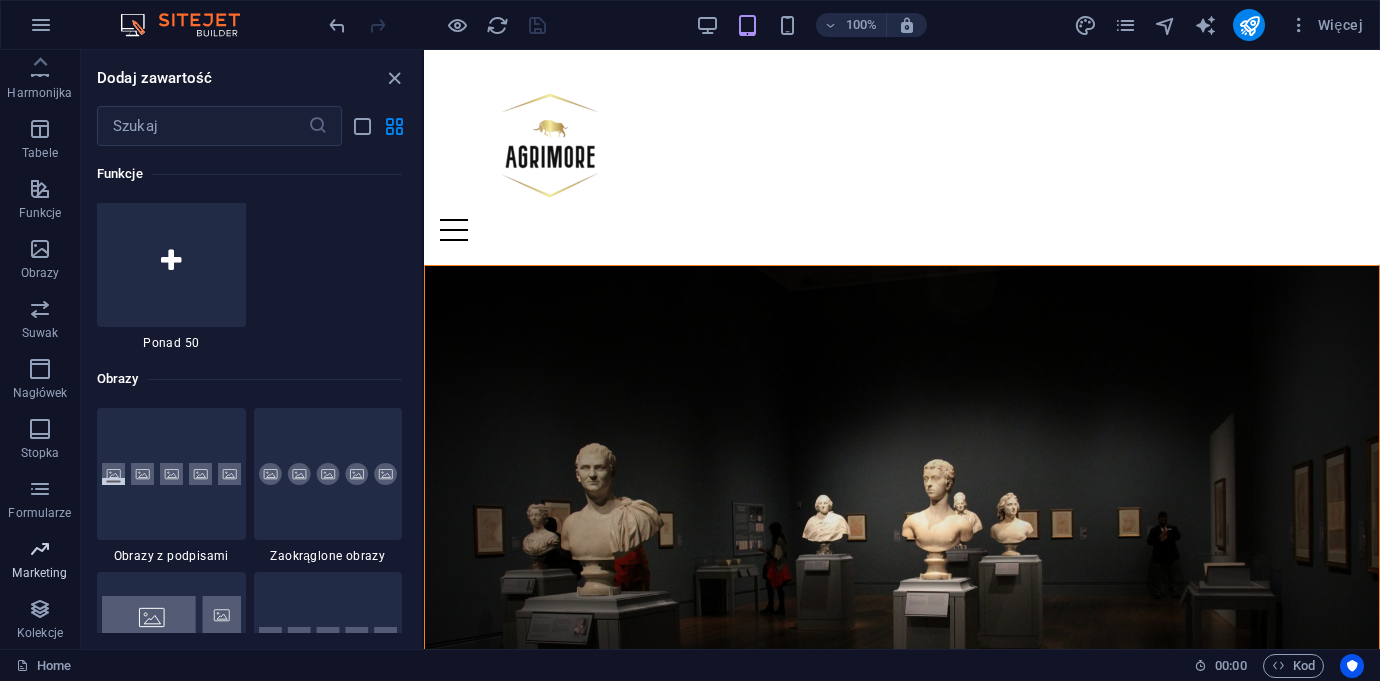 scroll, scrollTop: 16289, scrollLeft: 0, axis: vertical 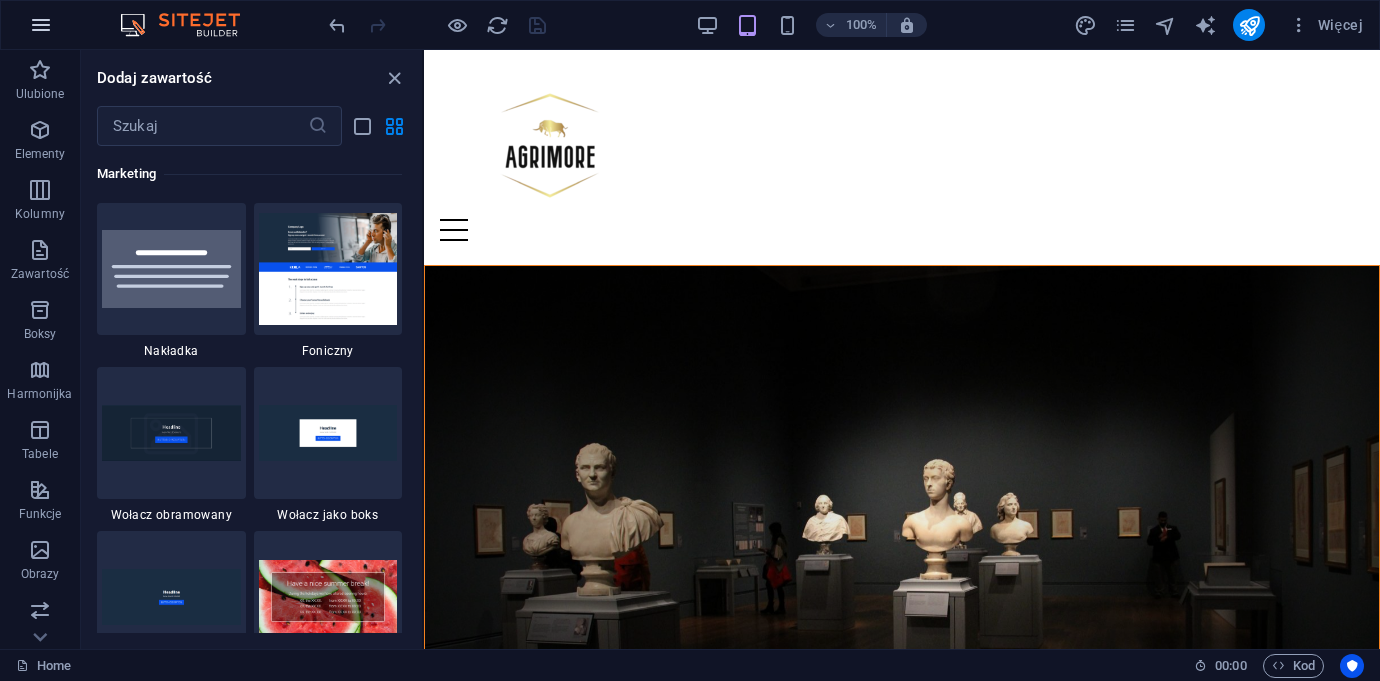 click at bounding box center (41, 25) 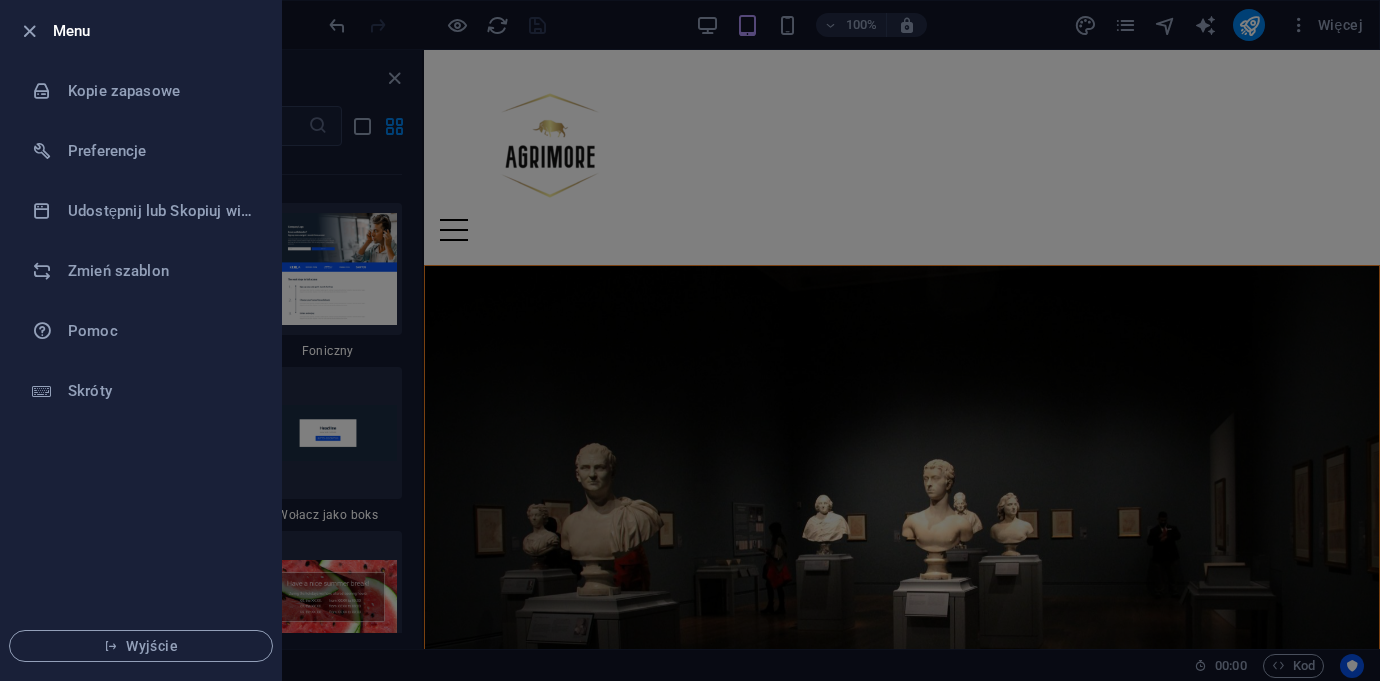 click at bounding box center (690, 340) 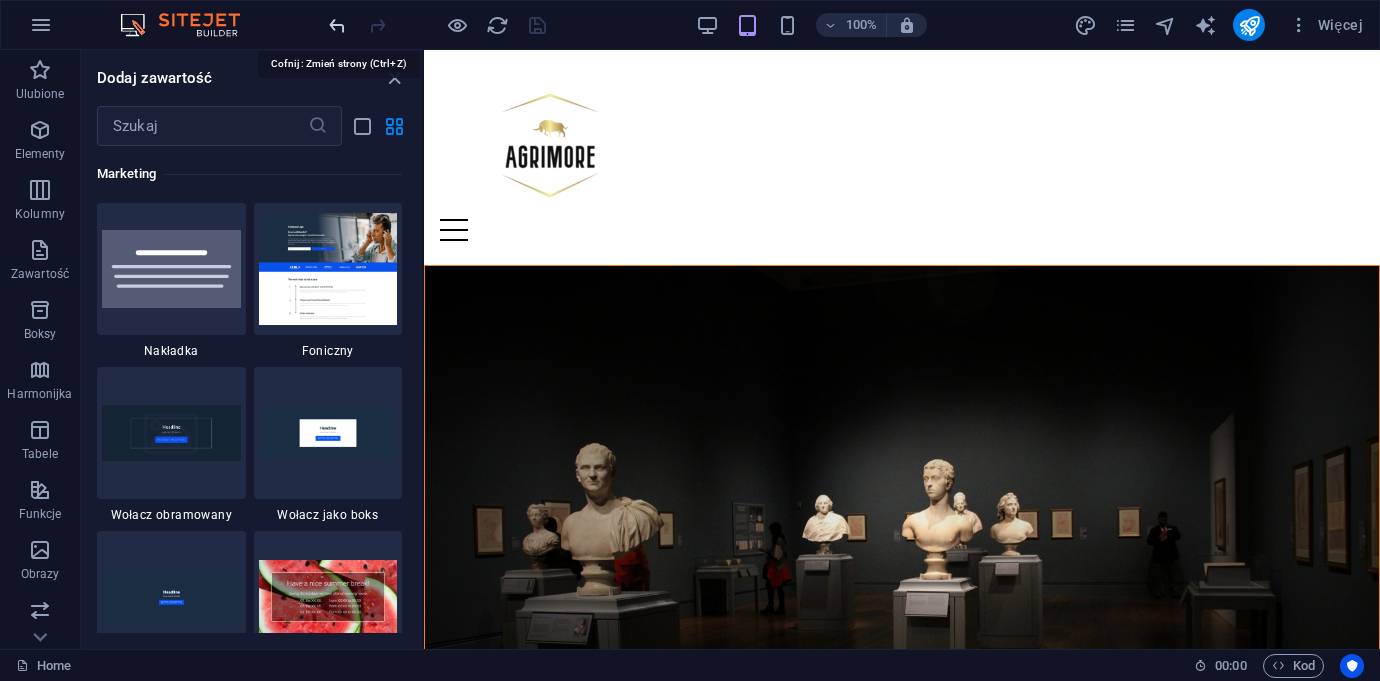 type 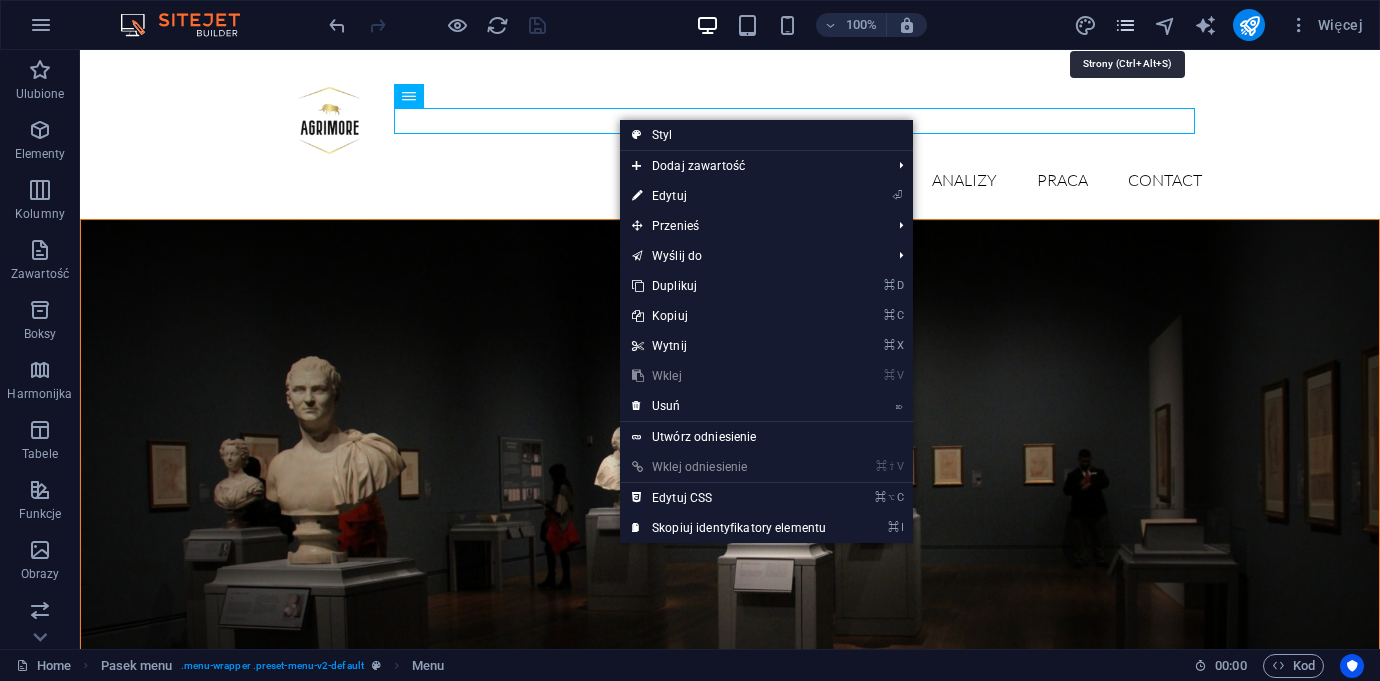 click at bounding box center (1125, 25) 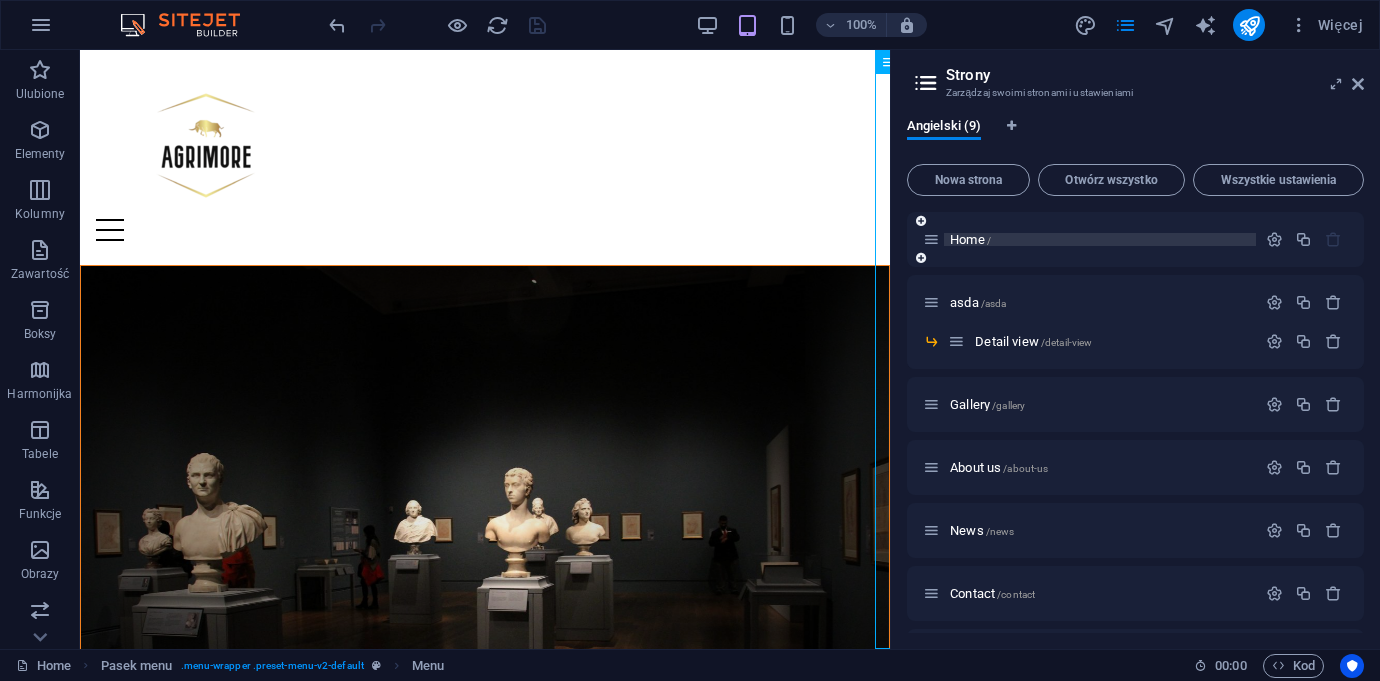 click on "Home /" at bounding box center (1100, 239) 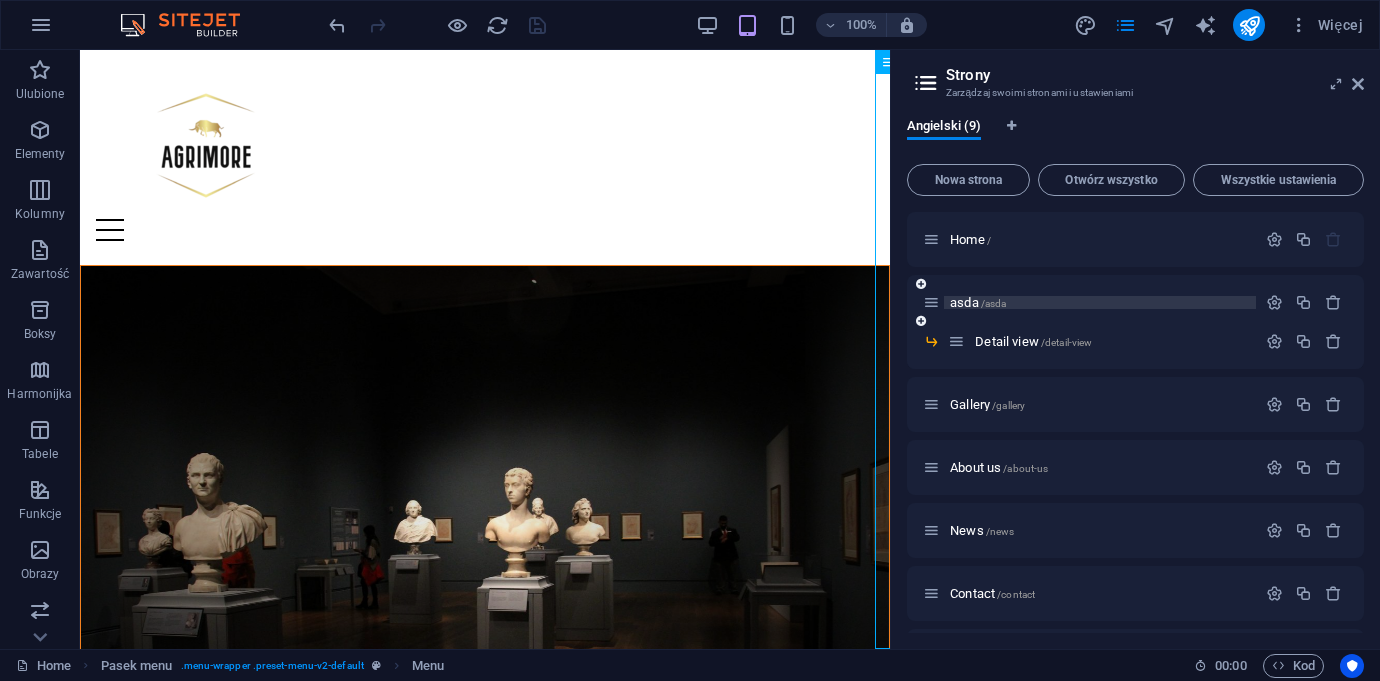 click on "asda /asda" at bounding box center [978, 302] 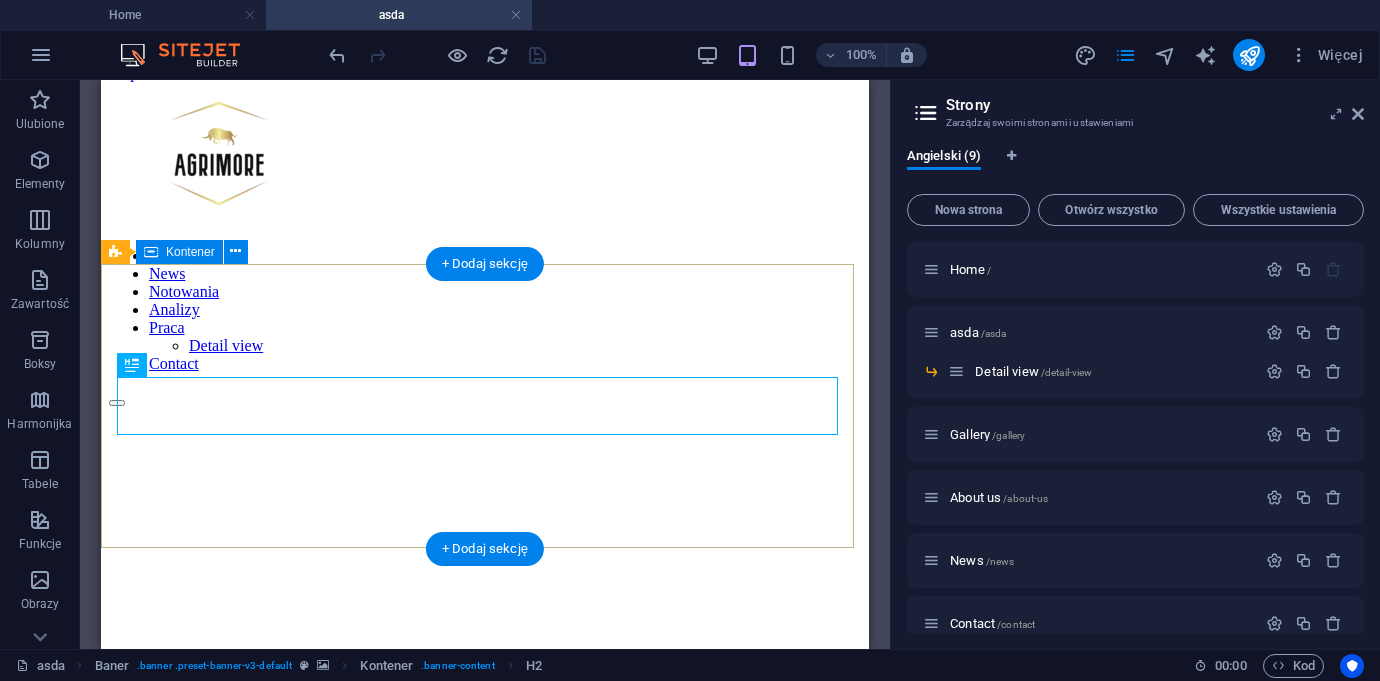 scroll, scrollTop: 37, scrollLeft: 0, axis: vertical 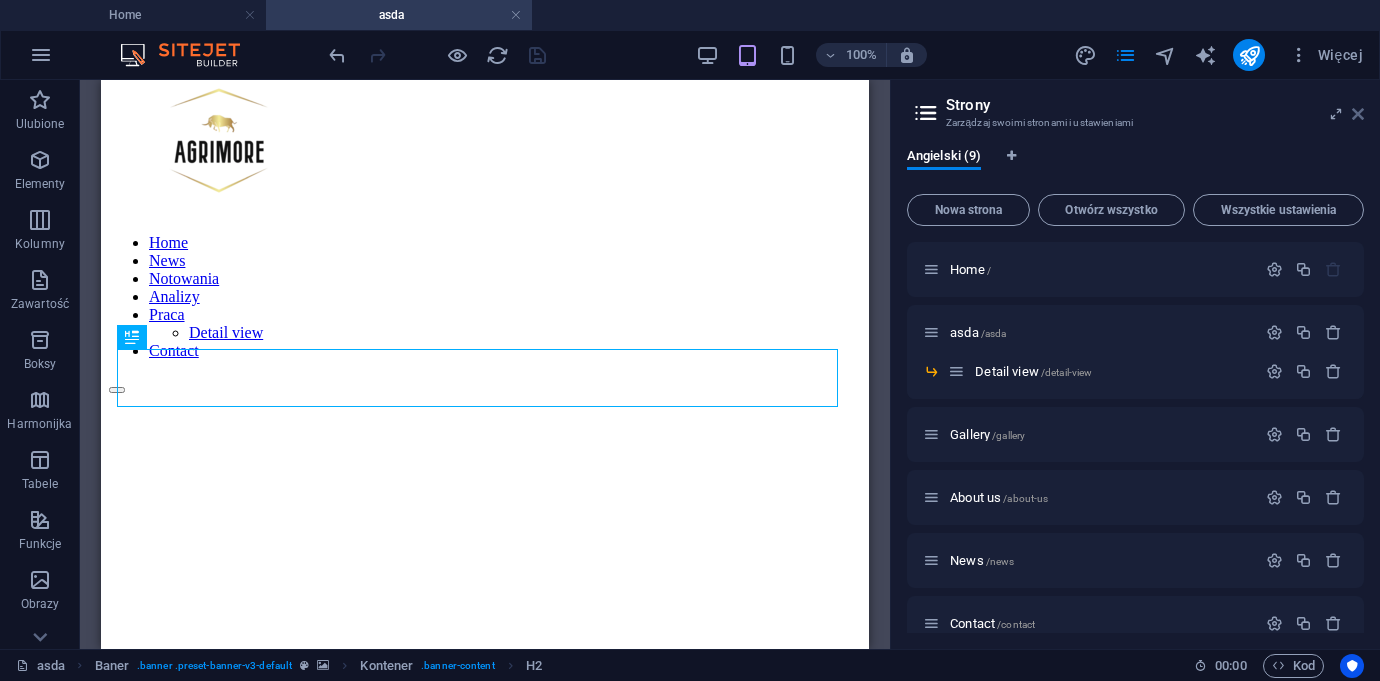 click at bounding box center [1358, 114] 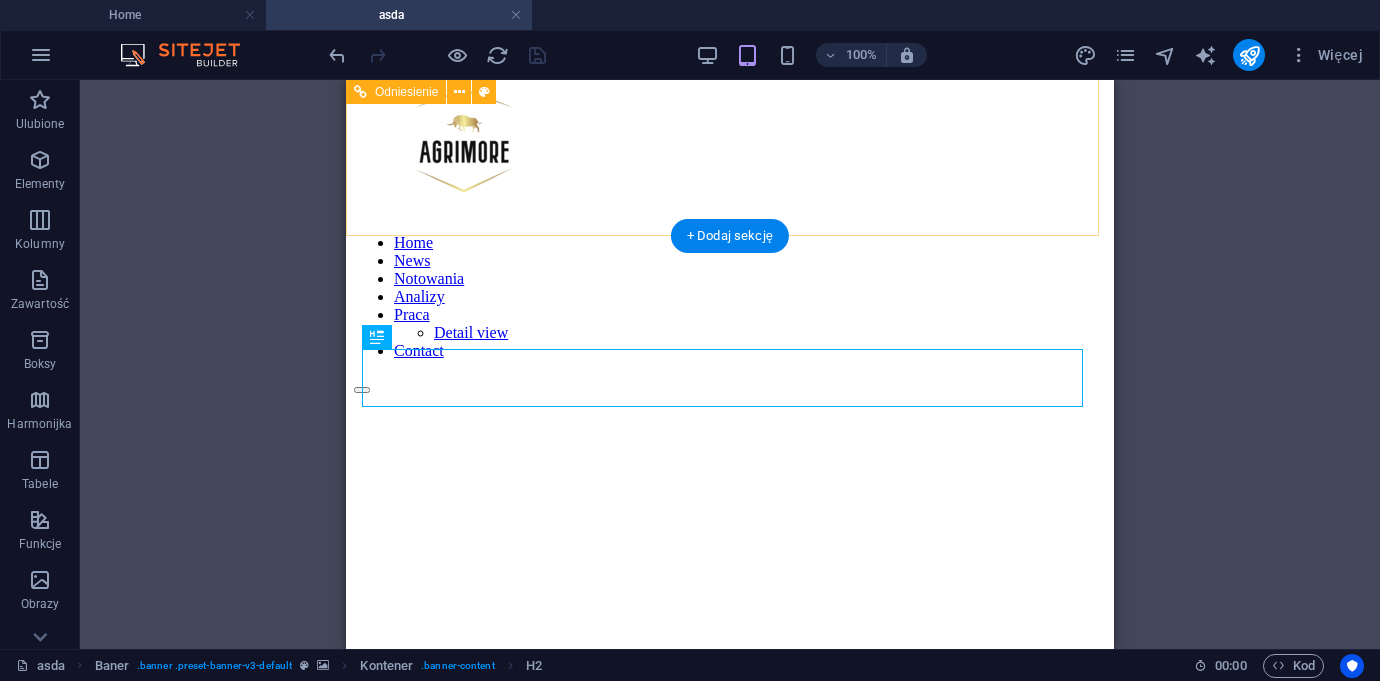click on "Home News Notowania Analizy Praca Detail view Contact" at bounding box center [730, 231] 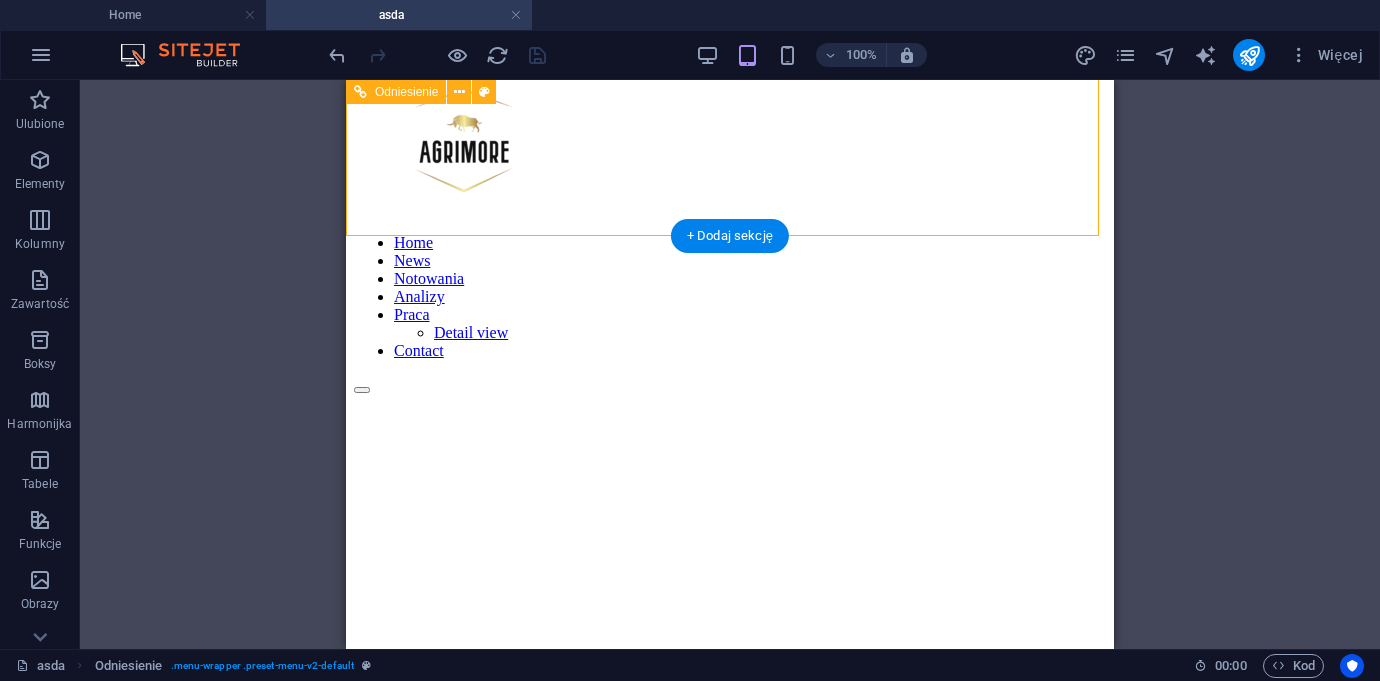 click at bounding box center [730, 385] 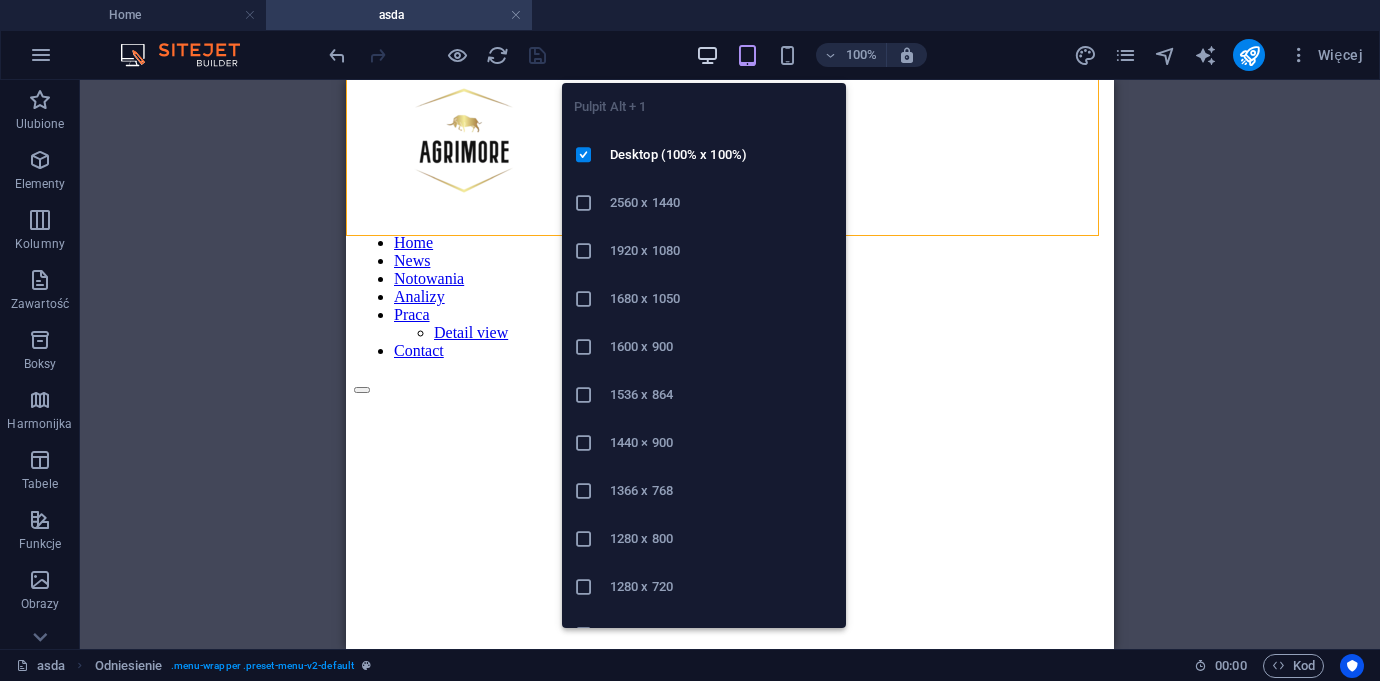 click at bounding box center [707, 55] 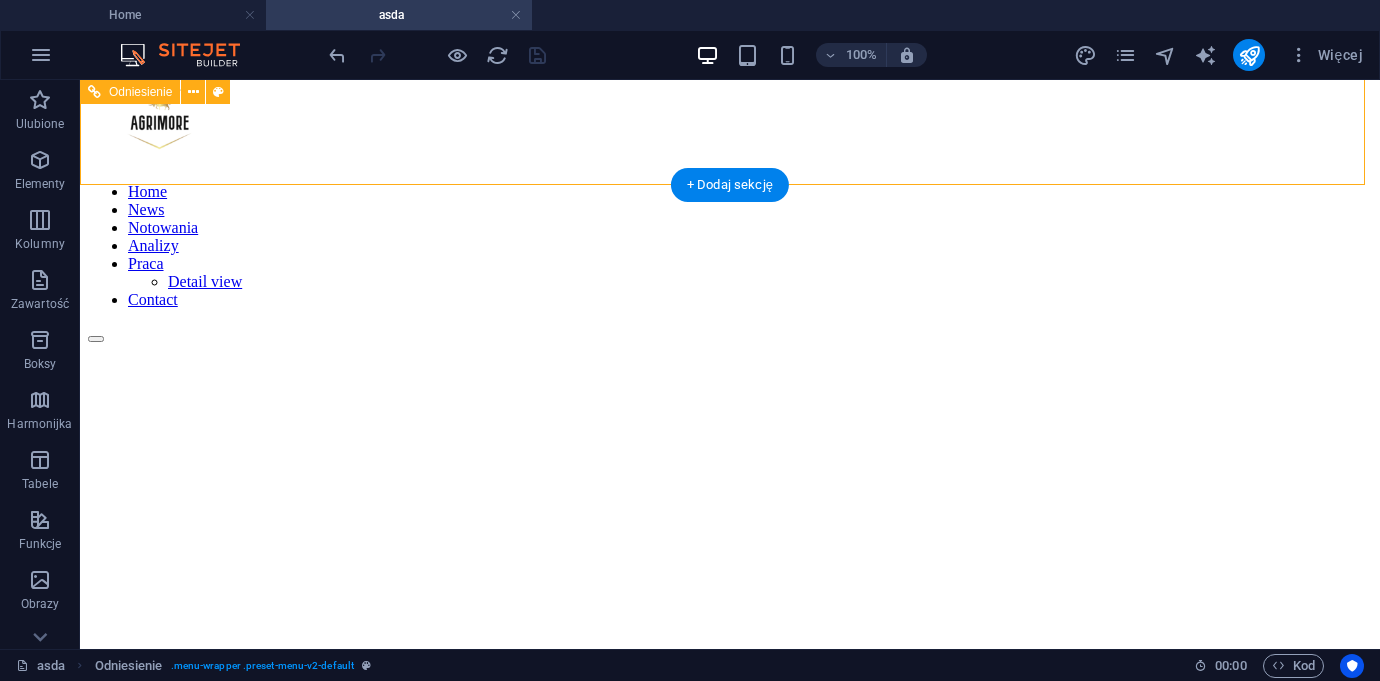click on "Home News Notowania Analizy Praca Detail view Contact" at bounding box center (730, 206) 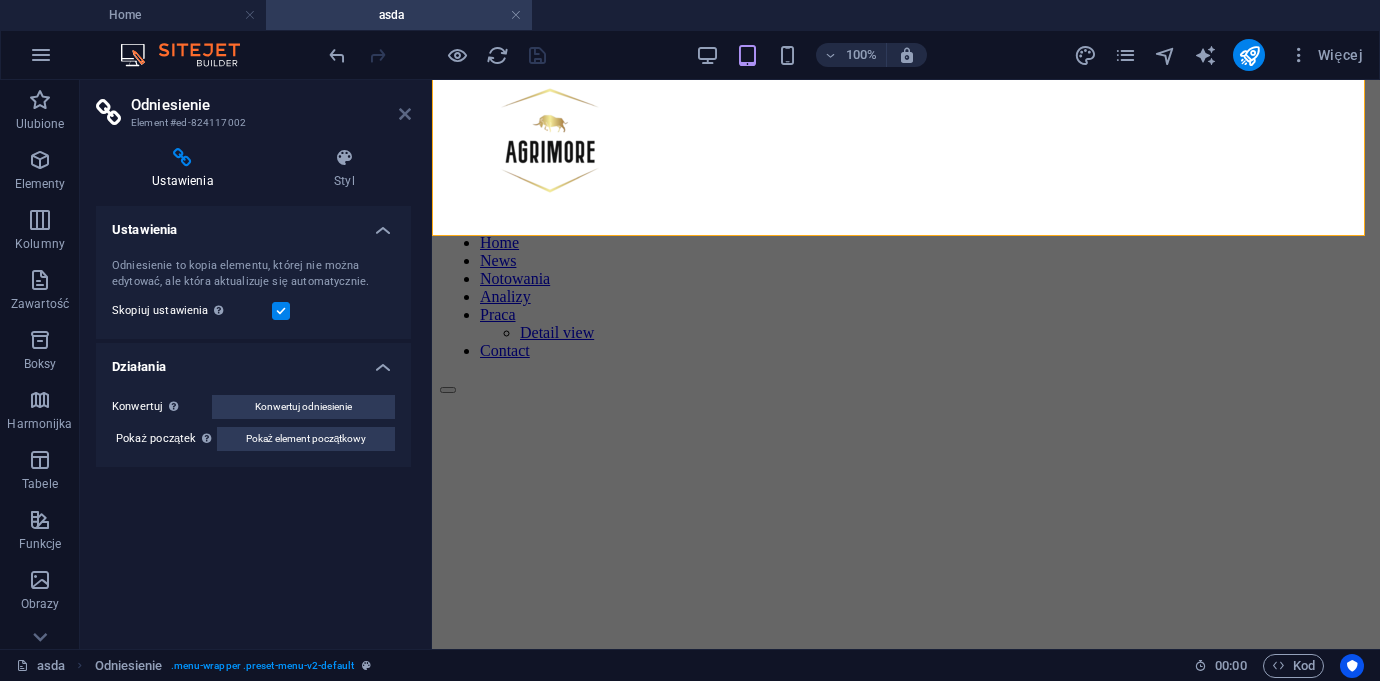 click at bounding box center [405, 114] 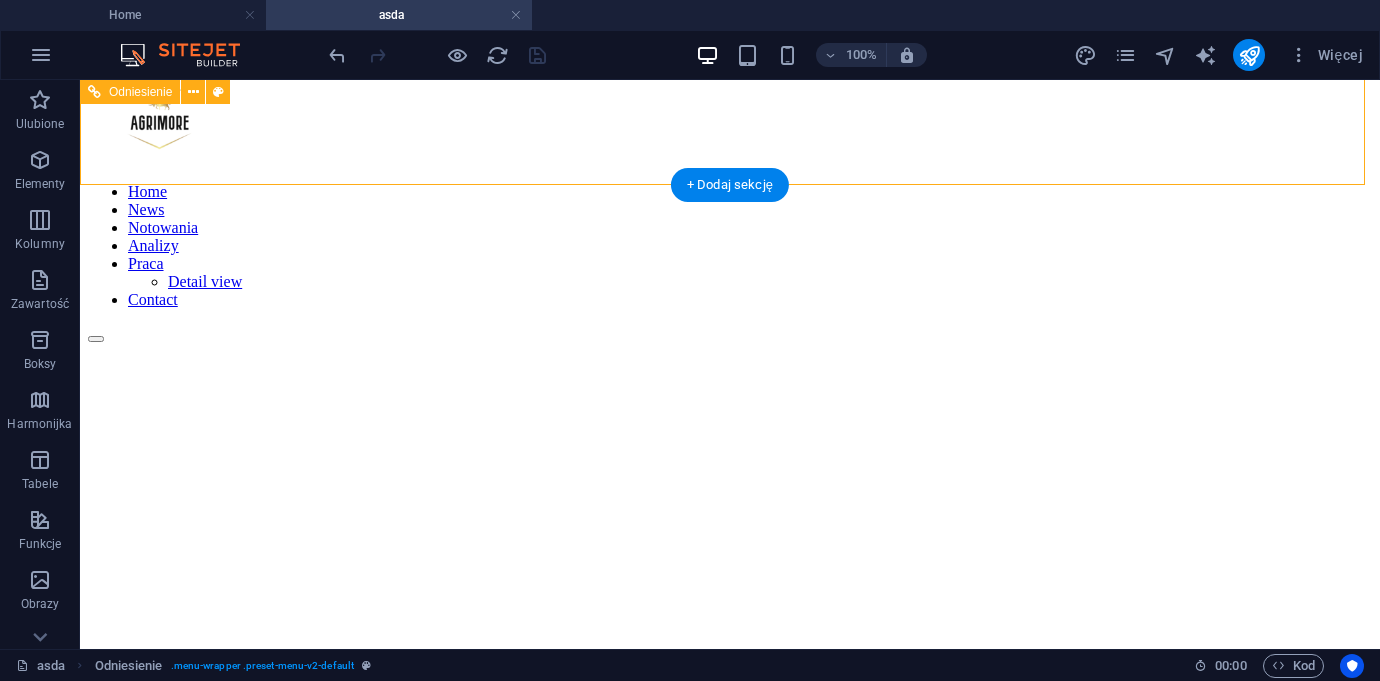 click on "Home News Notowania Analizy Praca Detail view Contact" at bounding box center (730, 206) 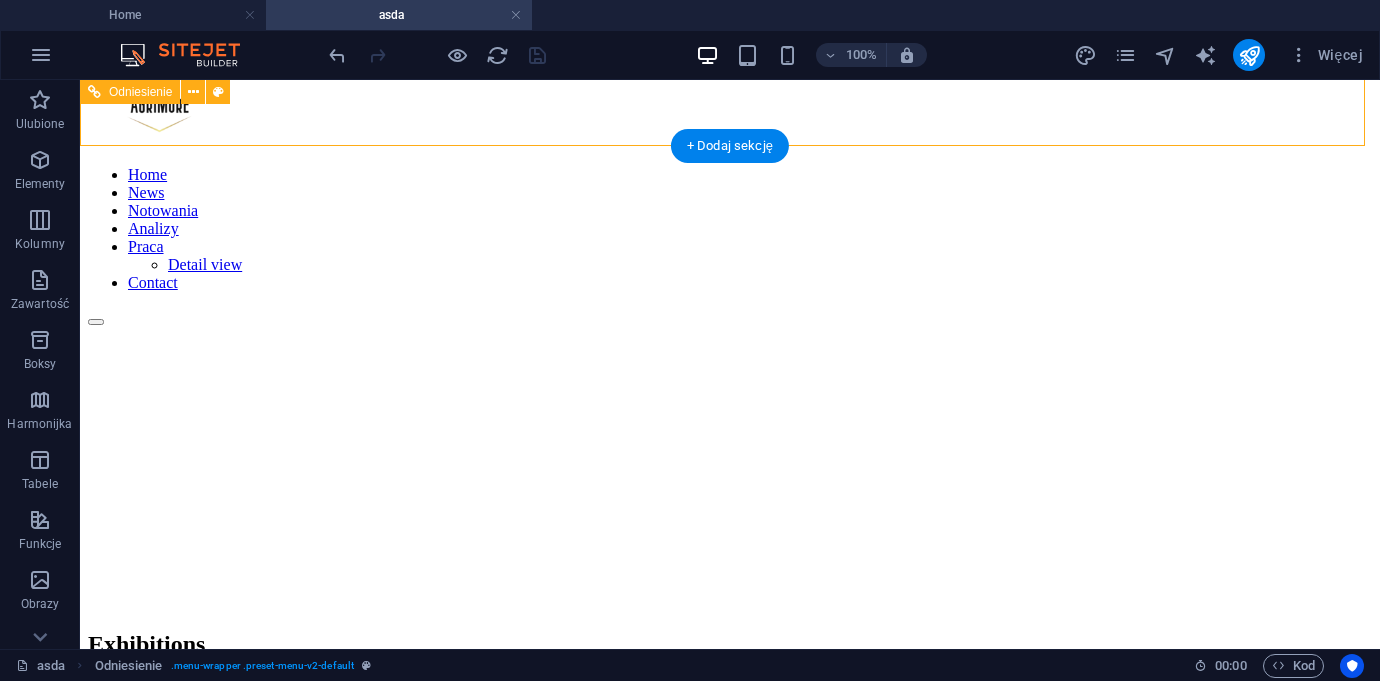 scroll, scrollTop: 34, scrollLeft: 0, axis: vertical 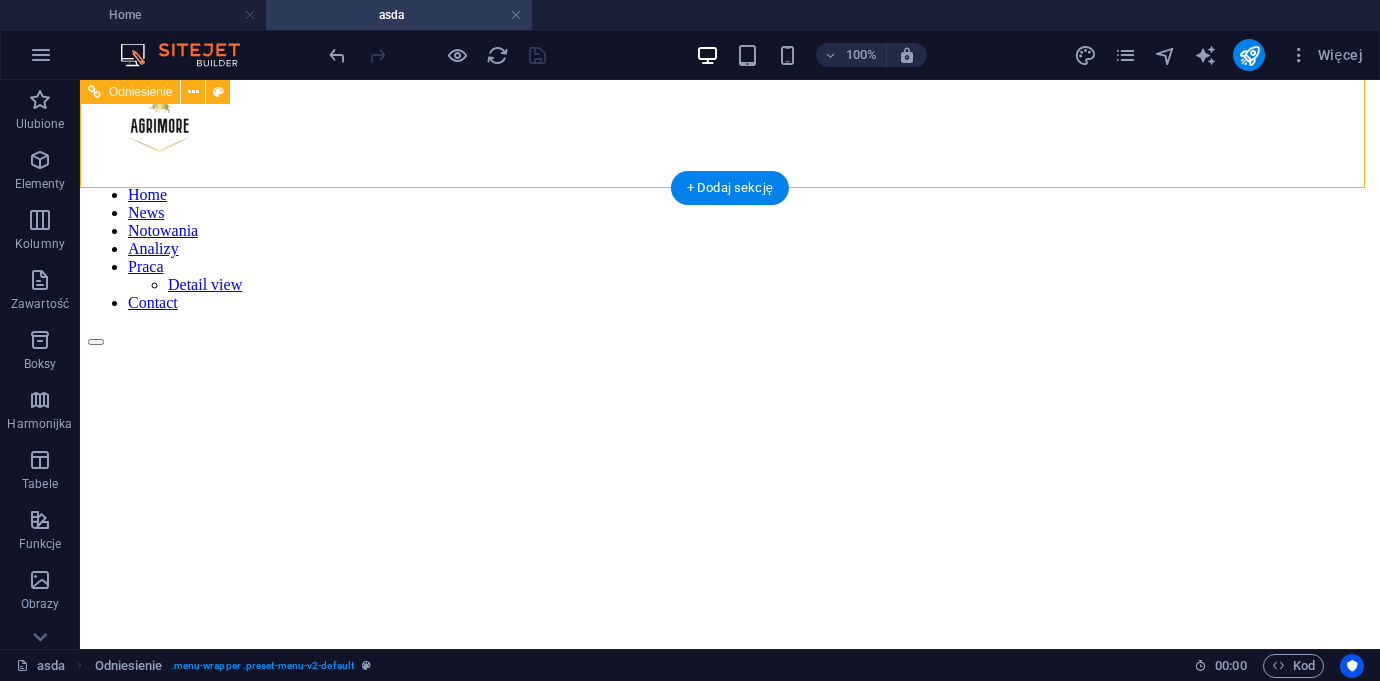 click on "Home News Notowania Analizy Praca Detail view Contact" at bounding box center [730, 249] 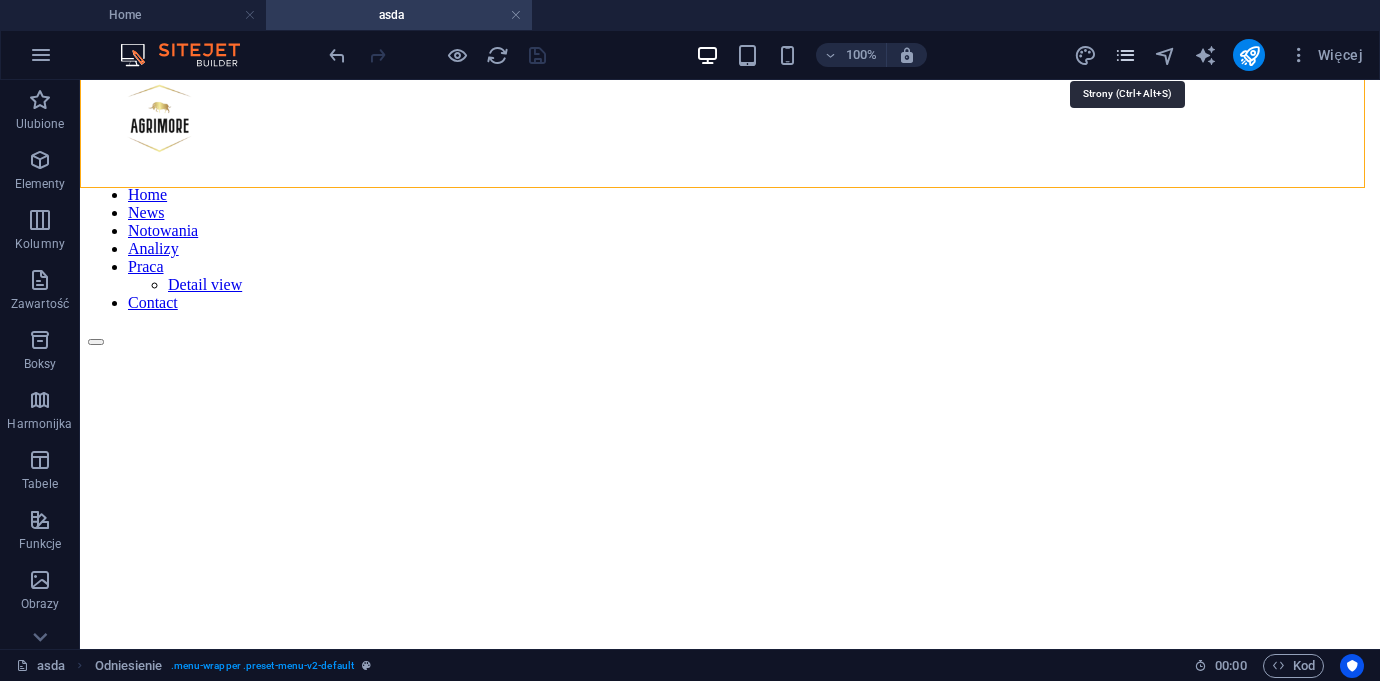 click at bounding box center [1125, 55] 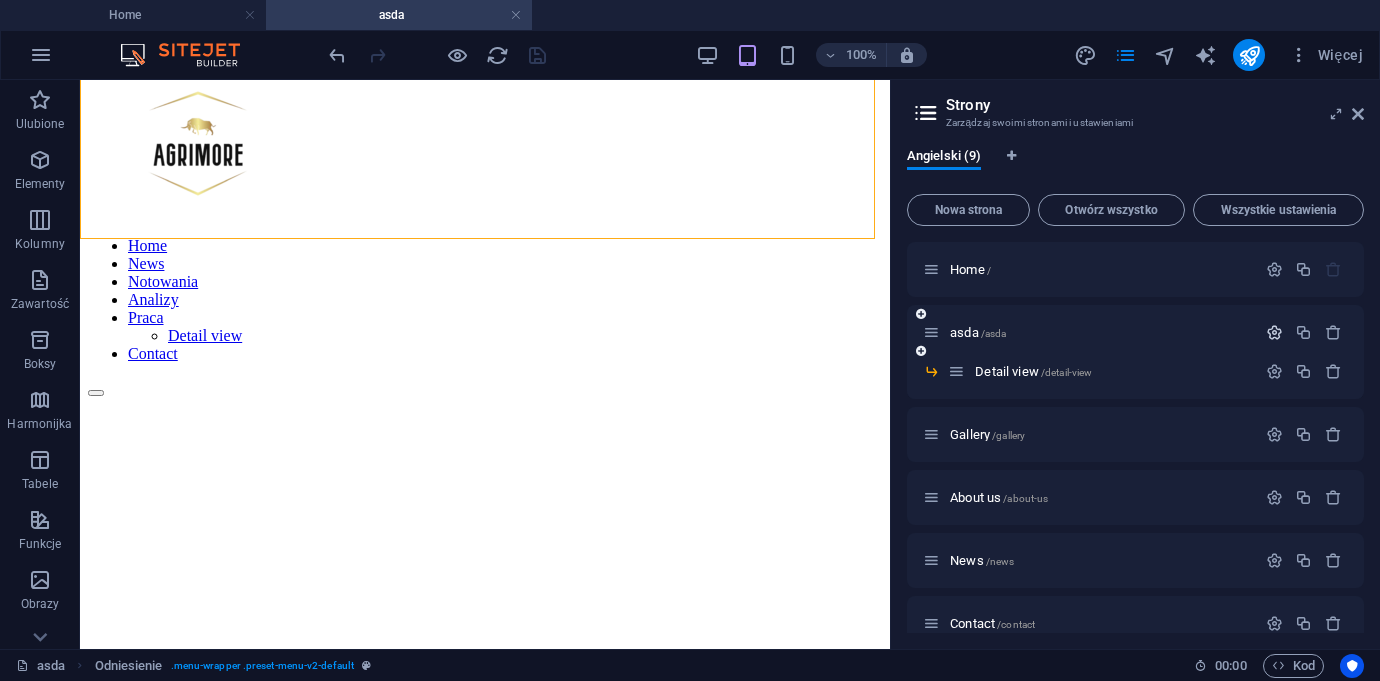 click at bounding box center (1274, 332) 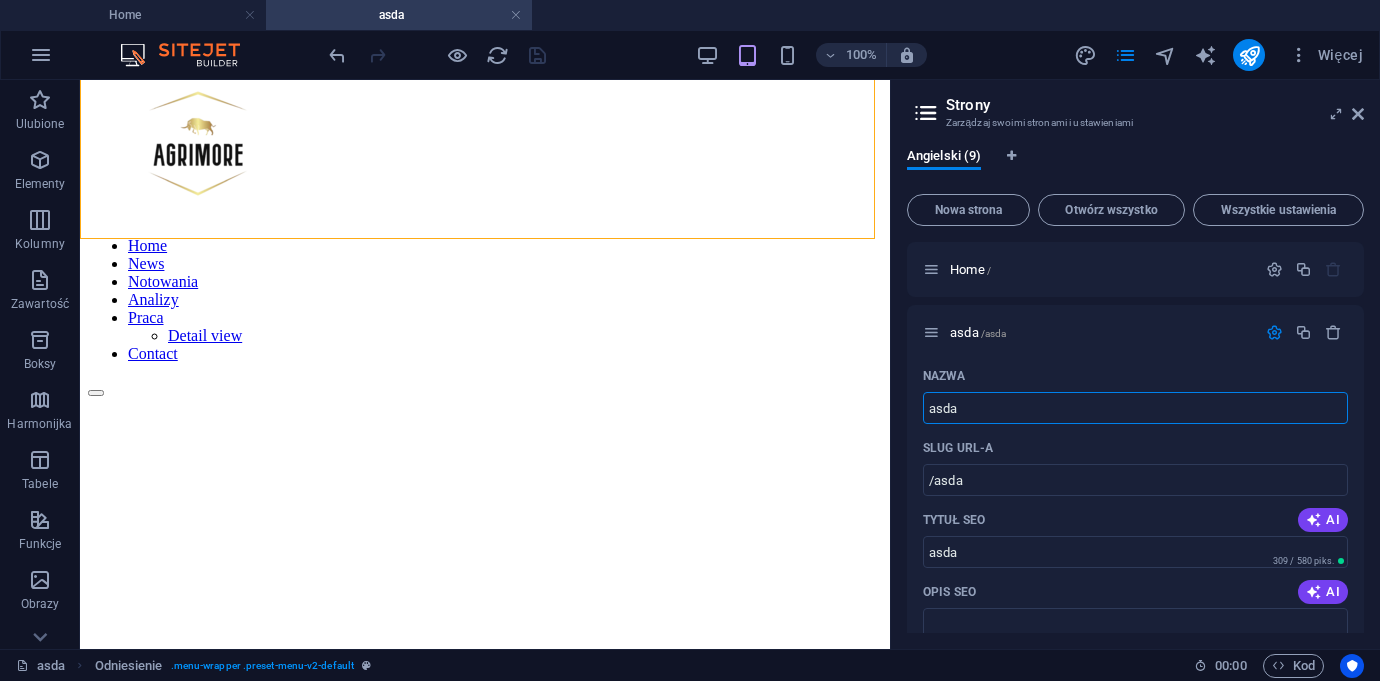 drag, startPoint x: 988, startPoint y: 406, endPoint x: 892, endPoint y: 410, distance: 96.0833 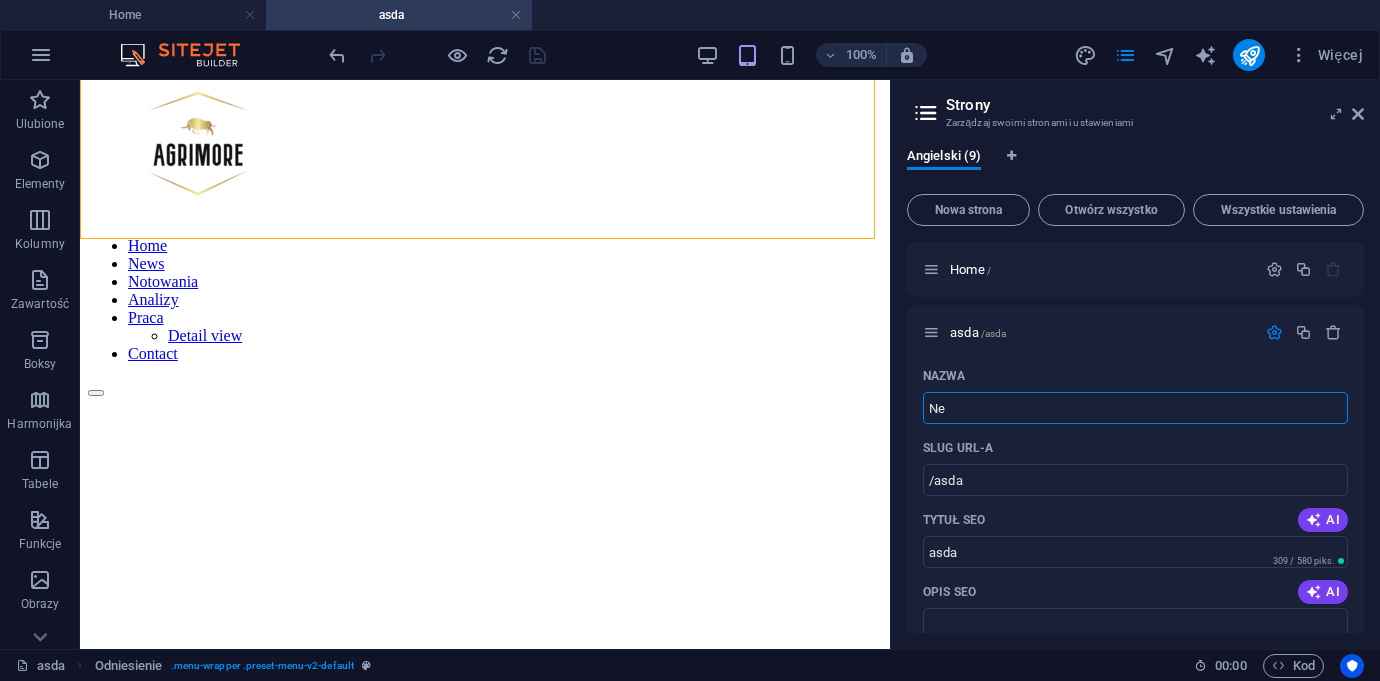 type on "New" 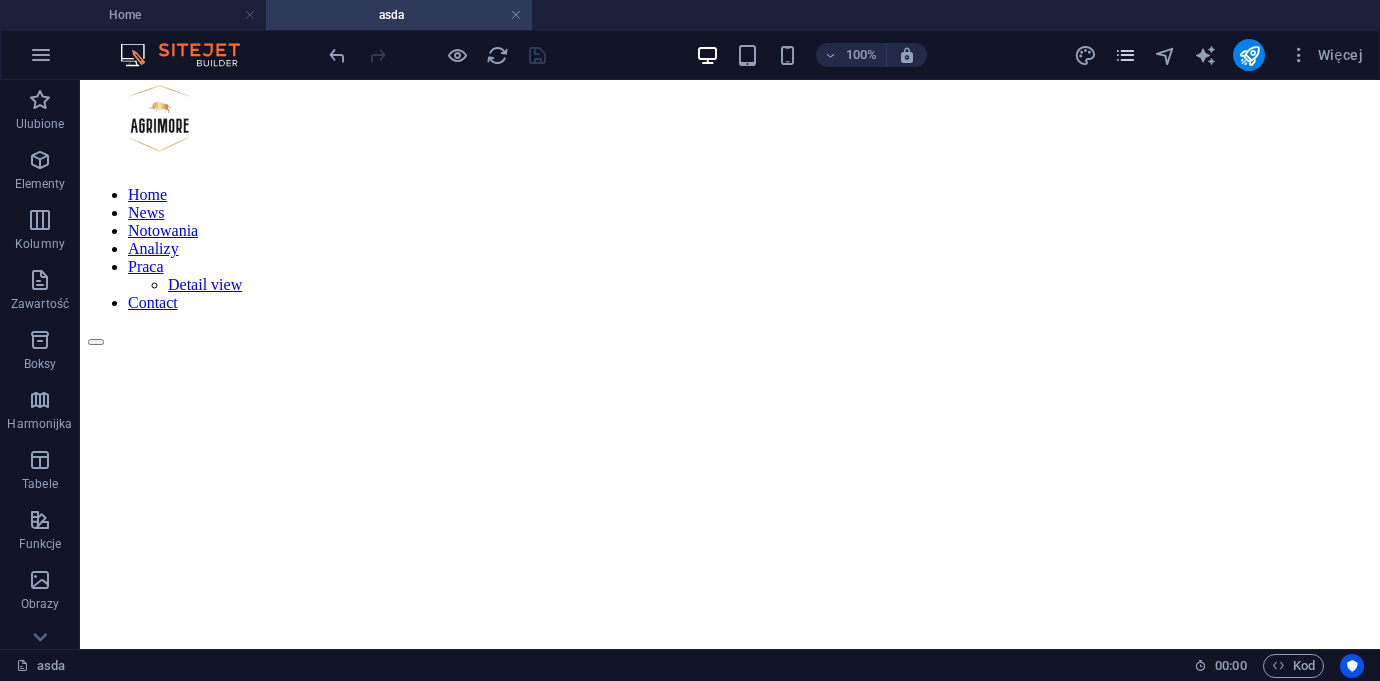 click at bounding box center [1125, 55] 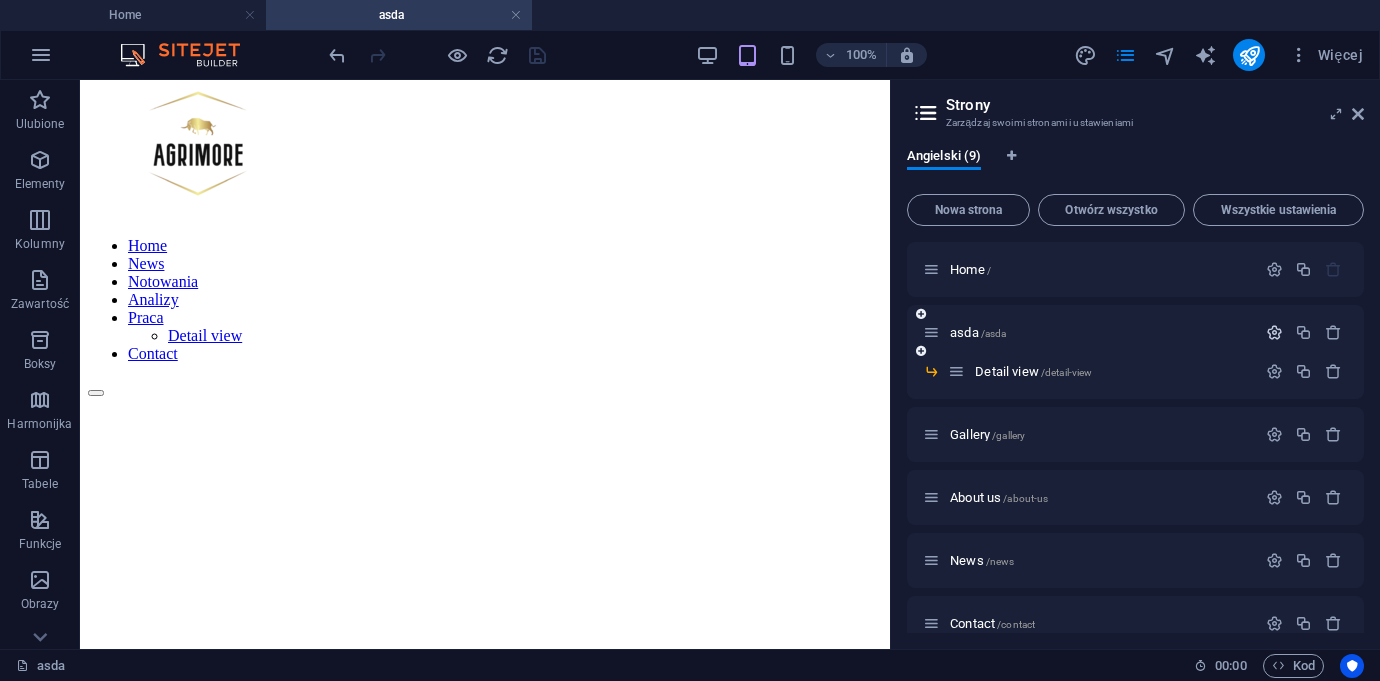 click at bounding box center (1274, 332) 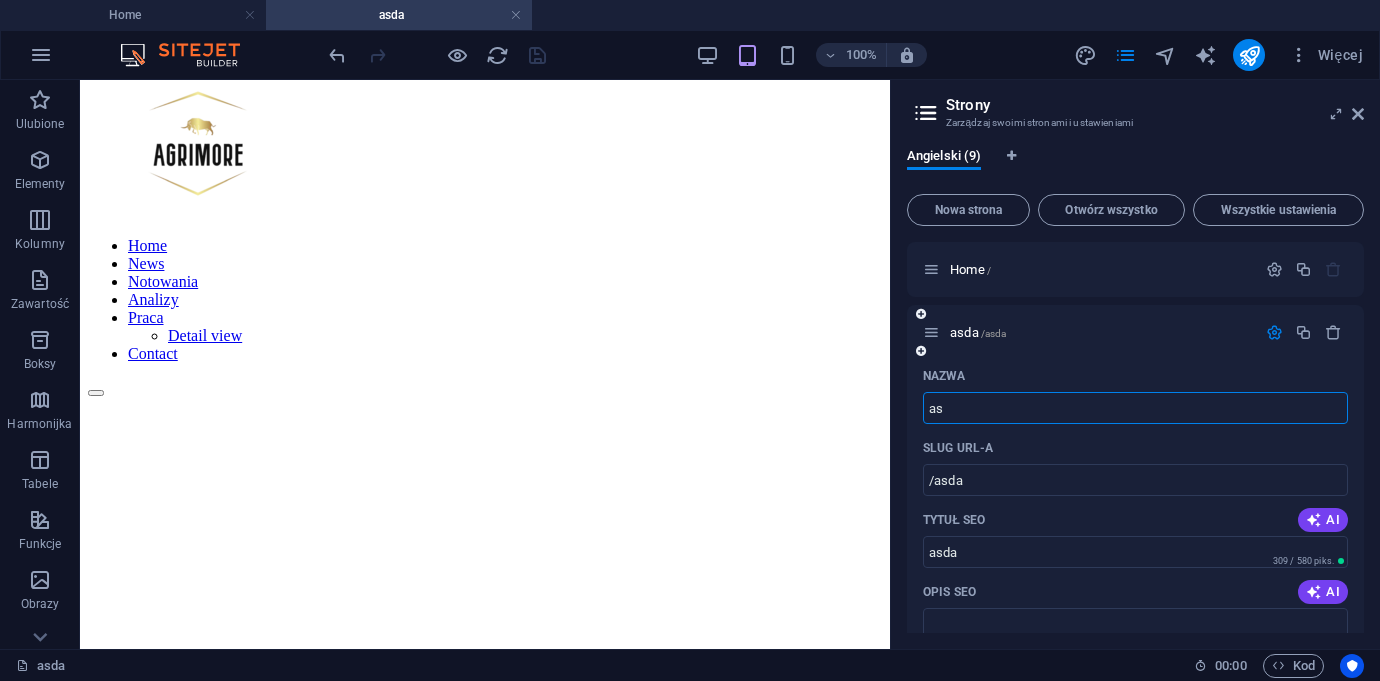 type on "a" 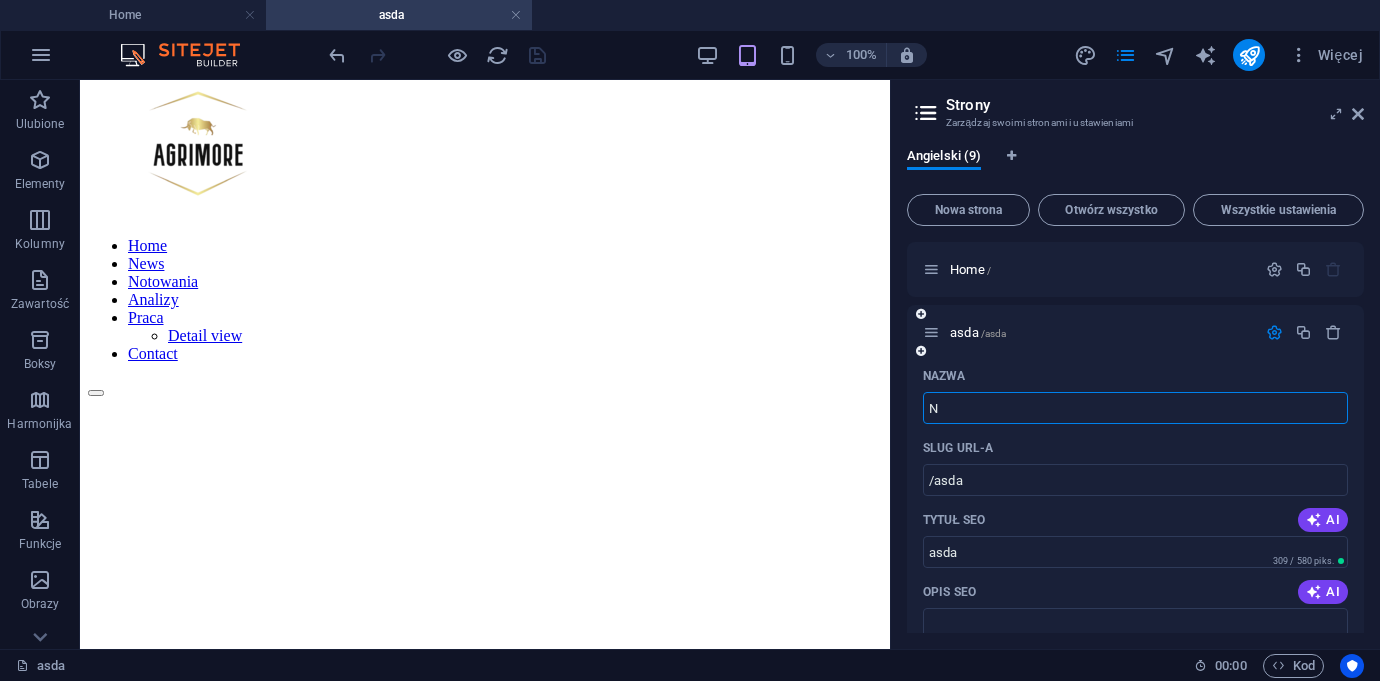 type on "Ne" 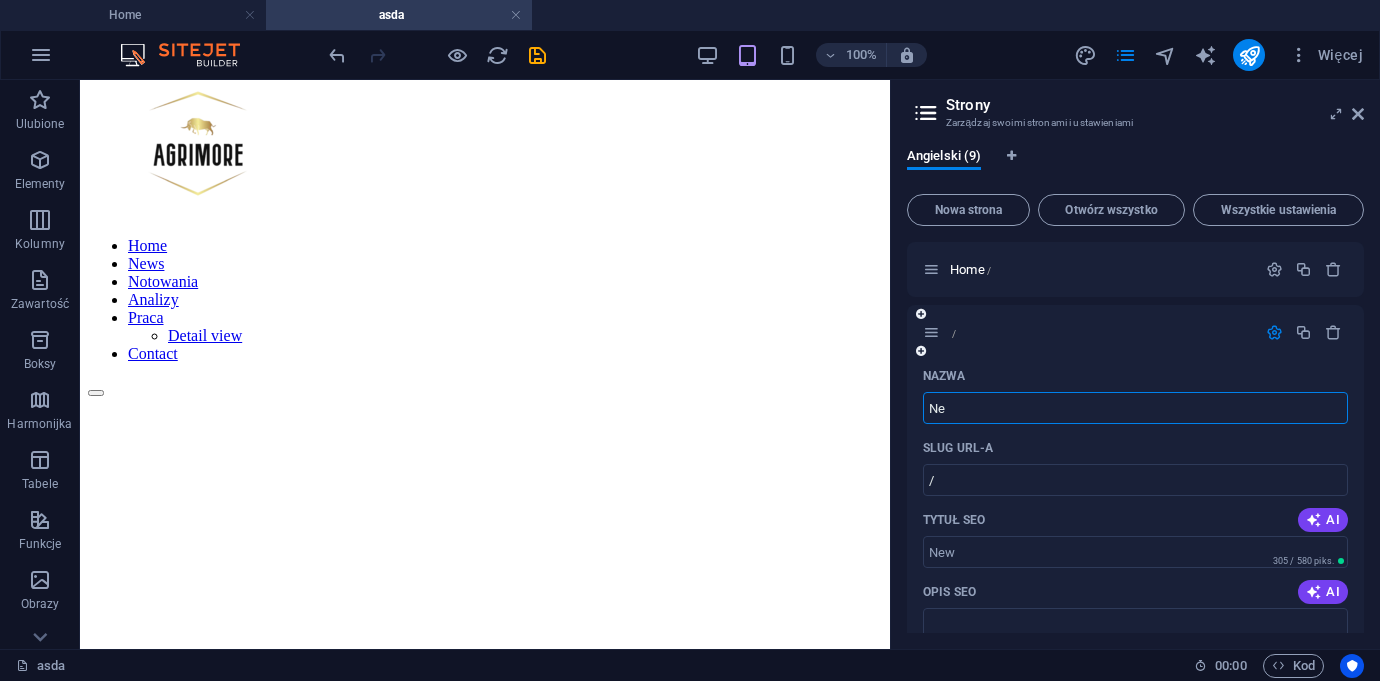 type on "New" 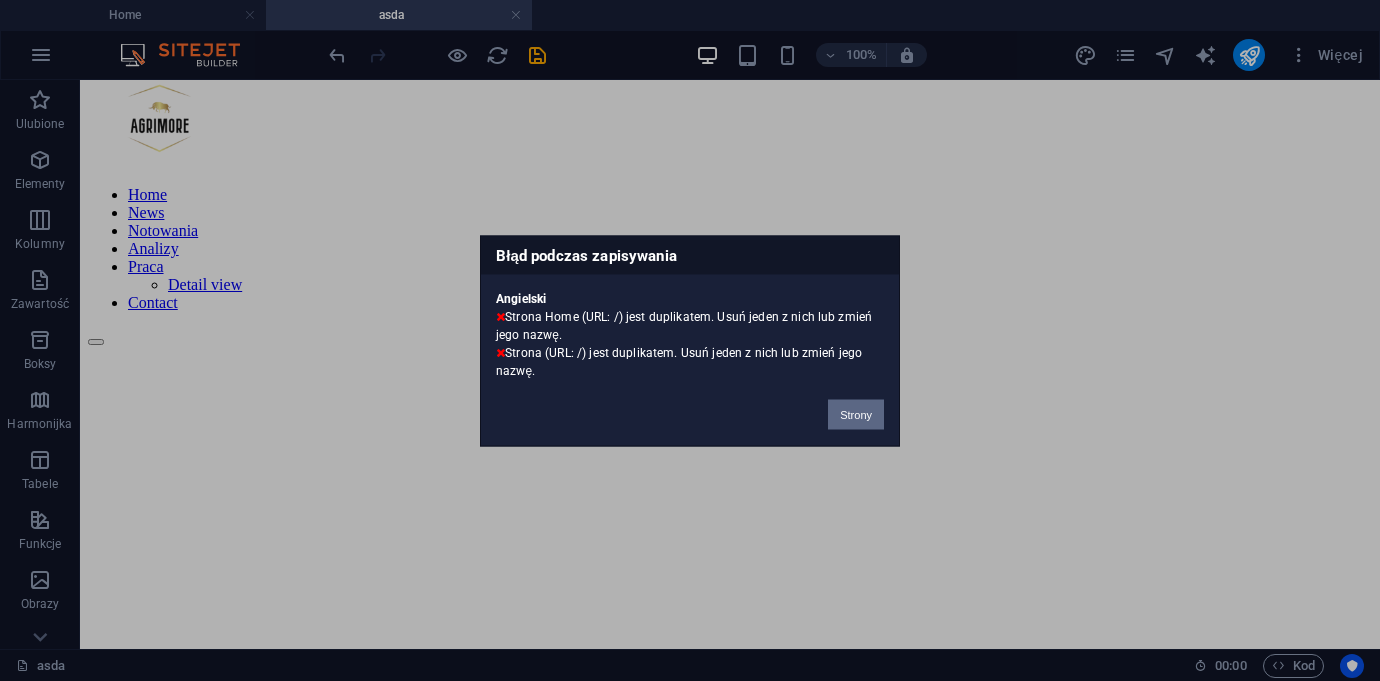 type 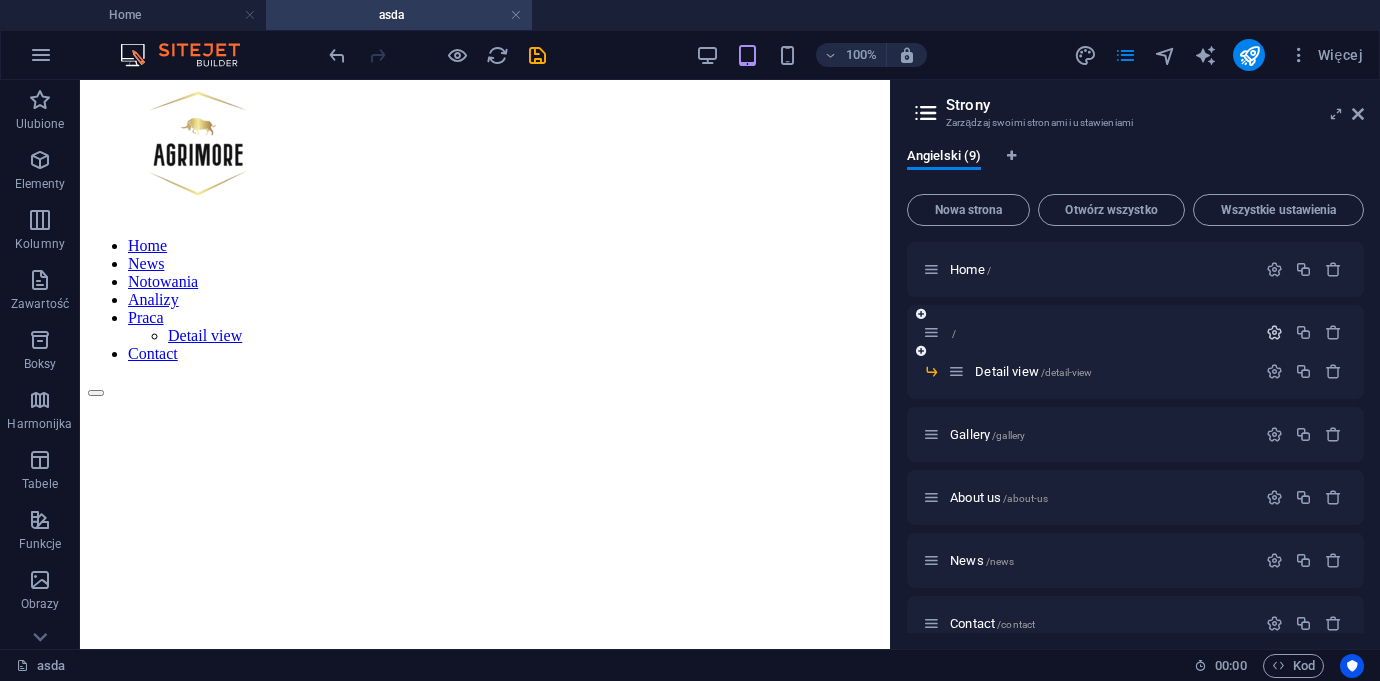 click at bounding box center [1274, 332] 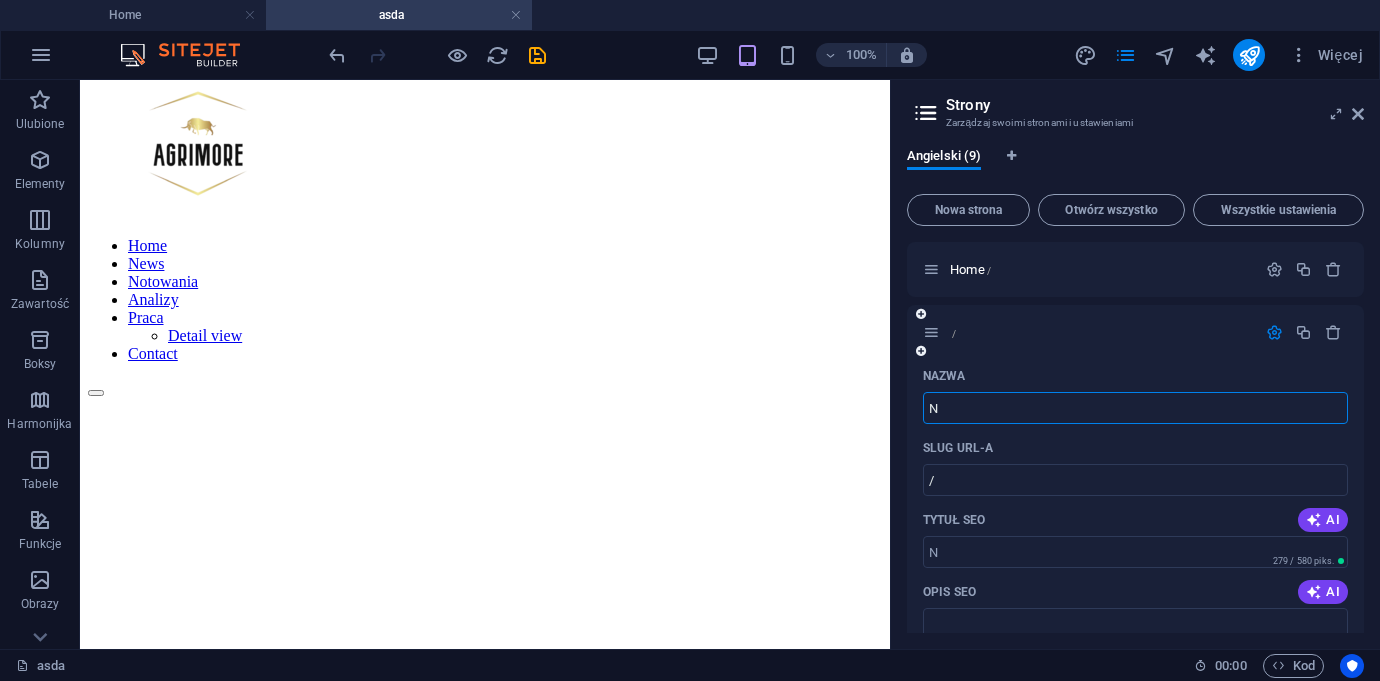 type on "Ne" 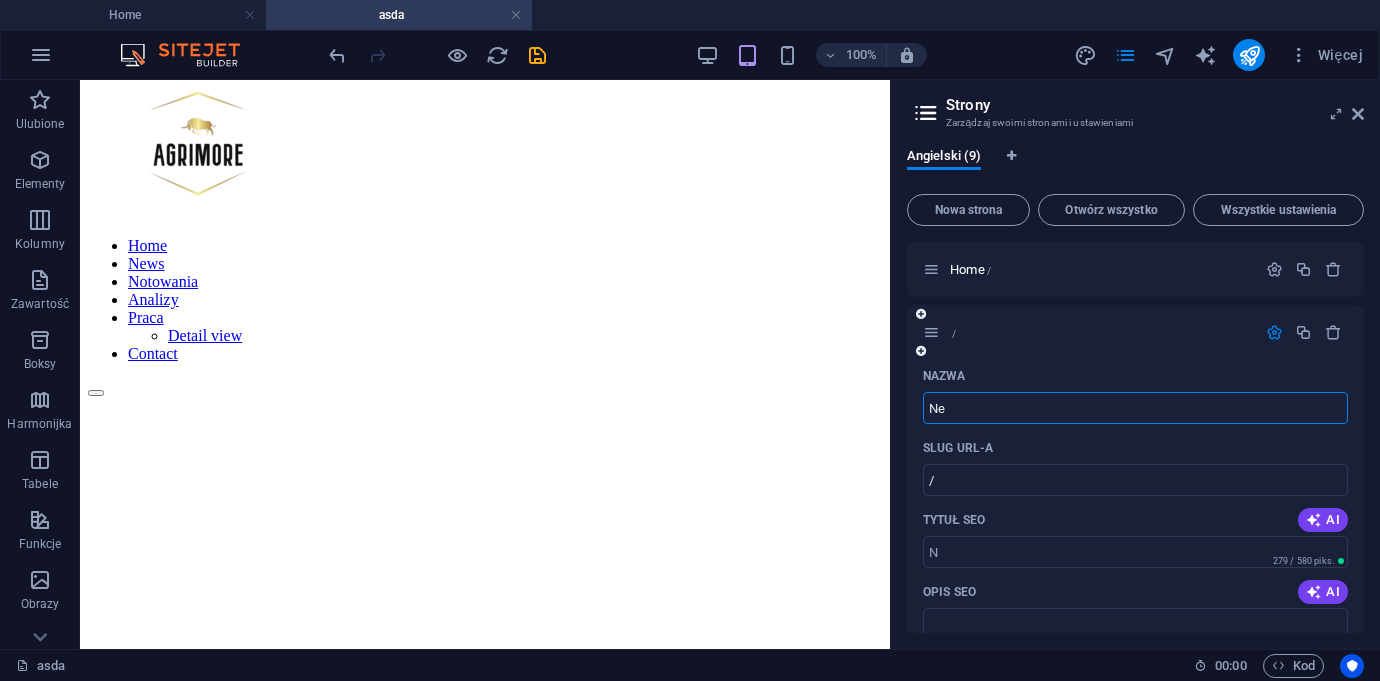 type on "/n" 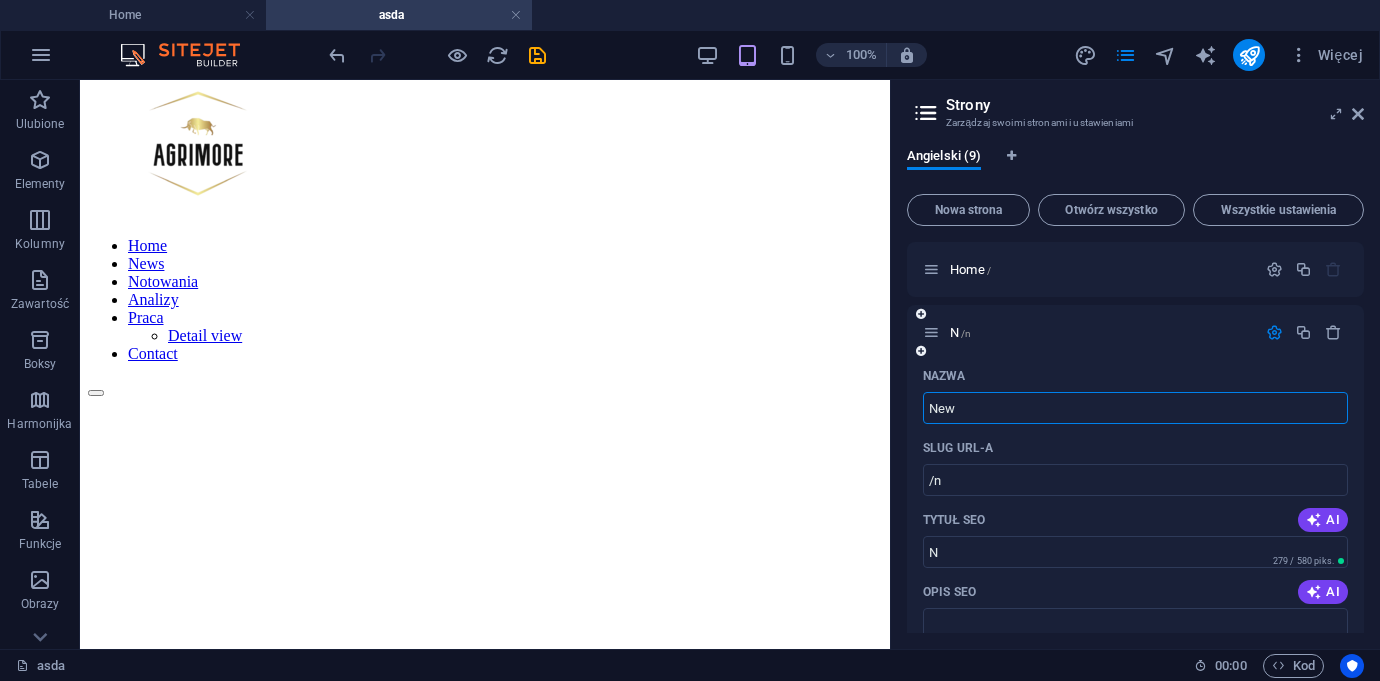 type on "New" 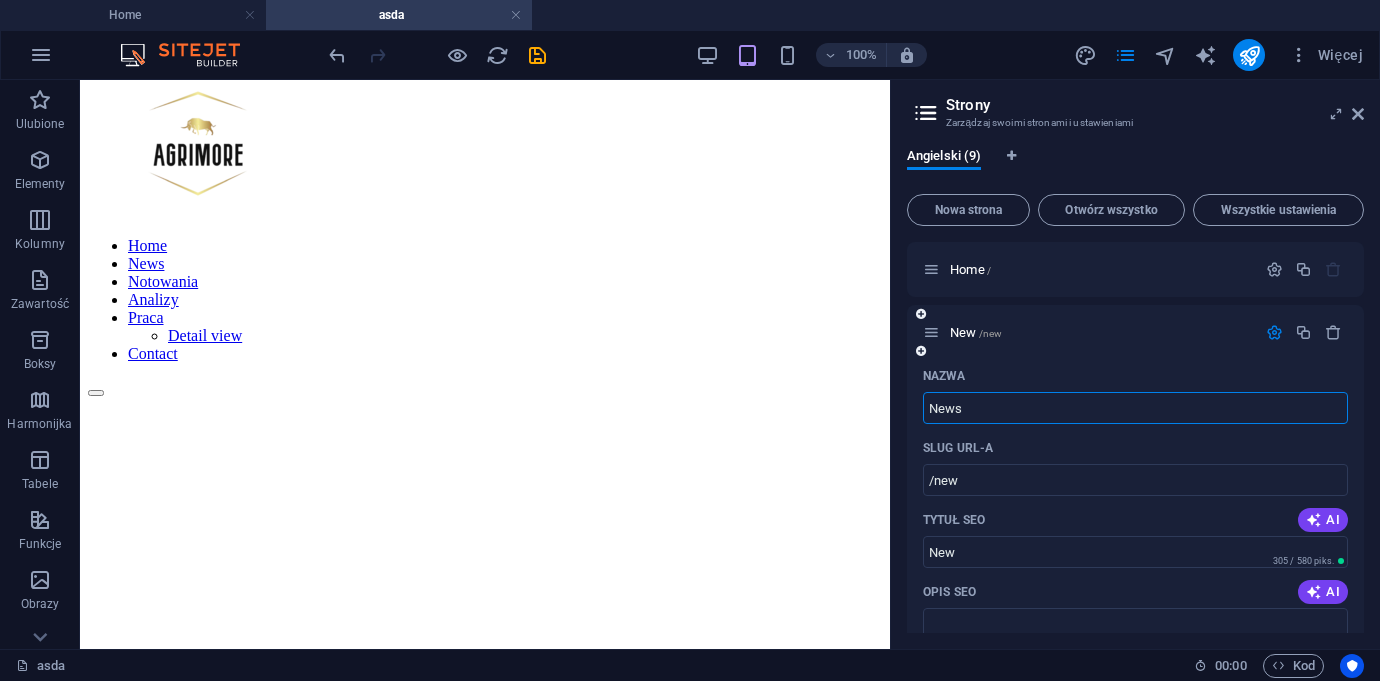 type on "News" 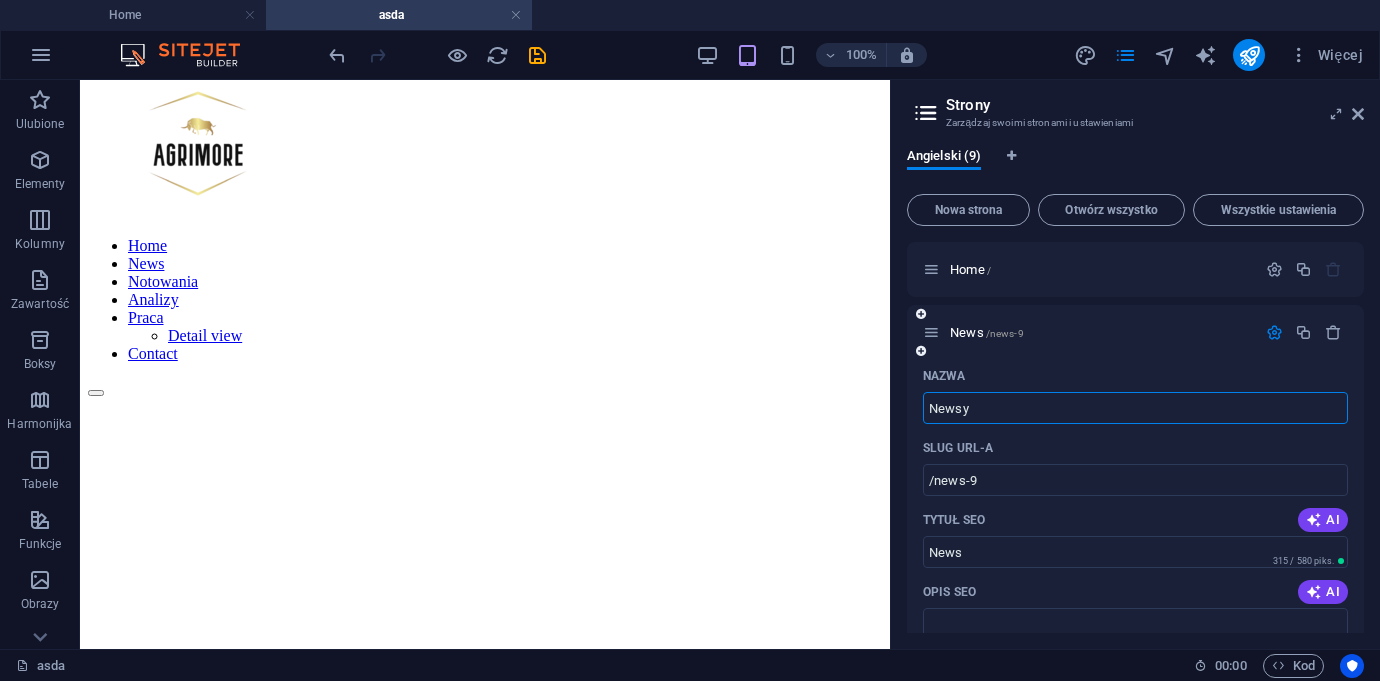 type on "Newsy" 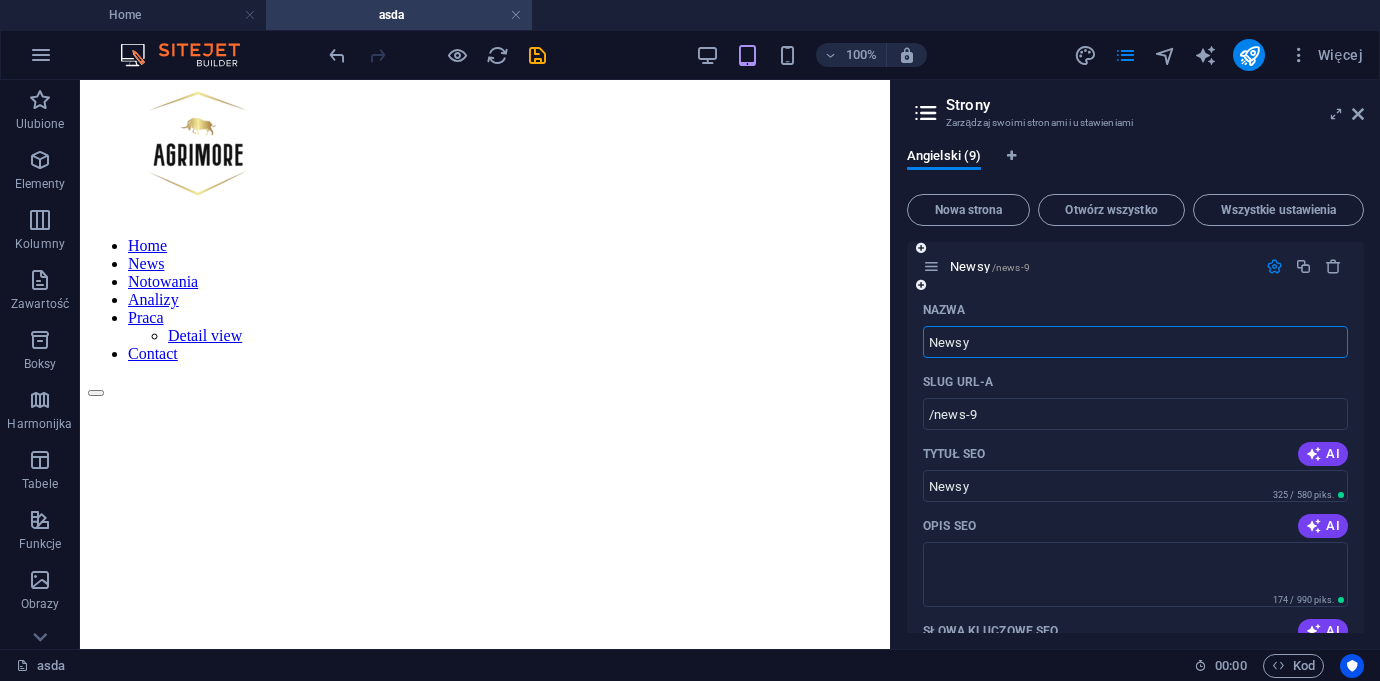 scroll, scrollTop: 166, scrollLeft: 0, axis: vertical 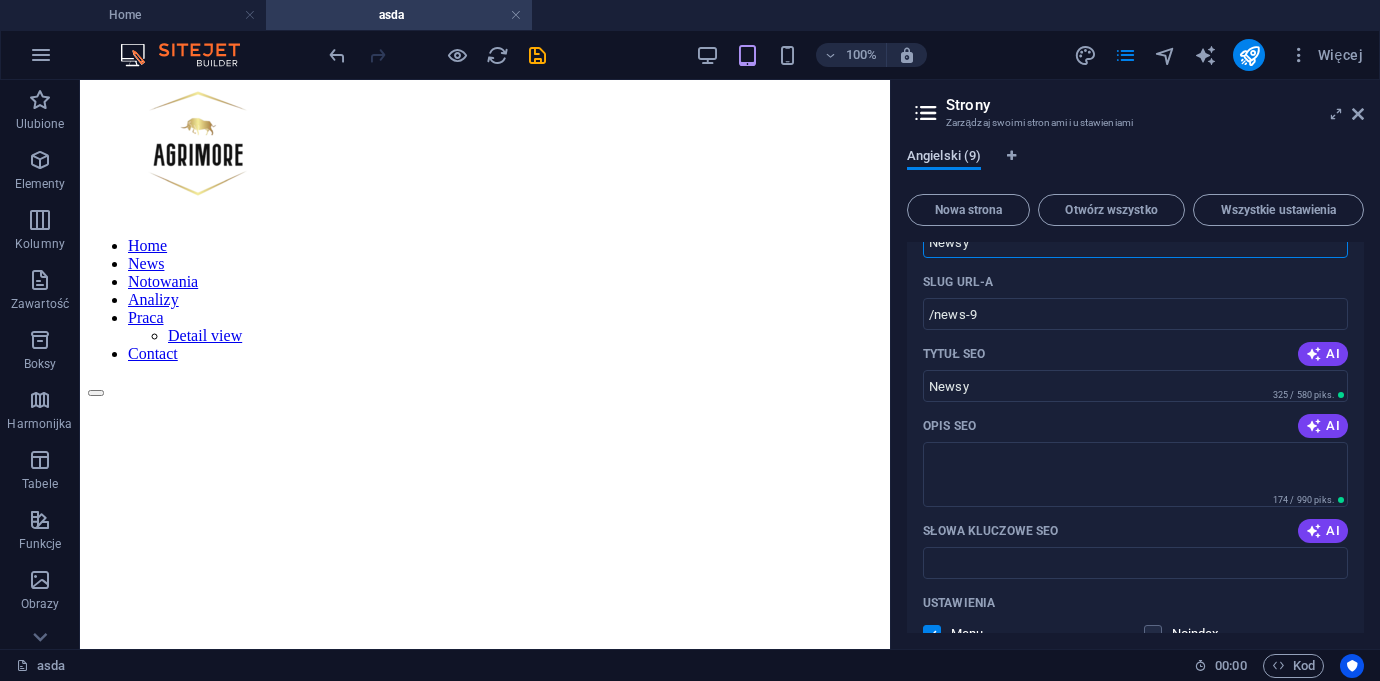 click on "Angielski (9)" at bounding box center (944, 158) 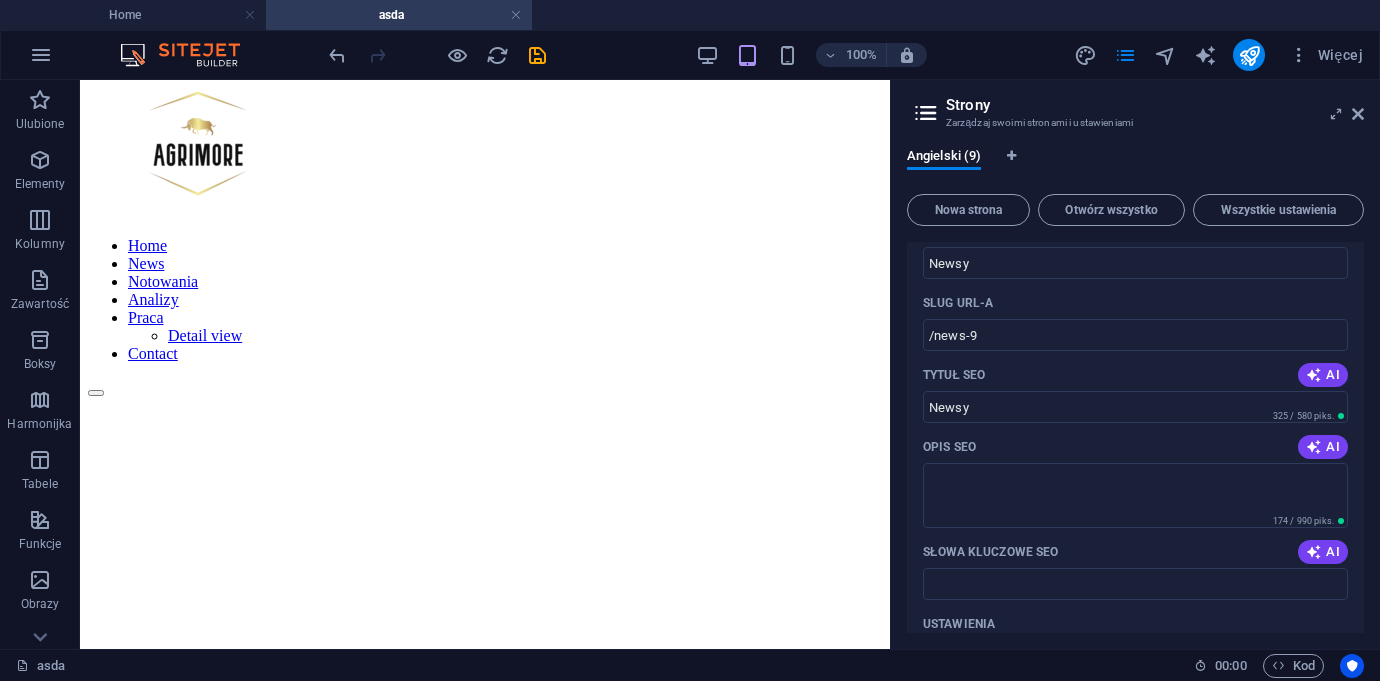 scroll, scrollTop: 39, scrollLeft: 0, axis: vertical 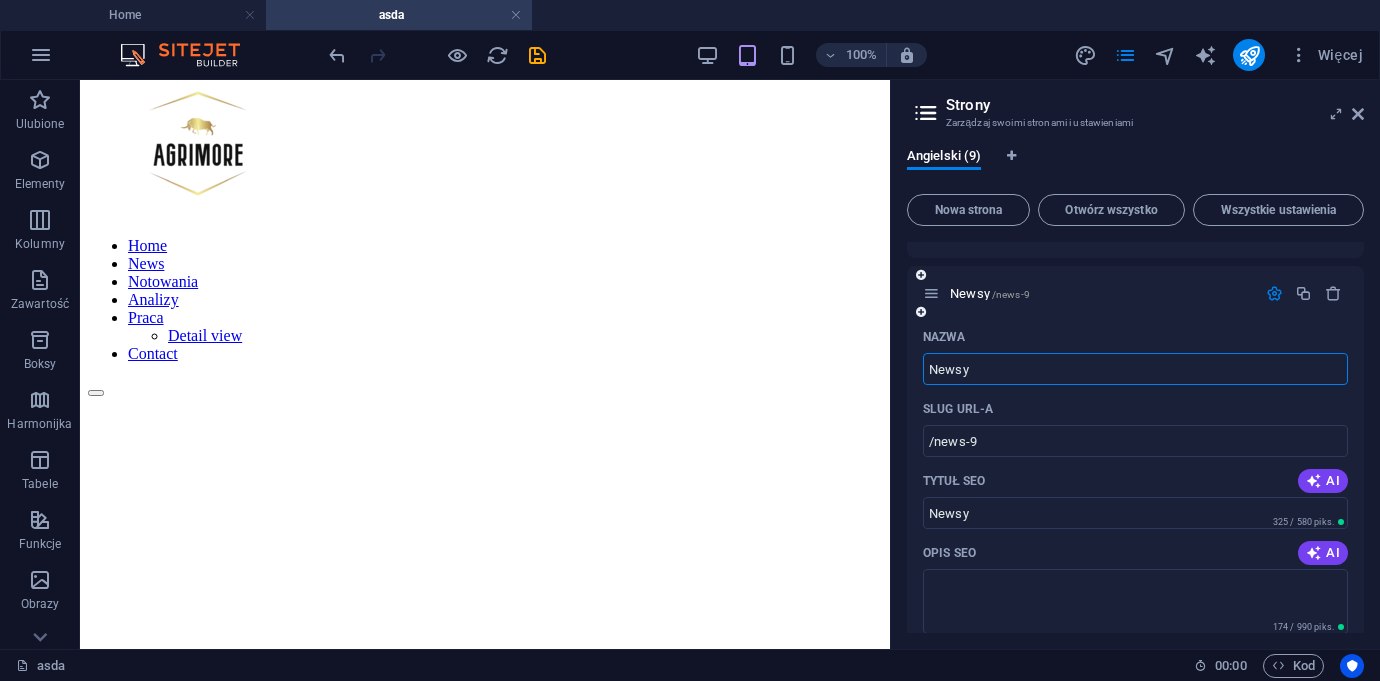 drag, startPoint x: 982, startPoint y: 367, endPoint x: 918, endPoint y: 362, distance: 64.195015 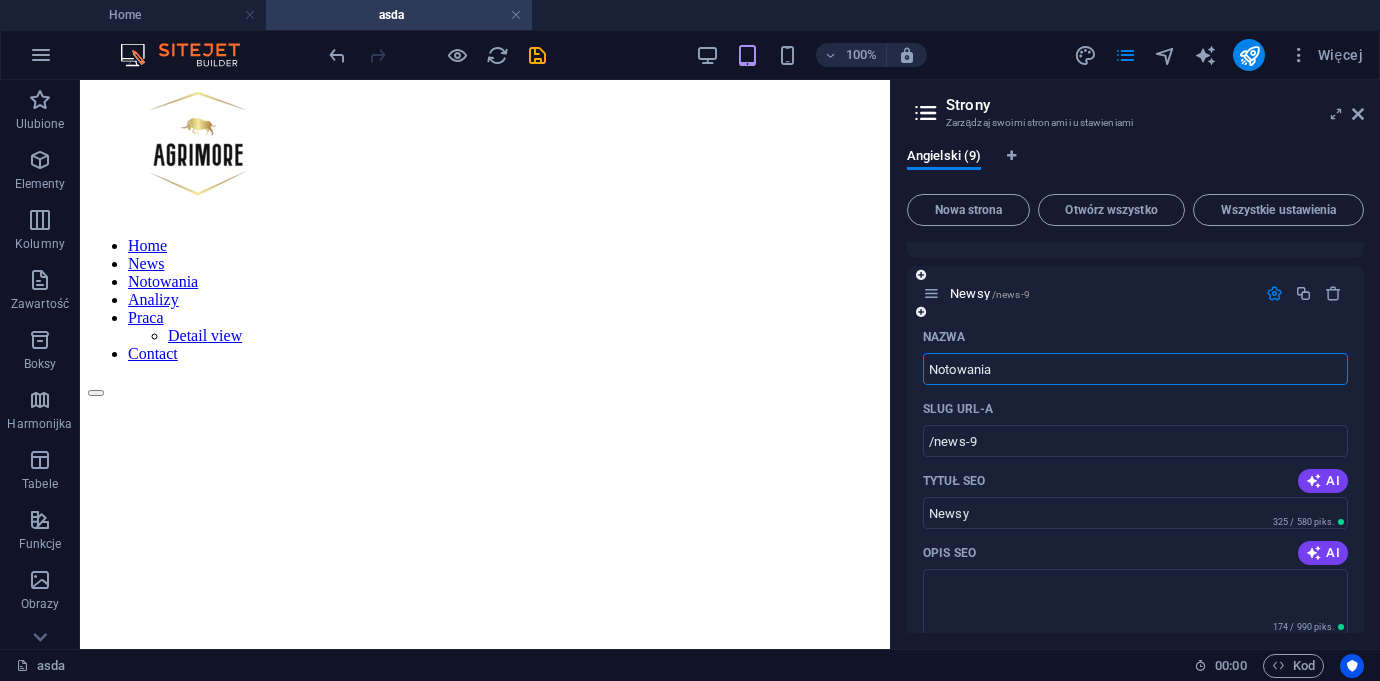 type on "Notowania" 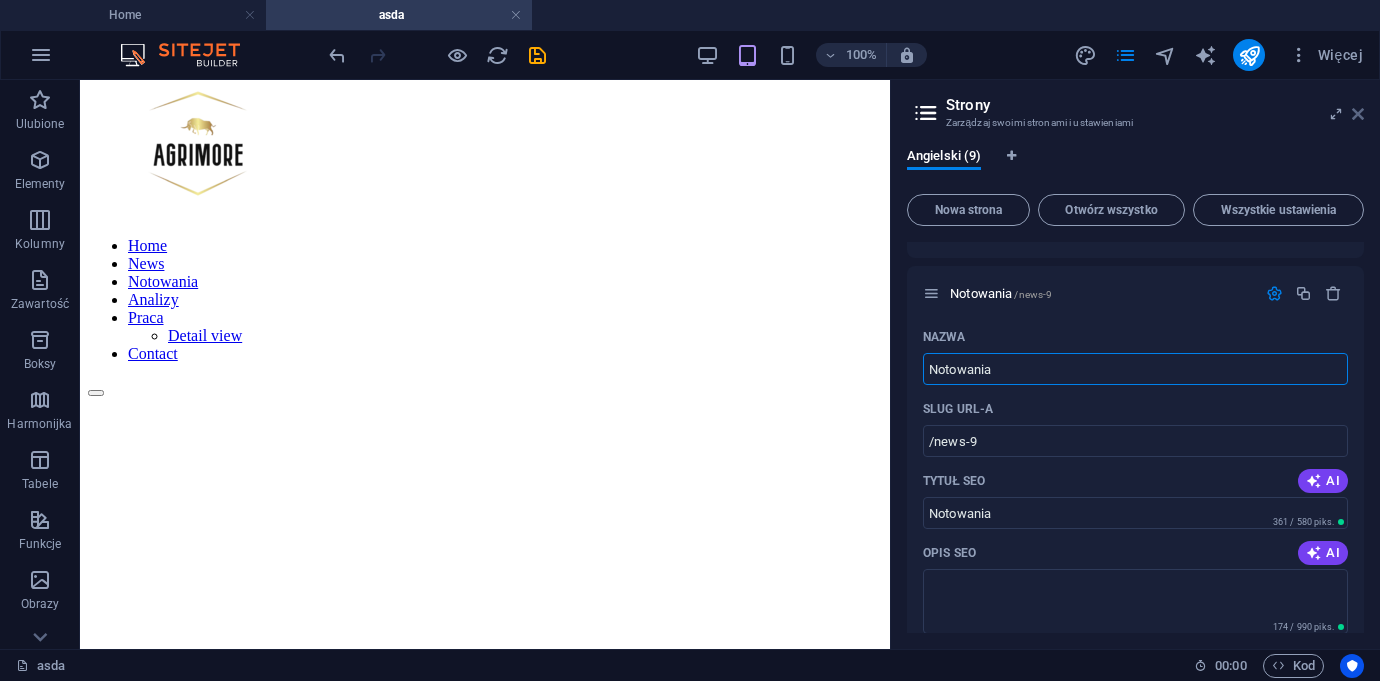 type on "Notowania" 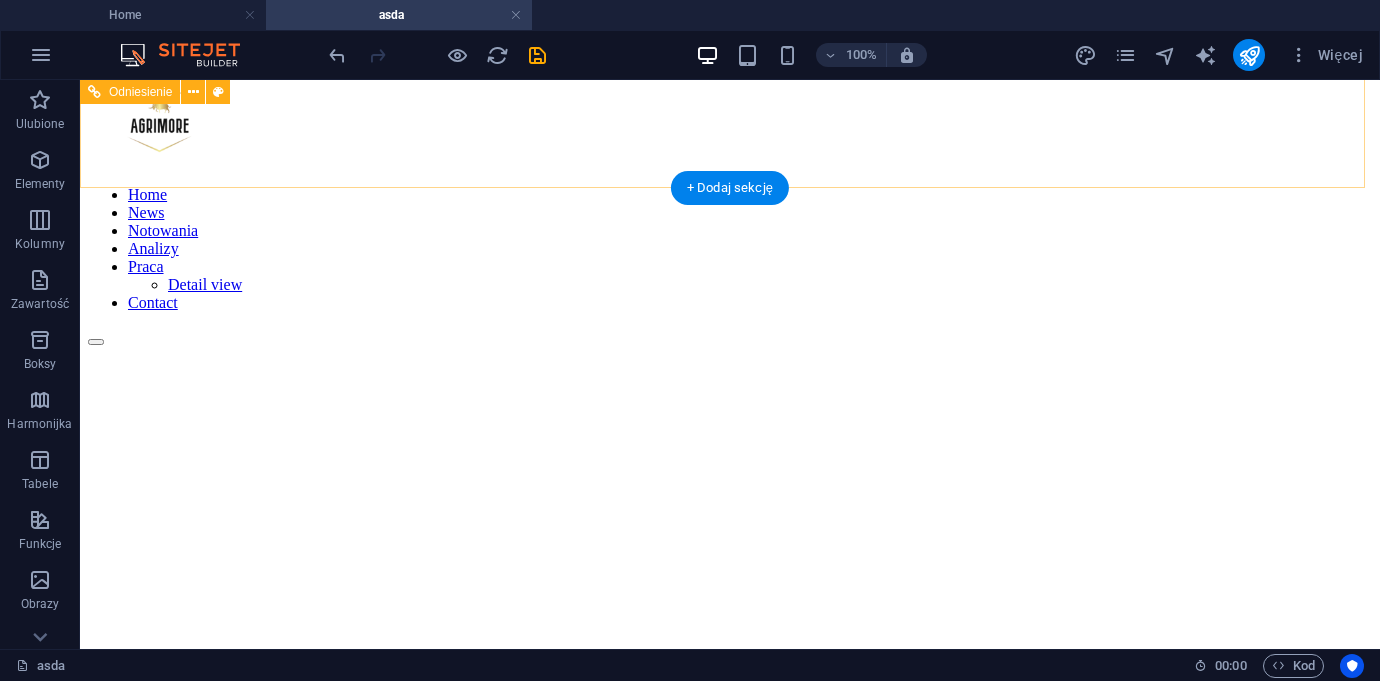 click on "Home News Notowania Analizy Praca Detail view Contact" at bounding box center (730, 249) 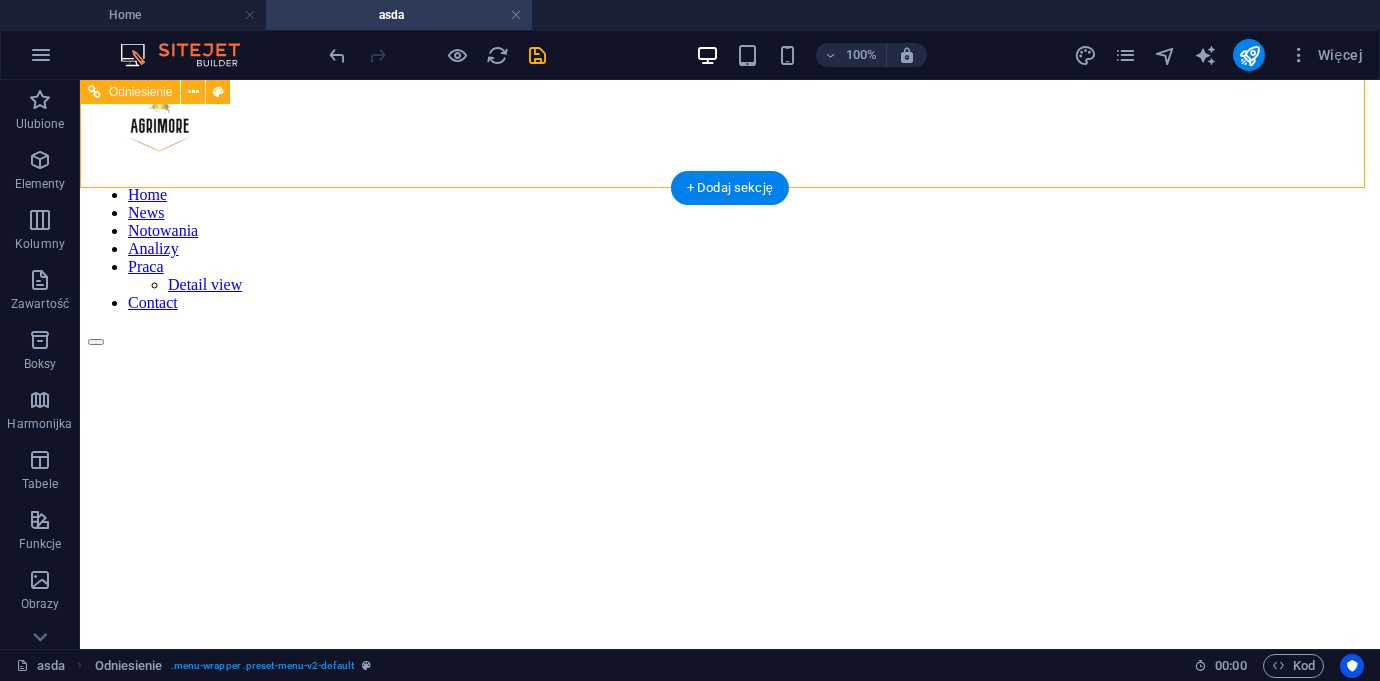 click on "Home News Notowania Analizy Praca Detail view Contact" at bounding box center [730, 249] 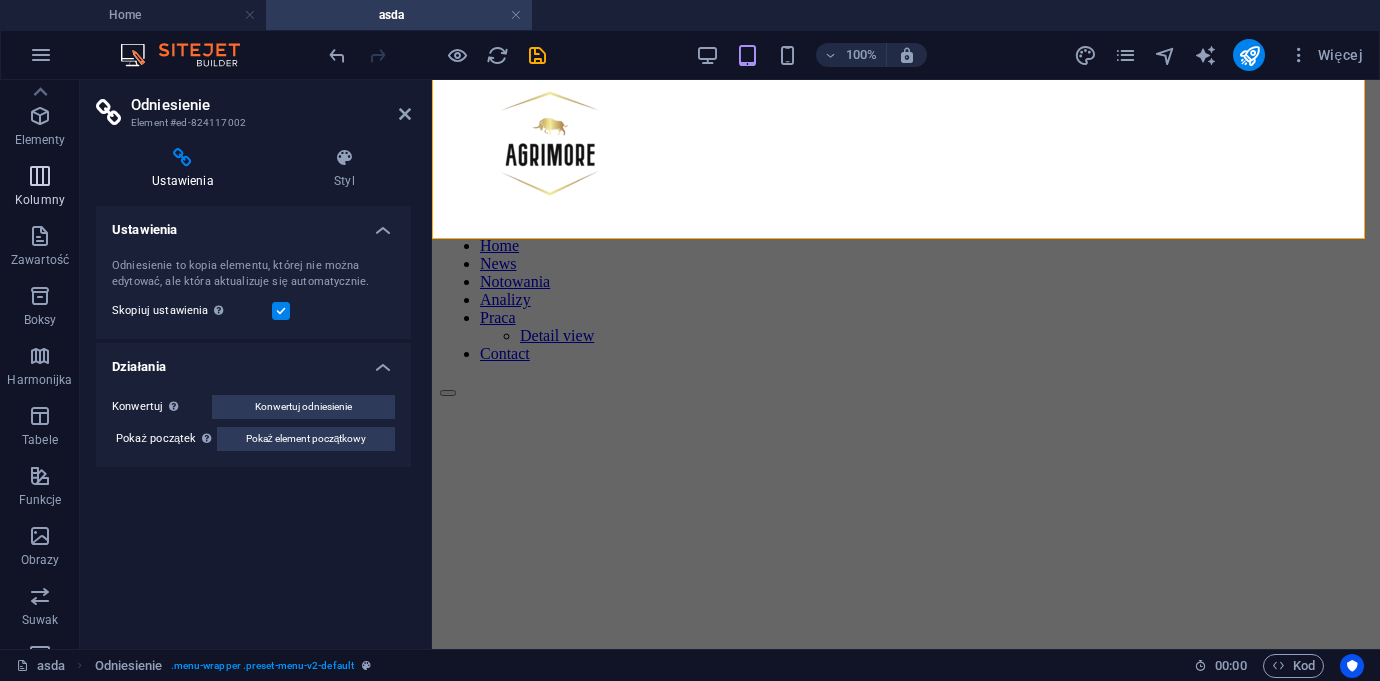 scroll, scrollTop: 0, scrollLeft: 0, axis: both 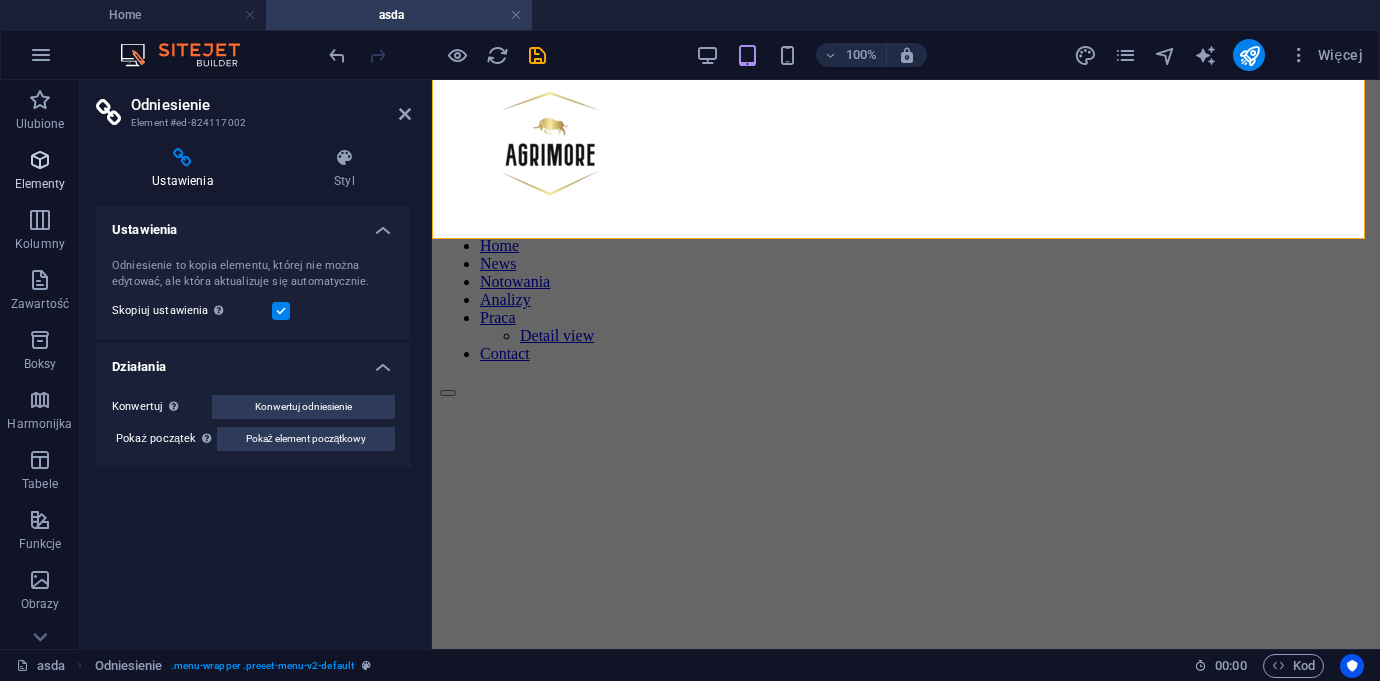 click on "Elementy" at bounding box center (40, 184) 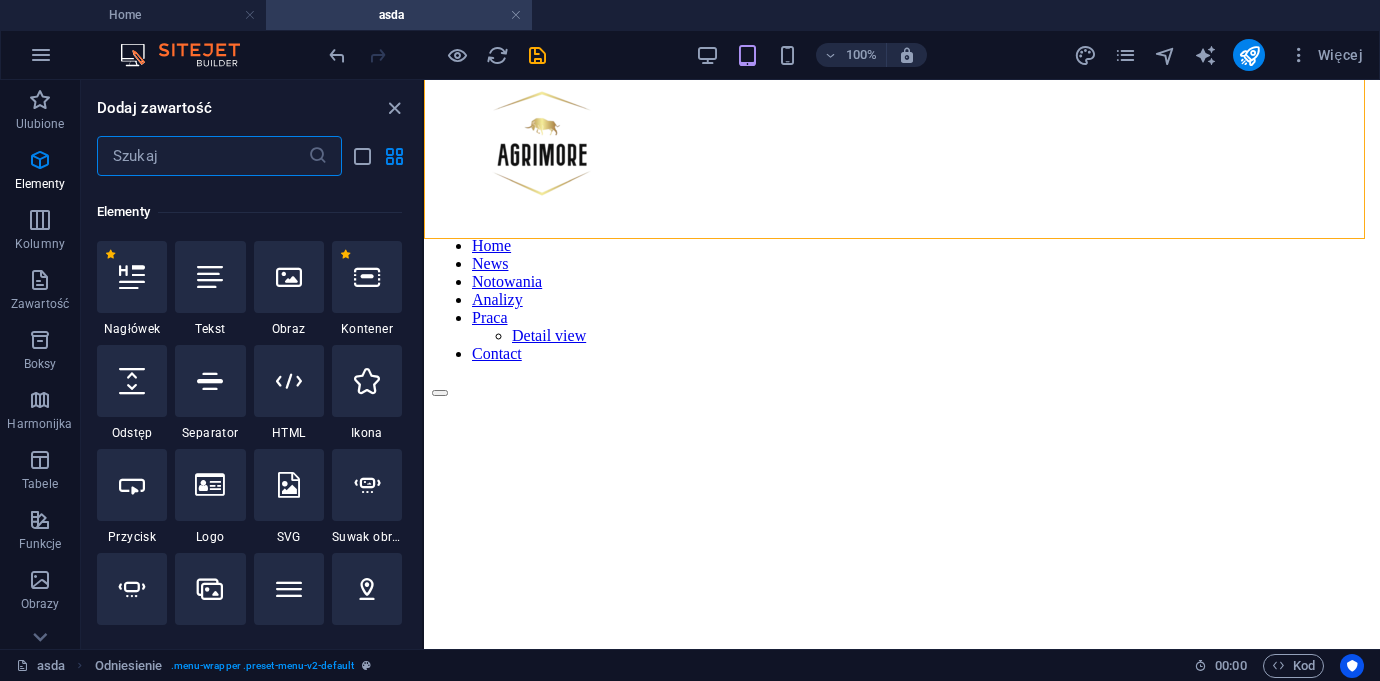 scroll, scrollTop: 213, scrollLeft: 0, axis: vertical 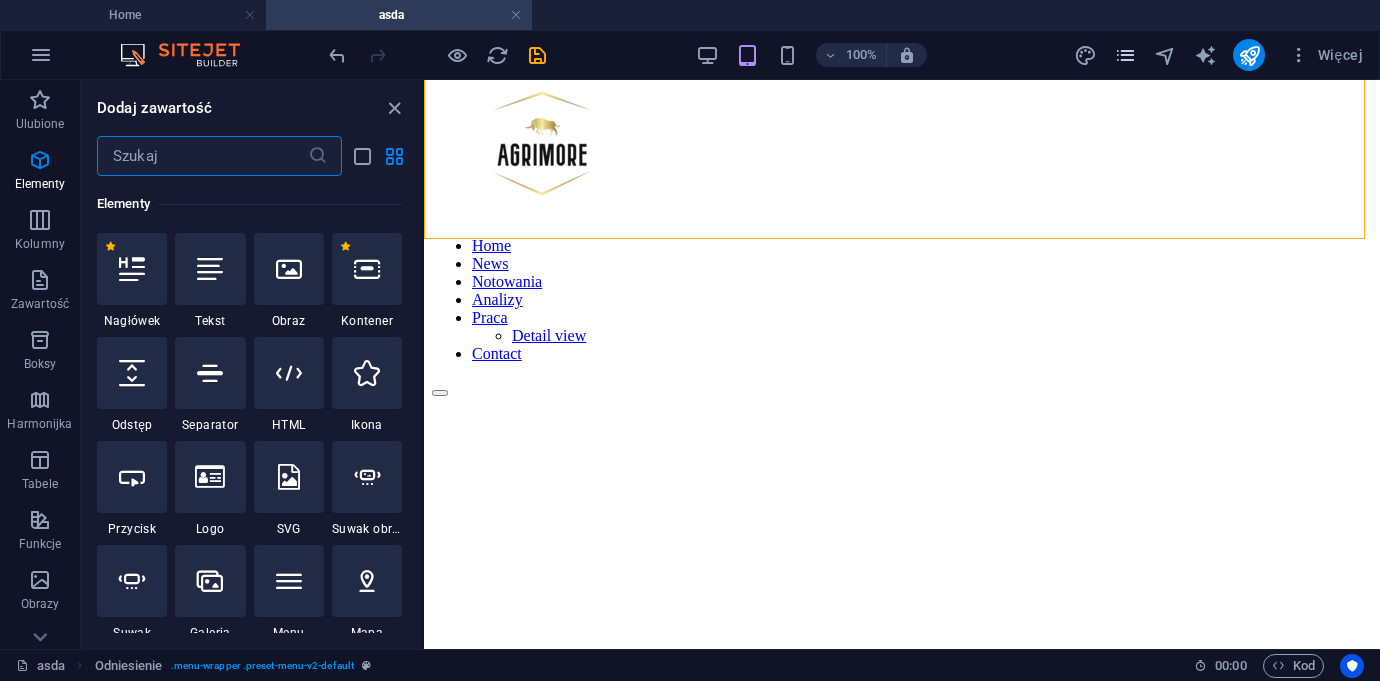 click at bounding box center [1125, 55] 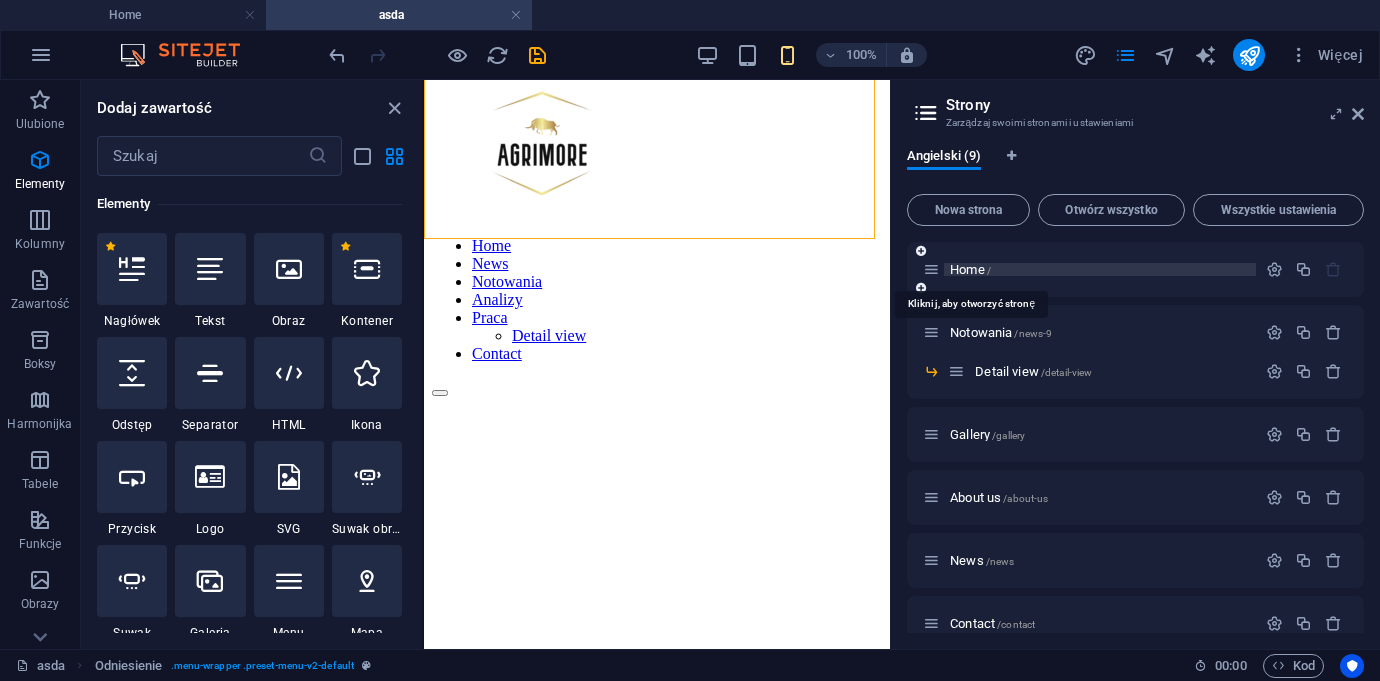 click on "Home /" at bounding box center (970, 269) 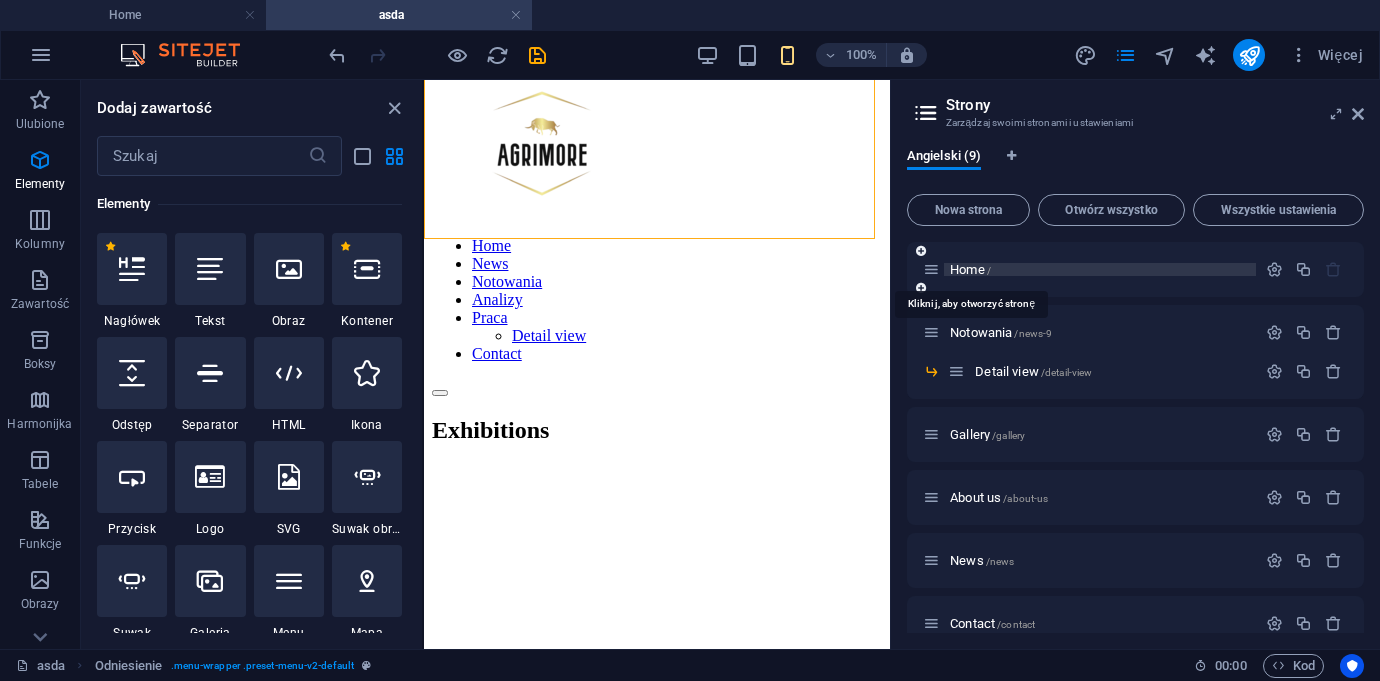 scroll, scrollTop: 0, scrollLeft: 0, axis: both 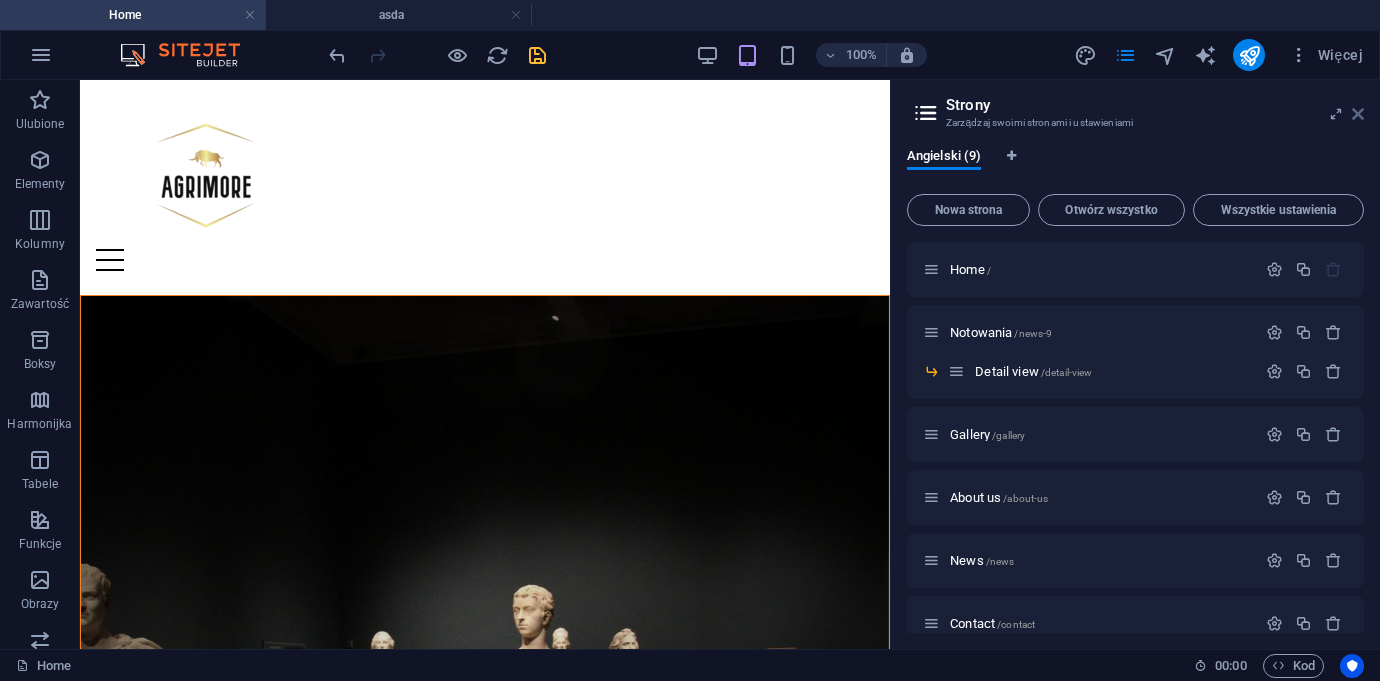 click at bounding box center [1358, 114] 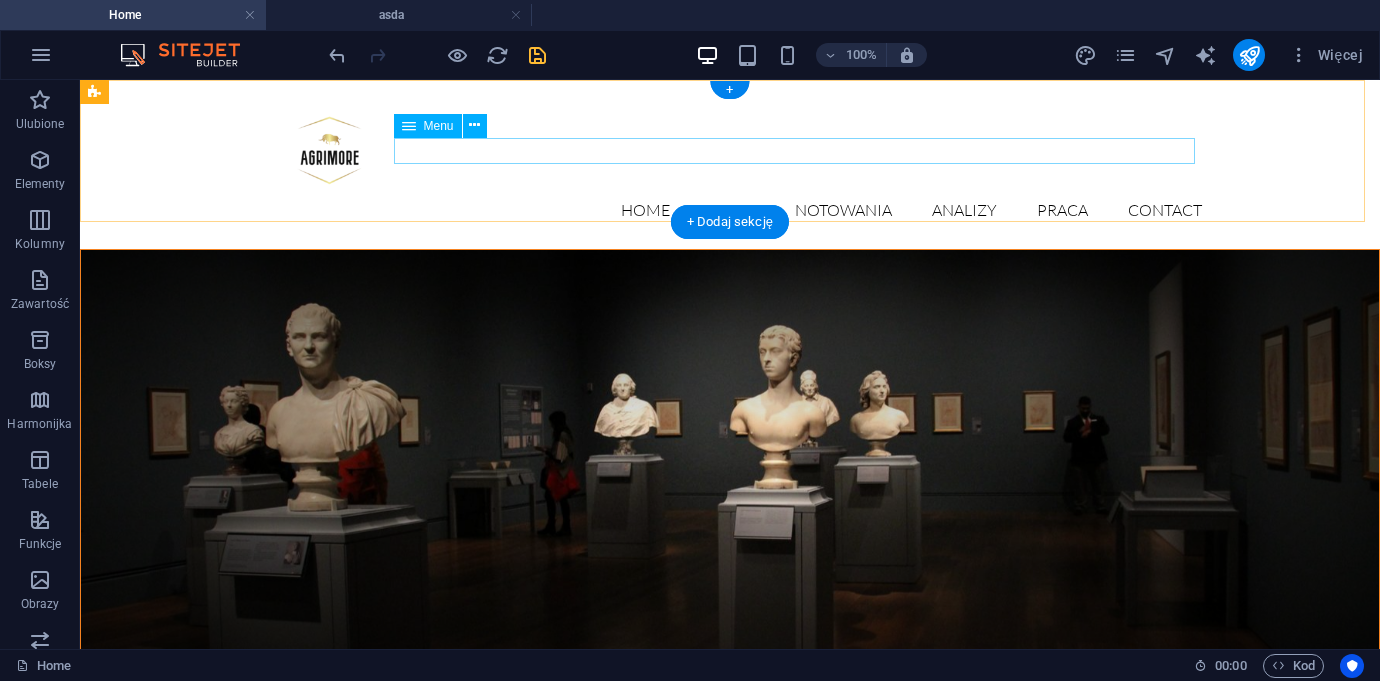 click on "Home News Notowania Analizy Praca Detail view Contact" at bounding box center (730, 211) 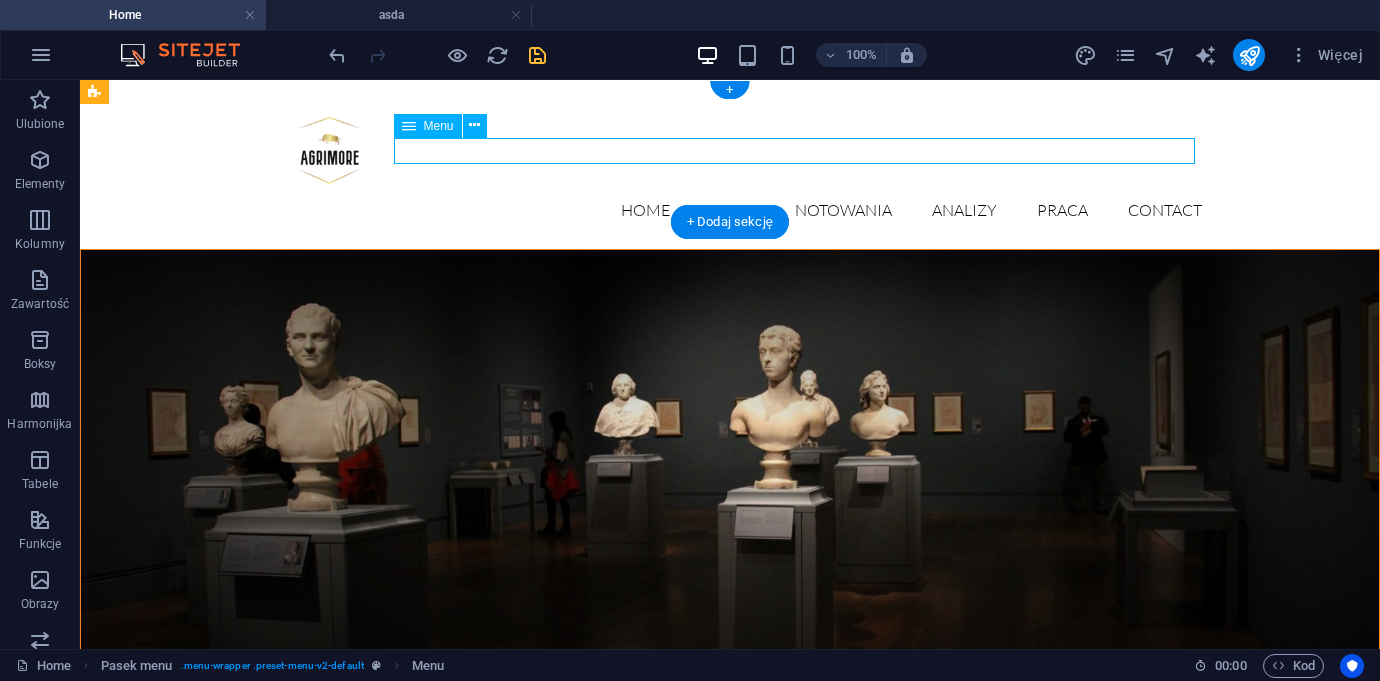 click on "Home News Notowania Analizy Praca Detail view Contact" at bounding box center [730, 211] 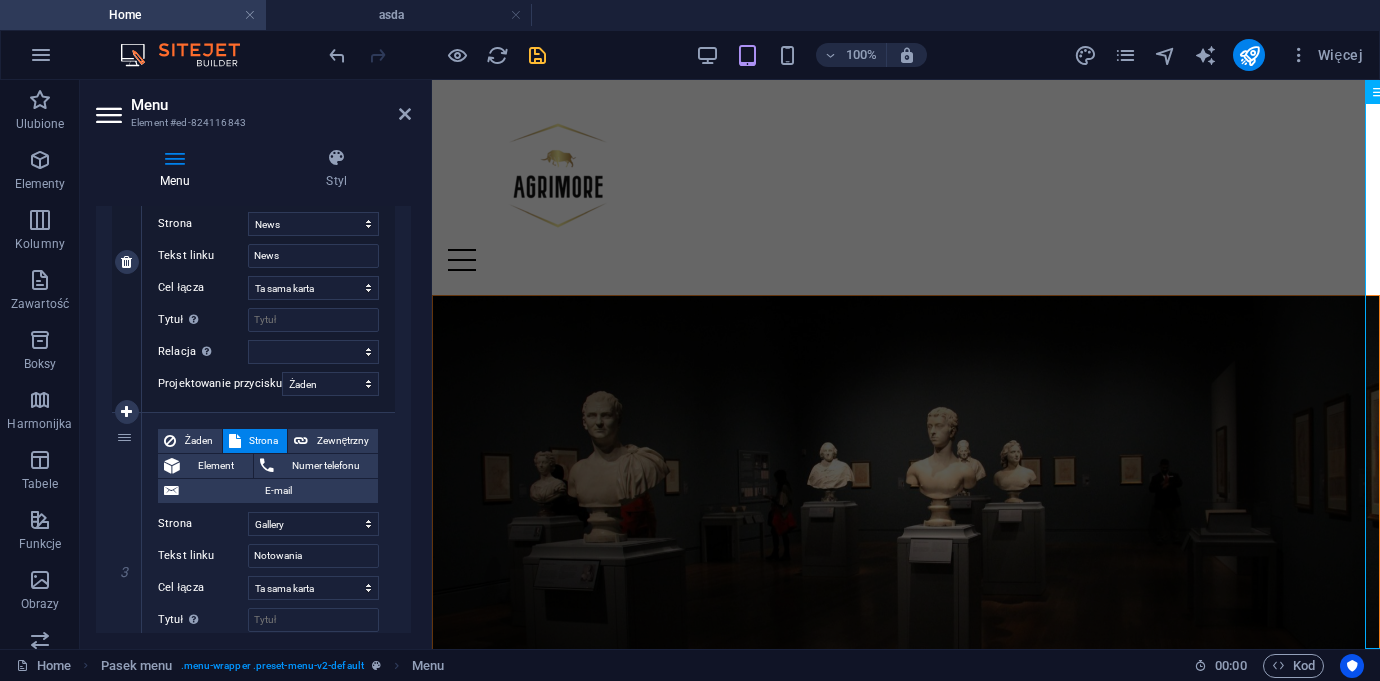 scroll, scrollTop: 621, scrollLeft: 0, axis: vertical 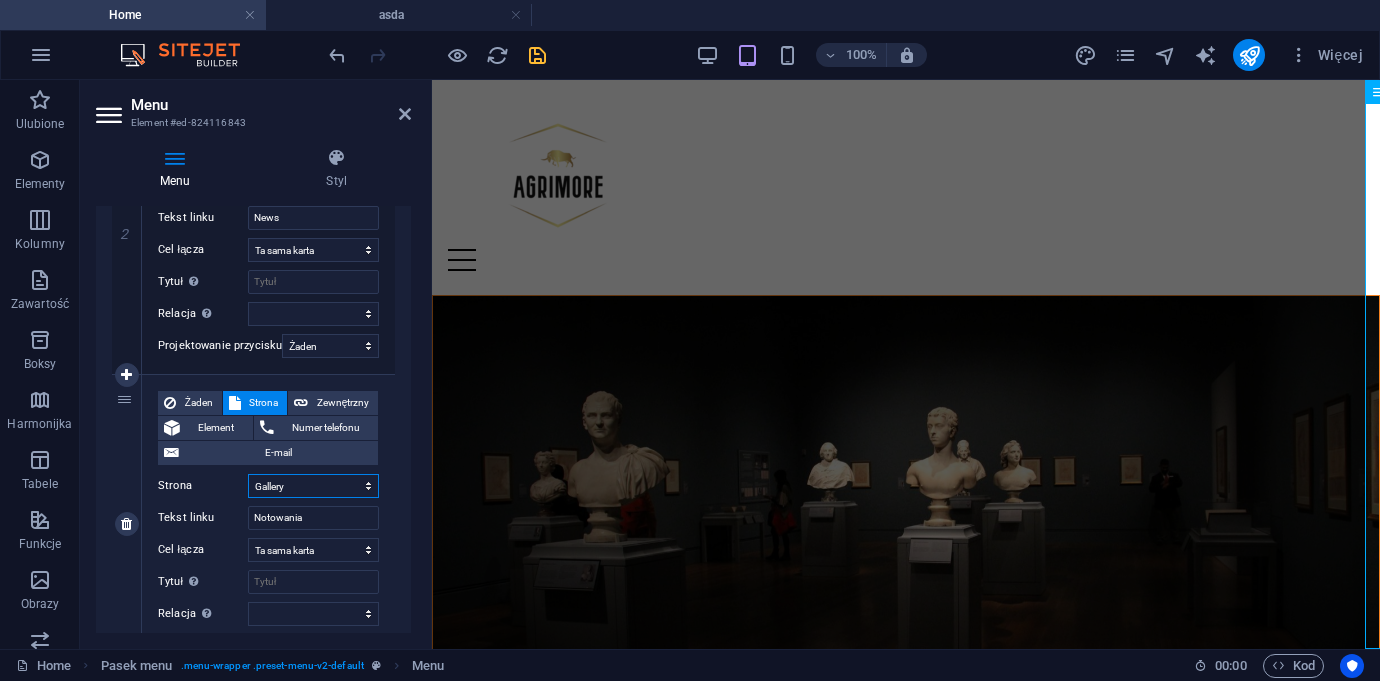 click on "Home Notowania -- Detail view Gallery About us News Contact Legal Notice Privacy" at bounding box center [313, 486] 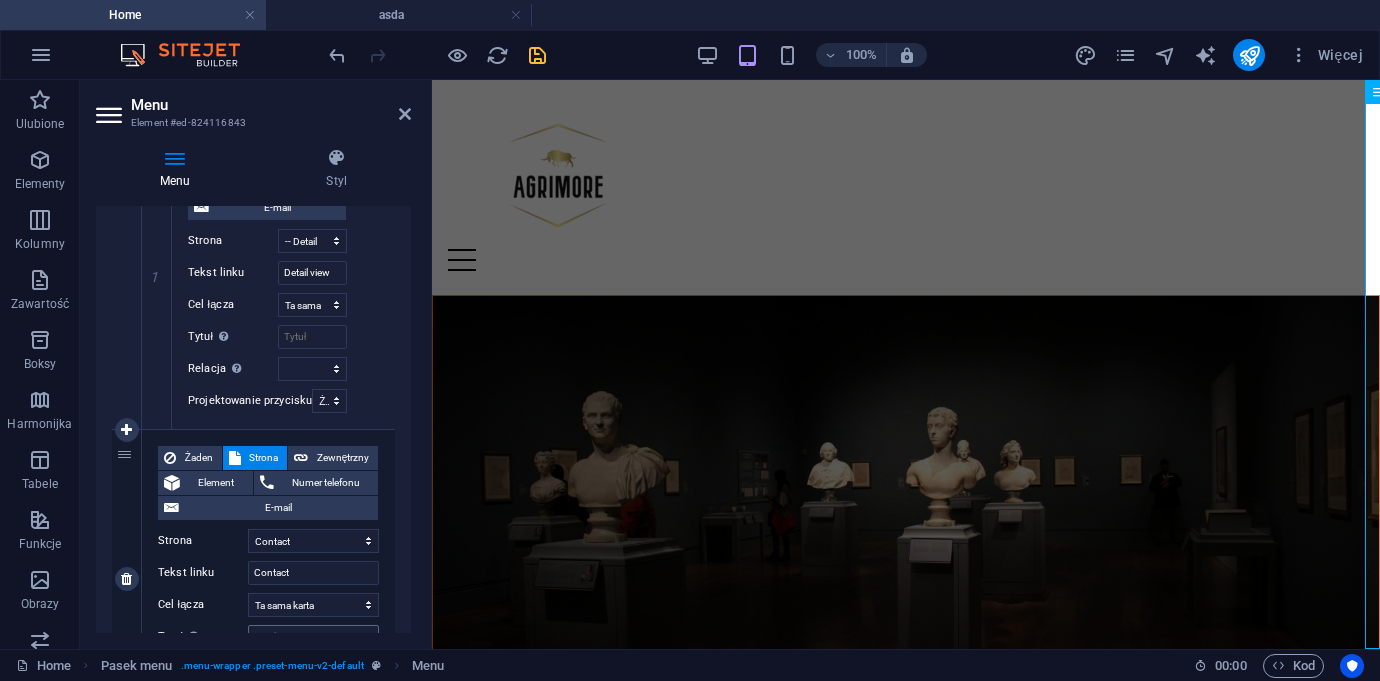 scroll, scrollTop: 1912, scrollLeft: 0, axis: vertical 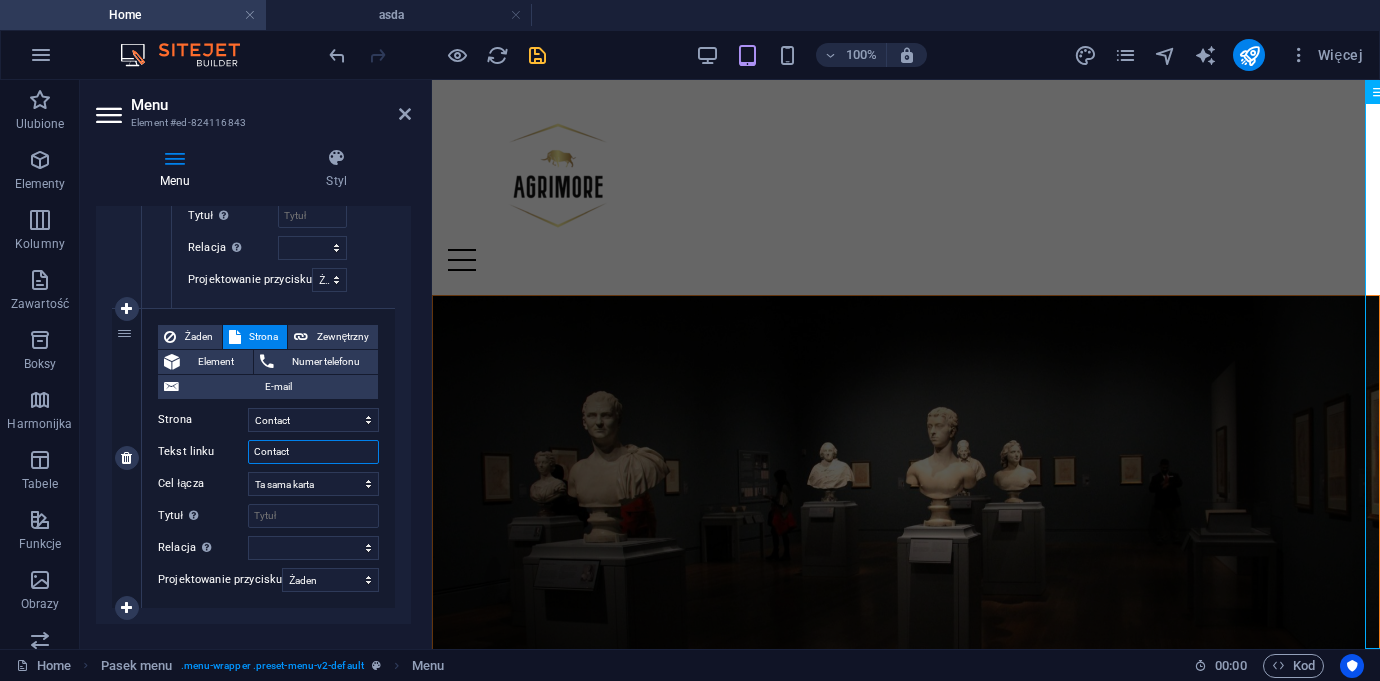 drag, startPoint x: 295, startPoint y: 457, endPoint x: 230, endPoint y: 457, distance: 65 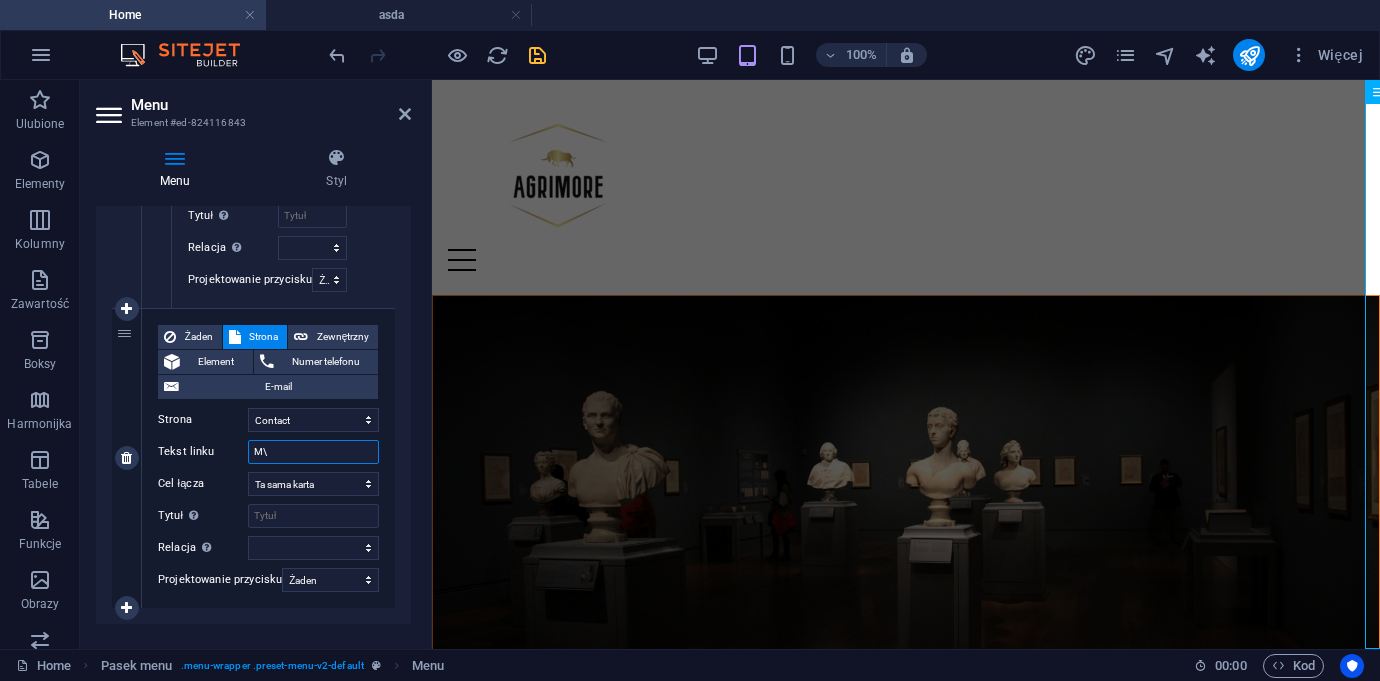 type on "M" 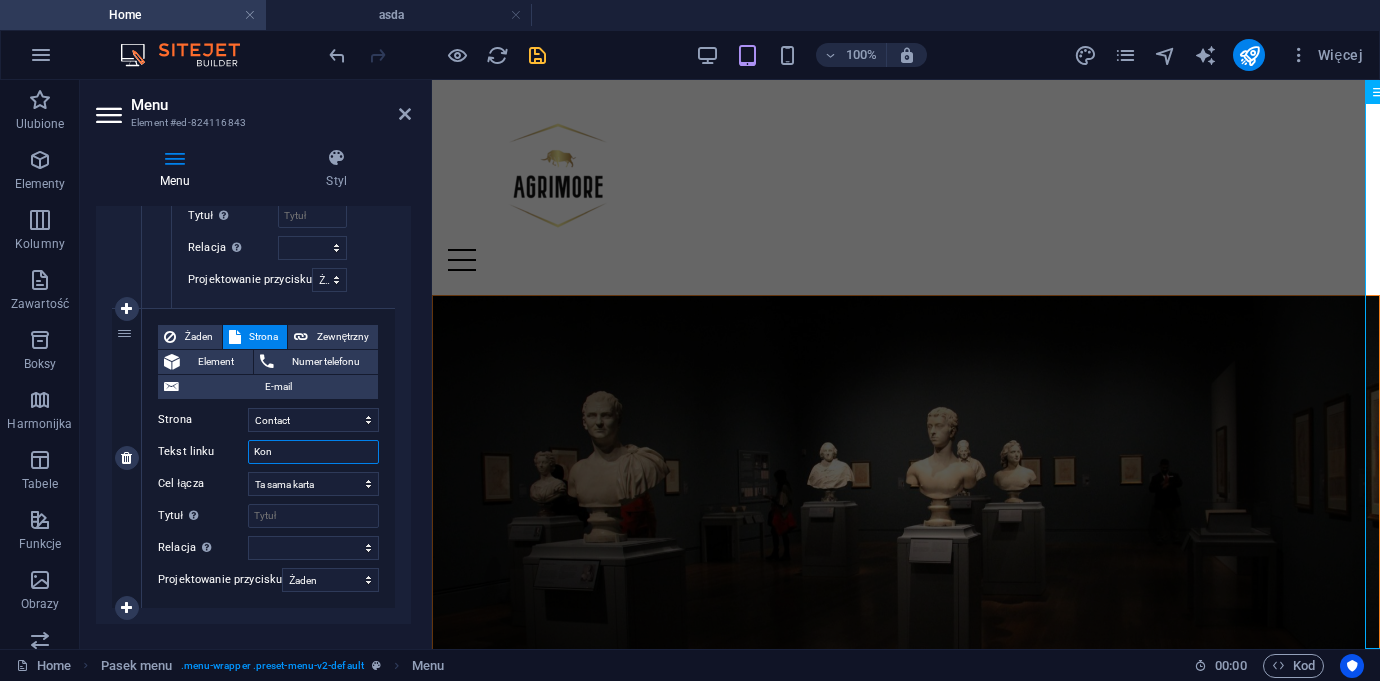 type on "Kont" 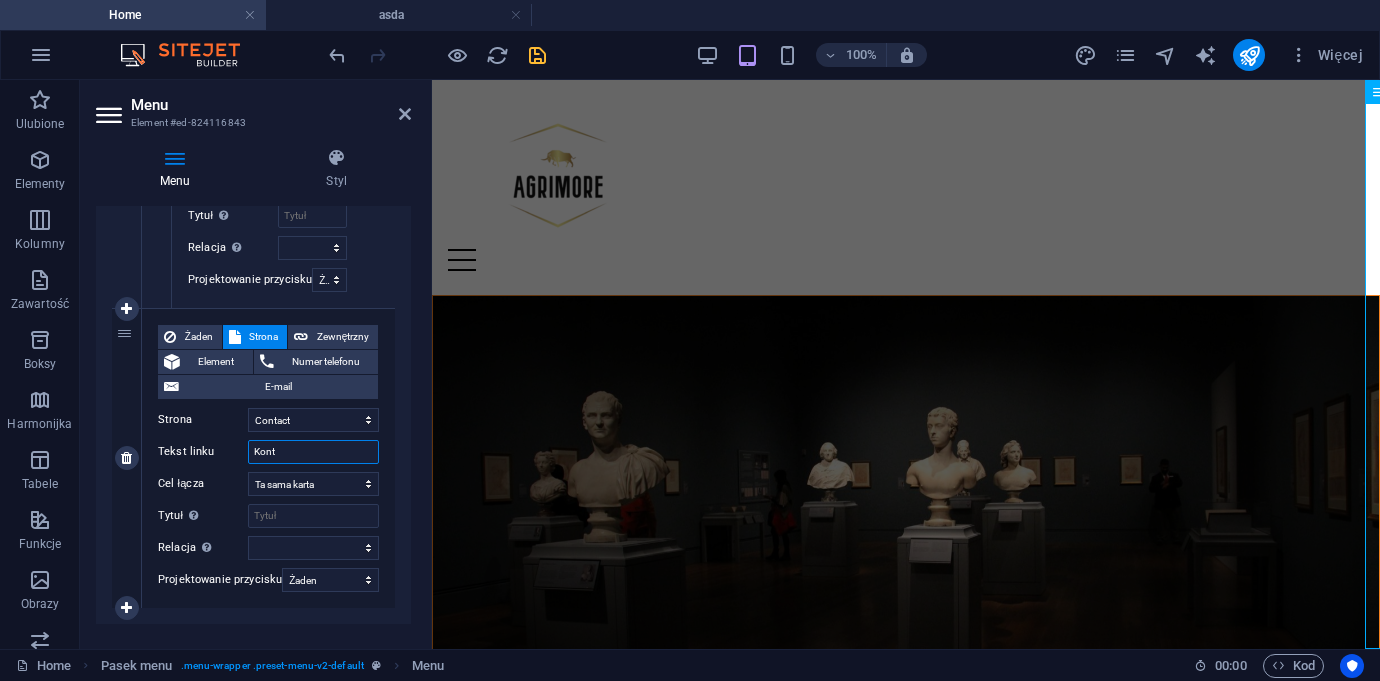 select 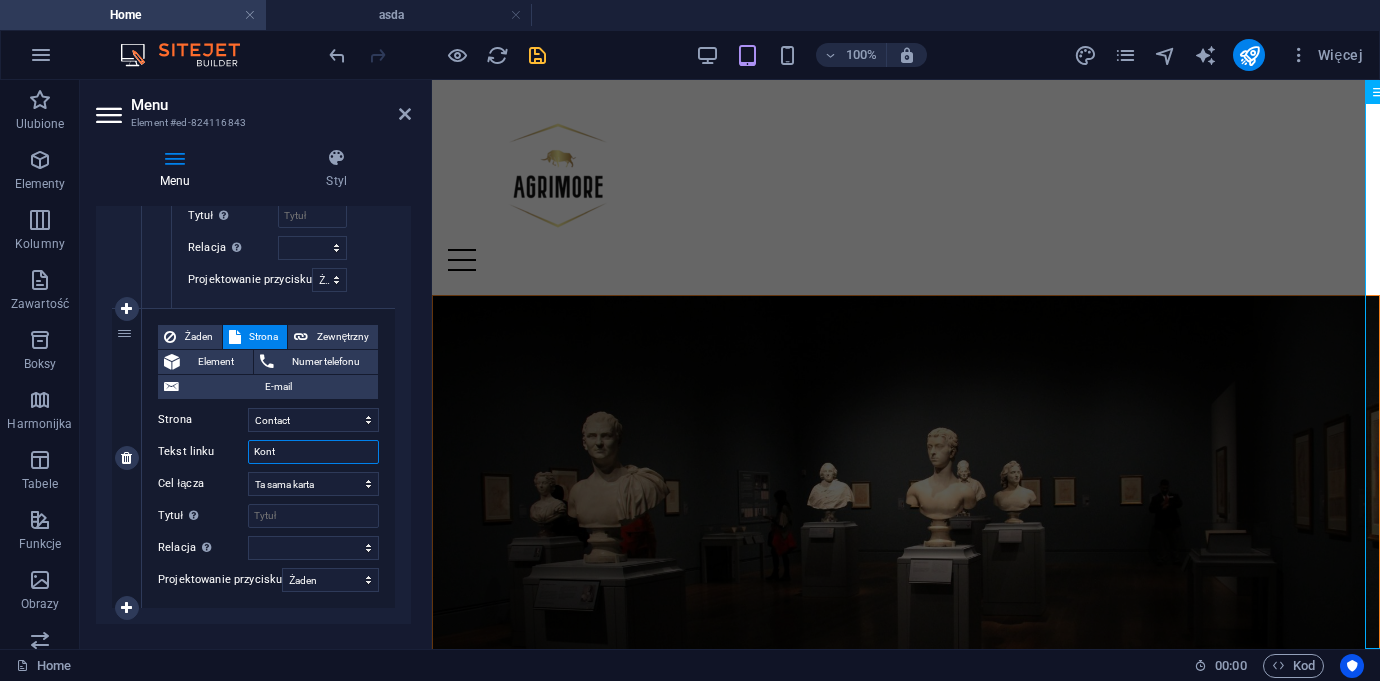 type on "Kon" 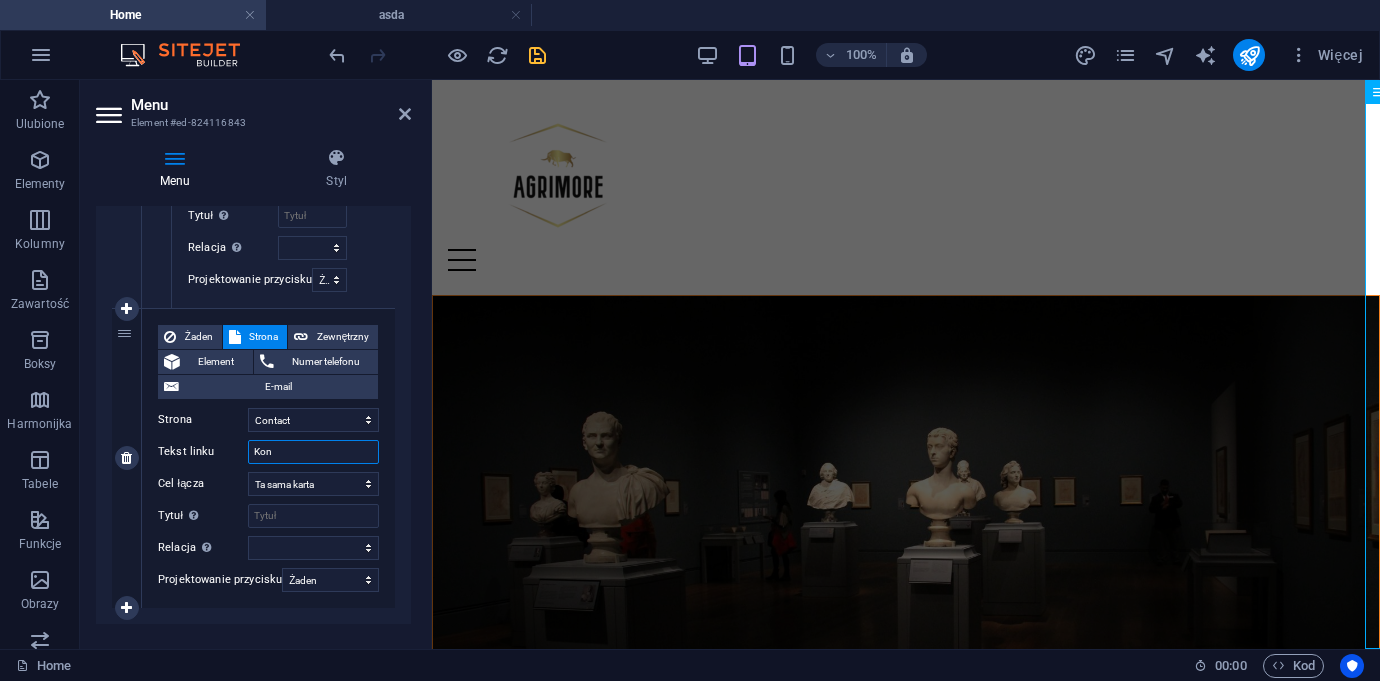 select 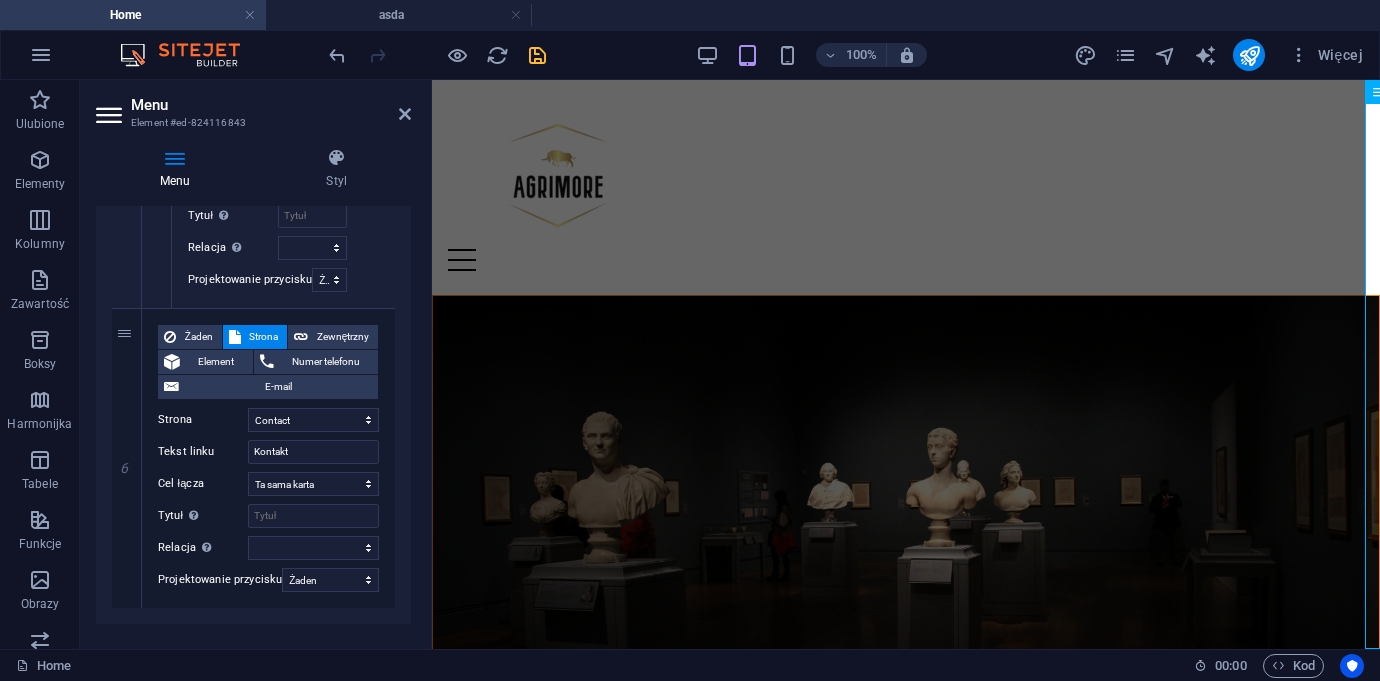click on "Menu Element #ed-824116843 Menu Styl Menu Automatycznie Spersonalizowany Utwórz niestandardowe elementy menu dla tego menu. Zalecane dla witryn jednostronicowych. Zarządzaj stronami Elementy menu 1 Żaden Strona Zewnętrzny Element Numer telefonu E-mail Strona Home Notowania -- Detail view Gallery About us News Contact Legal Notice Privacy Element
URL / Numer telefonu E-mail Tekst linku Home Cel łącza Nowa karta Ta sama karta Nakładka Tytuł Dodatkowy opis linku nie powinien być taki sam jak treść linku. Tytuł jest najczęściej wyświetlany jako tekst podpowiedzi po najechaniu myszką nad element. Jeśli nie jesteś pewien, pozostaw puste. Relacja Ustawia  powiązanie tego łącza z celem łącza . Na przykład wartość „nofollow” instruuje wyszukiwarki, aby nie podążały za linkiem. Można pozostawić puste. alternate author bookmark external help license next nofollow noreferrer noopener prev search tag Projektowanie przycisku Żaden Domyślny Nadrzędny Podrzędny 2" at bounding box center [256, 364] 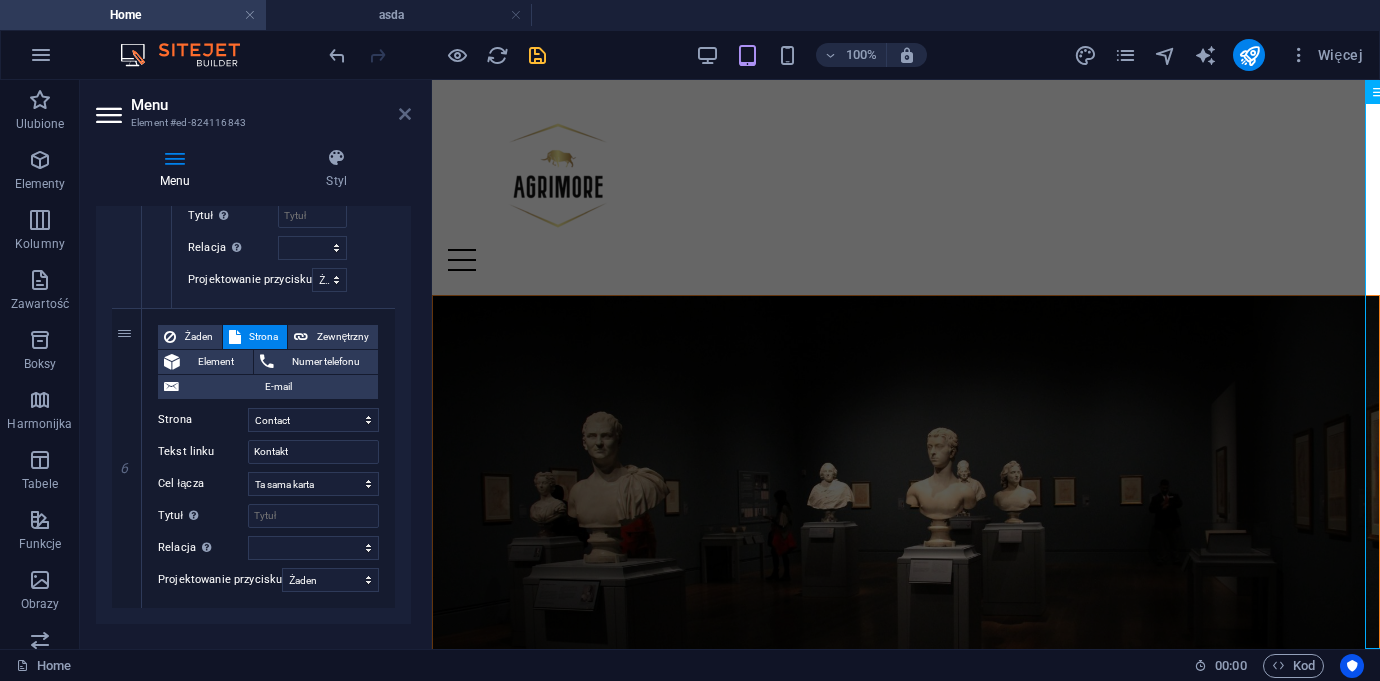 click at bounding box center [405, 114] 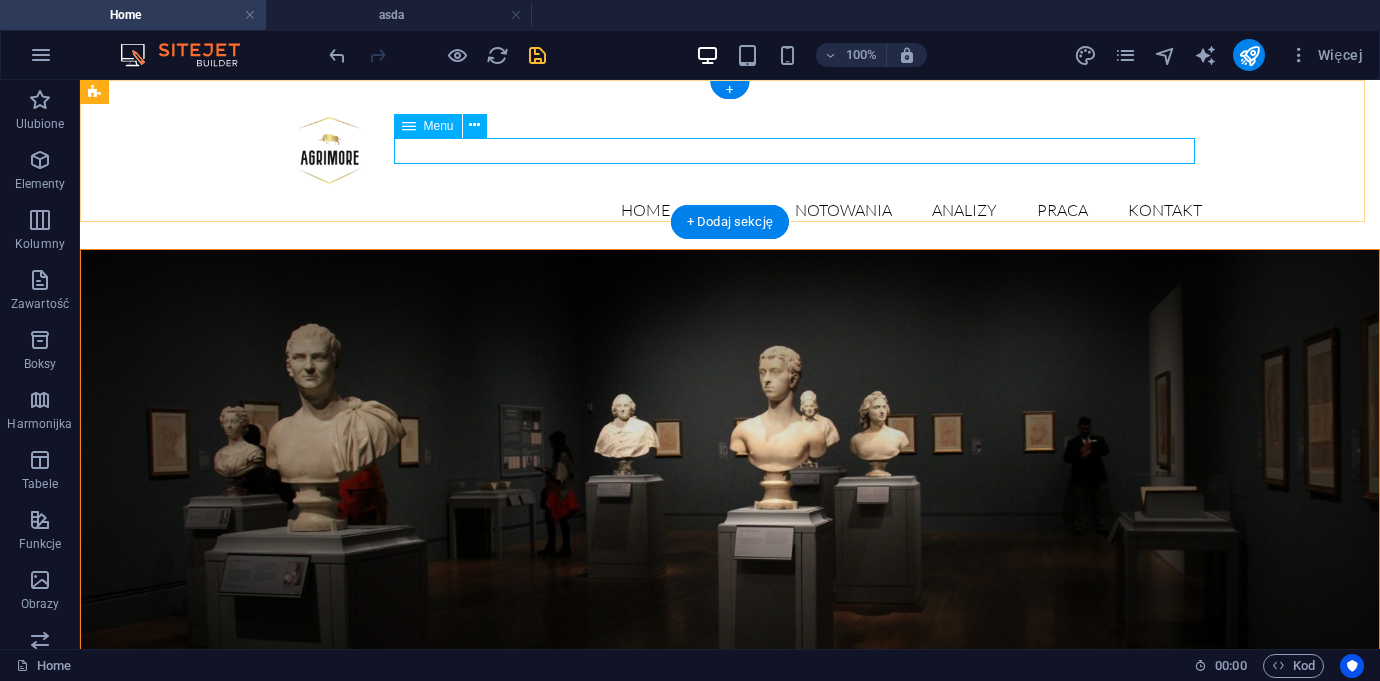 click on "Home News Notowania Analizy Praca Detail view Kontakt" at bounding box center [730, 211] 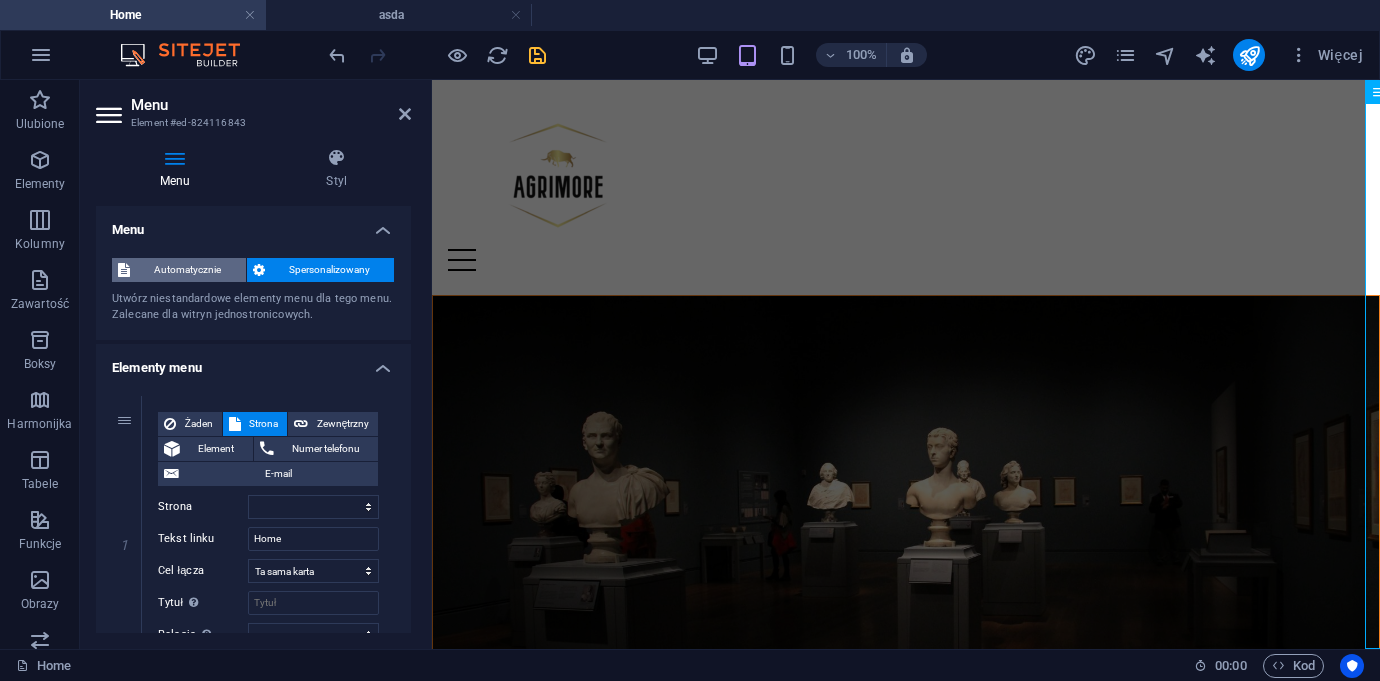 click on "Automatycznie" at bounding box center (188, 270) 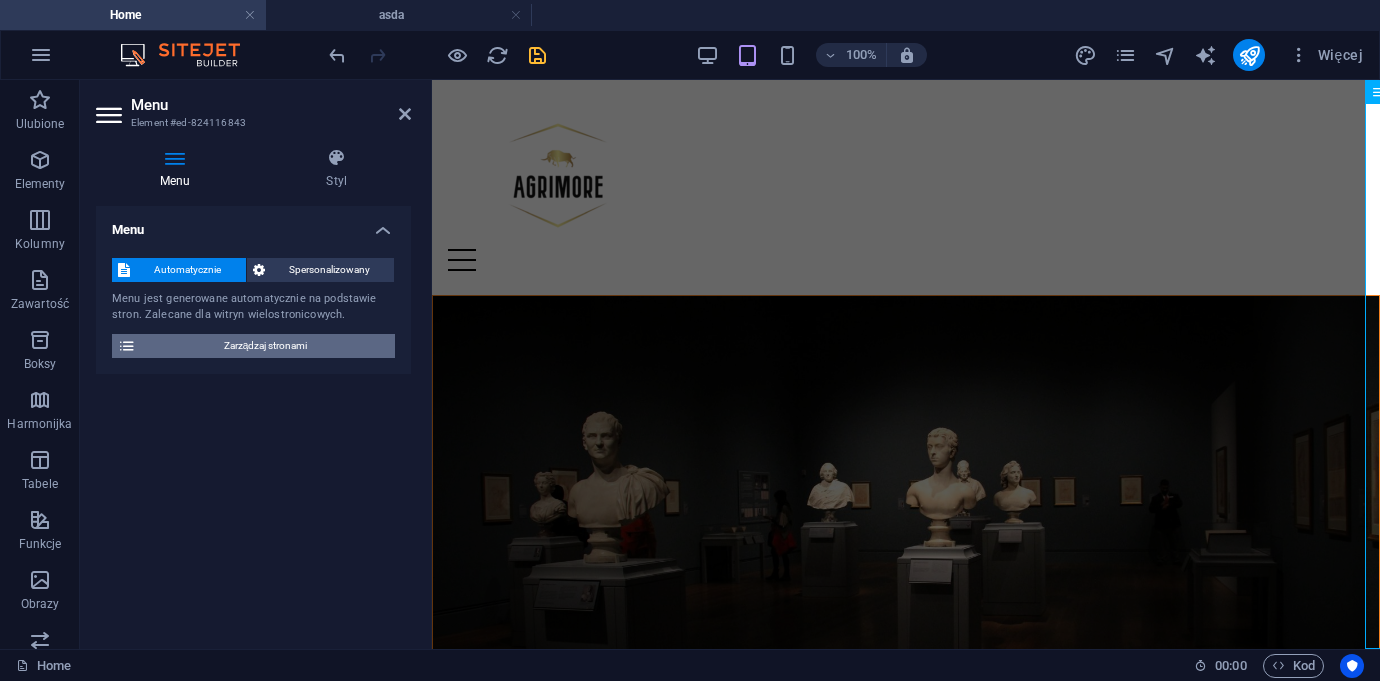 click on "Zarządzaj stronami" at bounding box center [265, 346] 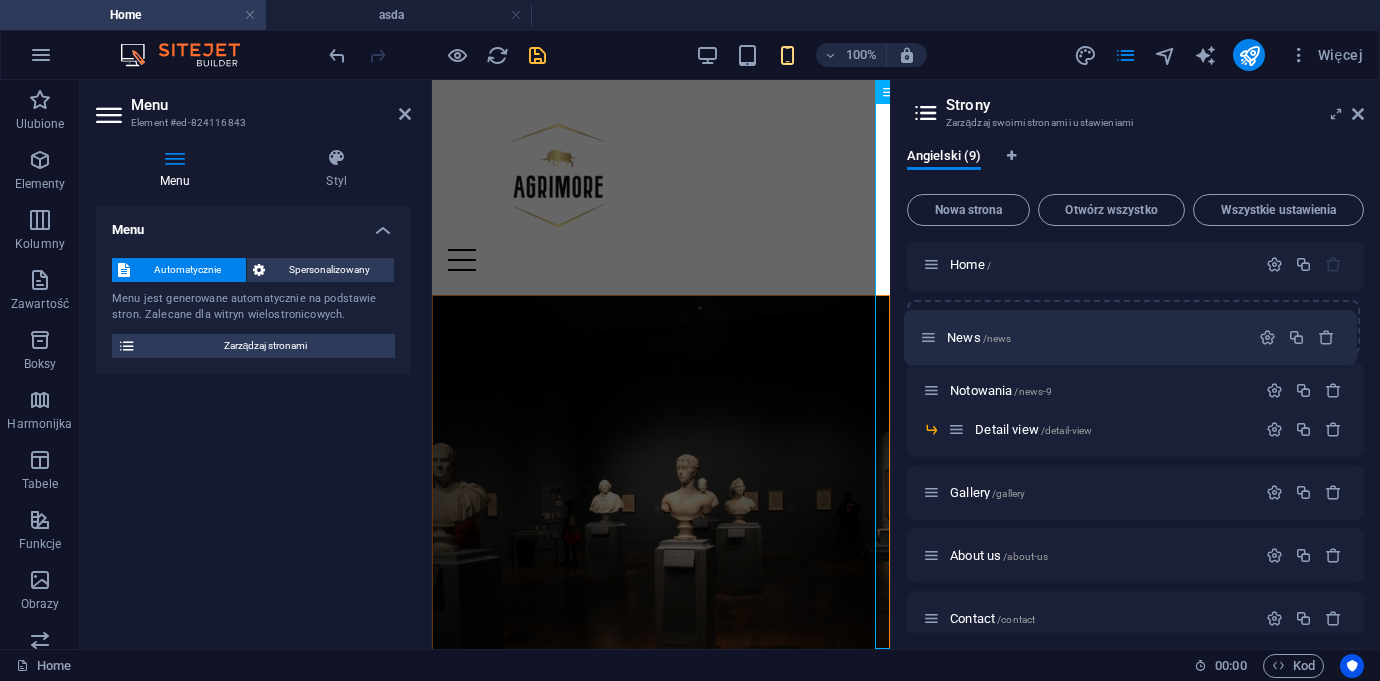 scroll, scrollTop: 0, scrollLeft: 0, axis: both 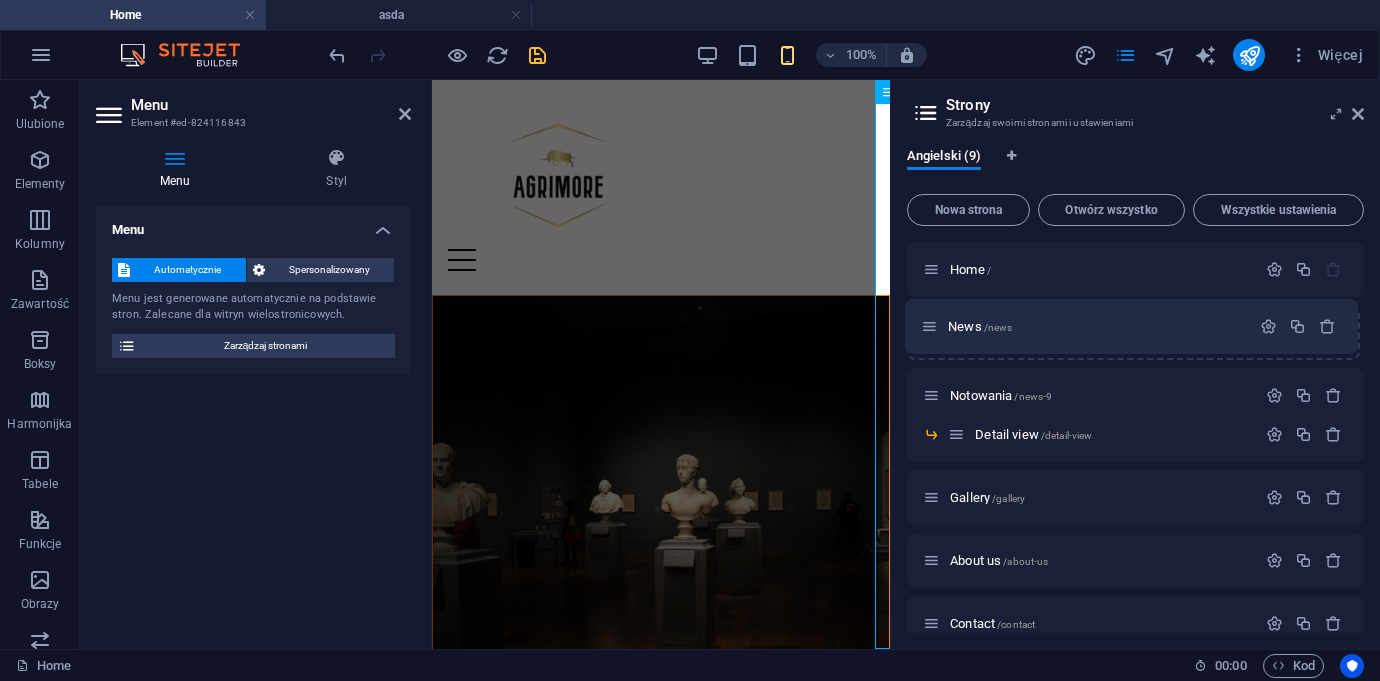 drag, startPoint x: 931, startPoint y: 562, endPoint x: 929, endPoint y: 320, distance: 242.00827 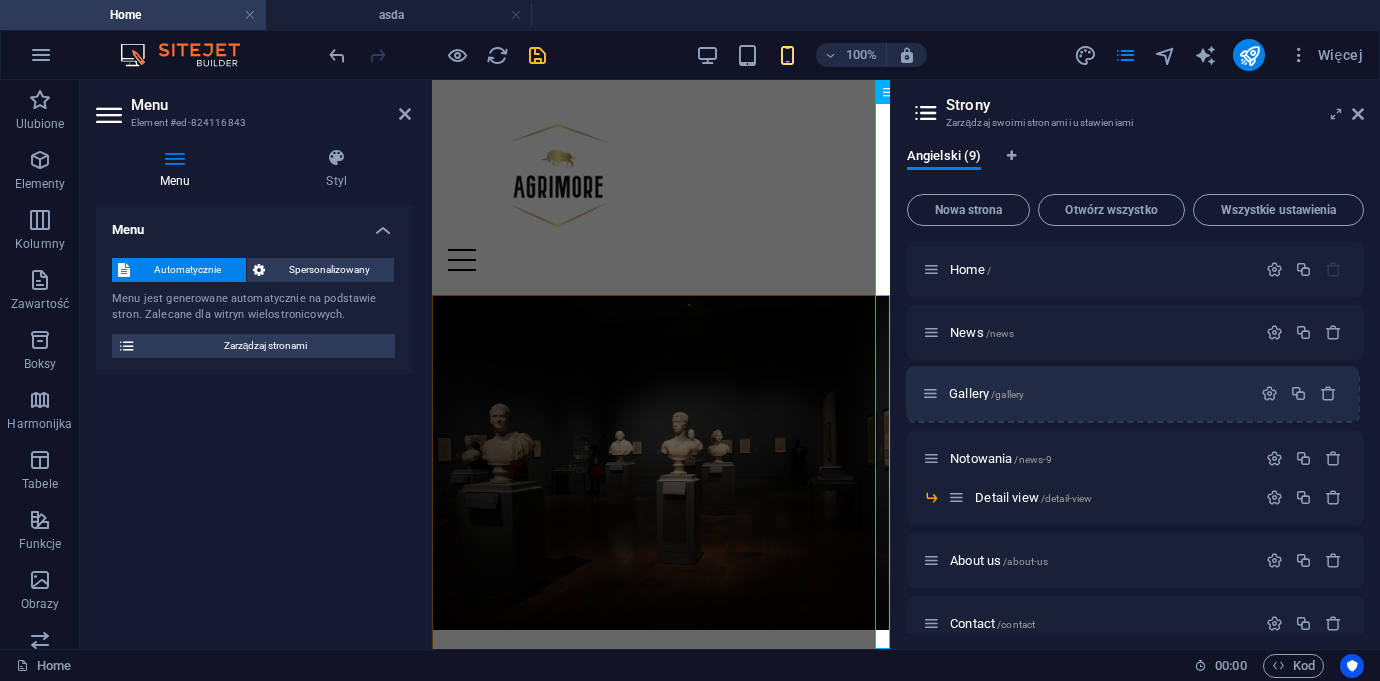 drag, startPoint x: 934, startPoint y: 498, endPoint x: 934, endPoint y: 388, distance: 110 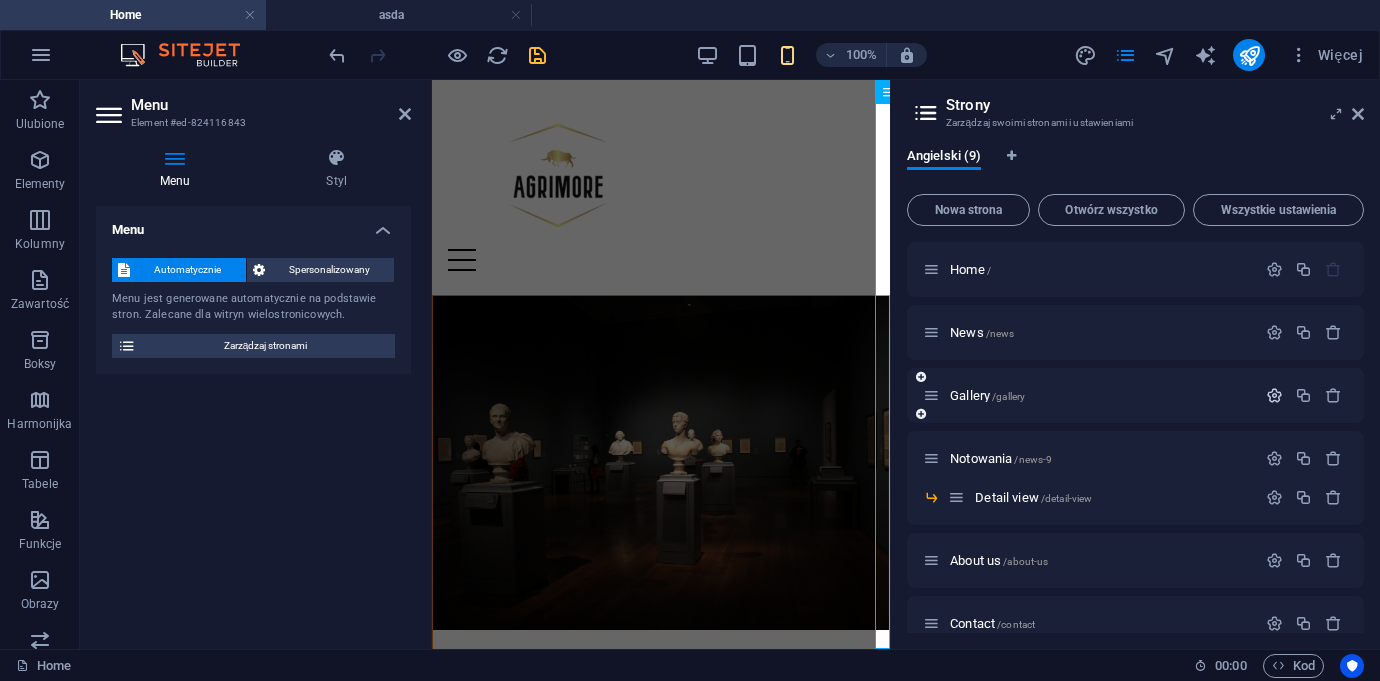 click at bounding box center (1274, 395) 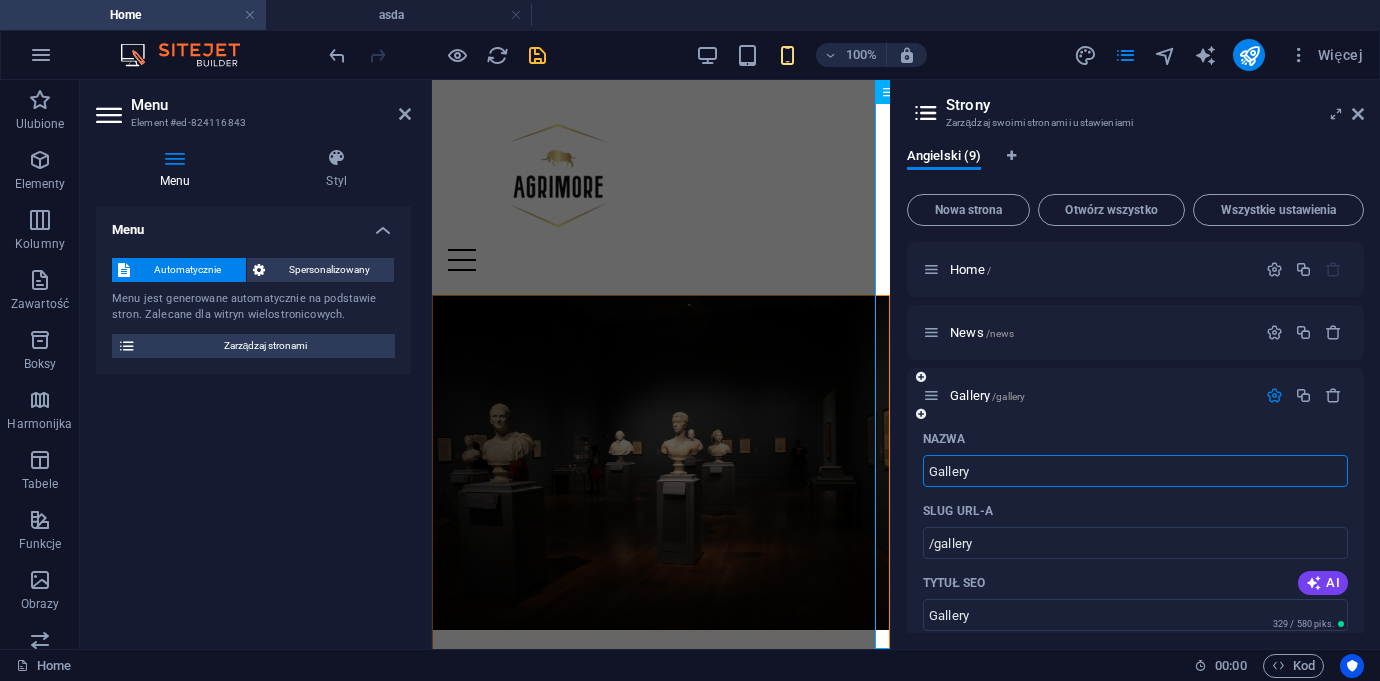 drag, startPoint x: 1003, startPoint y: 477, endPoint x: 910, endPoint y: 470, distance: 93.26307 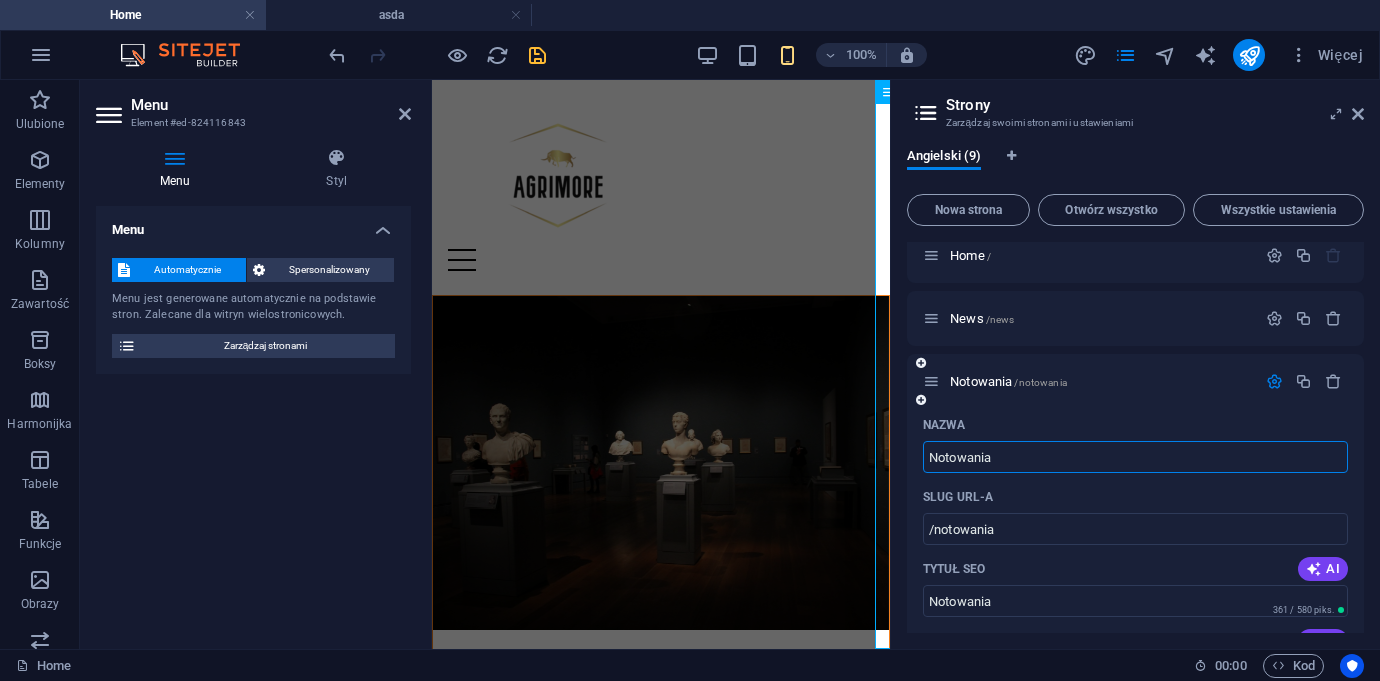 scroll, scrollTop: 55, scrollLeft: 0, axis: vertical 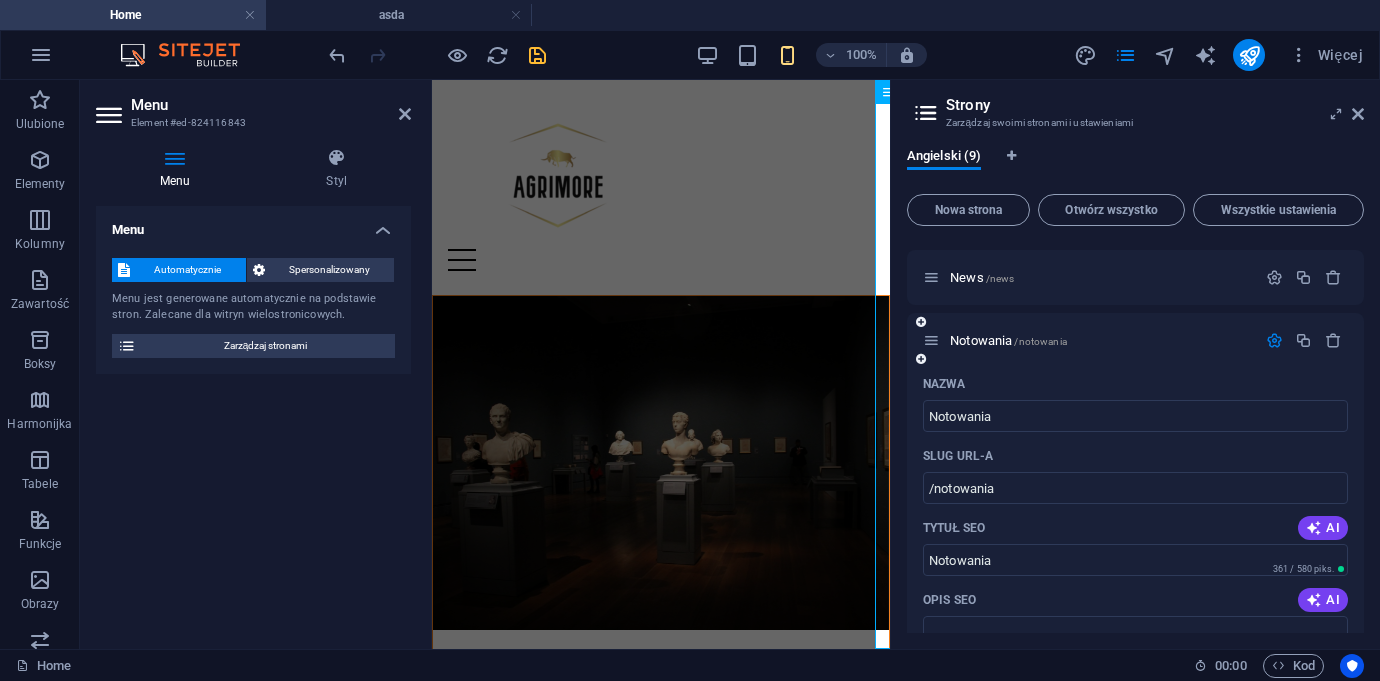 click at bounding box center [1274, 340] 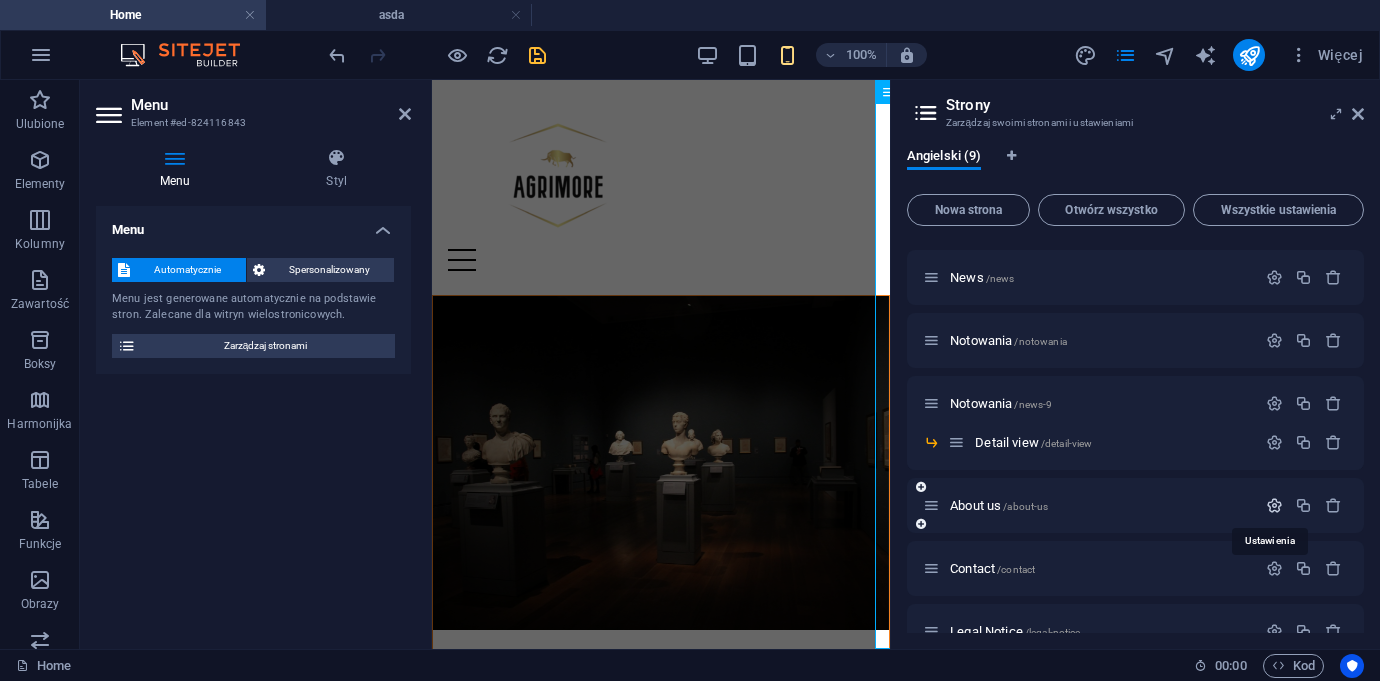 click at bounding box center (1274, 505) 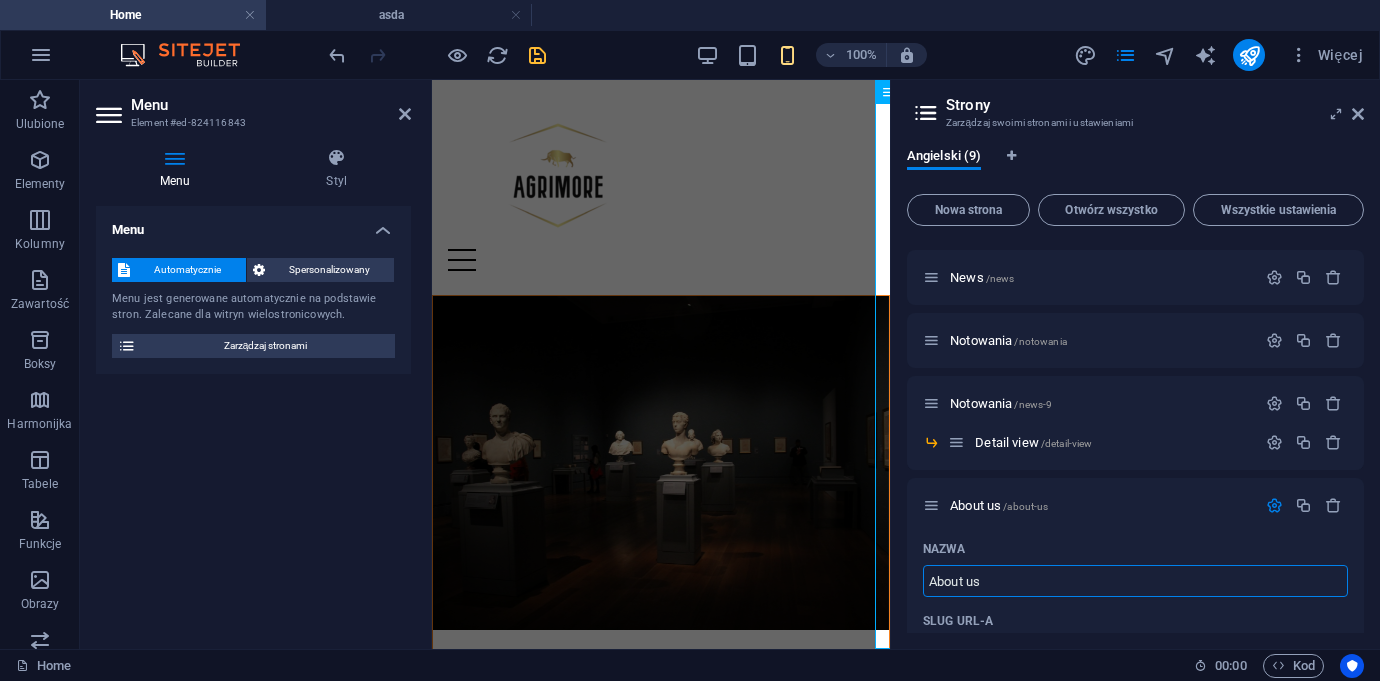 drag, startPoint x: 975, startPoint y: 577, endPoint x: 897, endPoint y: 577, distance: 78 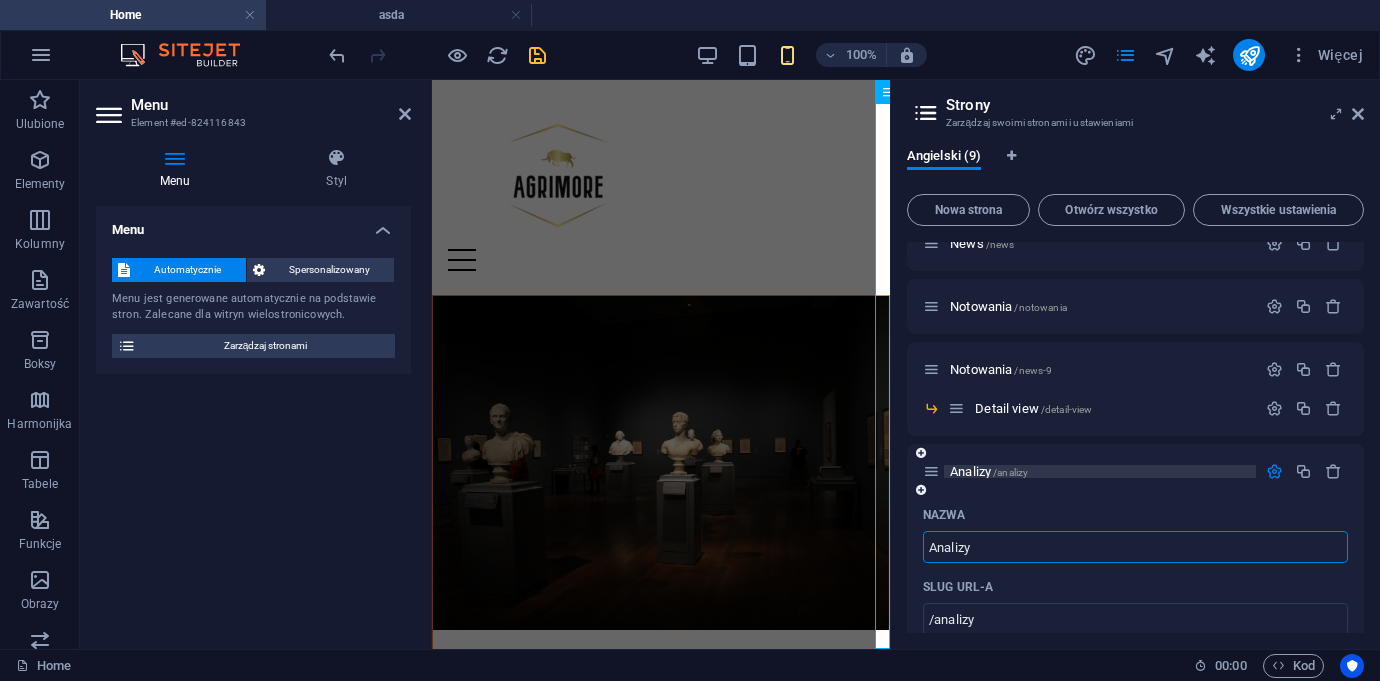 scroll, scrollTop: 91, scrollLeft: 0, axis: vertical 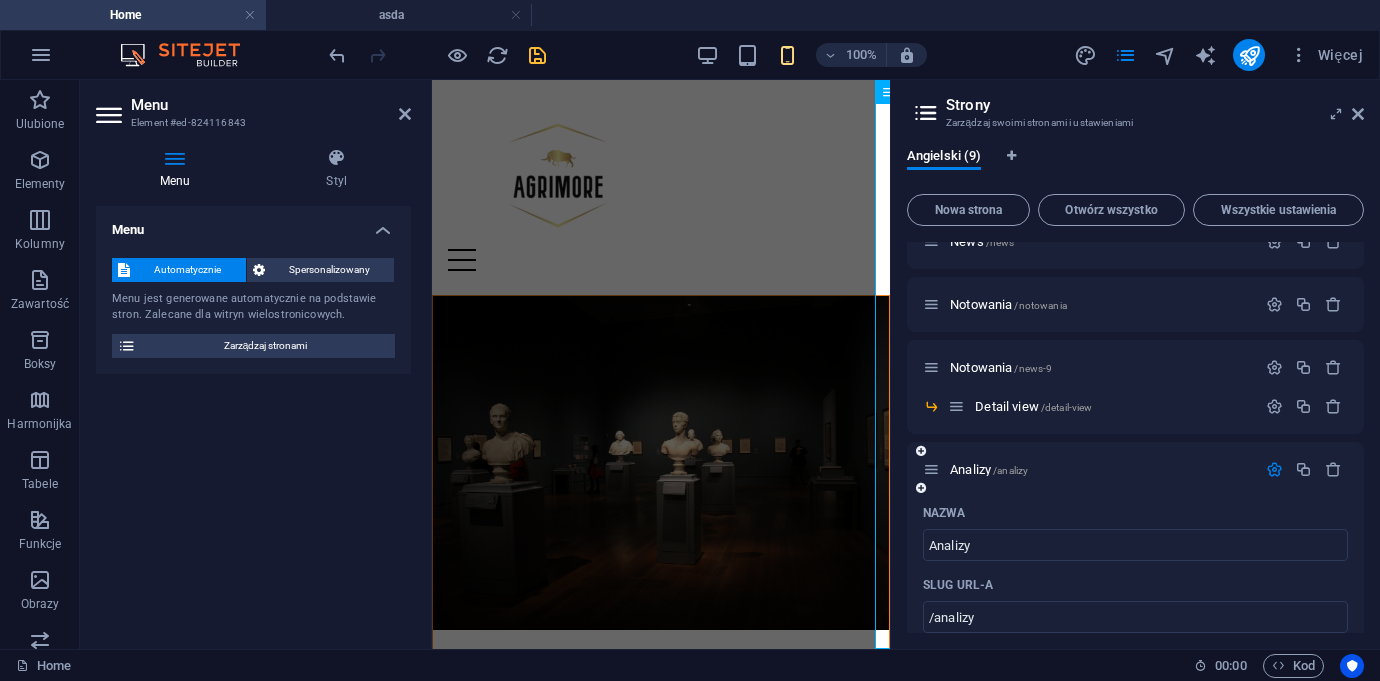 drag, startPoint x: 933, startPoint y: 478, endPoint x: 934, endPoint y: 453, distance: 25.019993 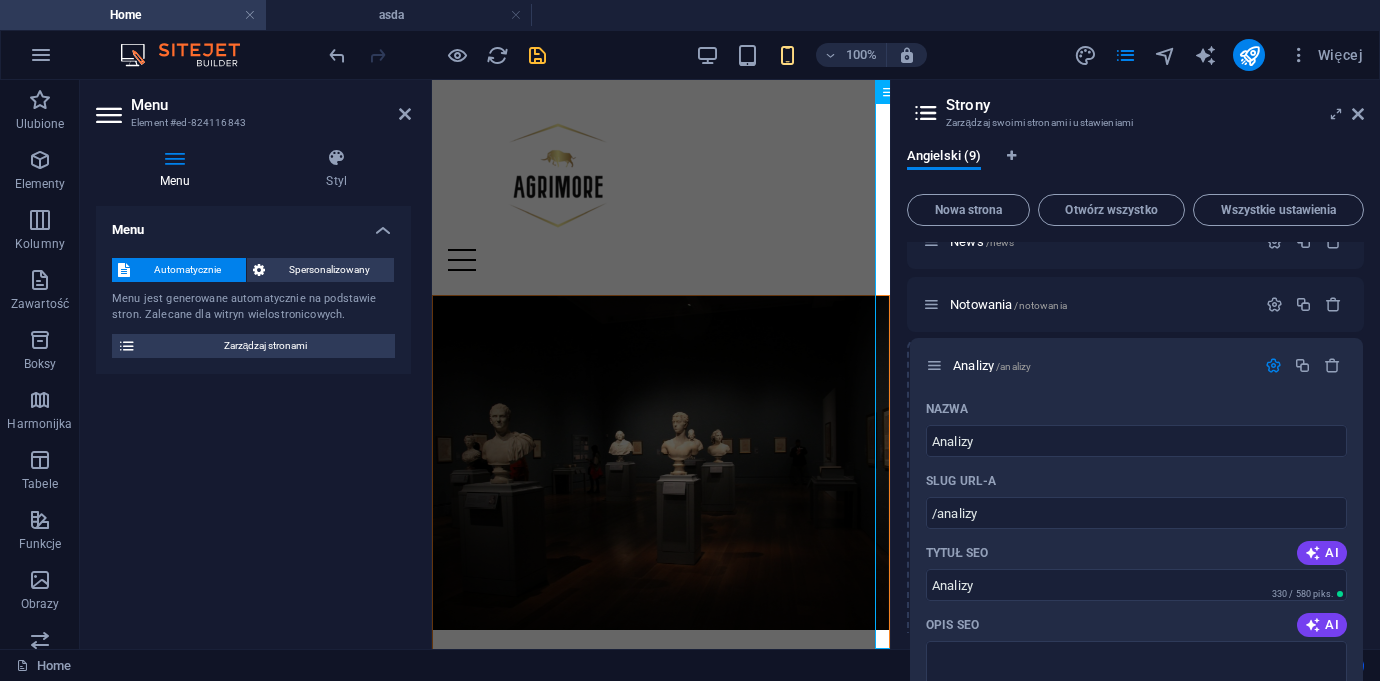 drag, startPoint x: 931, startPoint y: 440, endPoint x: 933, endPoint y: 360, distance: 80.024994 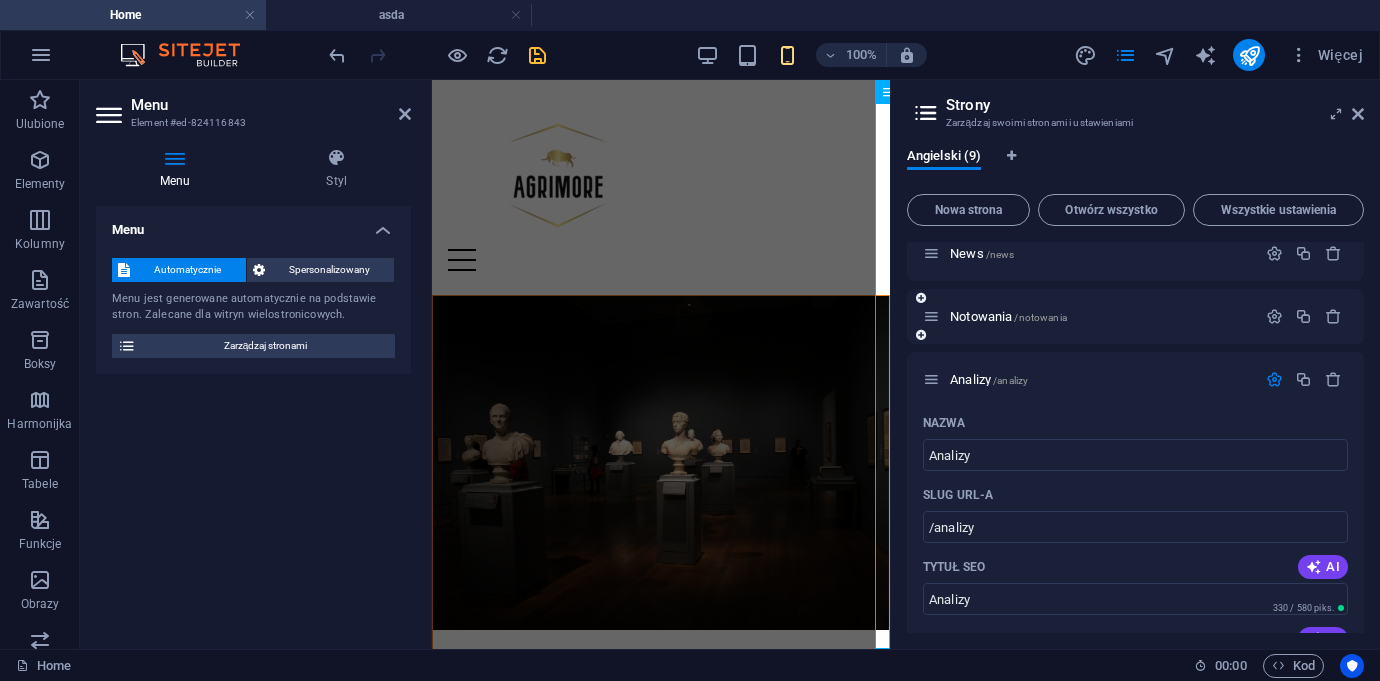 scroll, scrollTop: 43, scrollLeft: 0, axis: vertical 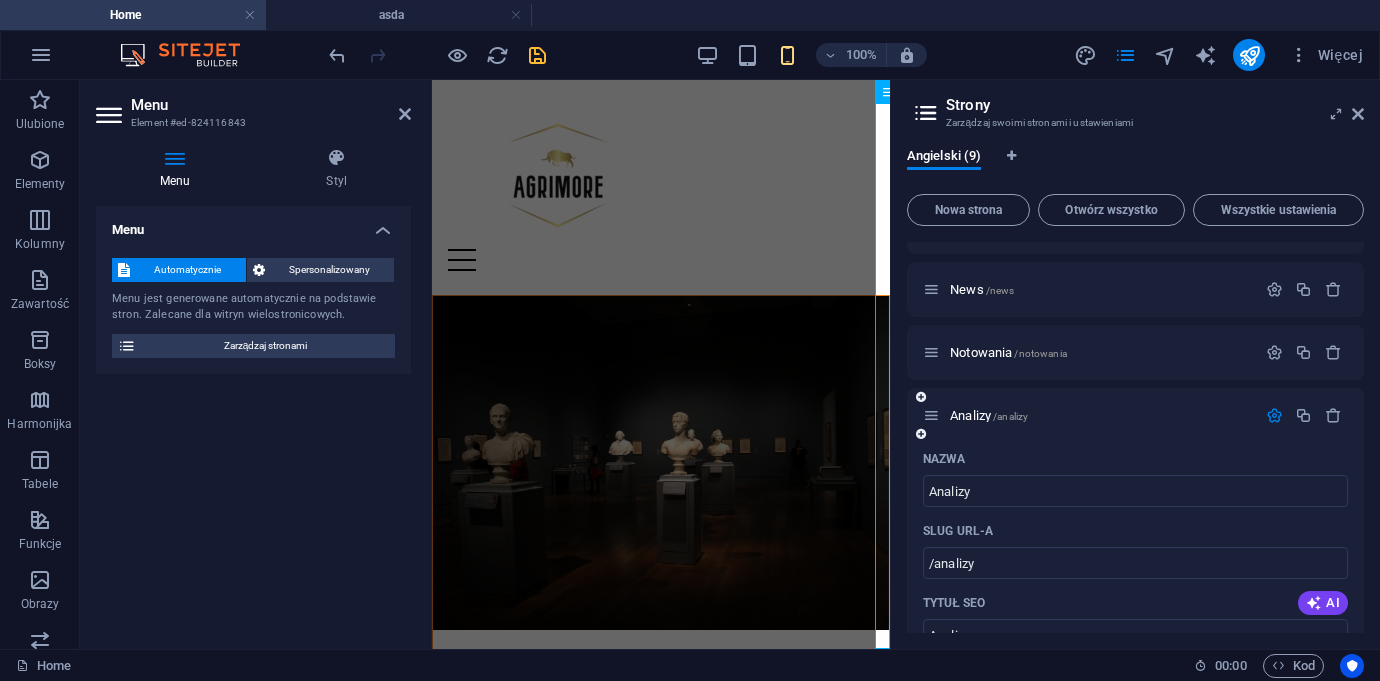 click at bounding box center (1274, 415) 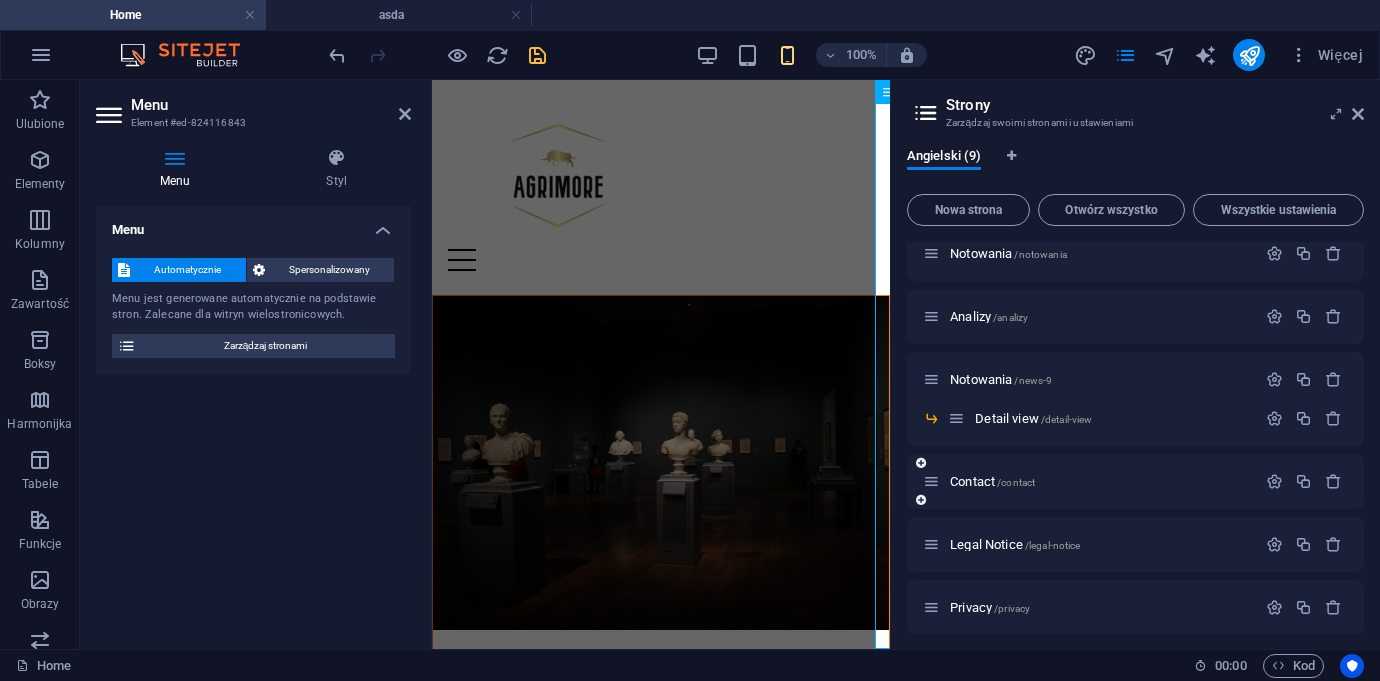 scroll, scrollTop: 152, scrollLeft: 0, axis: vertical 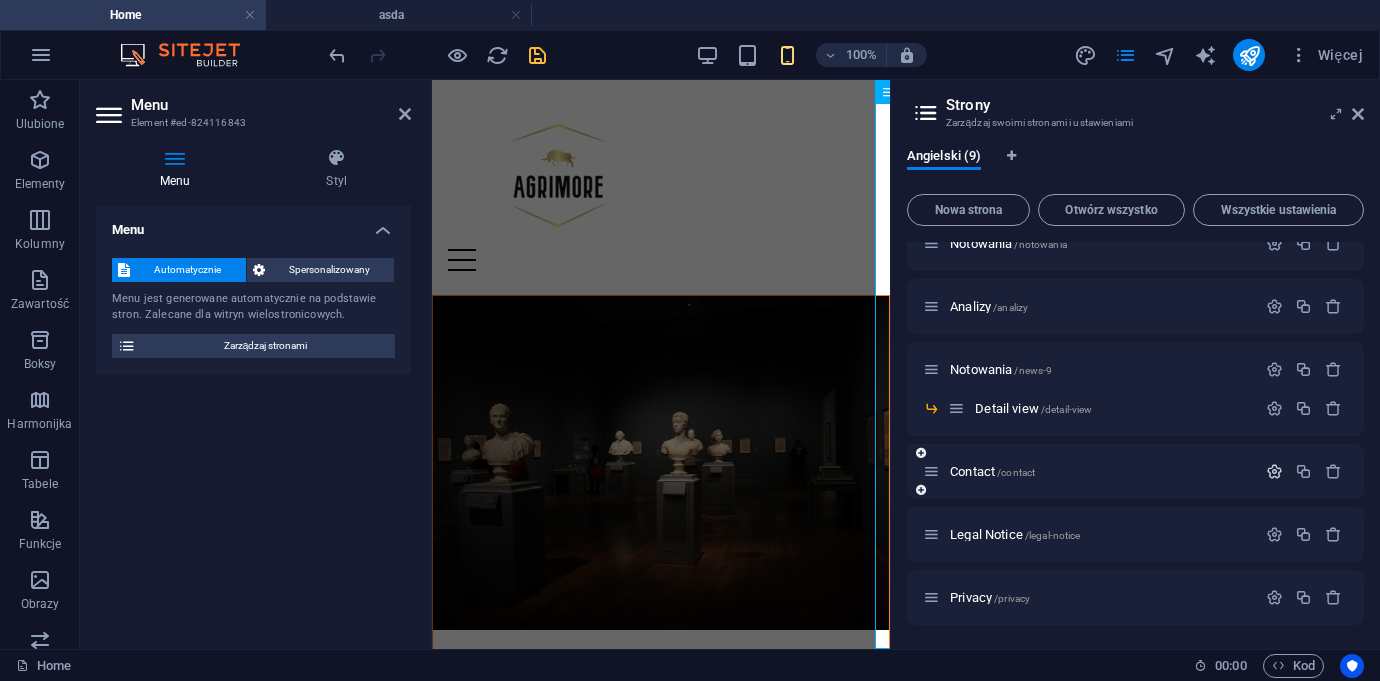 click at bounding box center [1274, 471] 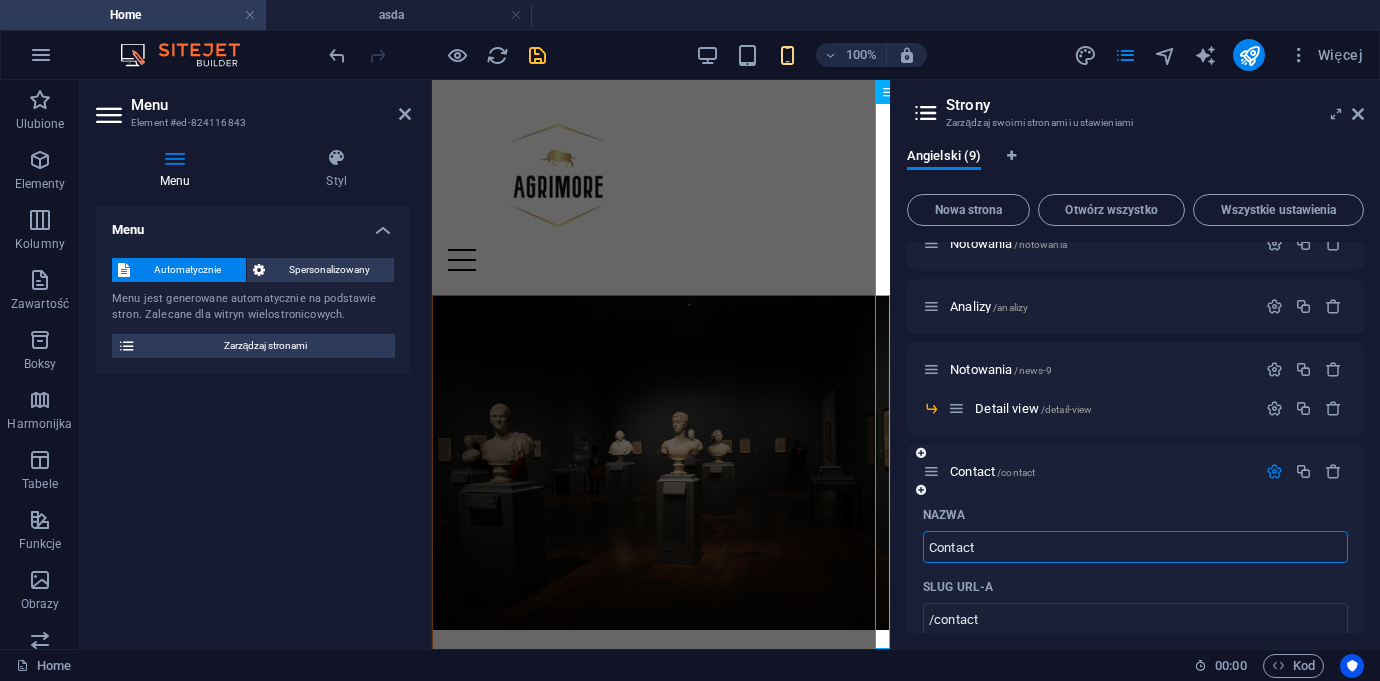 drag, startPoint x: 982, startPoint y: 545, endPoint x: 918, endPoint y: 546, distance: 64.00781 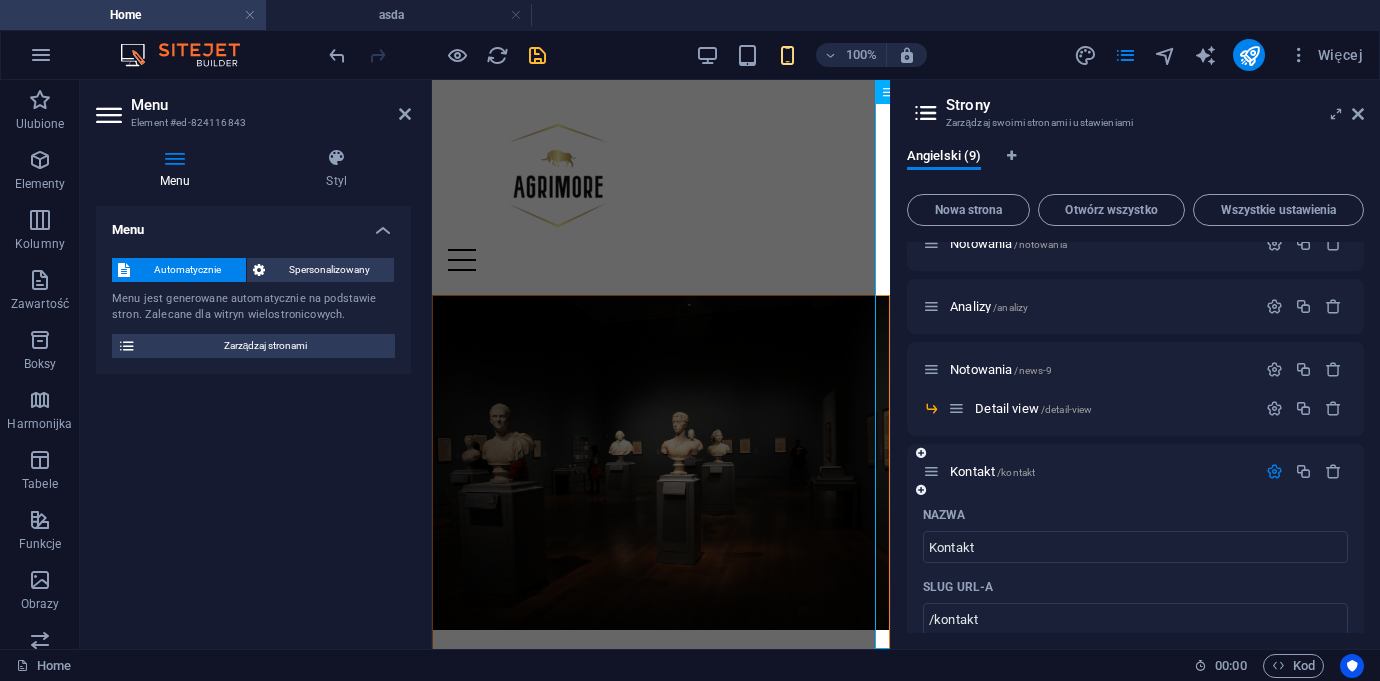 click at bounding box center (1274, 471) 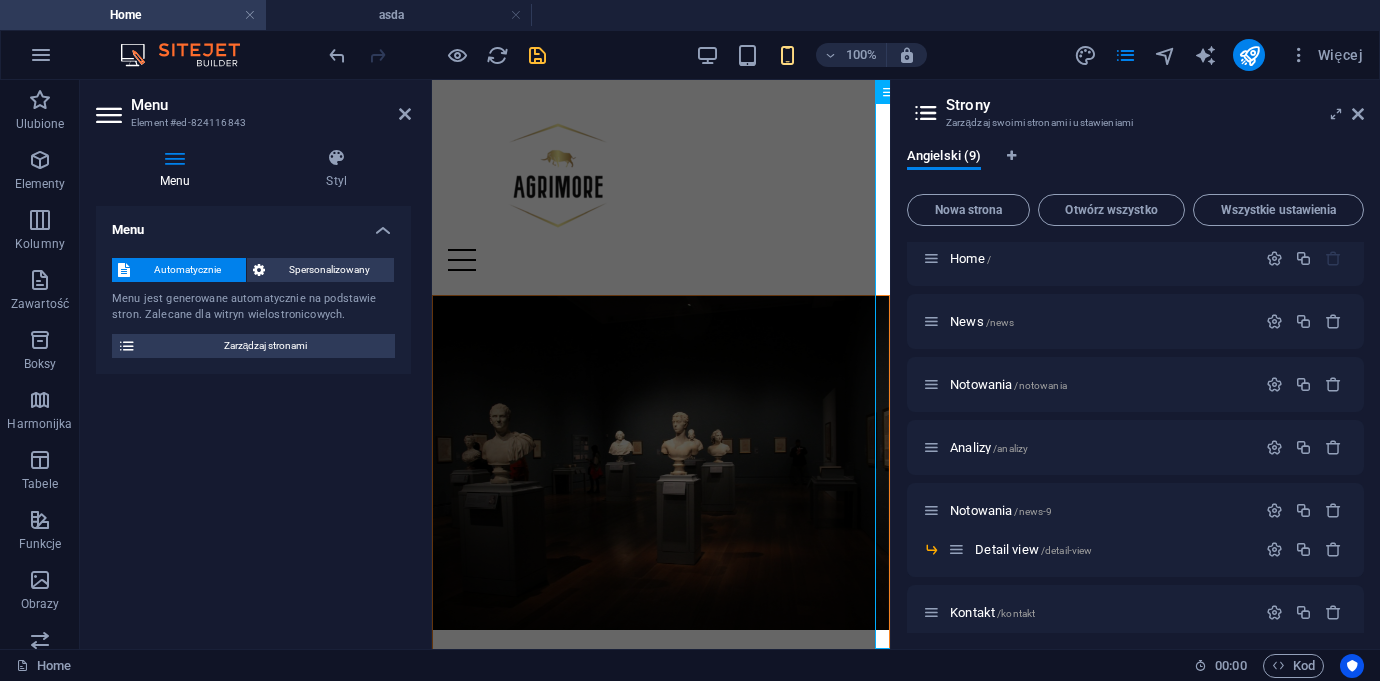 scroll, scrollTop: 0, scrollLeft: 0, axis: both 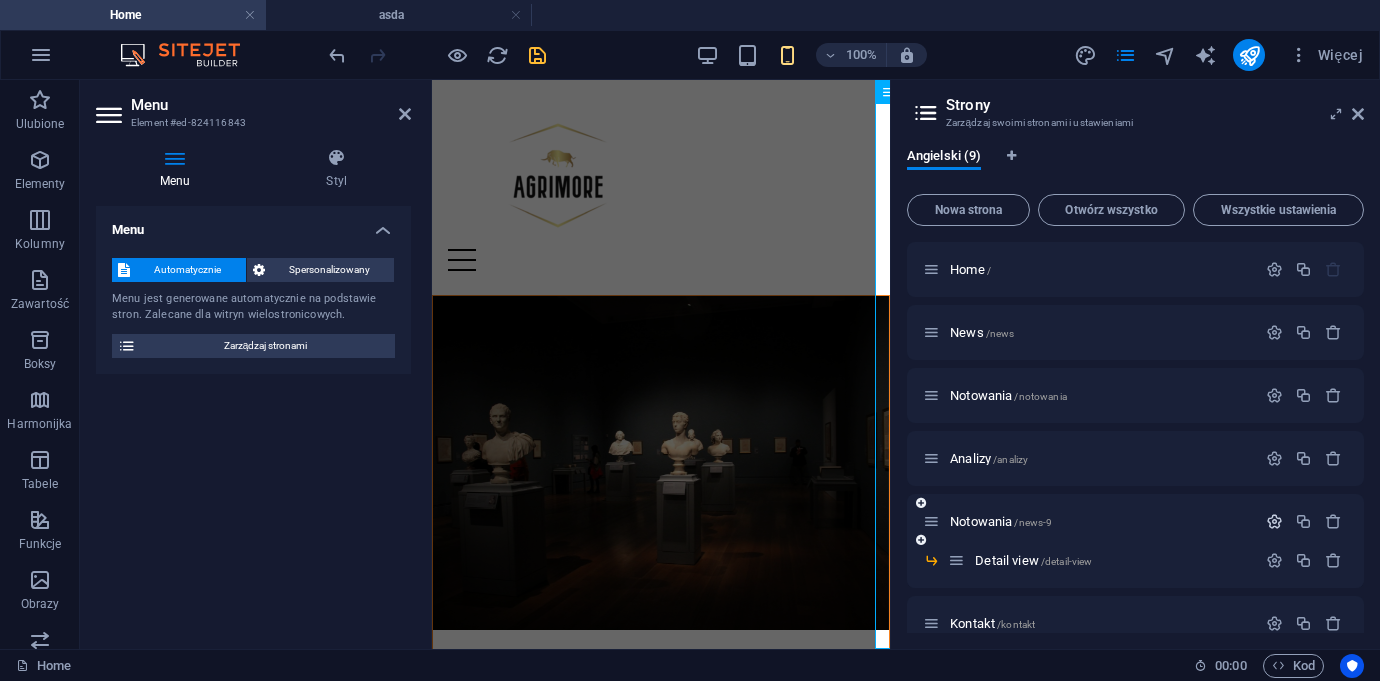 click at bounding box center [1274, 521] 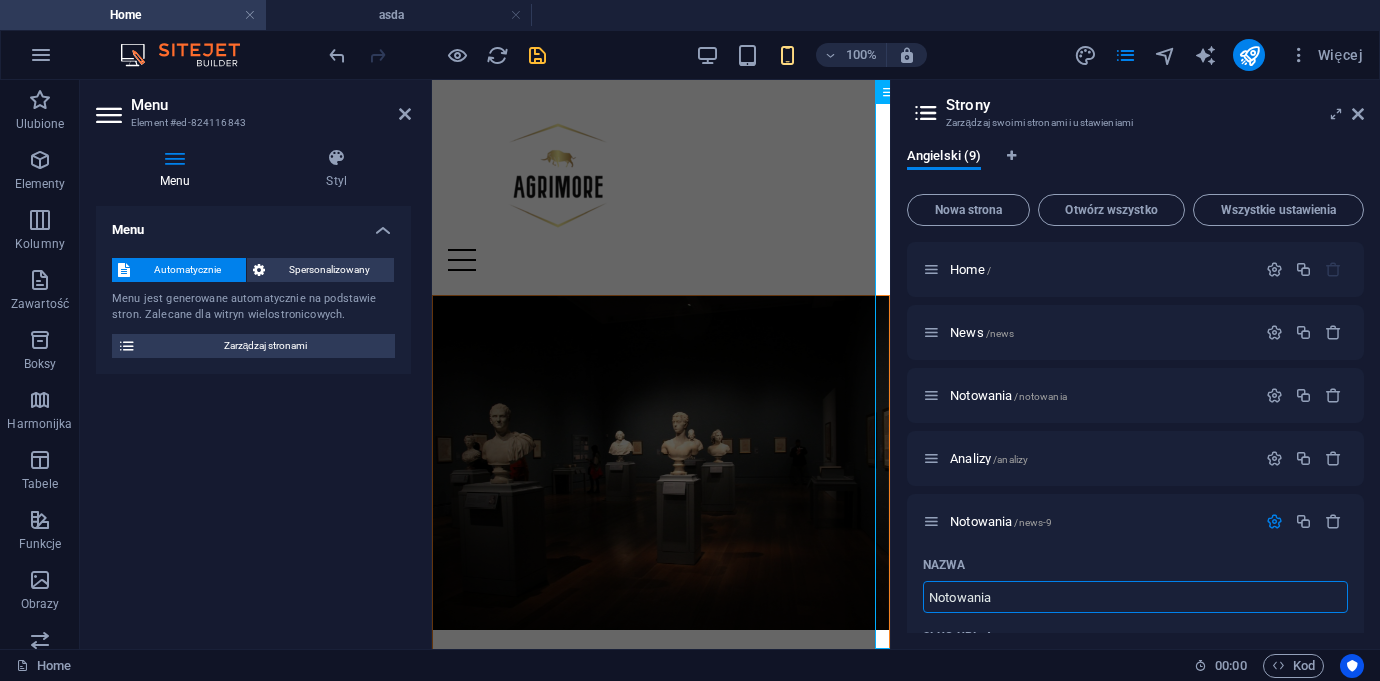 drag, startPoint x: 1018, startPoint y: 596, endPoint x: 893, endPoint y: 595, distance: 125.004 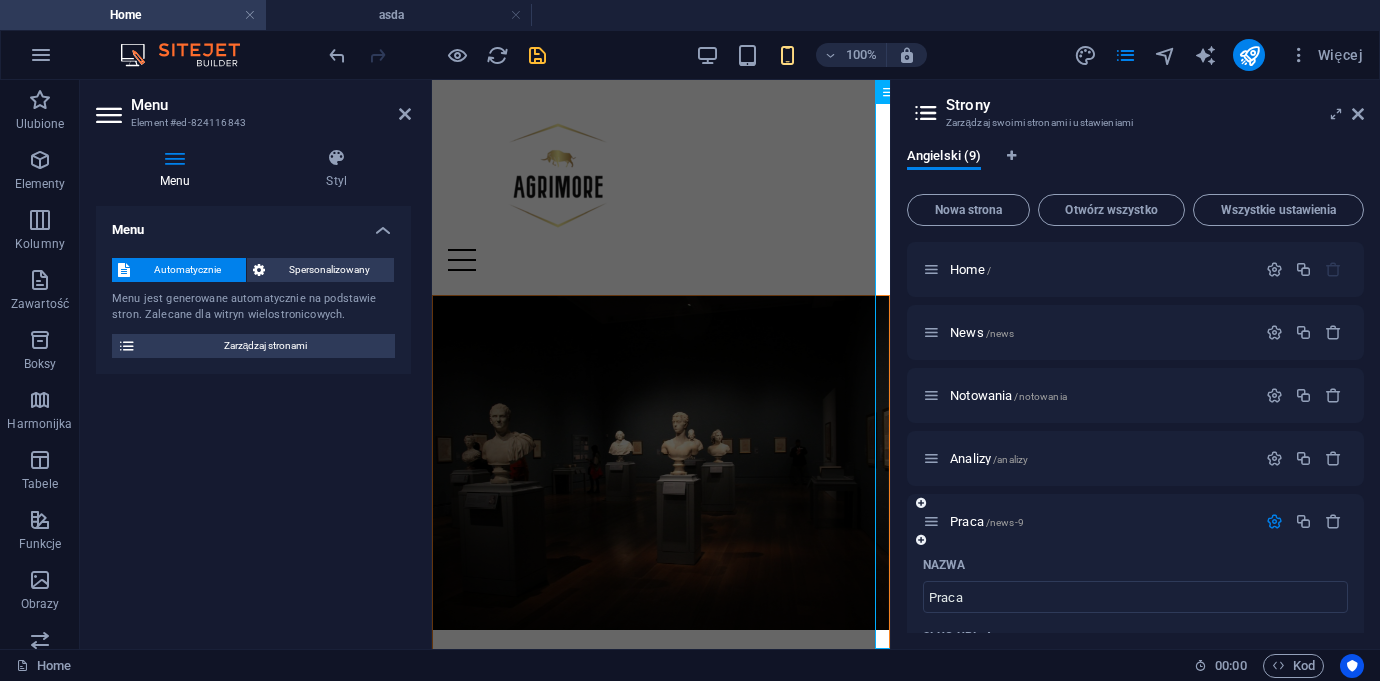 click at bounding box center [1274, 521] 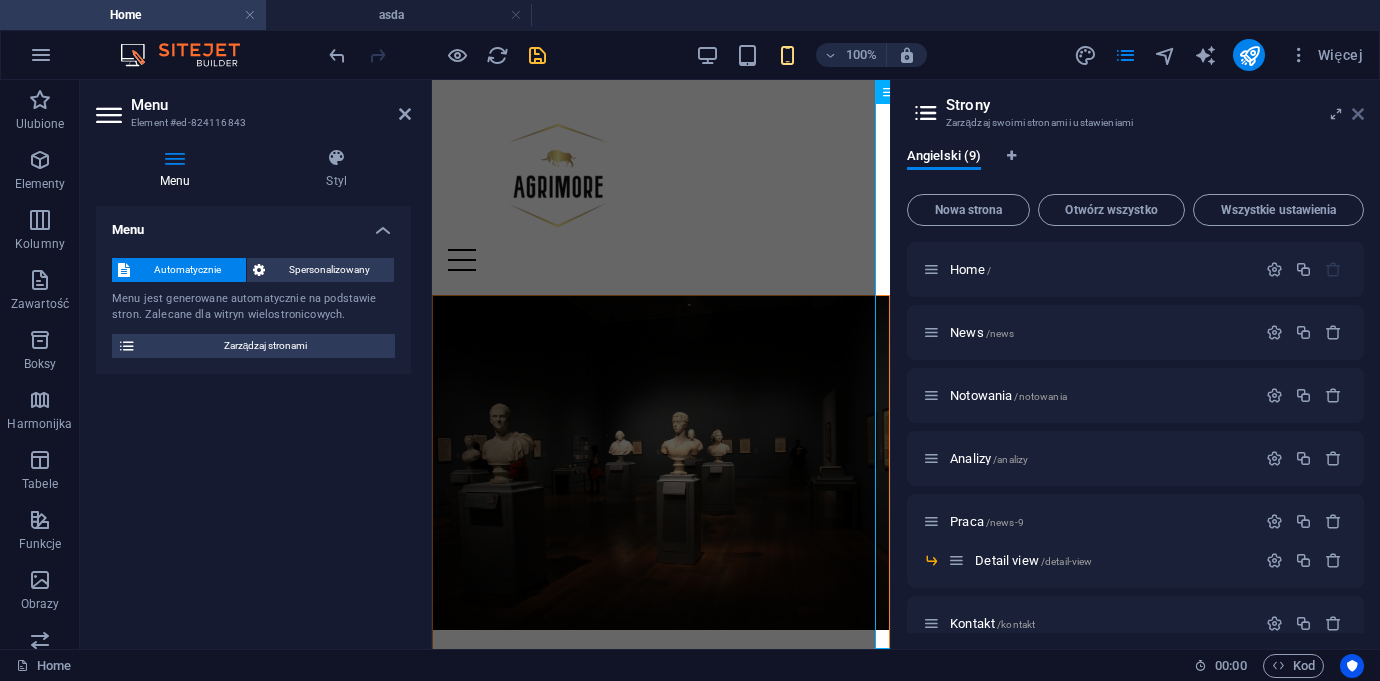click at bounding box center (1358, 114) 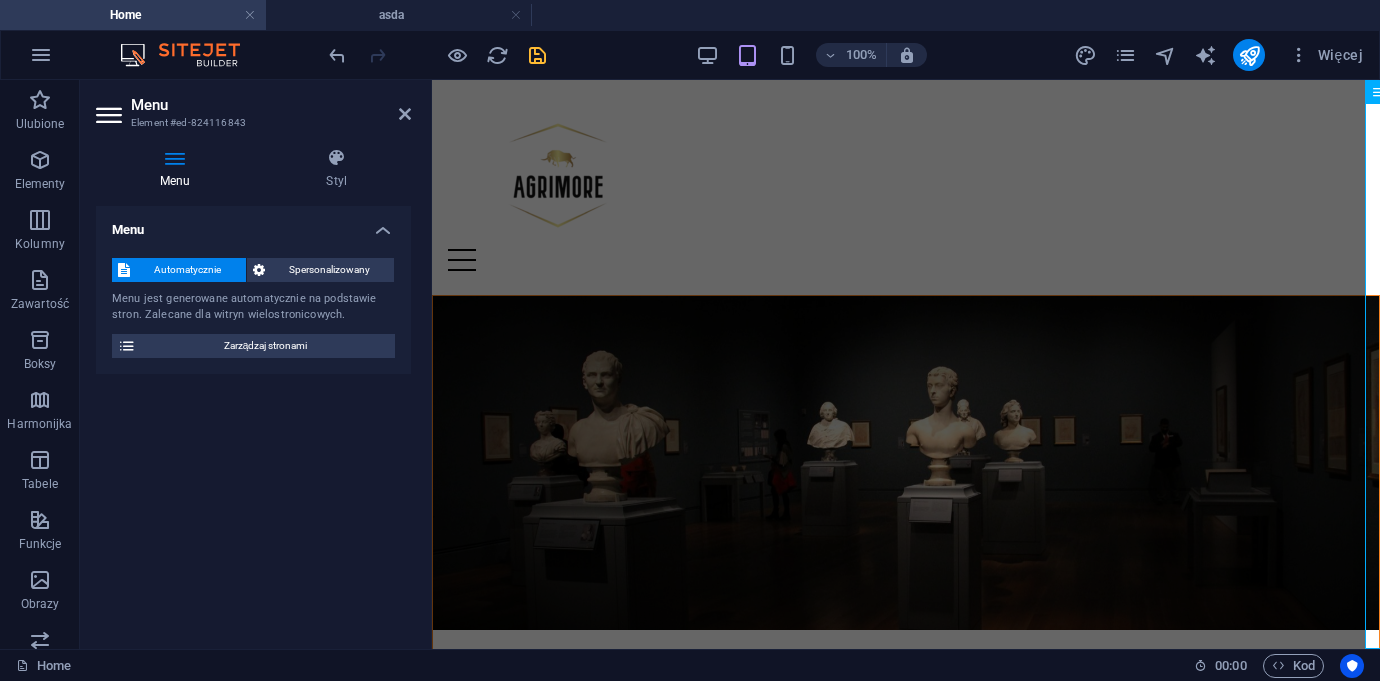 click on "Menu" at bounding box center (271, 105) 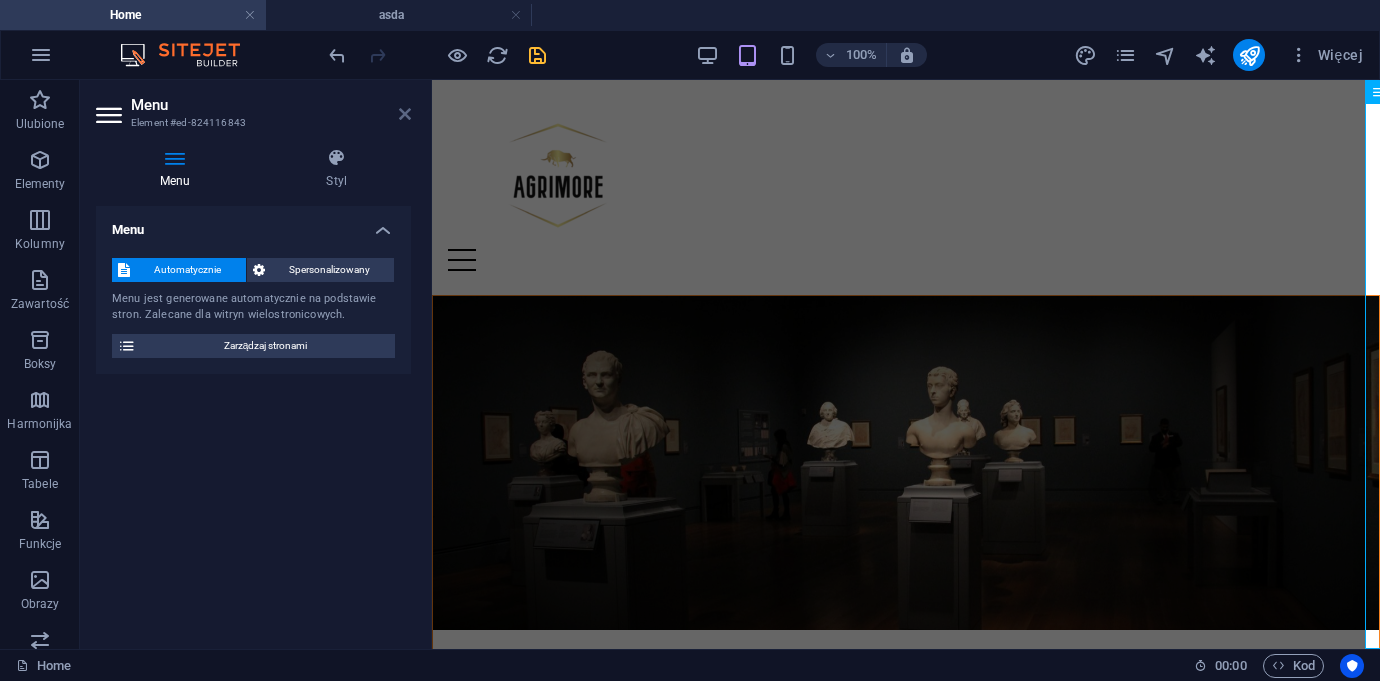 click at bounding box center [405, 114] 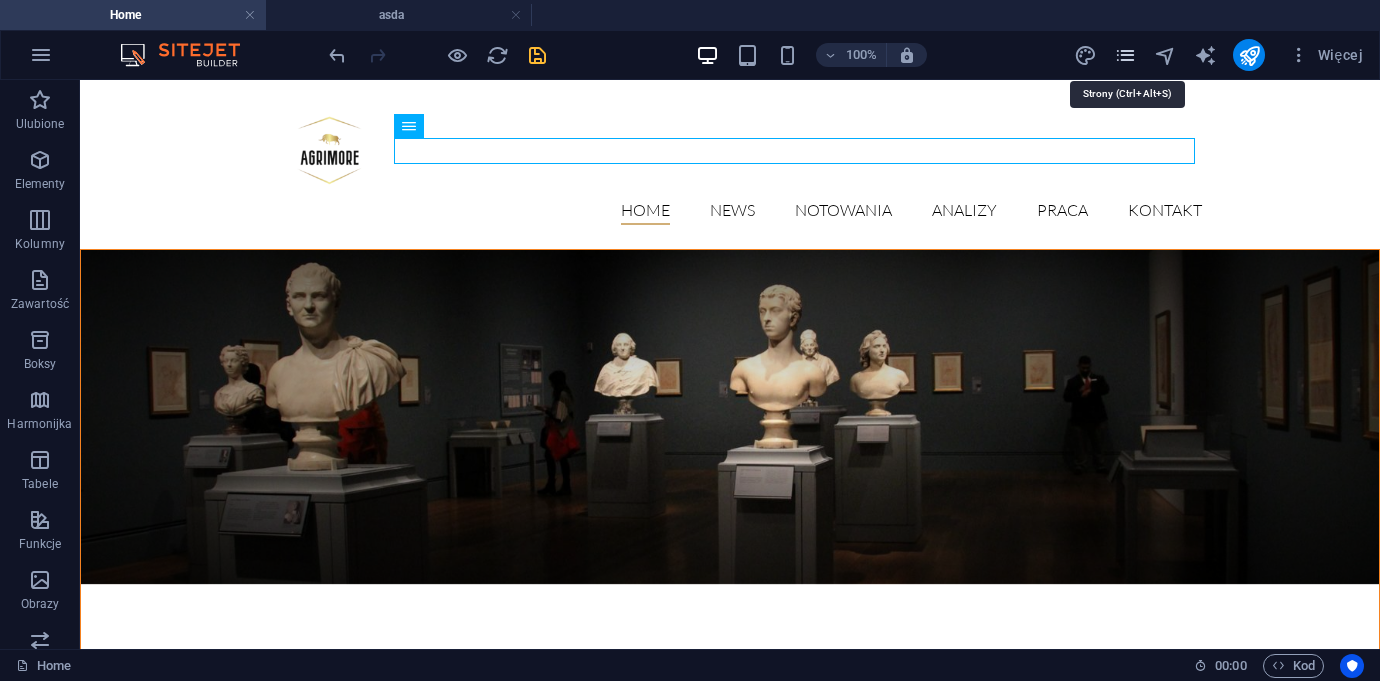 click at bounding box center (1125, 55) 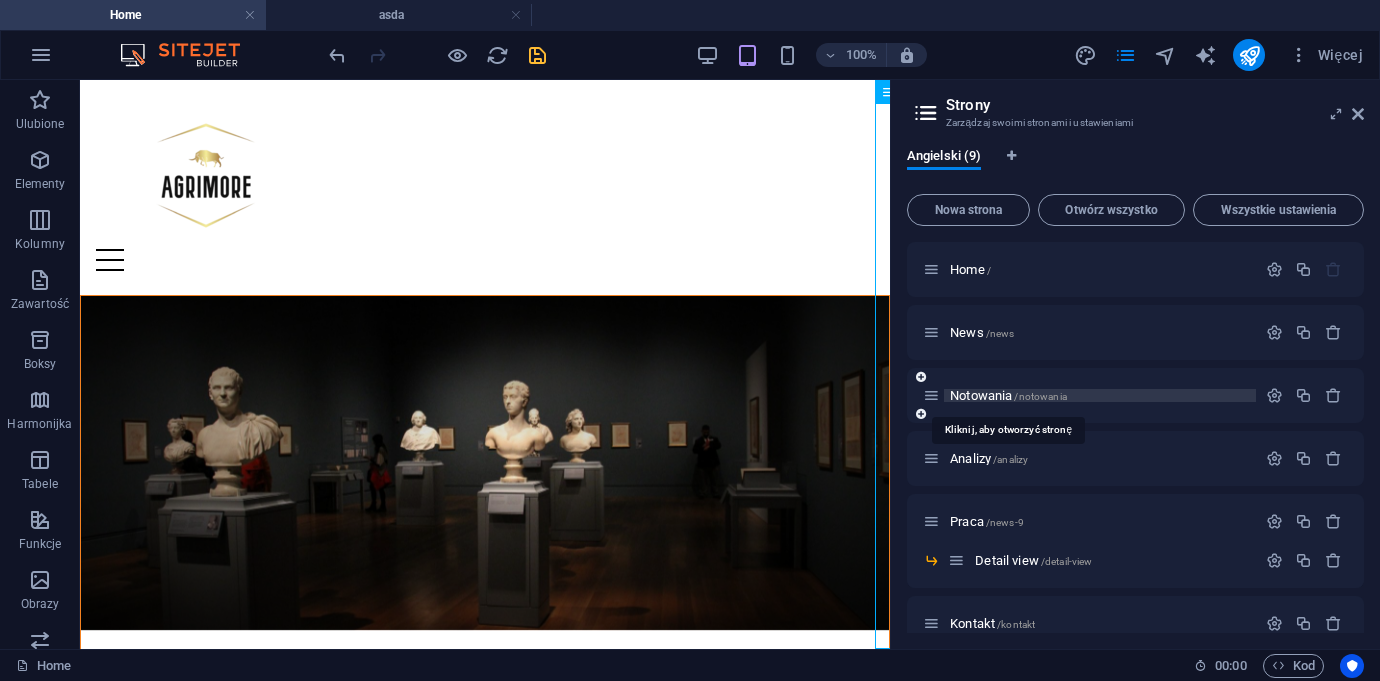 click on "Notowania /notowania" at bounding box center (1008, 395) 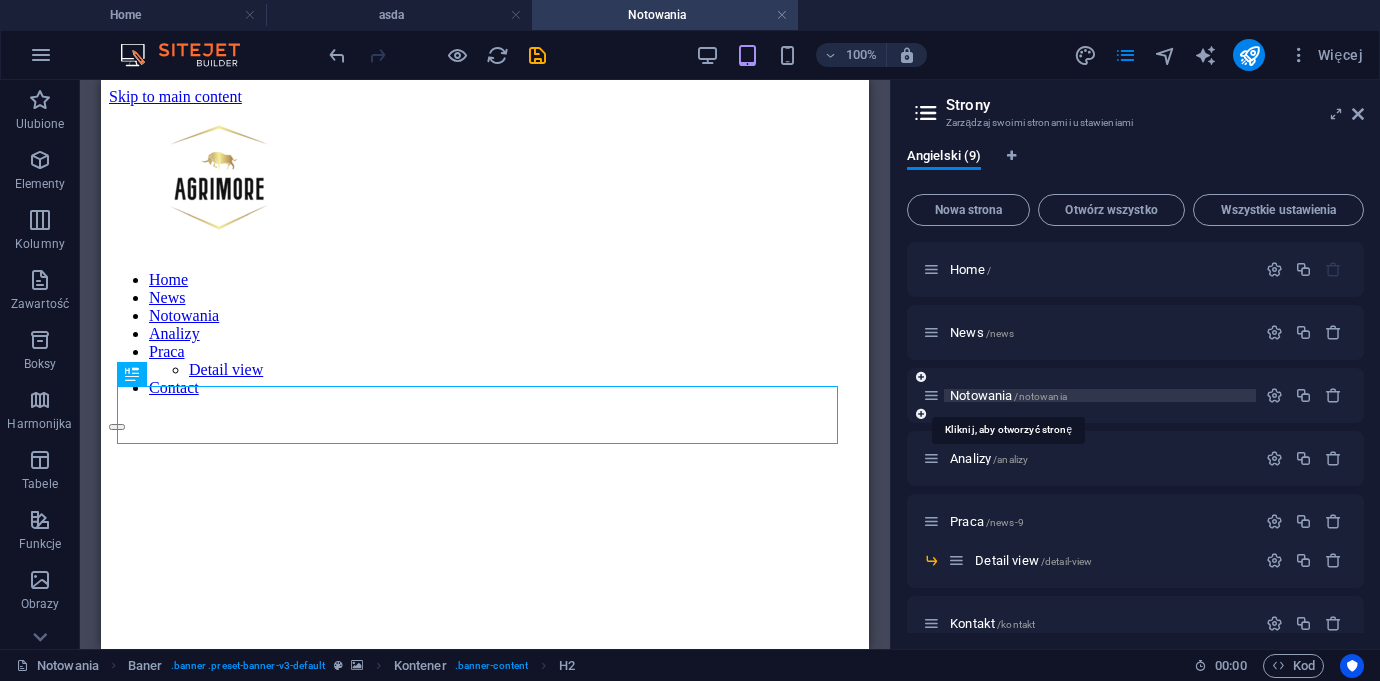 scroll, scrollTop: 0, scrollLeft: 0, axis: both 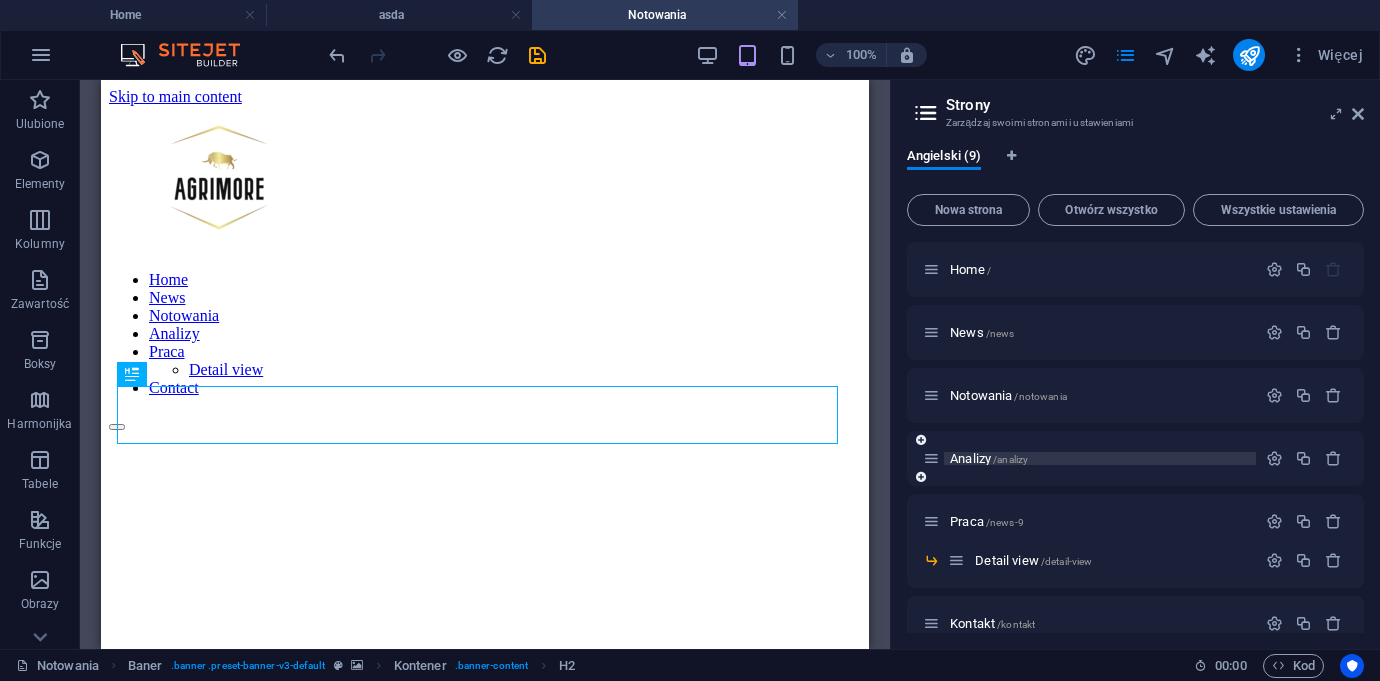 click on "Analizy /analizy" at bounding box center [989, 458] 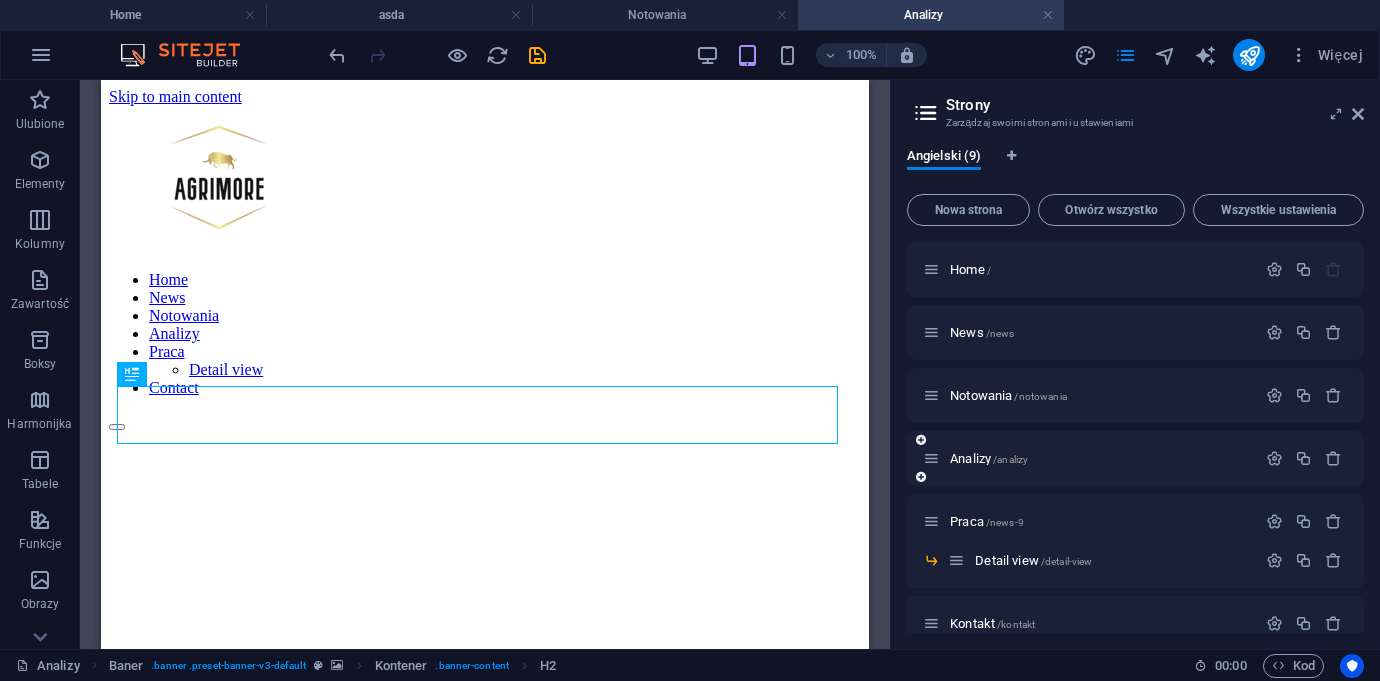 scroll, scrollTop: 0, scrollLeft: 0, axis: both 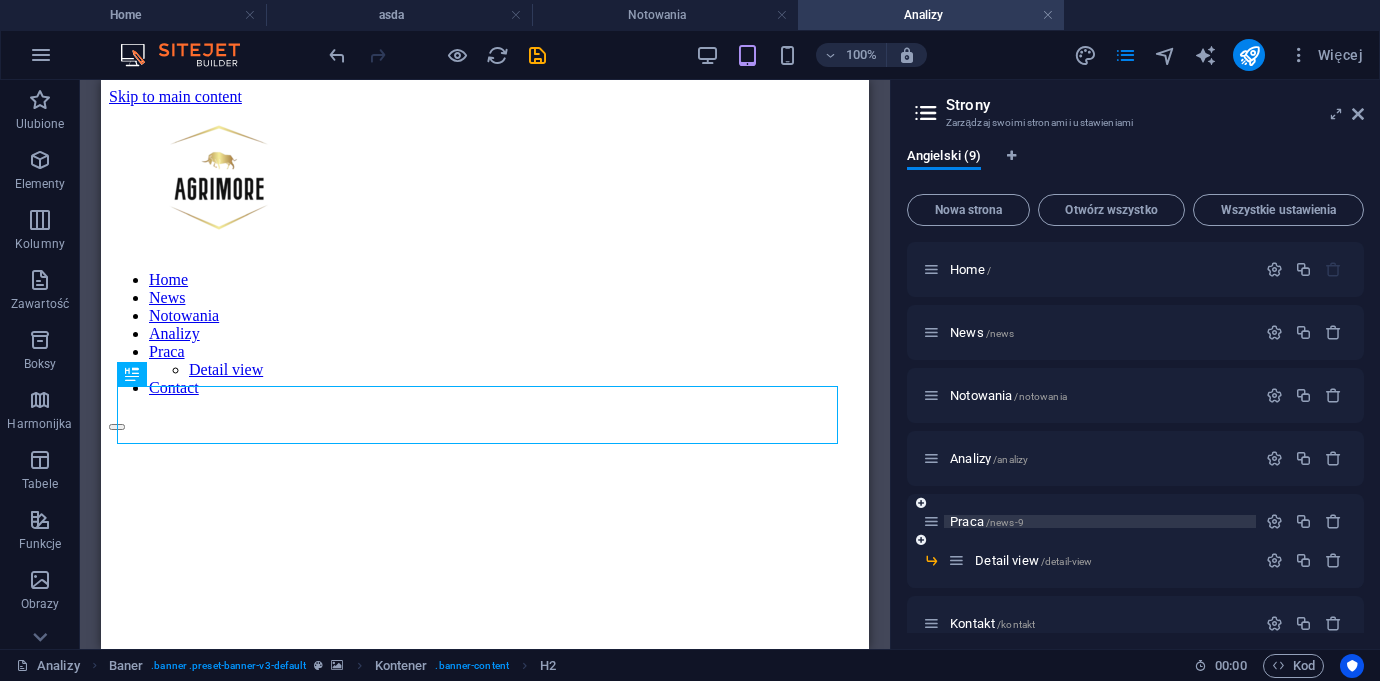 click on "Praca /news-9" at bounding box center [987, 521] 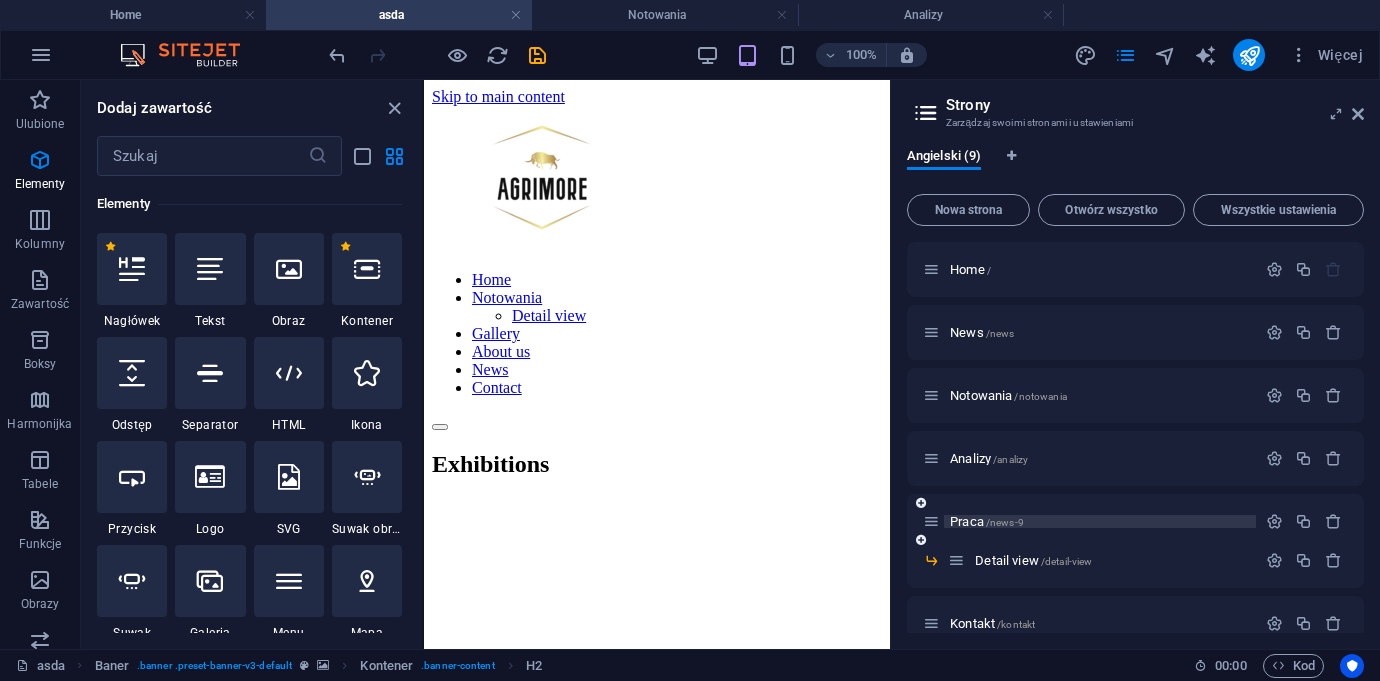 scroll, scrollTop: 34, scrollLeft: 0, axis: vertical 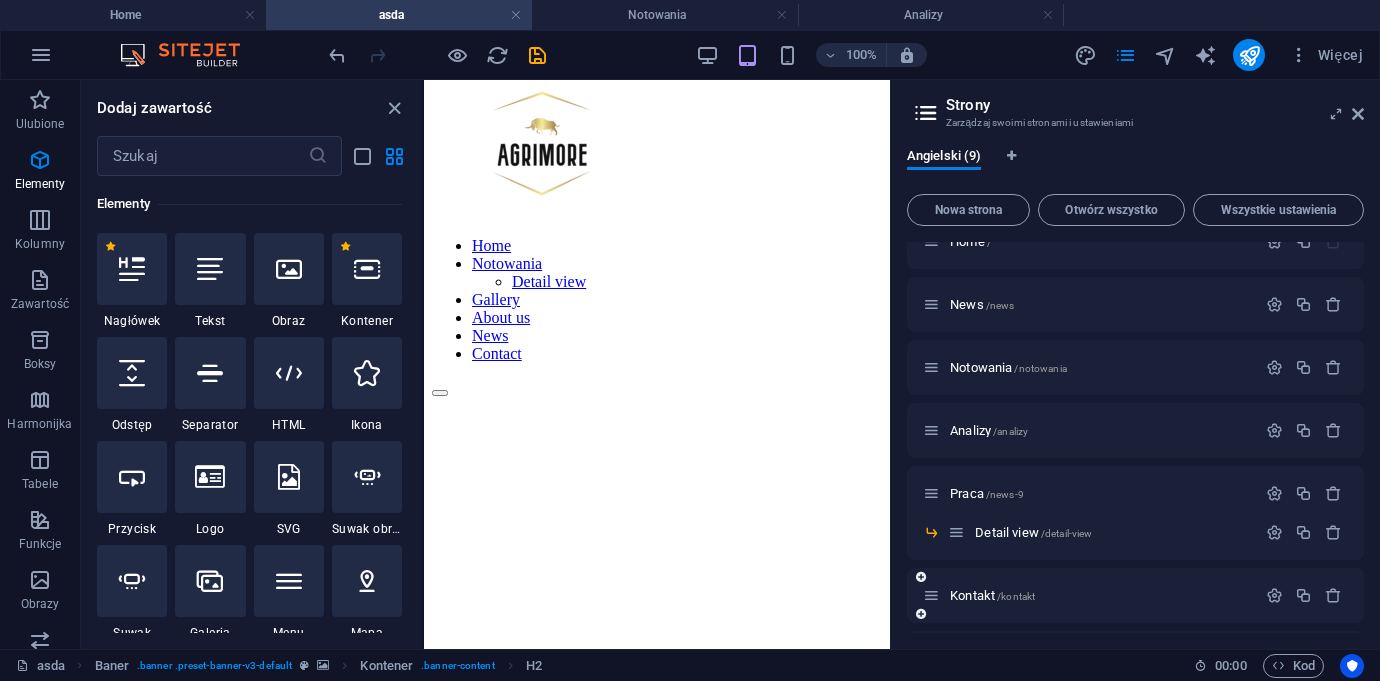 click on "Kontakt /kontakt" at bounding box center (1089, 595) 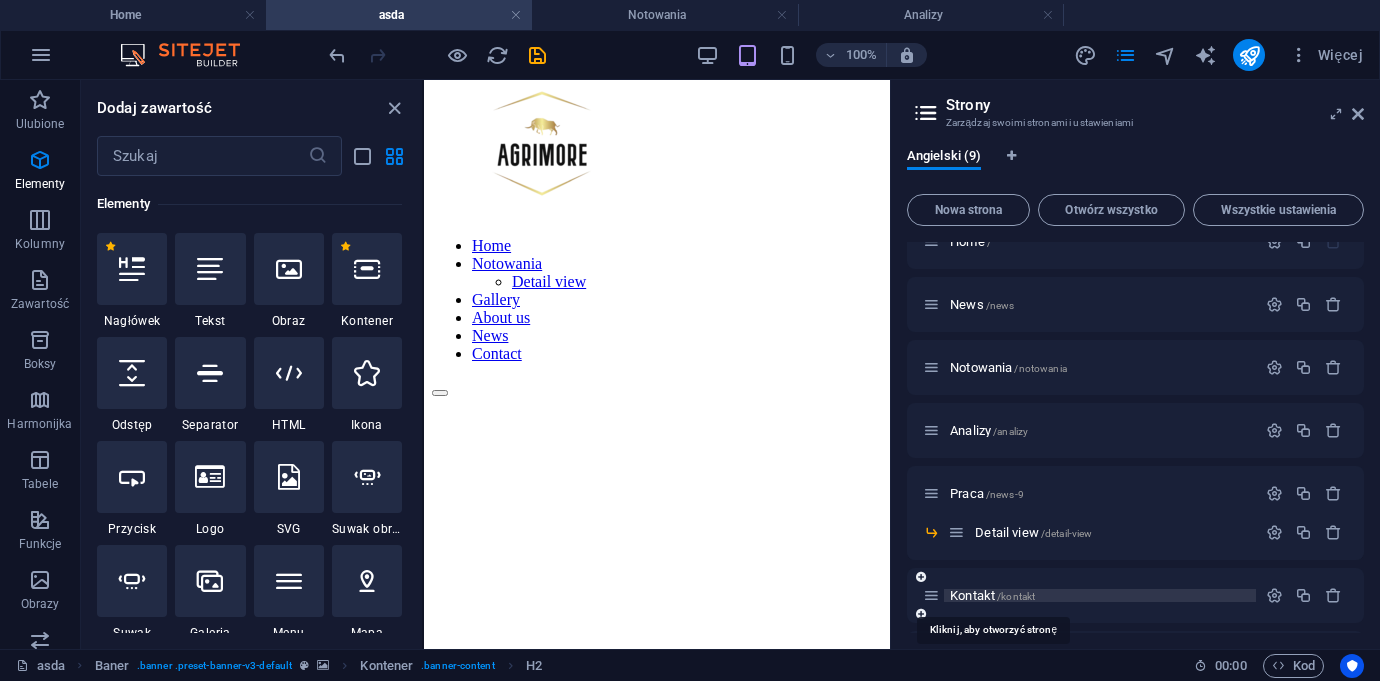 click on "Kontakt /kontakt" at bounding box center (992, 595) 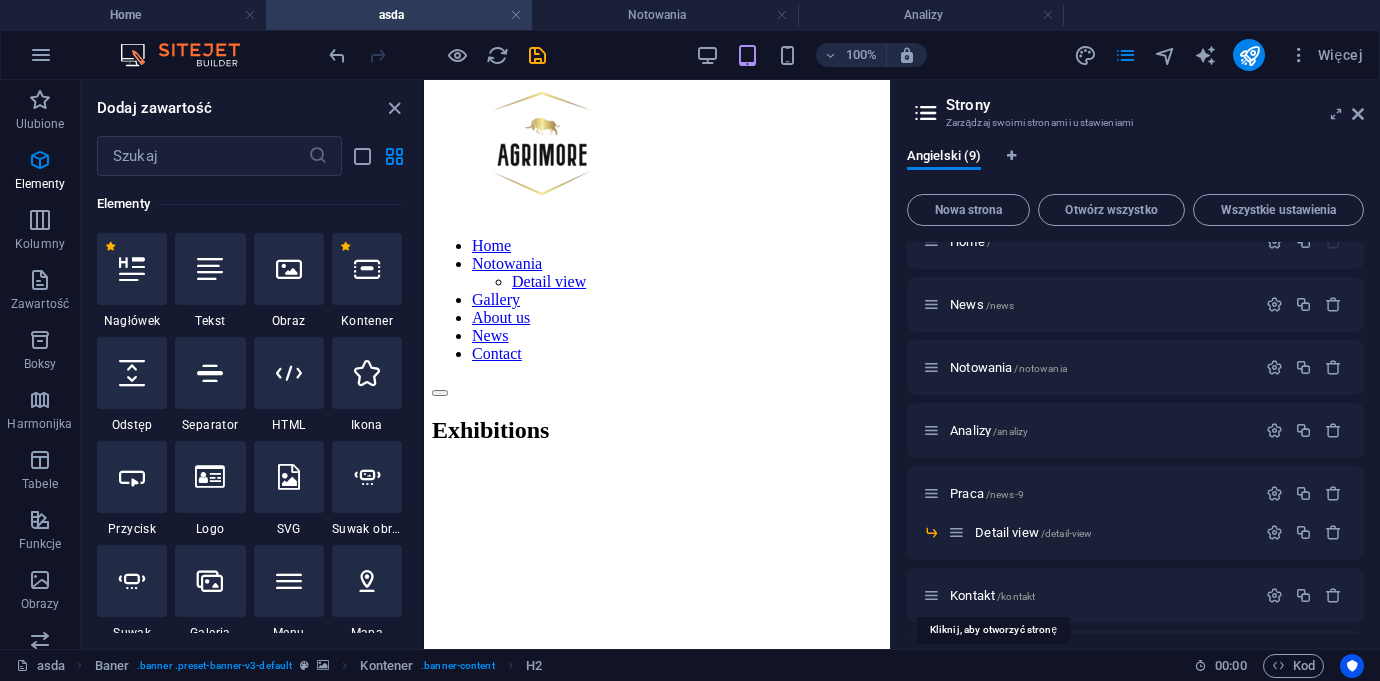 scroll, scrollTop: 0, scrollLeft: 0, axis: both 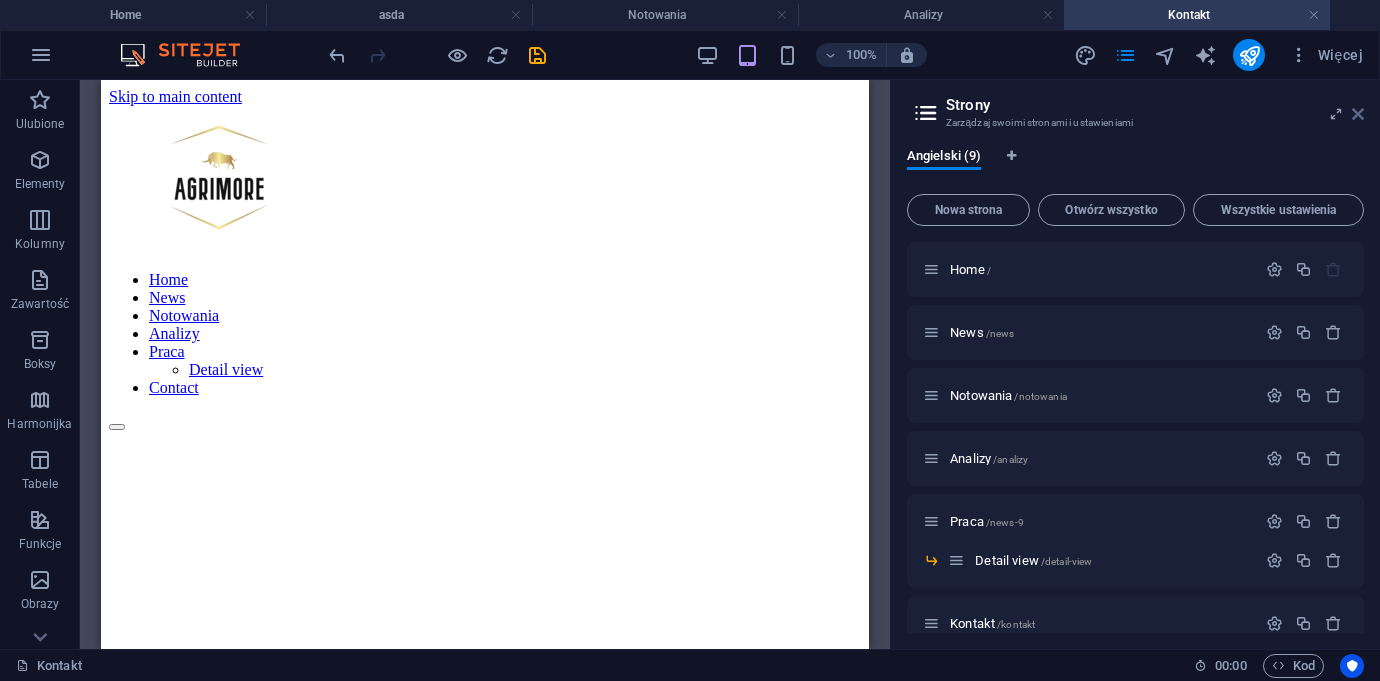 click at bounding box center (1358, 114) 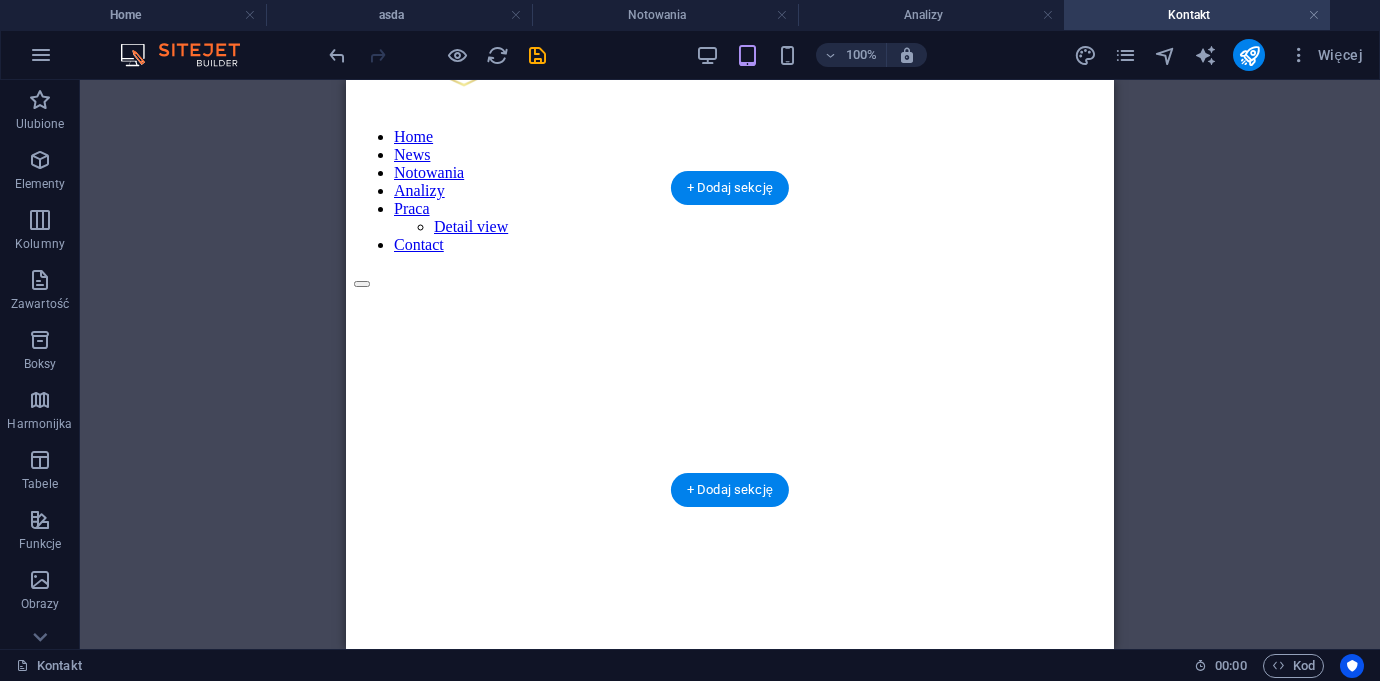 scroll, scrollTop: 85, scrollLeft: 0, axis: vertical 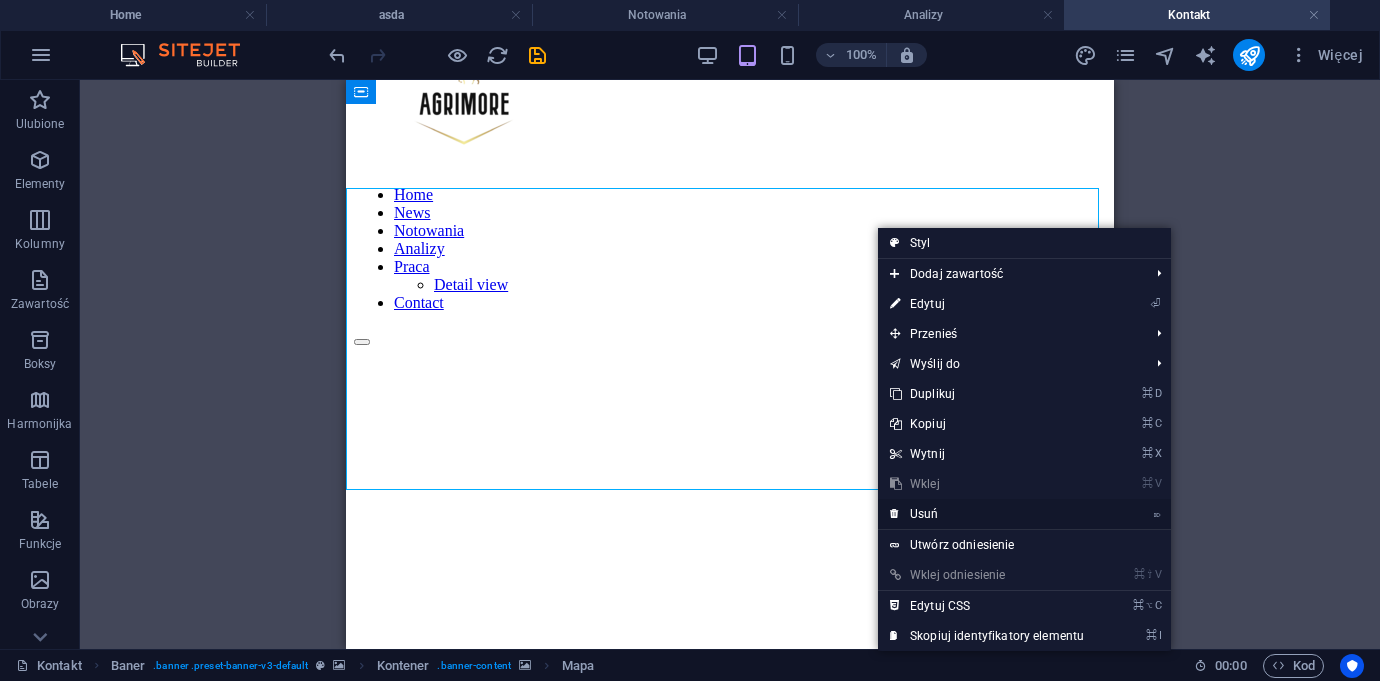 click on "⌦  Usuń" at bounding box center [987, 514] 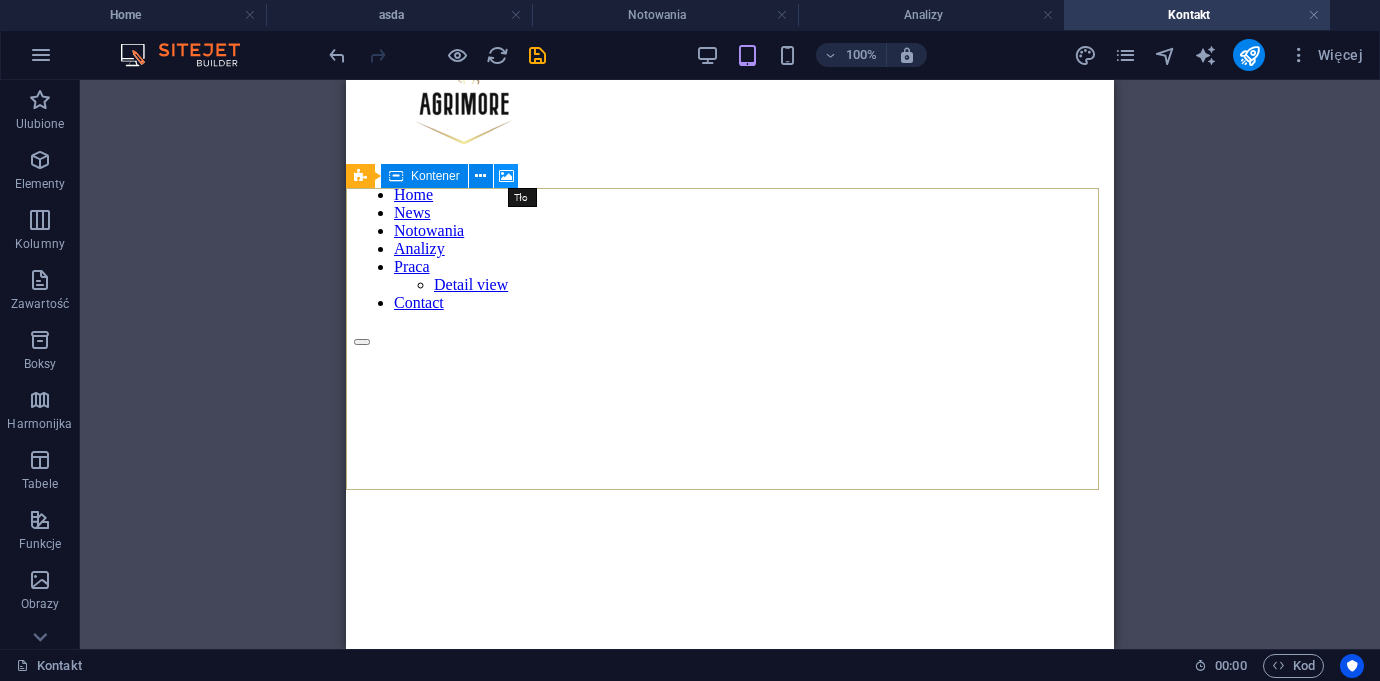 click at bounding box center (506, 176) 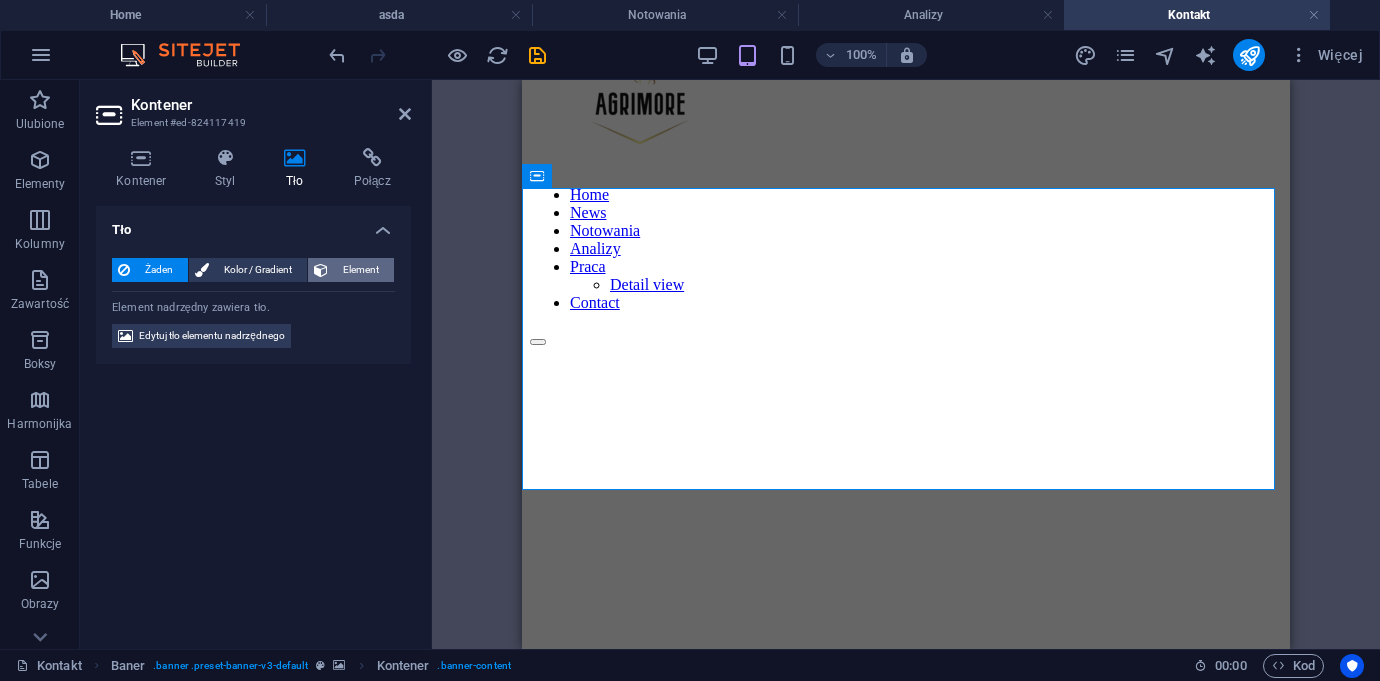 click on "Element" at bounding box center [361, 270] 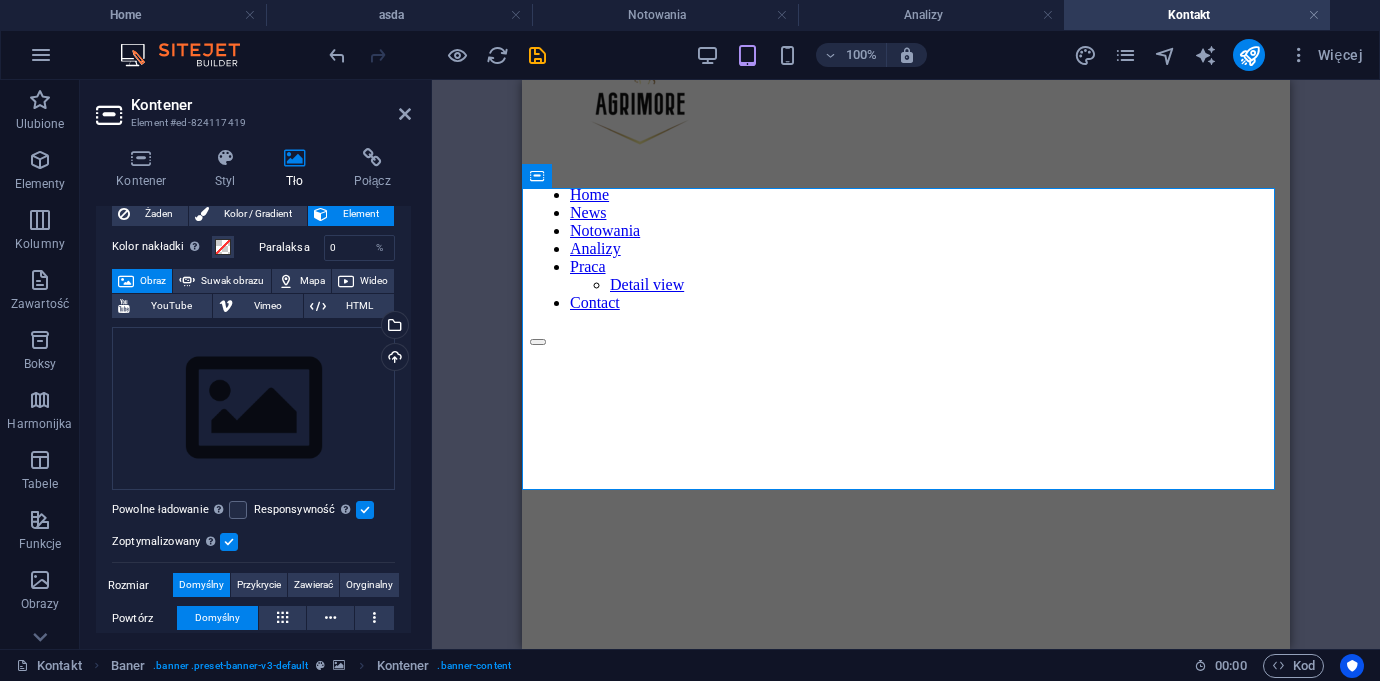 scroll, scrollTop: 0, scrollLeft: 0, axis: both 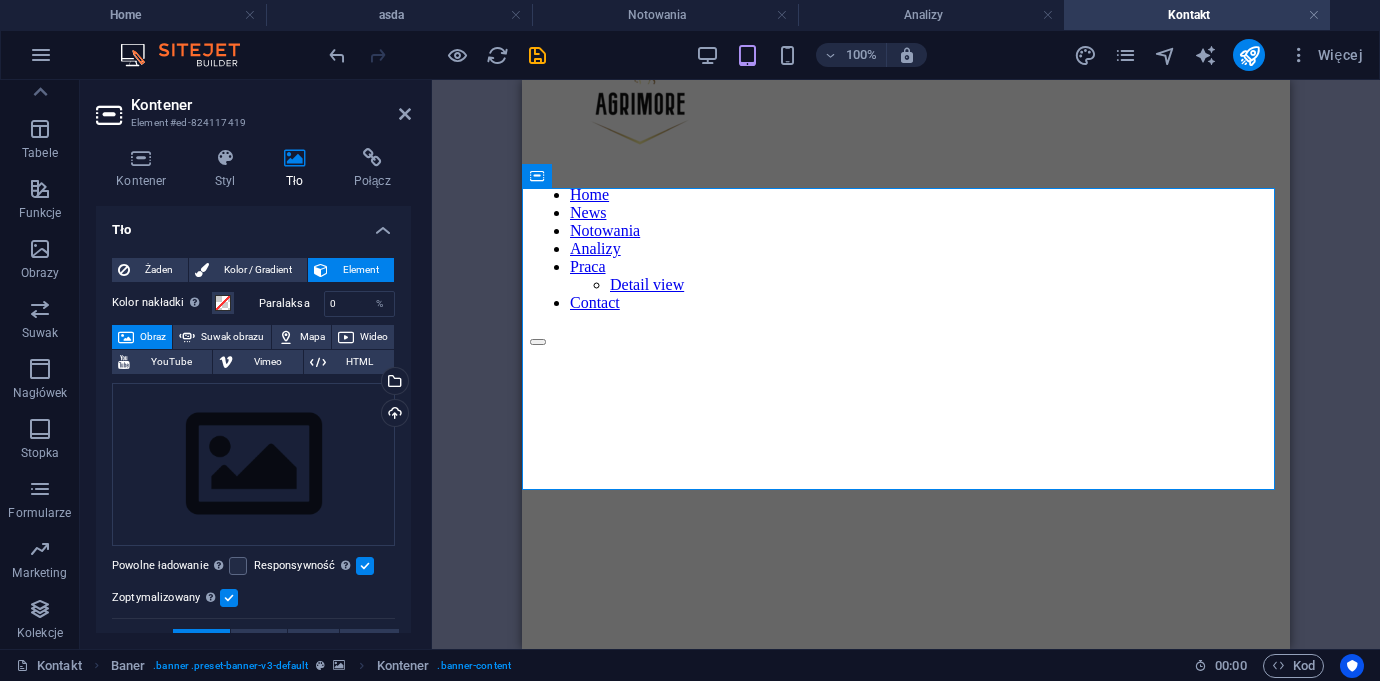 click on "Przeciągnij tutaj, aby zastąpić istniejącą zawartość. Naciśnij „Ctrl”, jeśli chcesz utworzyć nowy element.
H3   Kontener   H2   Dane wejściowe   Ustawienie wstępne   Ustawienie wstępne   Formularz   Obszar tekstowy   Pole wyboru   Przycisk formularza   Odniesienie   E-mail   Odniesienie   Symbol zastępczy   Baner   Baner   Kontener   Mapa" at bounding box center [906, 364] 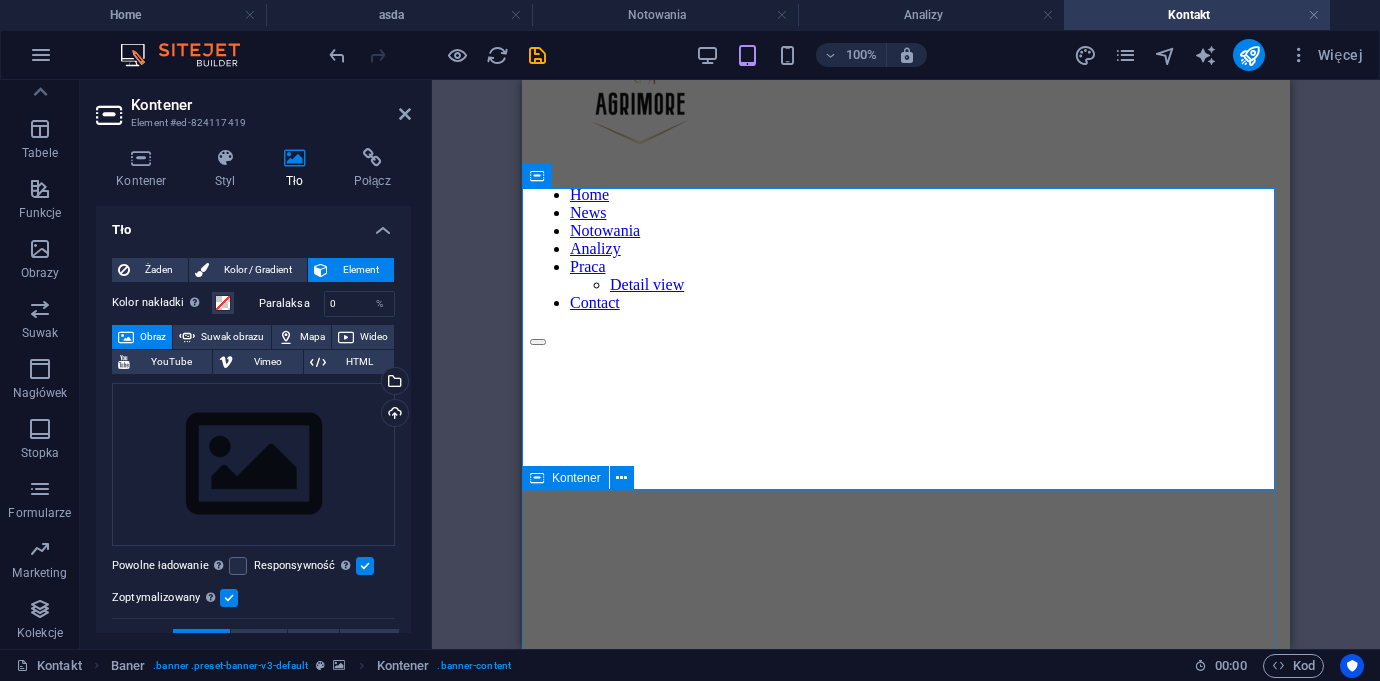 click on "Get in touch Contact us   I have read and understand the privacy policy. Nieczytelny? Załaduj nowy Submit" at bounding box center (906, 1341) 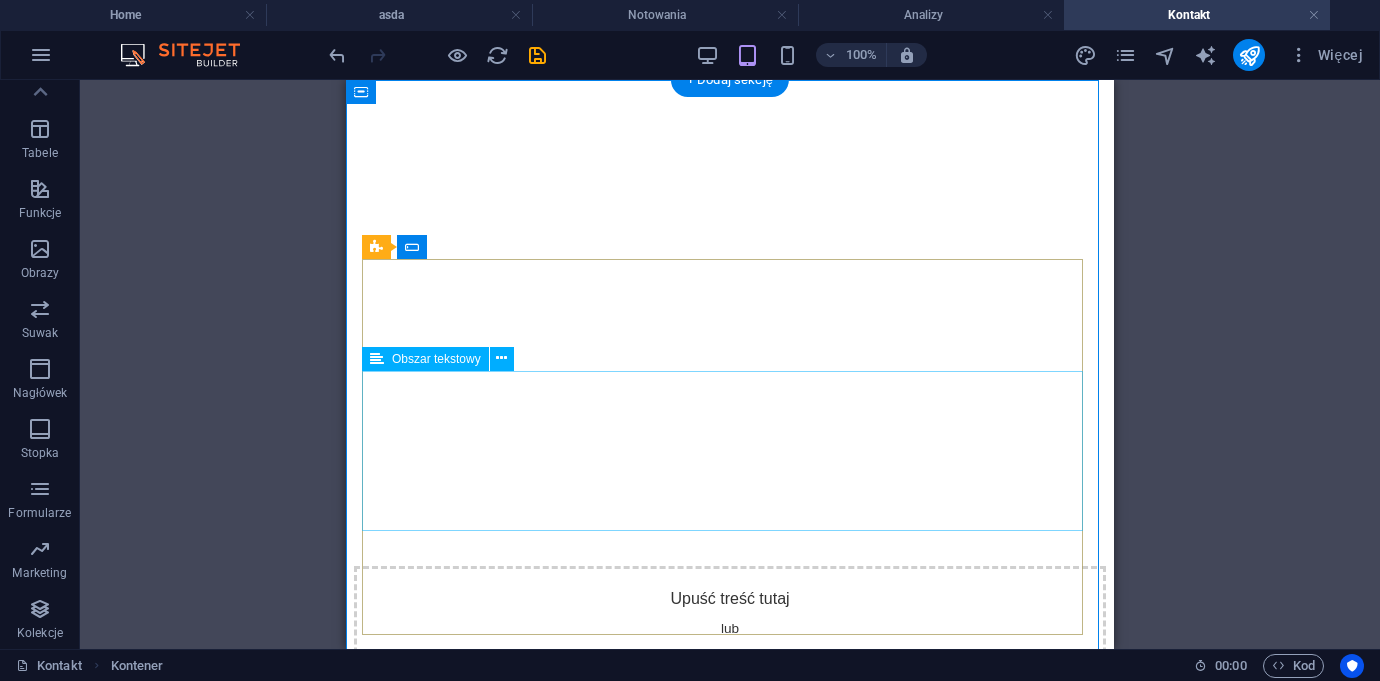 scroll, scrollTop: 458, scrollLeft: 0, axis: vertical 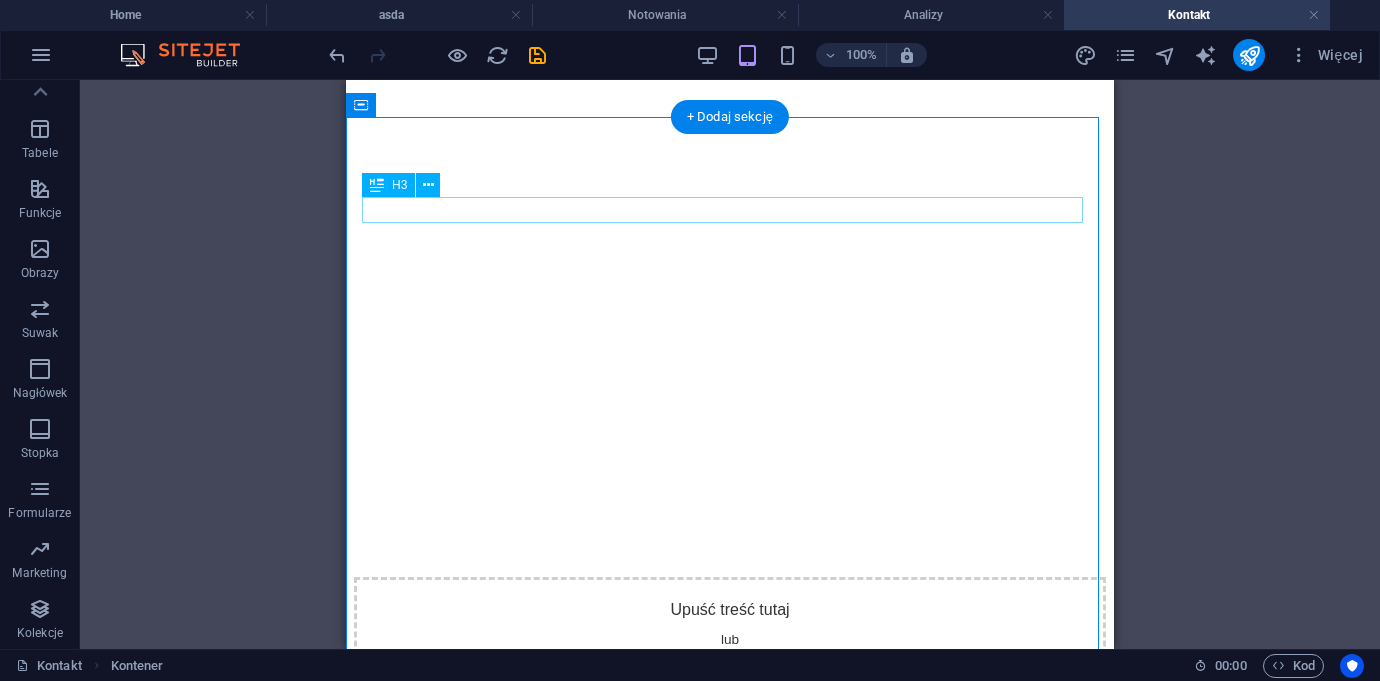 click on "Get in touch" at bounding box center (730, 749) 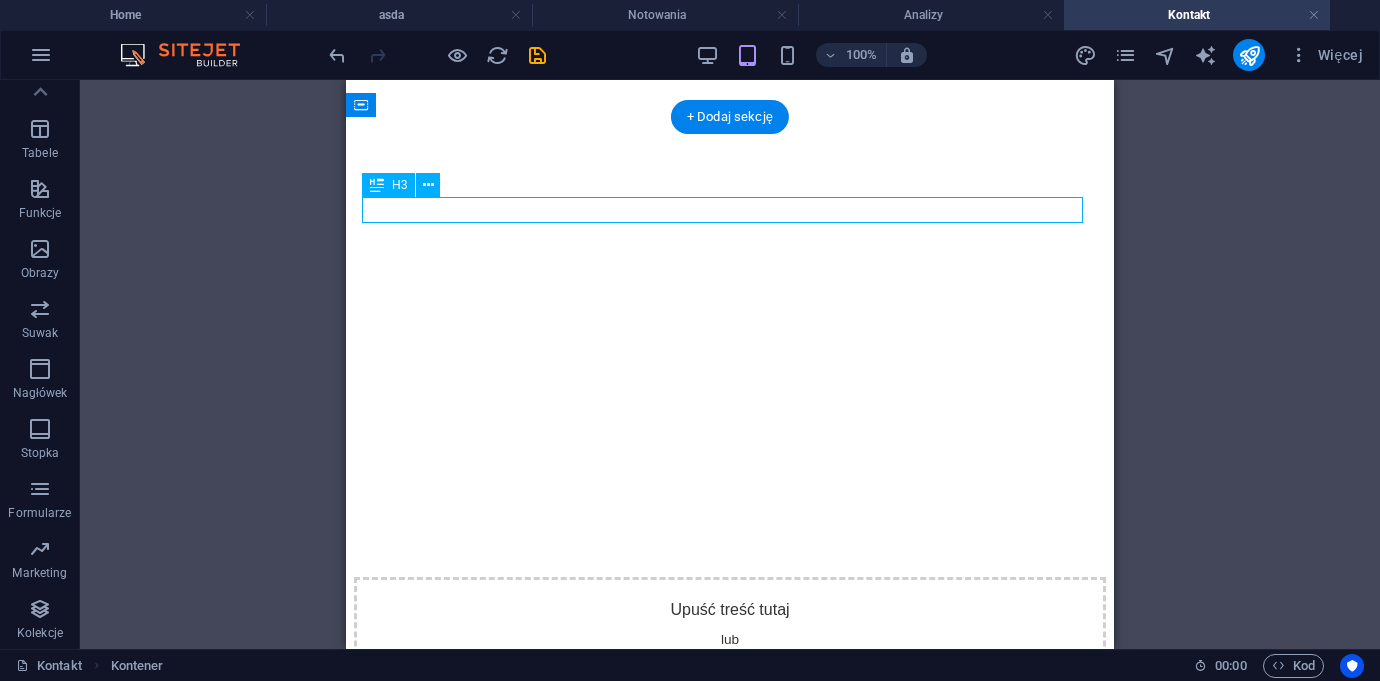 click on "Get in touch" at bounding box center (730, 749) 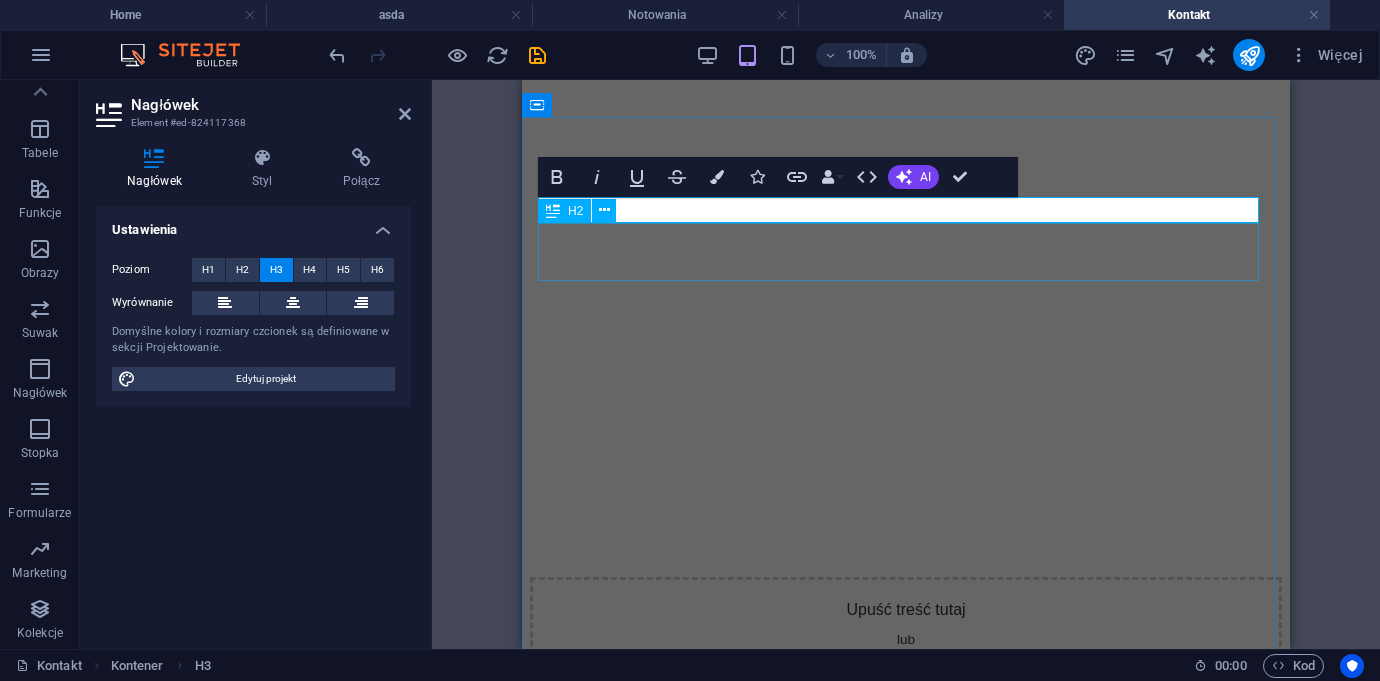 click on "Contact us" at bounding box center [906, 793] 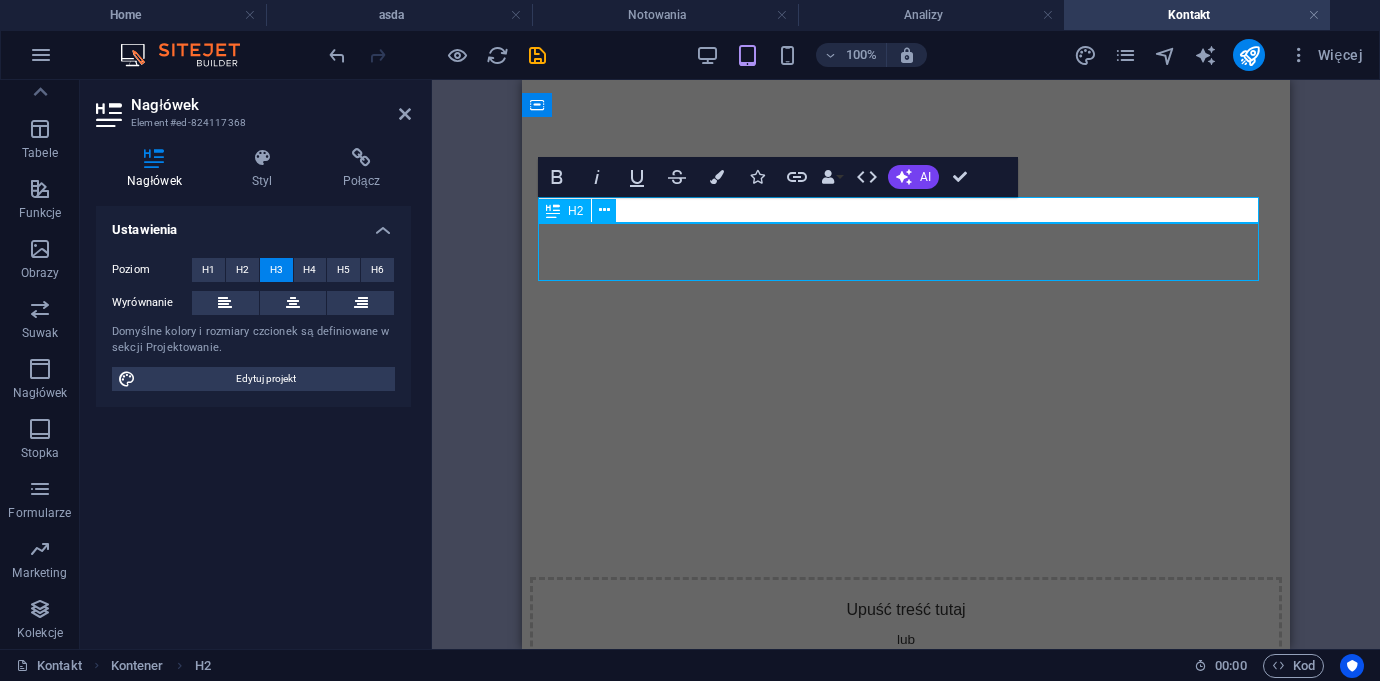 click on "Contact us" at bounding box center (906, 793) 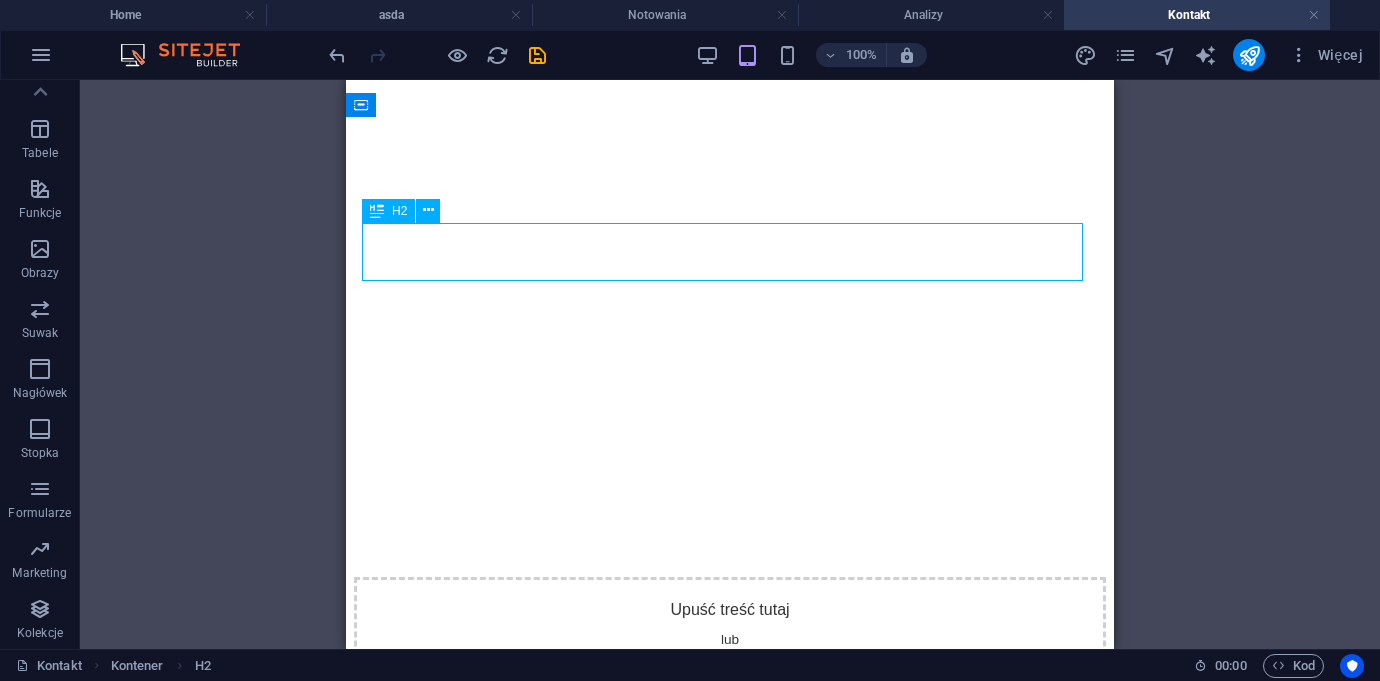 click on "Contact us" at bounding box center (730, 793) 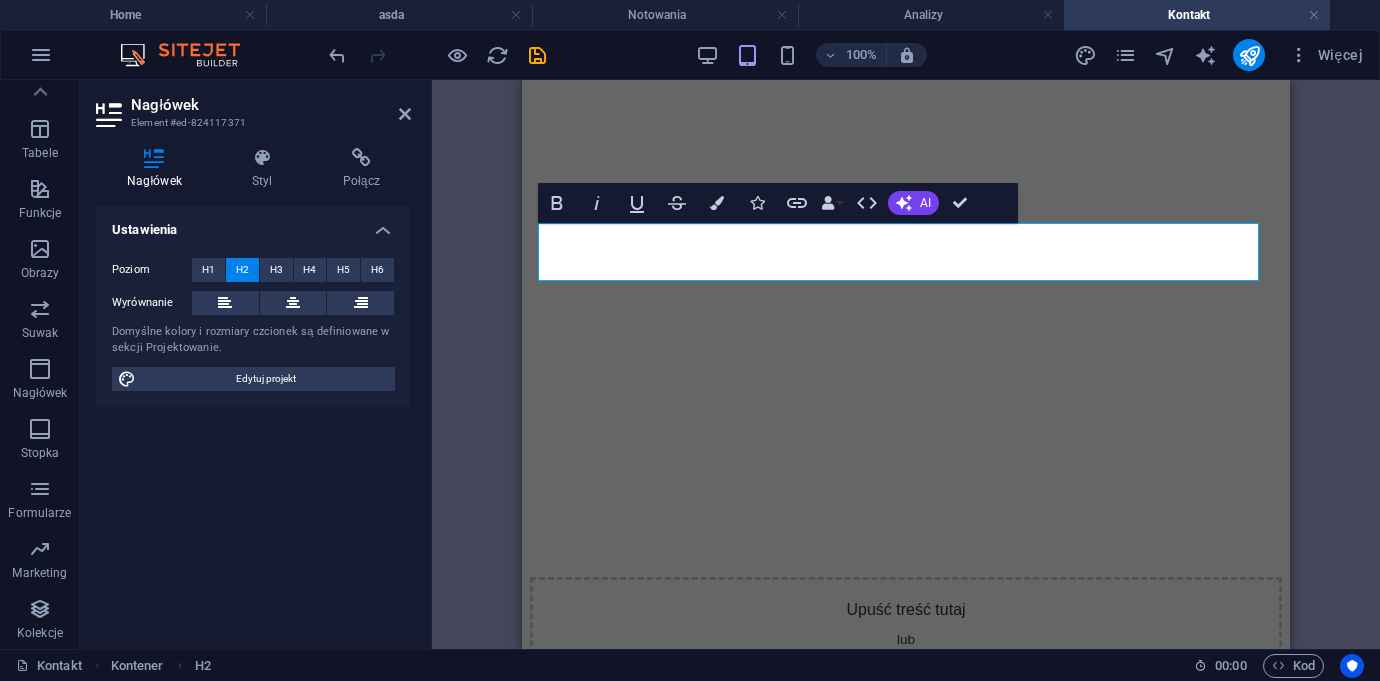 click on "H3   Kontener   H2   Dane wejściowe   Ustawienie wstępne   Ustawienie wstępne   Formularz   Obszar tekstowy   Pole wyboru   Przycisk formularza   Odniesienie   E-mail   Odniesienie   Symbol zastępczy   Baner   Baner   Kontener   Mapa   Dane wejściowe   Ustawienie wstępne   Formularz   Dane wejściowe   Odstęp Bold Italic Underline Strikethrough Colors Icons Link Data Bindings Firma Imię Nazwisko Ulica Kod pocztowy Miasto E-mail Numer telefonu Telefon komórkowy Faks Pole niestandardowe 1 Pole niestandardowe 2 Pole niestandardowe 3 Pole niestandardowe 4 Pole niestandardowe 5 Pole niestandardowe 6 HTML AI Popraw Skróć Wydłuż Popraw pisownię i gramatykę Przetłumacz na Angielski Wygeneruj tekst Confirm (⌘+⏎)" at bounding box center [906, 364] 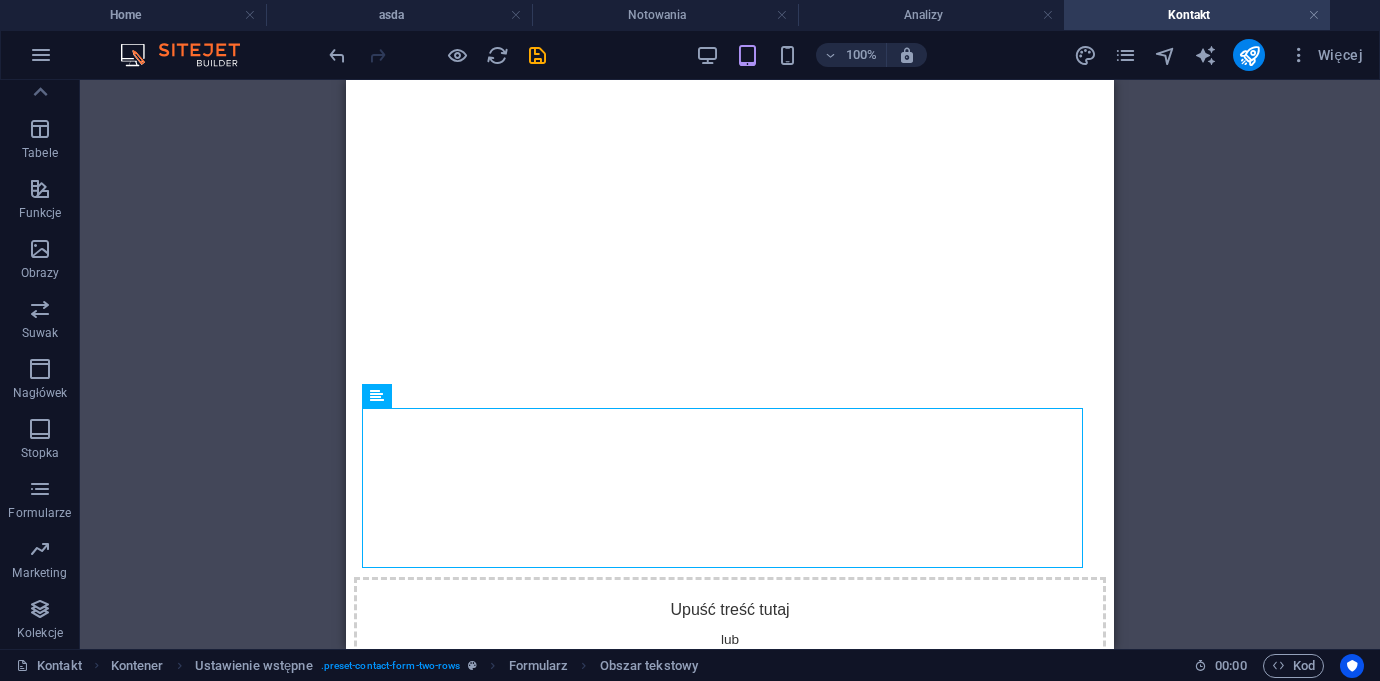click on "H3   Kontener   H2   Dane wejściowe   Ustawienie wstępne   Ustawienie wstępne   Formularz   Obszar tekstowy   Pole wyboru   Przycisk formularza   Odniesienie   E-mail   Odniesienie   Symbol zastępczy   Baner   Baner   Kontener   Mapa   Dane wejściowe   Ustawienie wstępne   Formularz   Dane wejściowe   Odstęp" at bounding box center [730, 364] 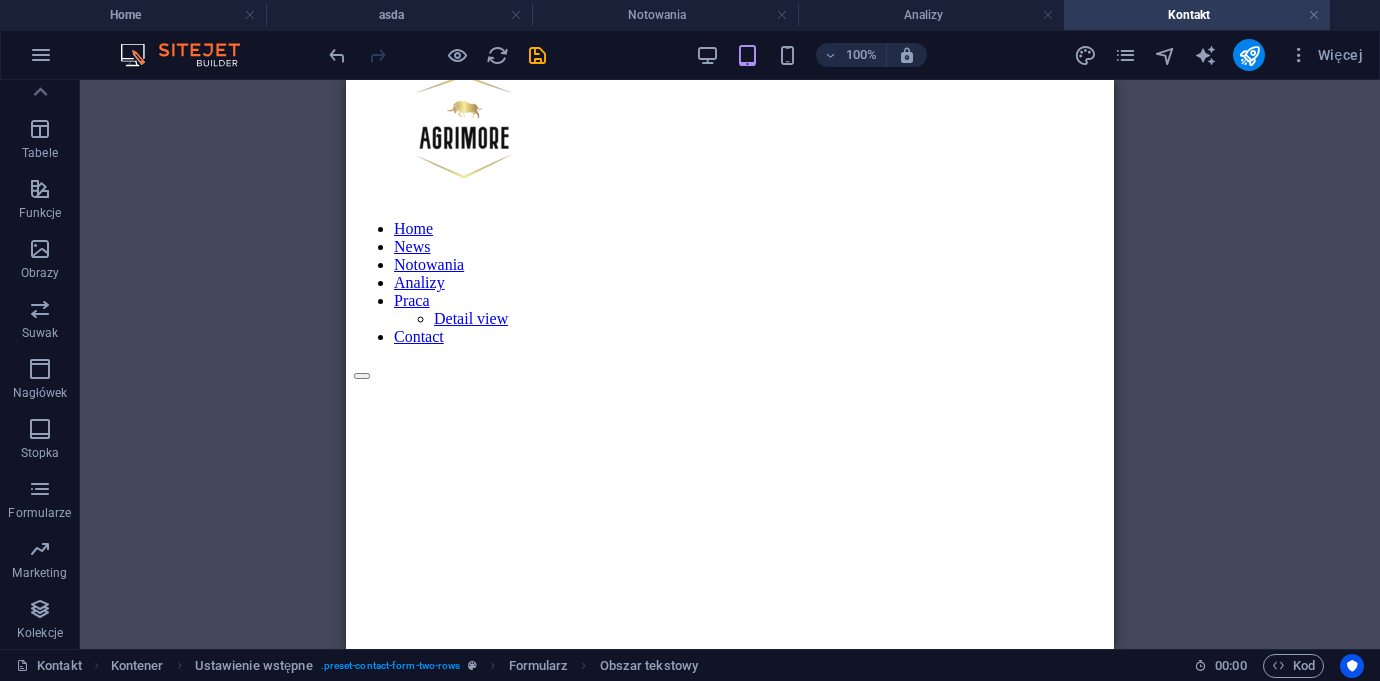 scroll, scrollTop: 0, scrollLeft: 0, axis: both 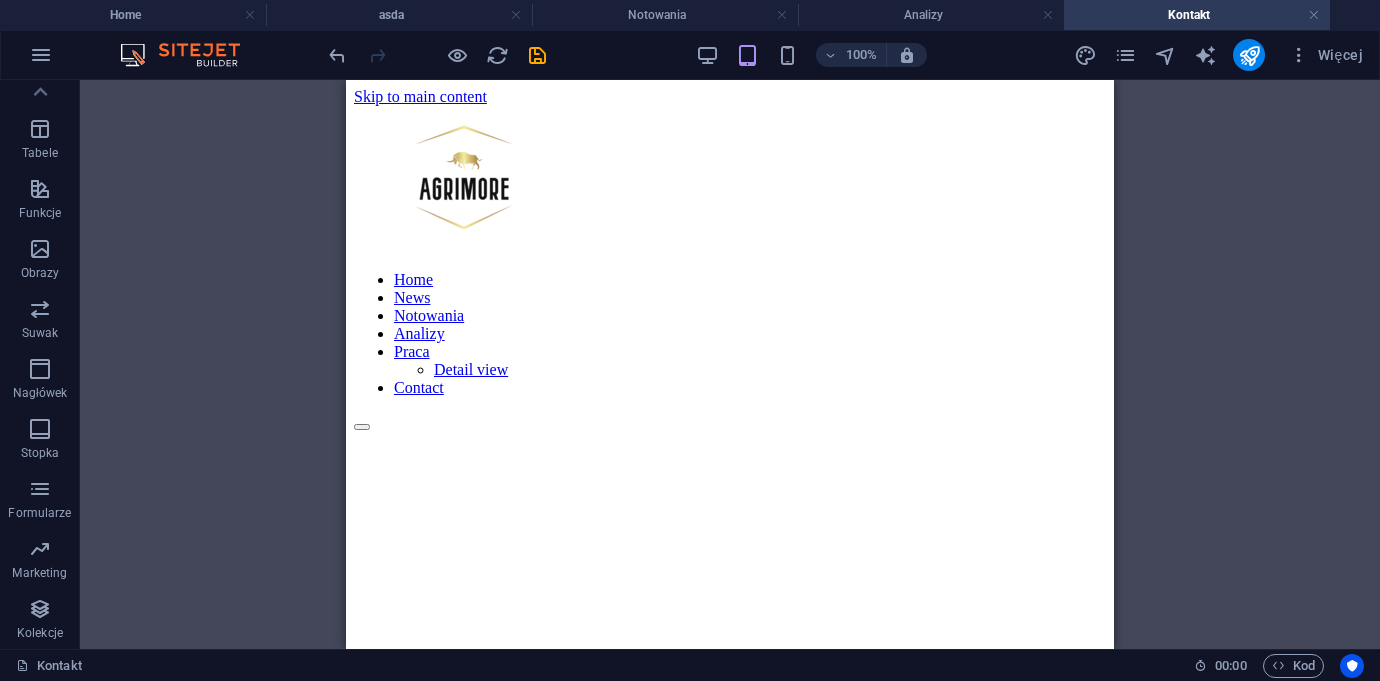 click on "100%" at bounding box center (811, 55) 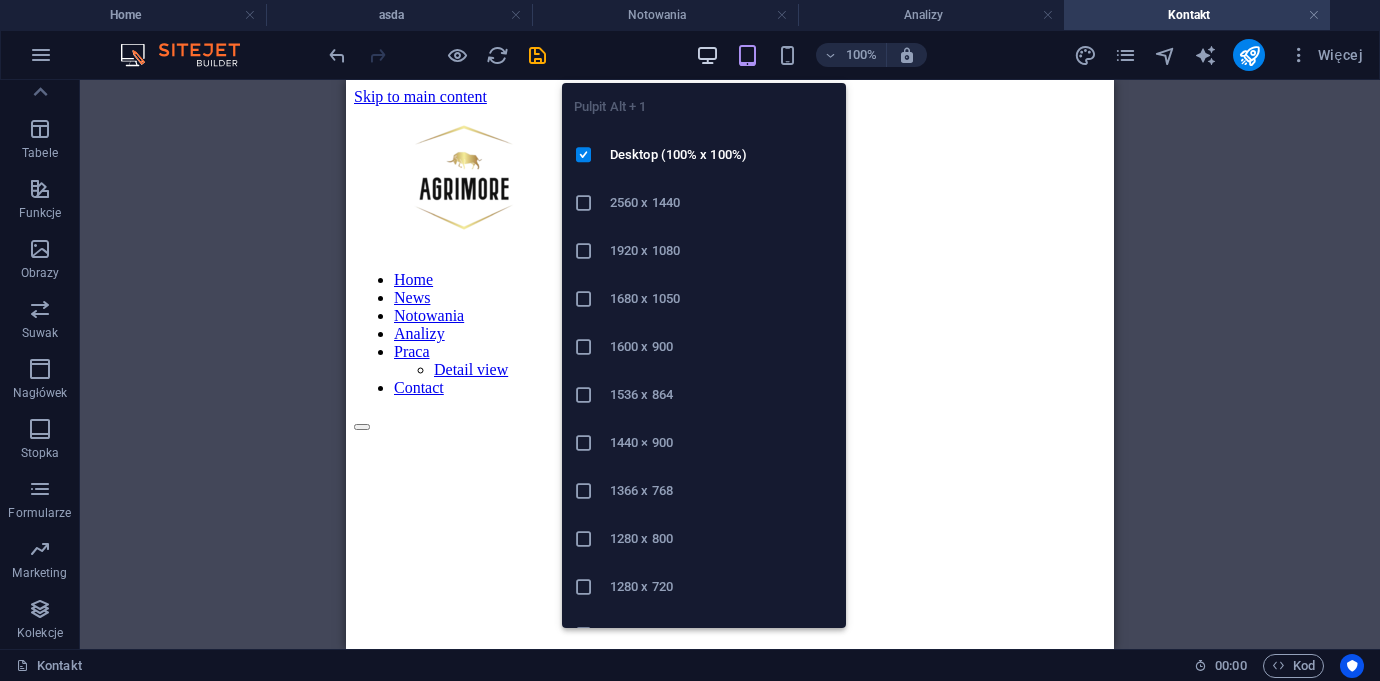 click at bounding box center [707, 55] 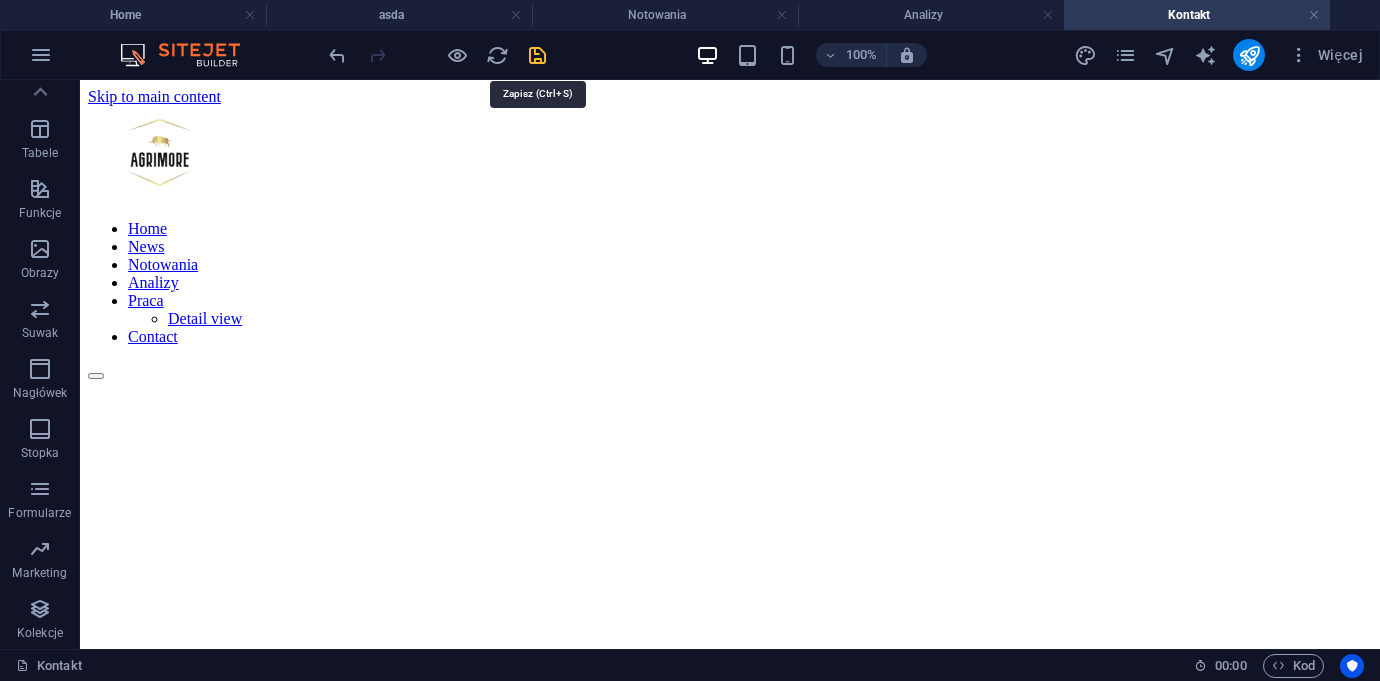 click at bounding box center [537, 55] 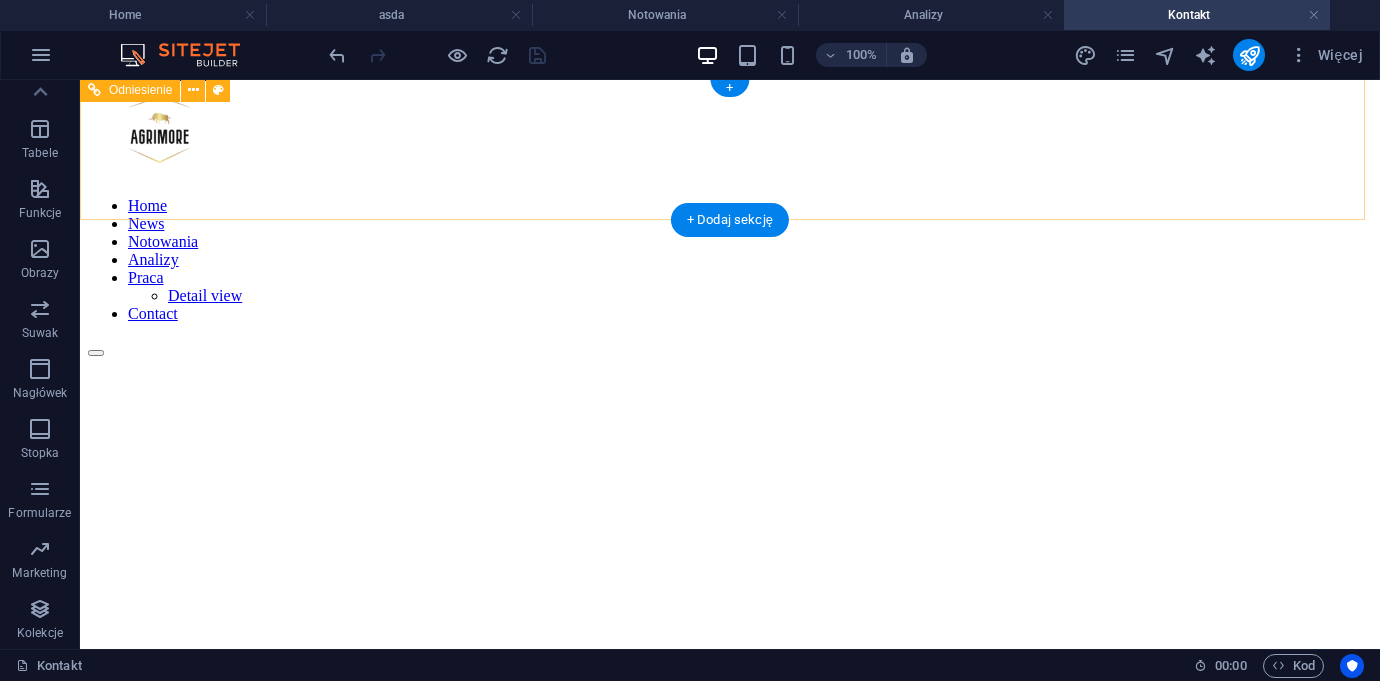 scroll, scrollTop: 39, scrollLeft: 0, axis: vertical 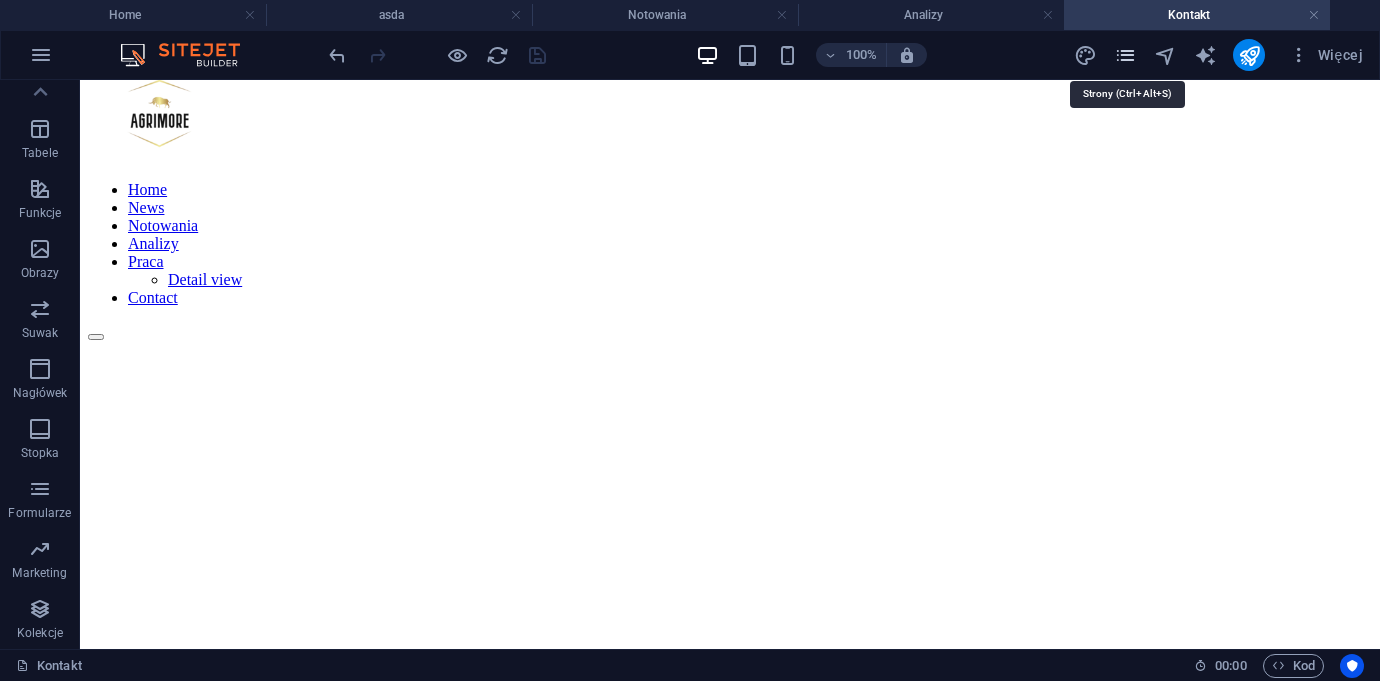 click at bounding box center [1125, 55] 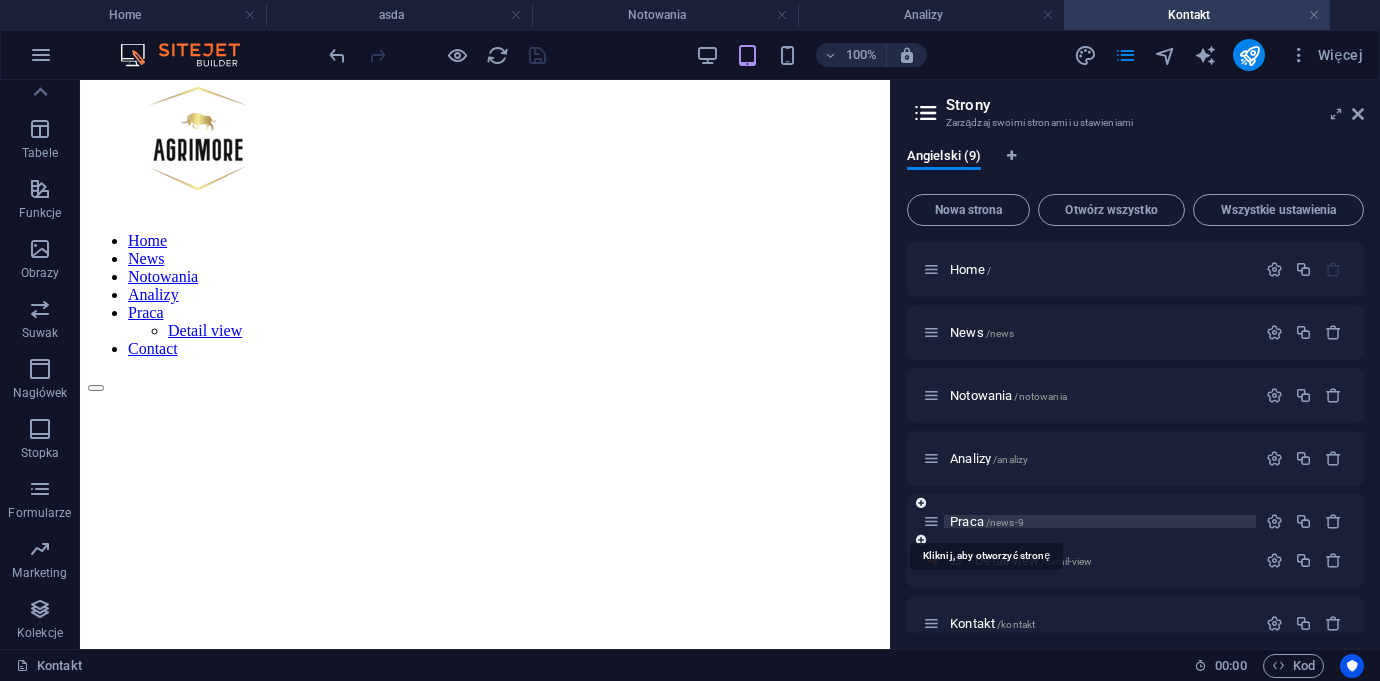 click on "Praca /news-9" at bounding box center (987, 521) 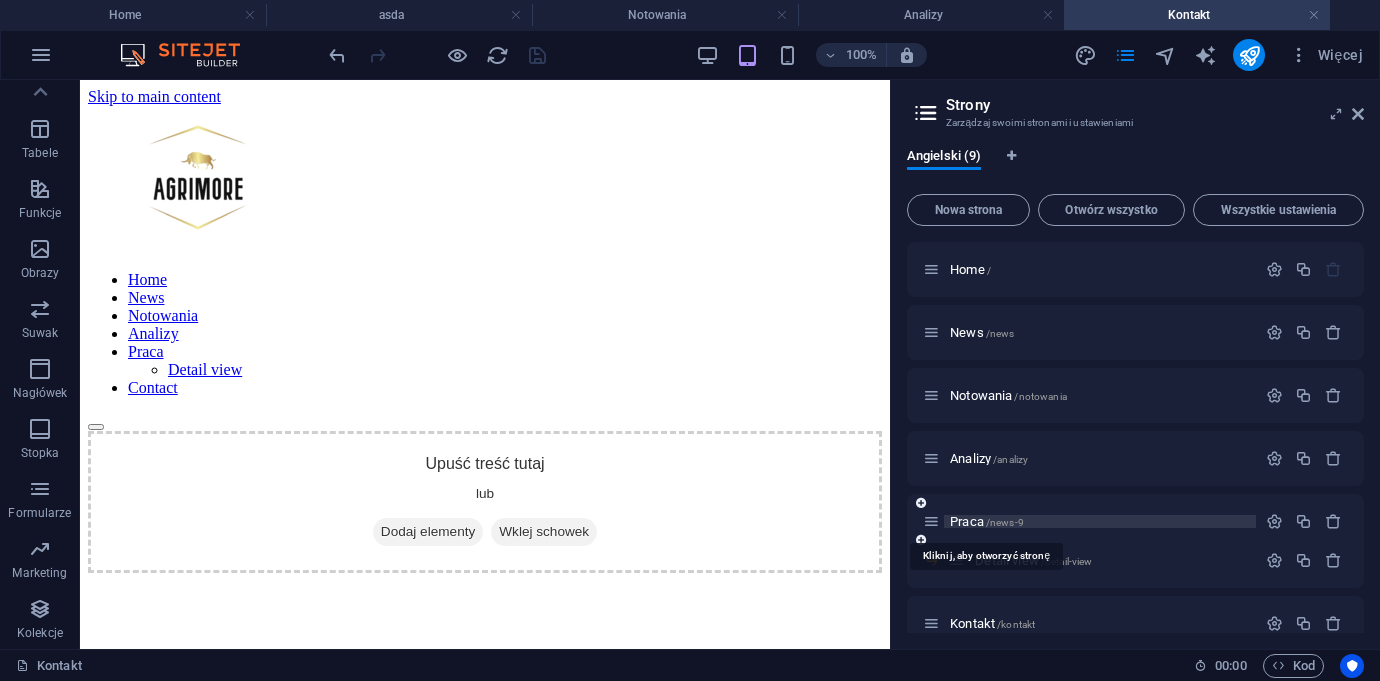 scroll, scrollTop: 34, scrollLeft: 0, axis: vertical 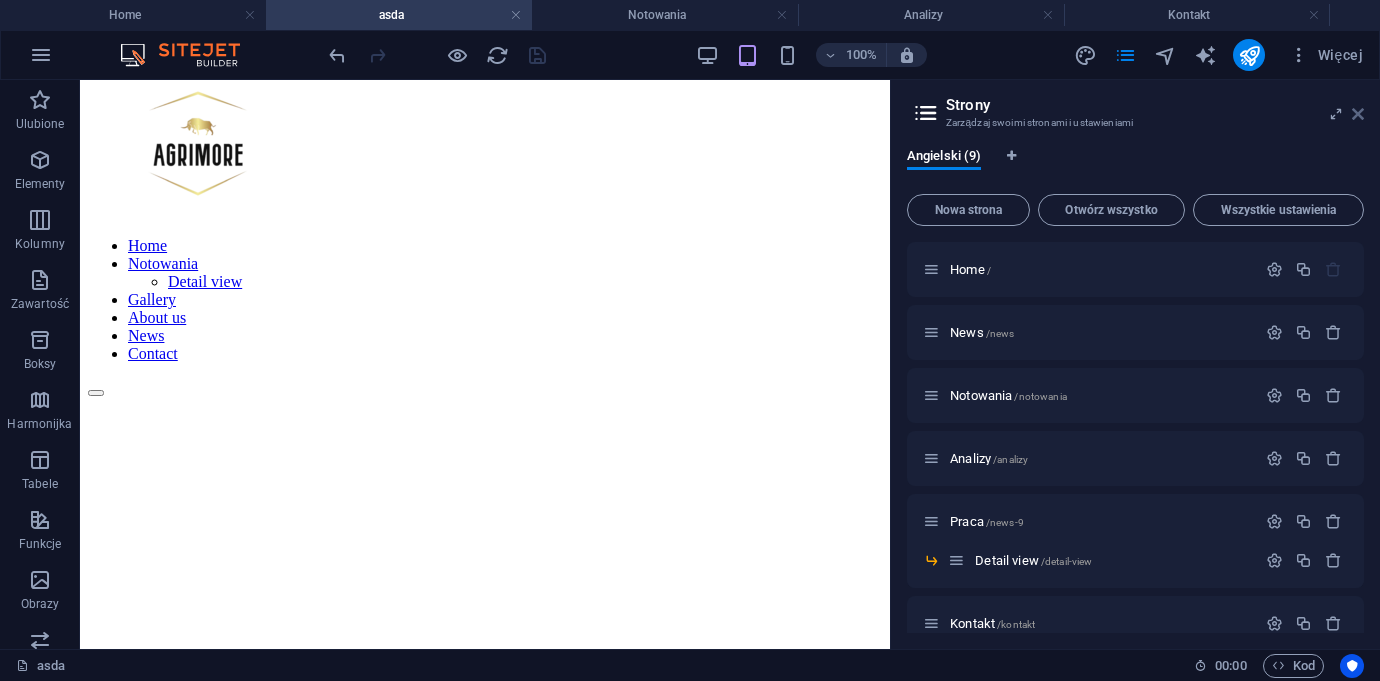 click at bounding box center (1358, 114) 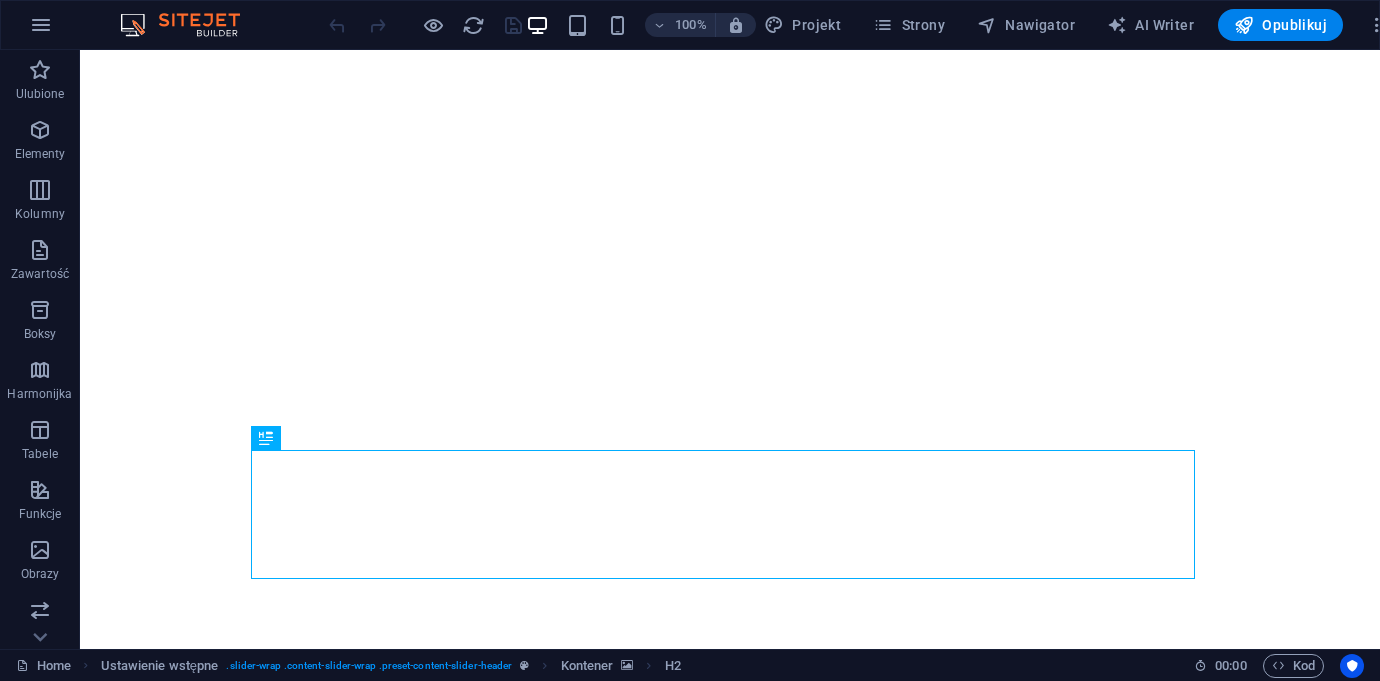 scroll, scrollTop: 0, scrollLeft: 0, axis: both 